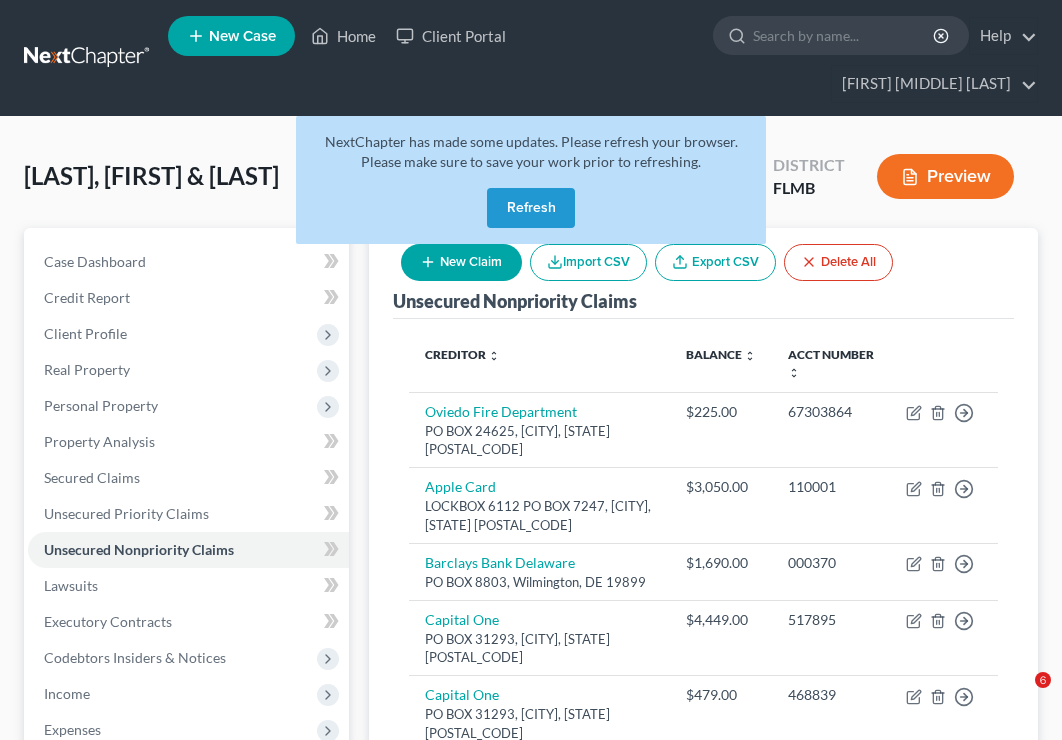 scroll, scrollTop: 0, scrollLeft: 0, axis: both 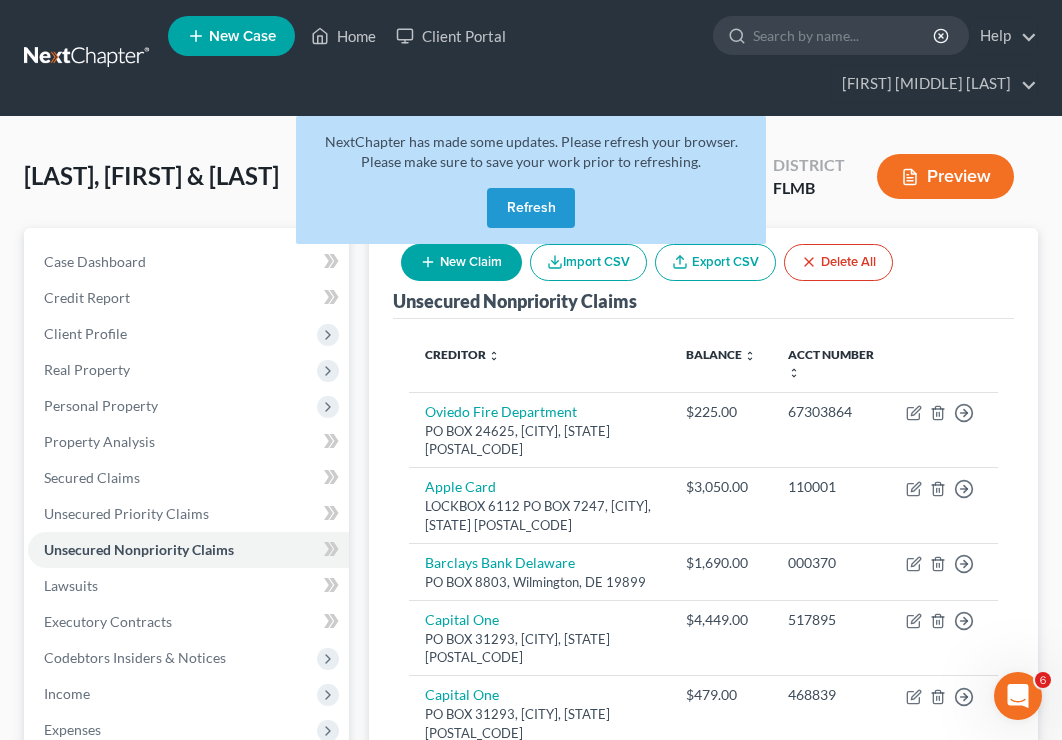 click on "Refresh" at bounding box center (531, 208) 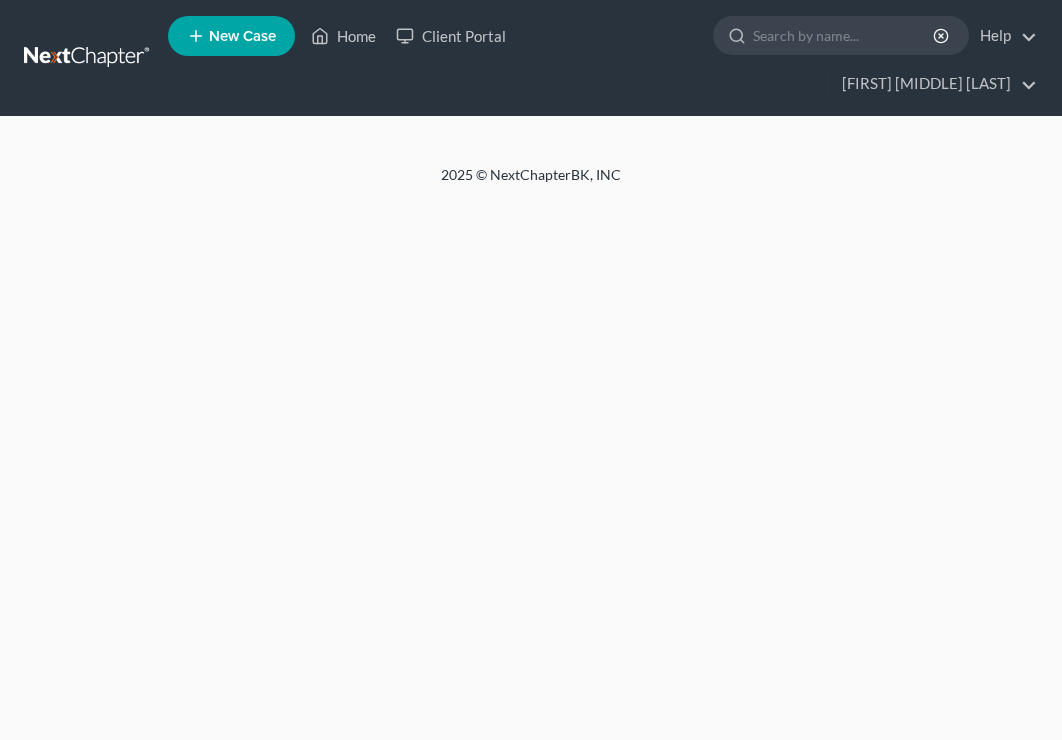 scroll, scrollTop: 0, scrollLeft: 0, axis: both 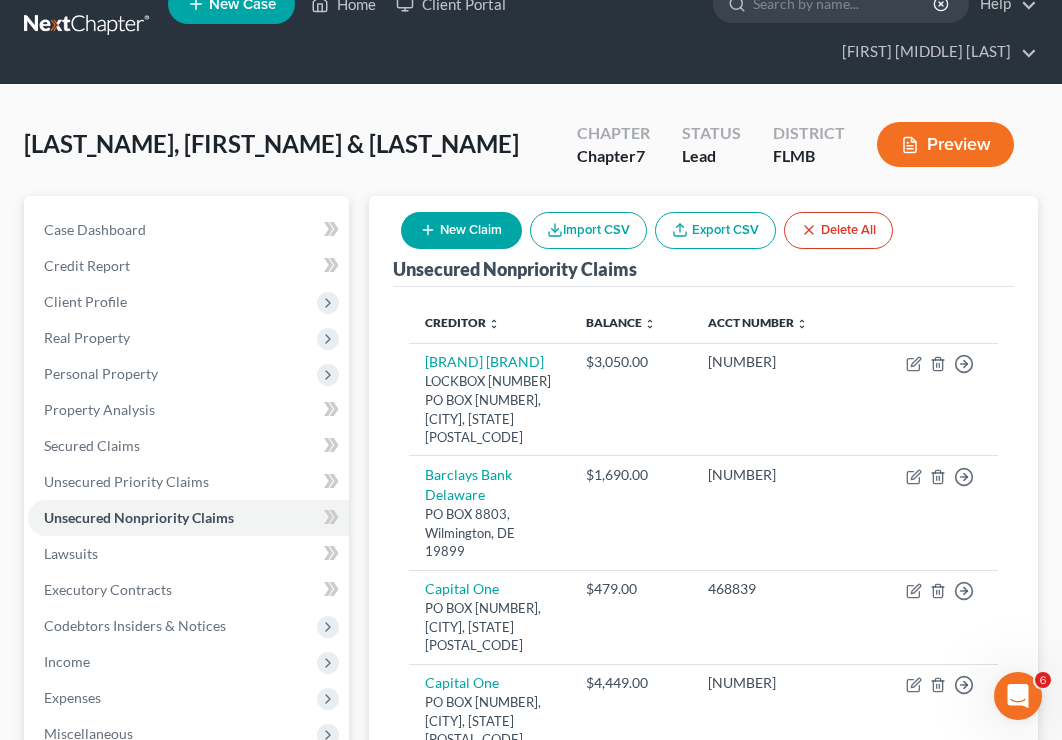 click on "New Claim" at bounding box center (461, 230) 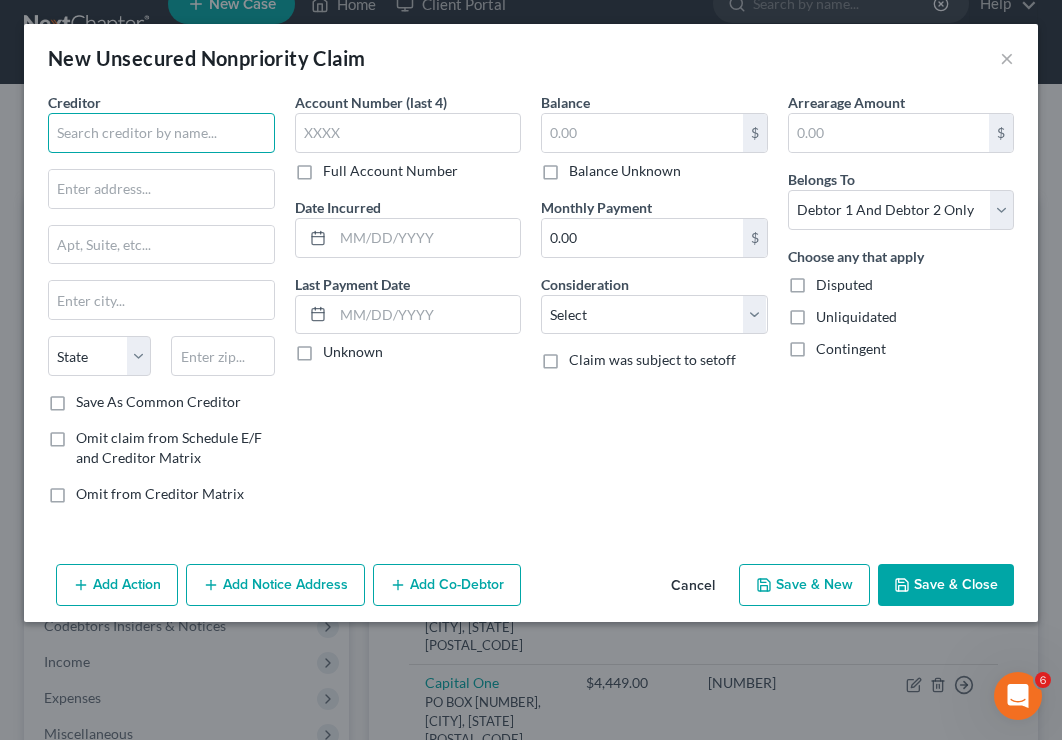 click at bounding box center (161, 133) 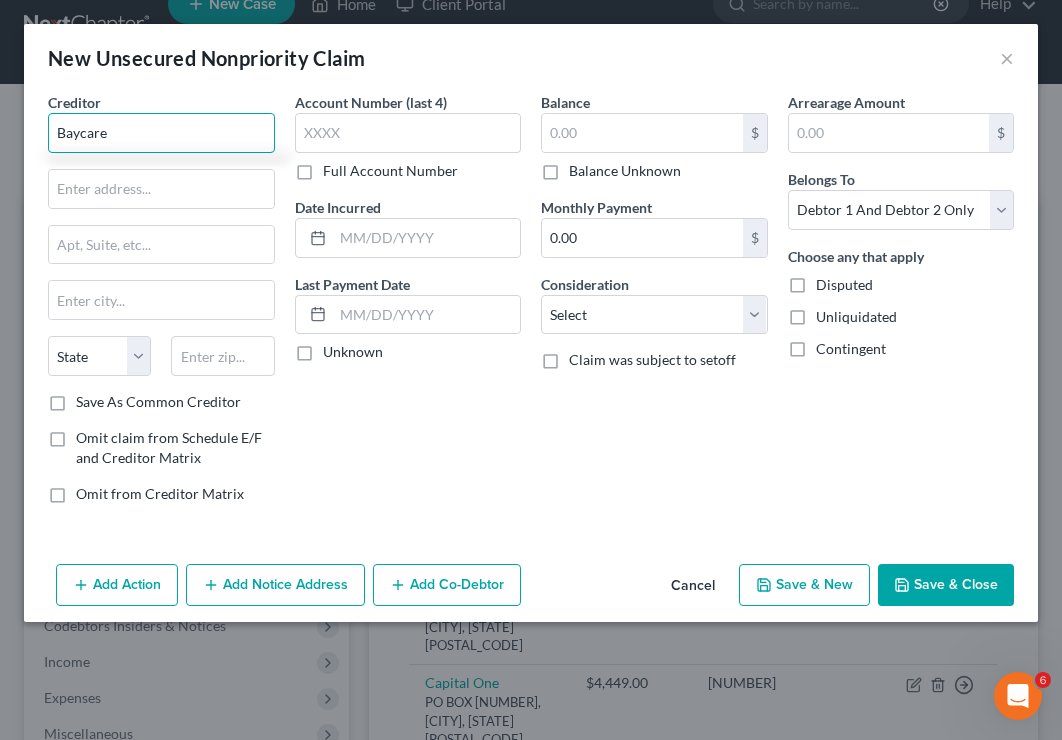 type on "Baycare" 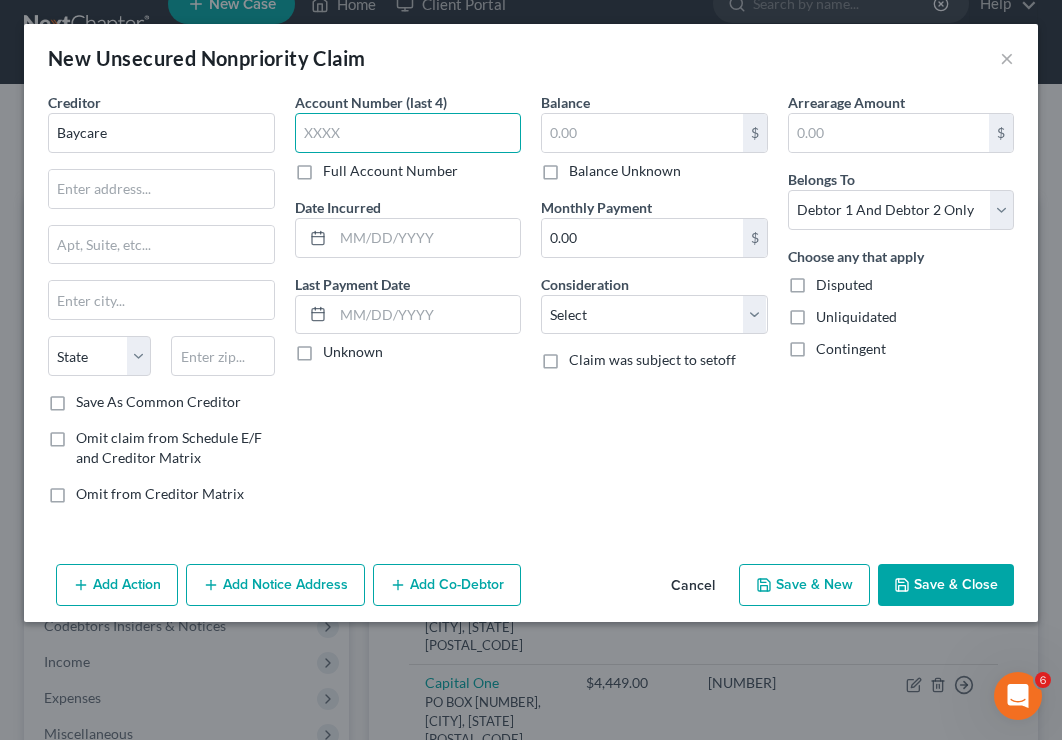 click at bounding box center (408, 133) 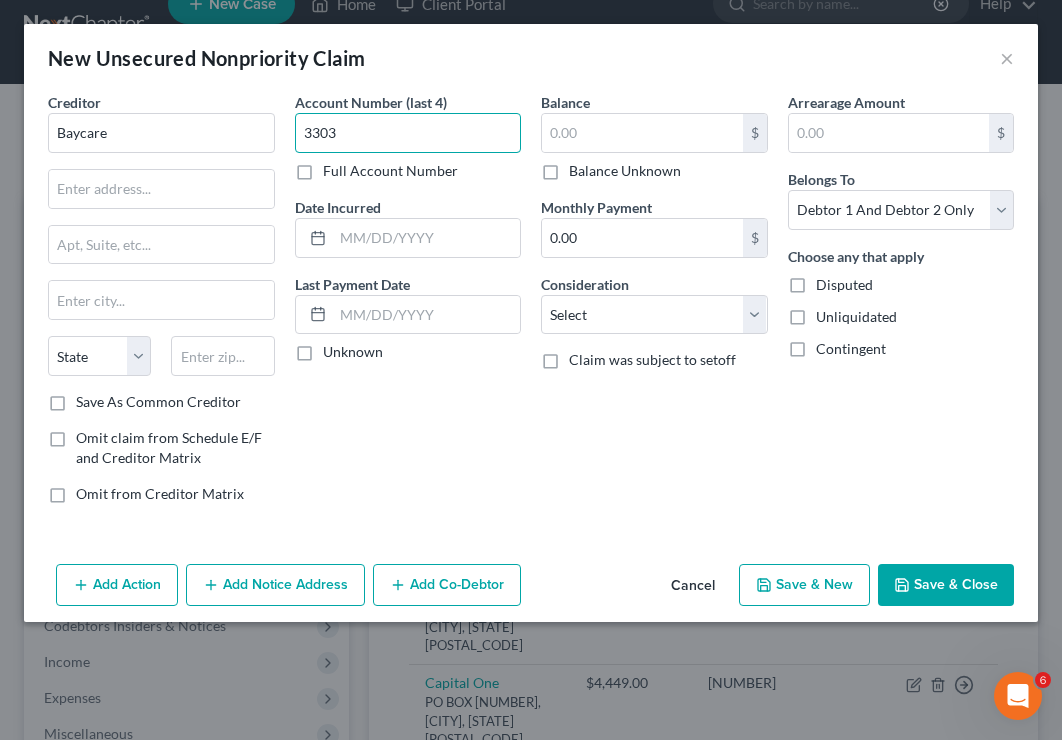 type on "3303" 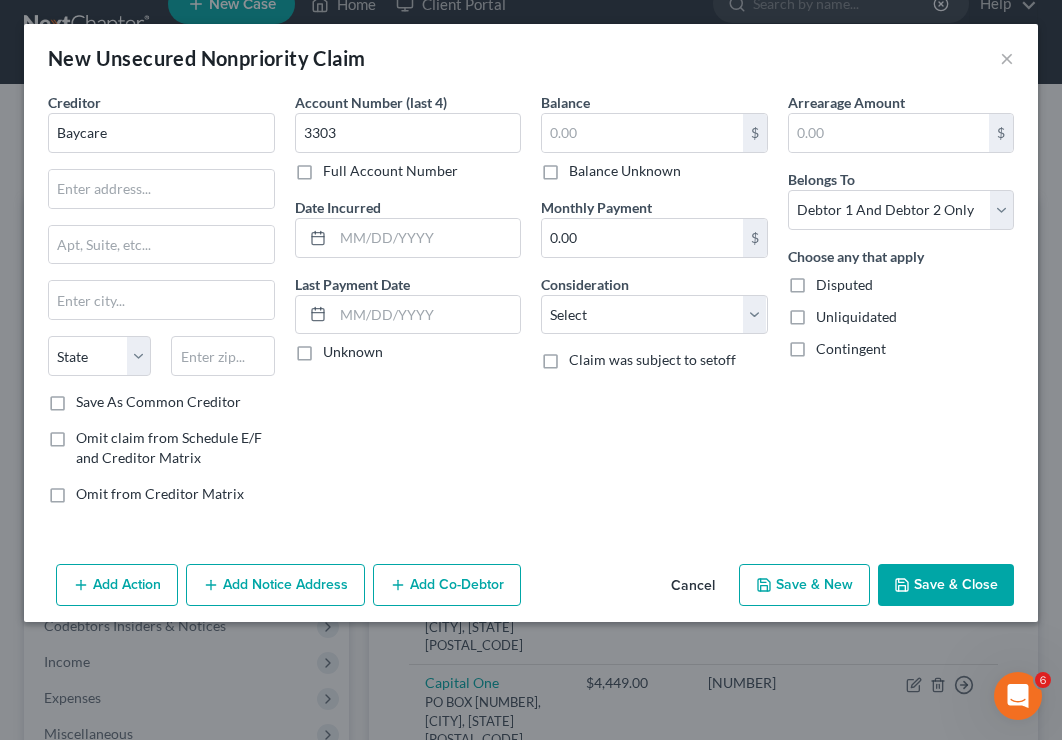 click on "Full Account Number" at bounding box center (390, 171) 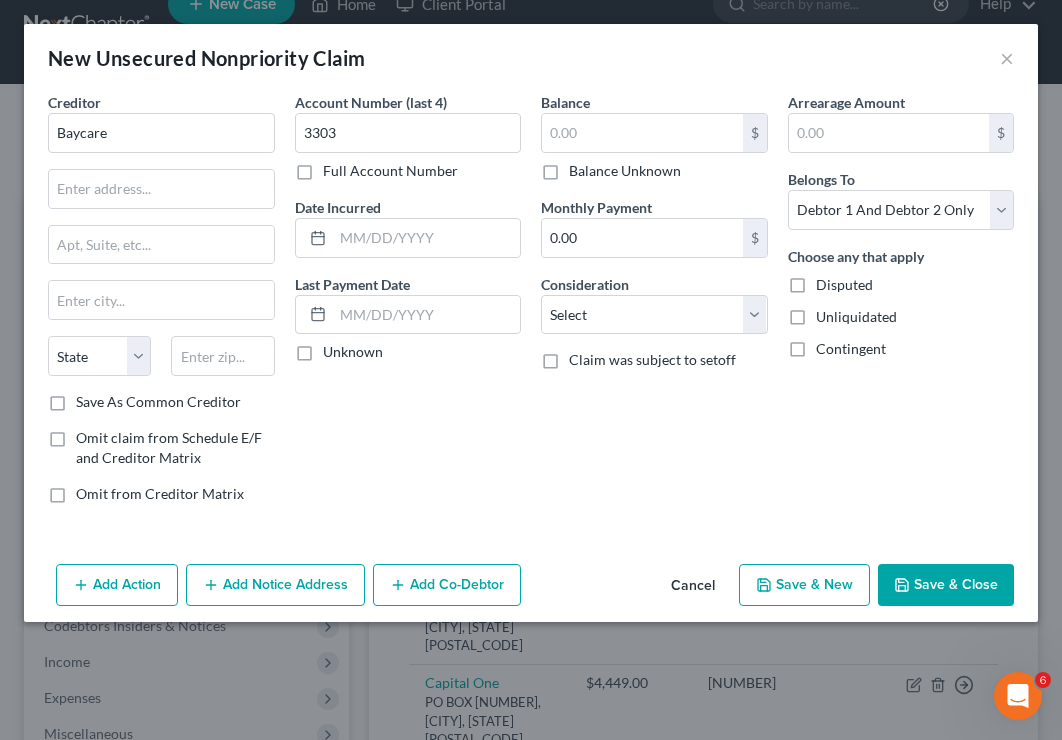 click on "Full Account Number" at bounding box center [337, 167] 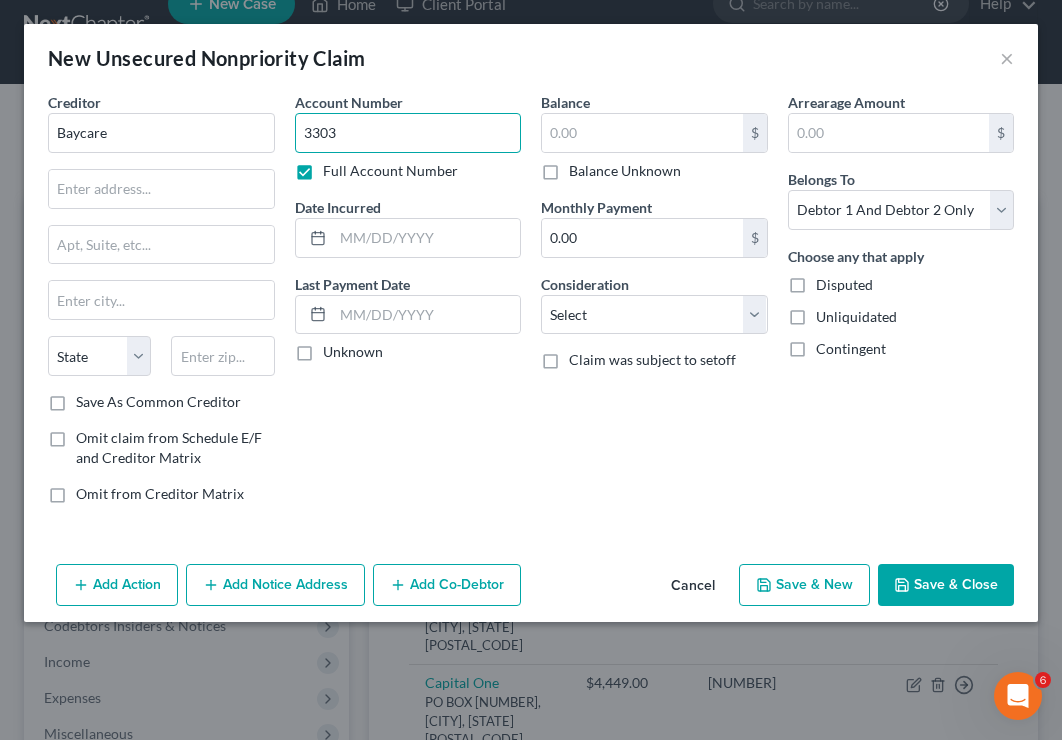 click on "3303" at bounding box center [408, 133] 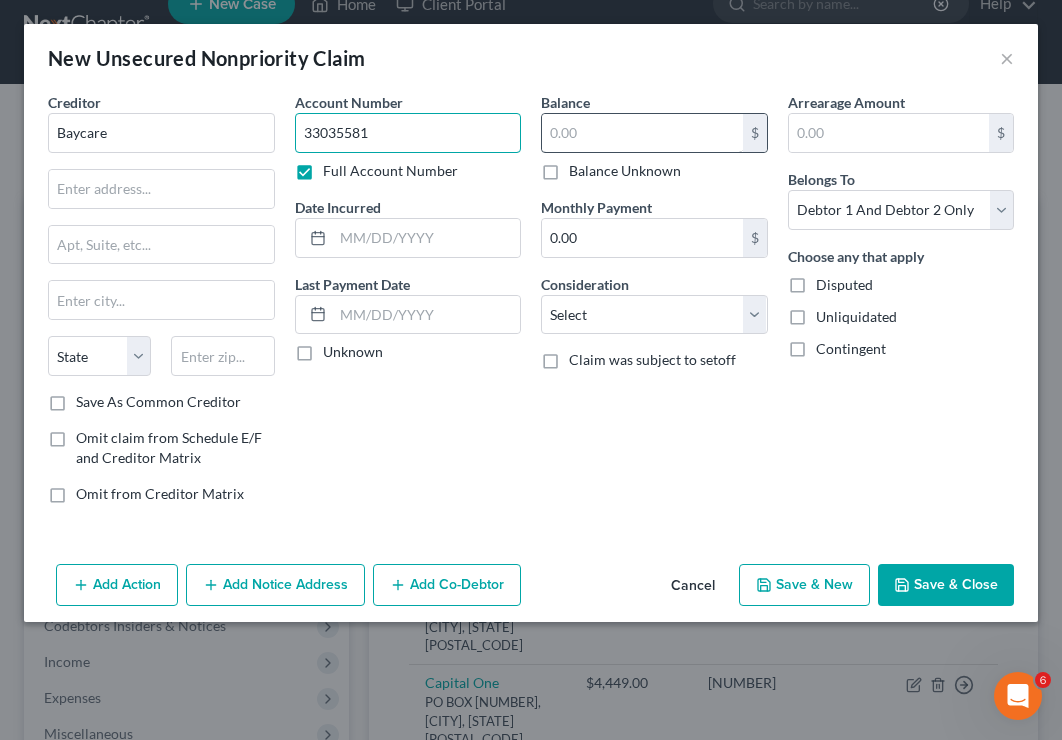 type on "33035581" 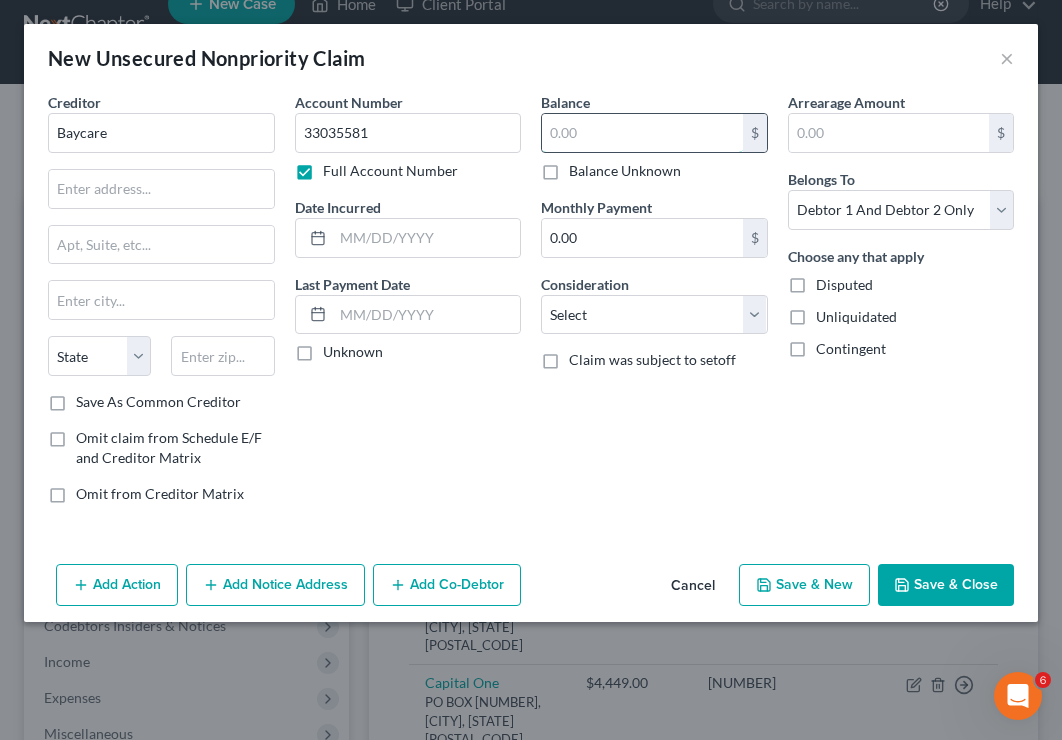 click at bounding box center (642, 133) 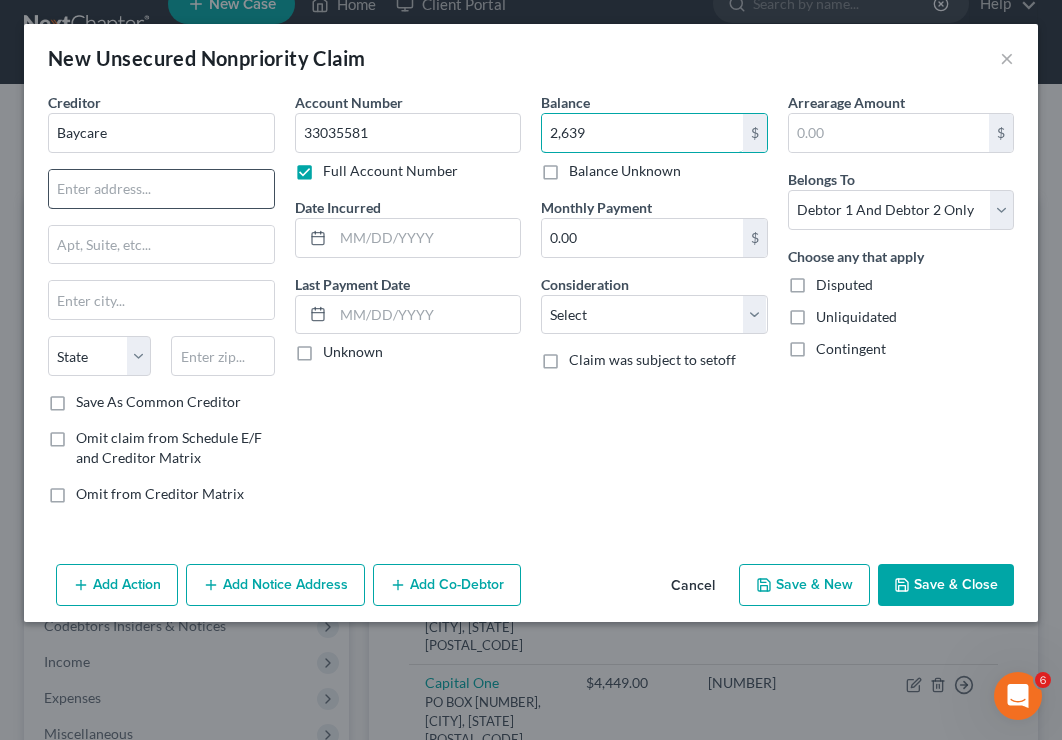type on "2,639" 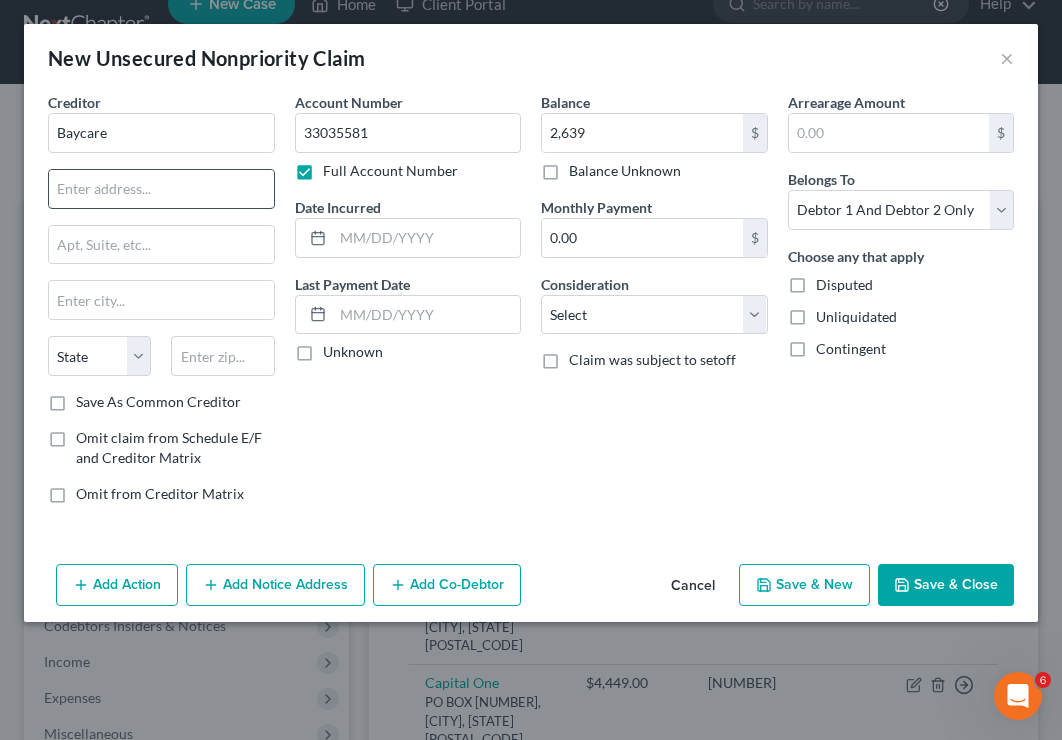 click at bounding box center [161, 189] 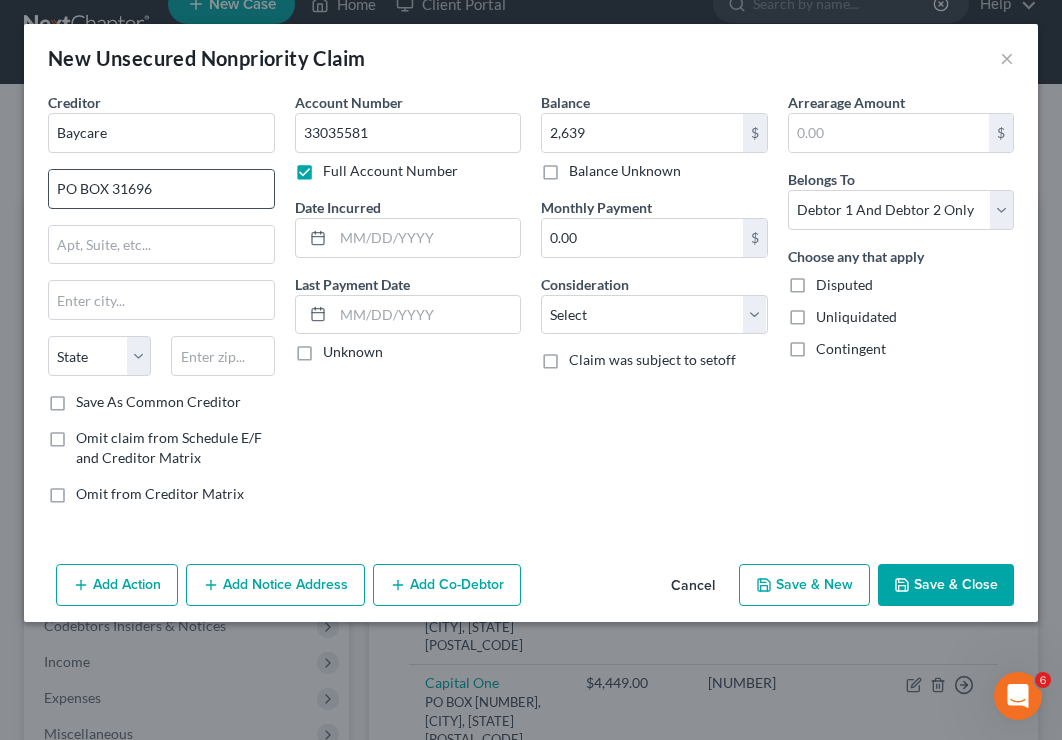 type on "PO BOX 31696" 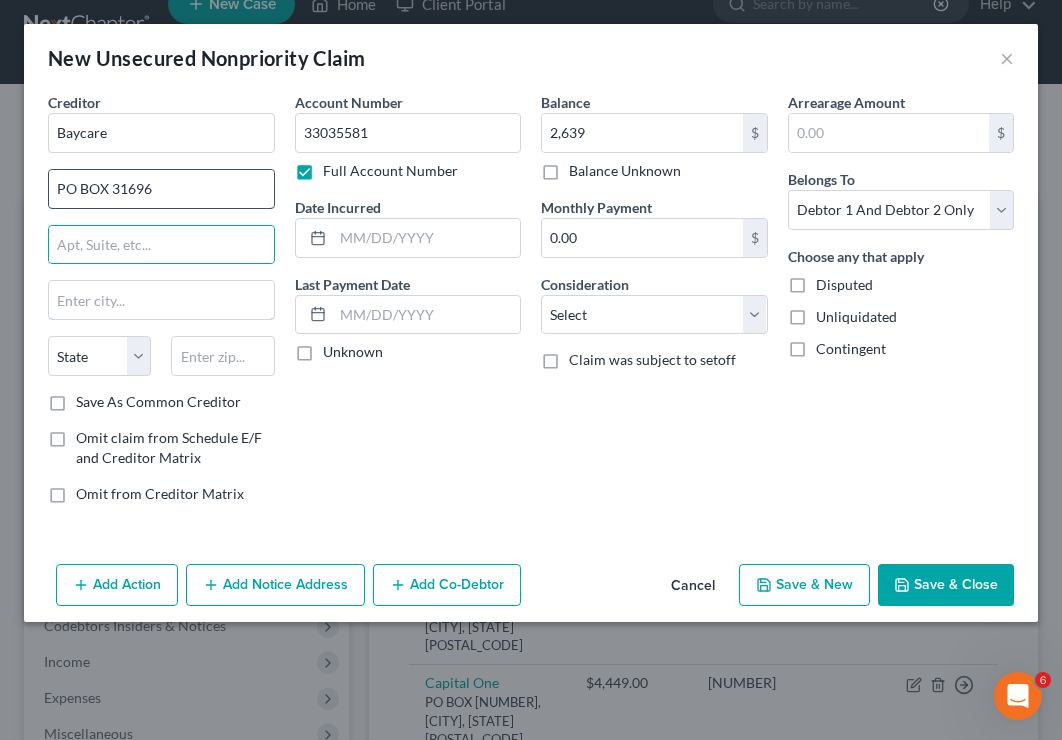 type on "j" 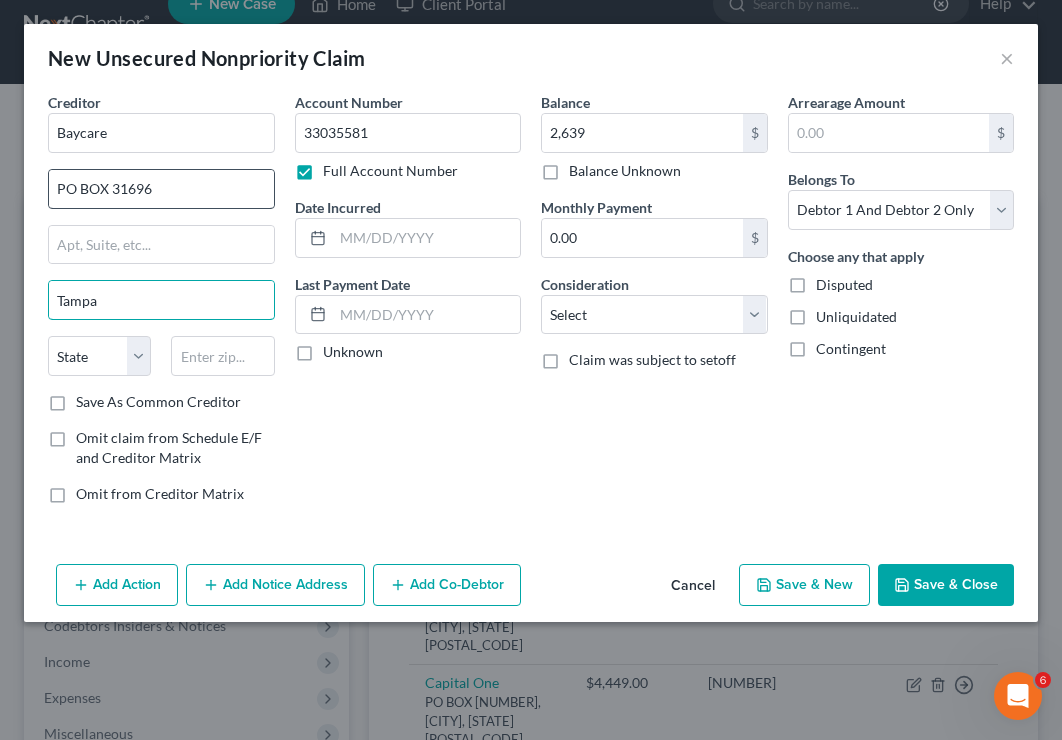 type on "Tampa" 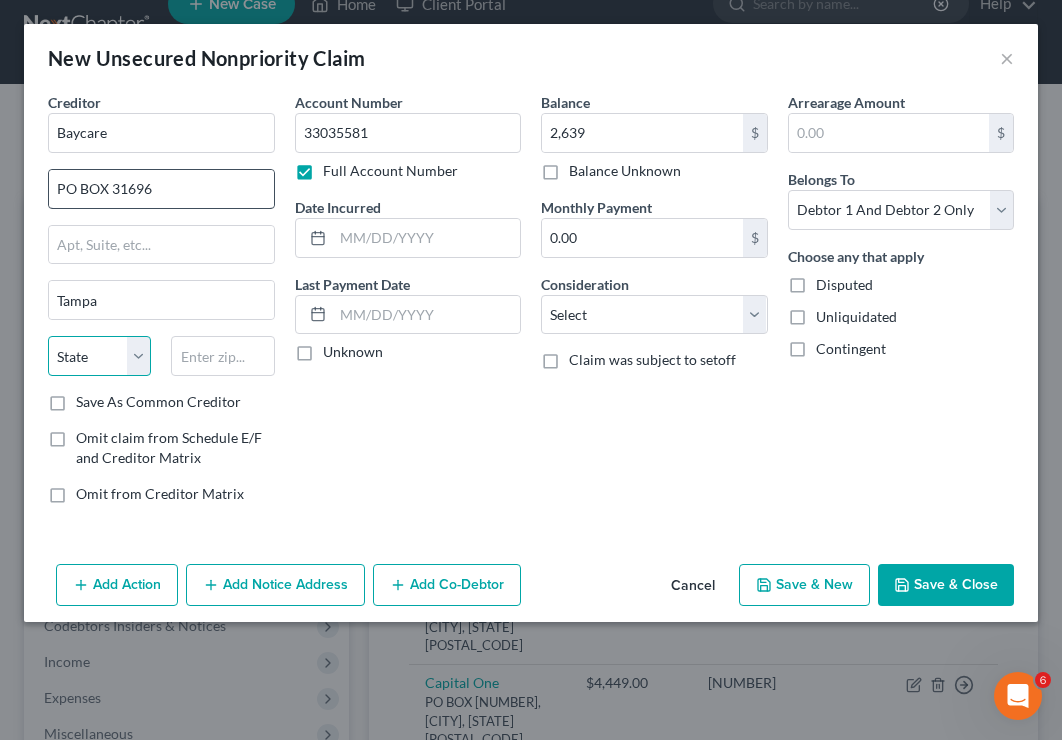 select on "9" 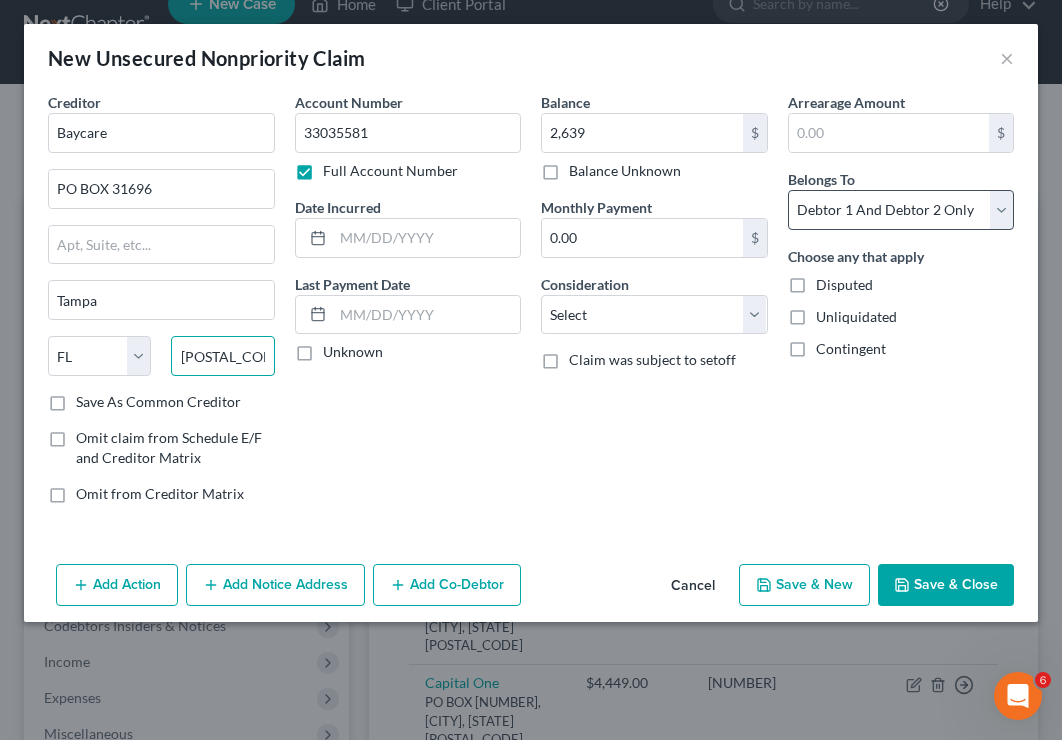 type on "[POSTAL_CODE]" 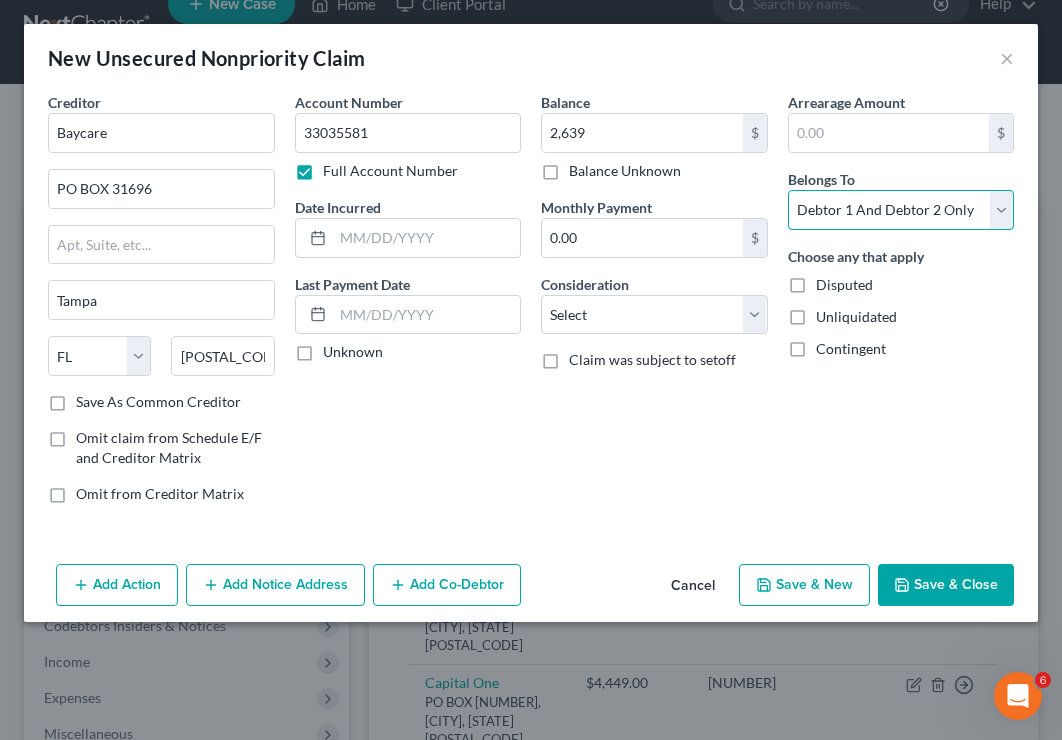 click on "Select Debtor 1 Only Debtor 2 Only Debtor 1 And Debtor 2 Only At Least One Of The Debtors And Another Community Property" at bounding box center (901, 210) 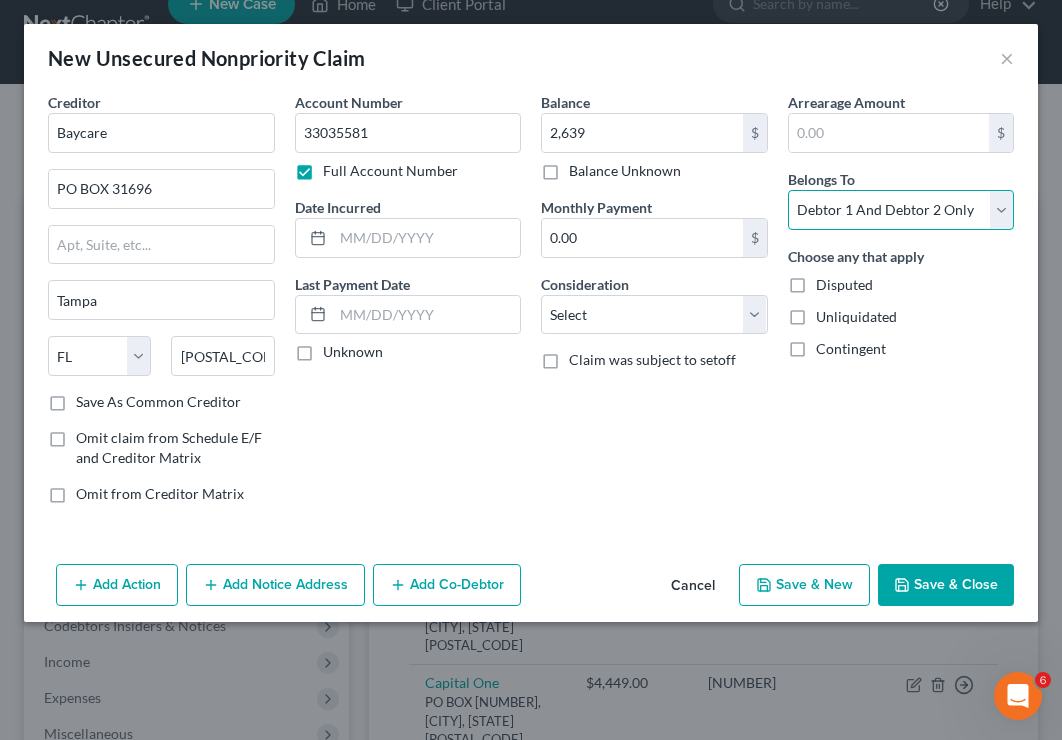 select on "1" 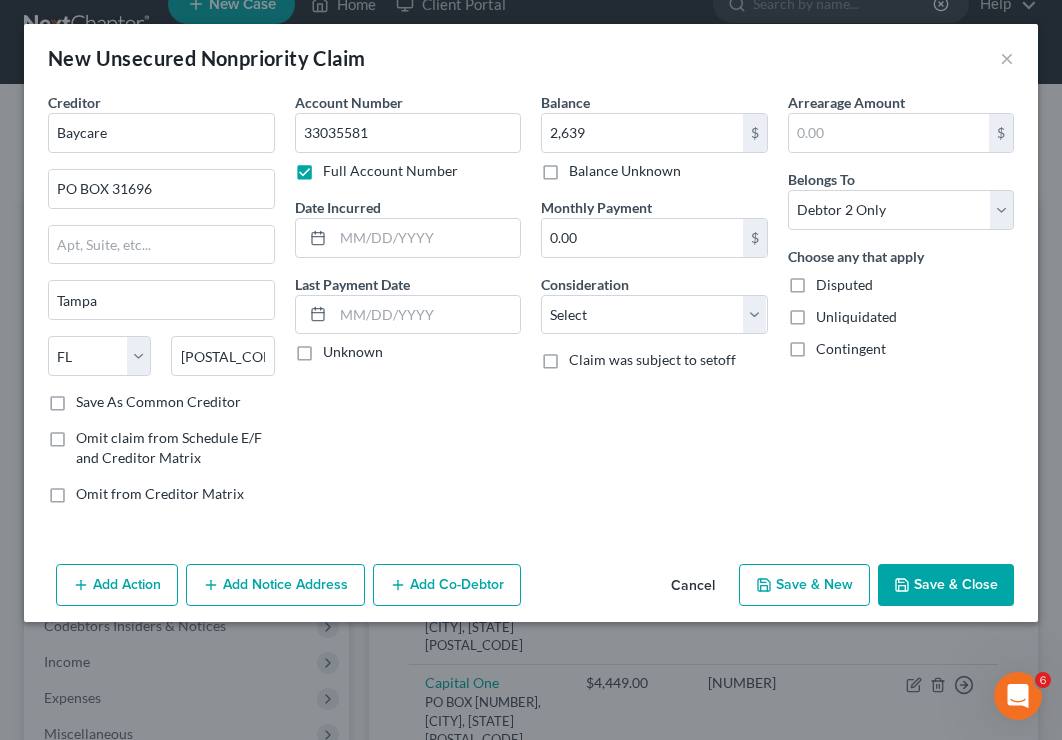 click on "Save & New" at bounding box center (804, 585) 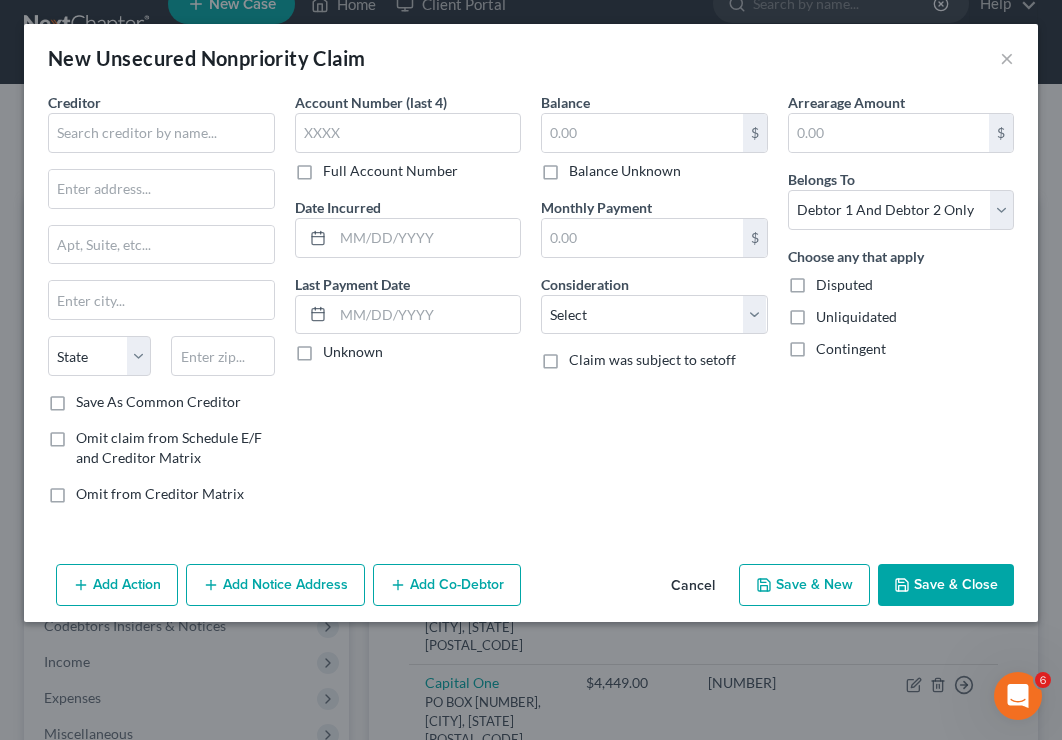 type on "2,639.00" 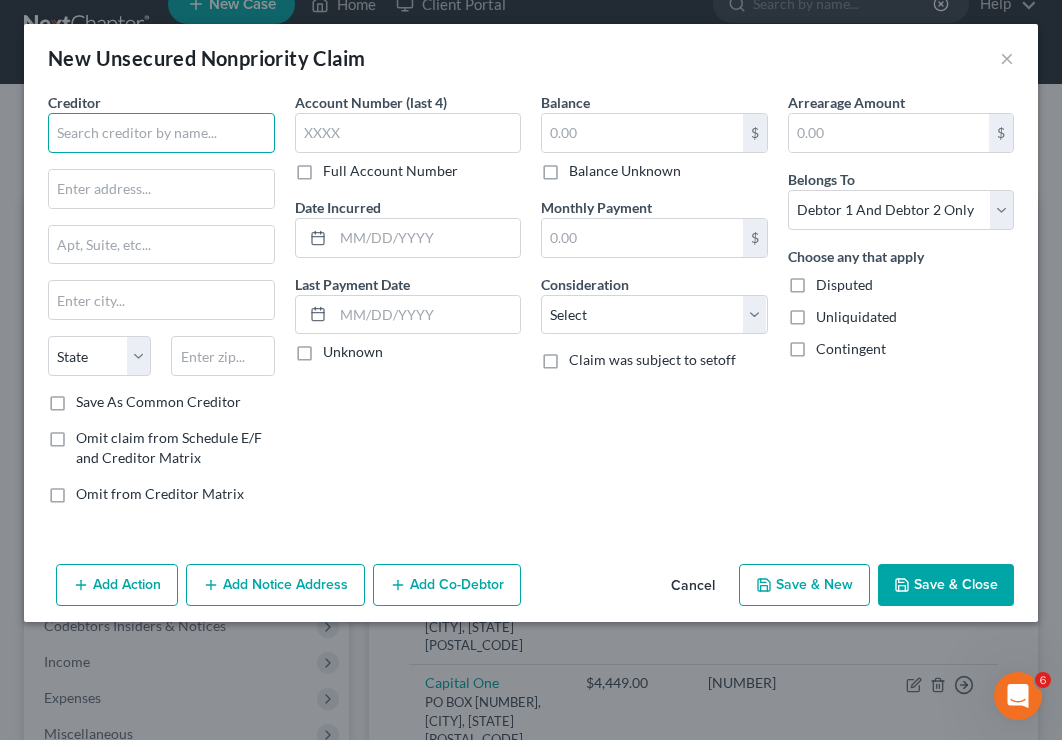 click at bounding box center (161, 133) 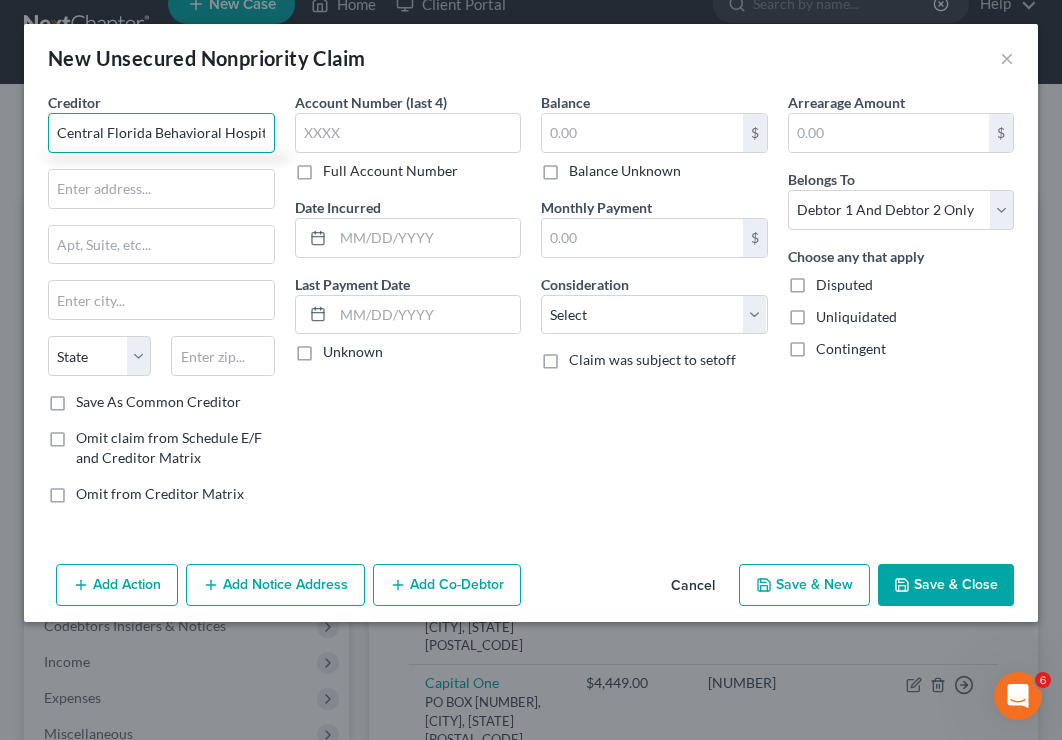 scroll, scrollTop: 0, scrollLeft: 7, axis: horizontal 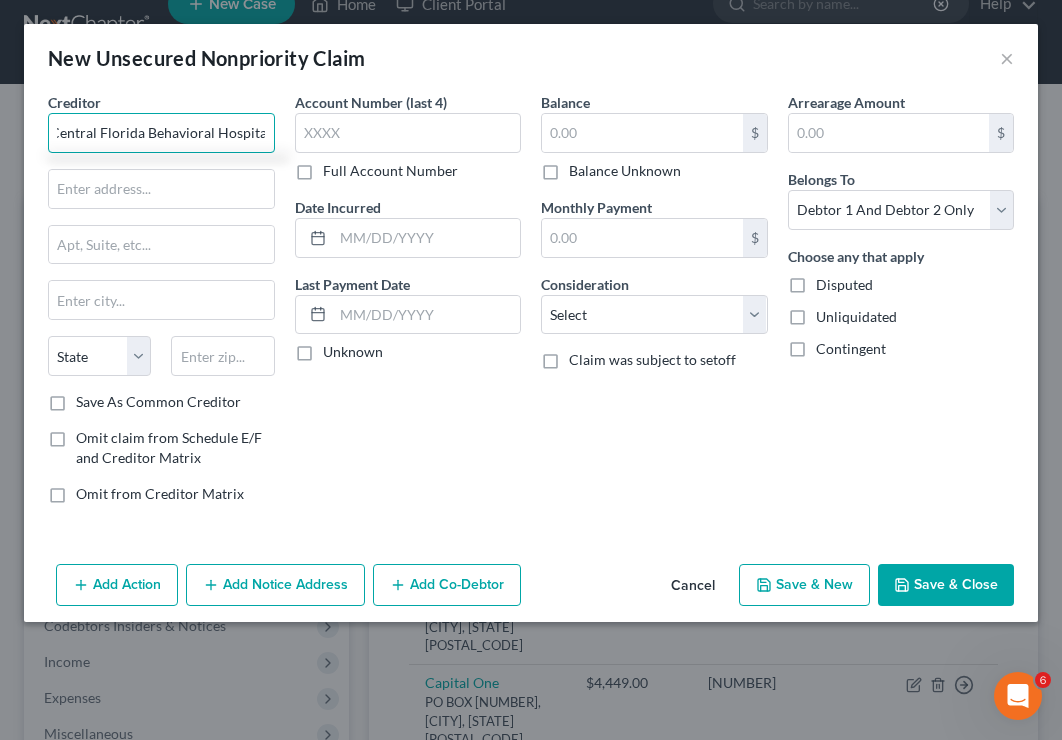 type on "Central Florida Behavioral Hospital" 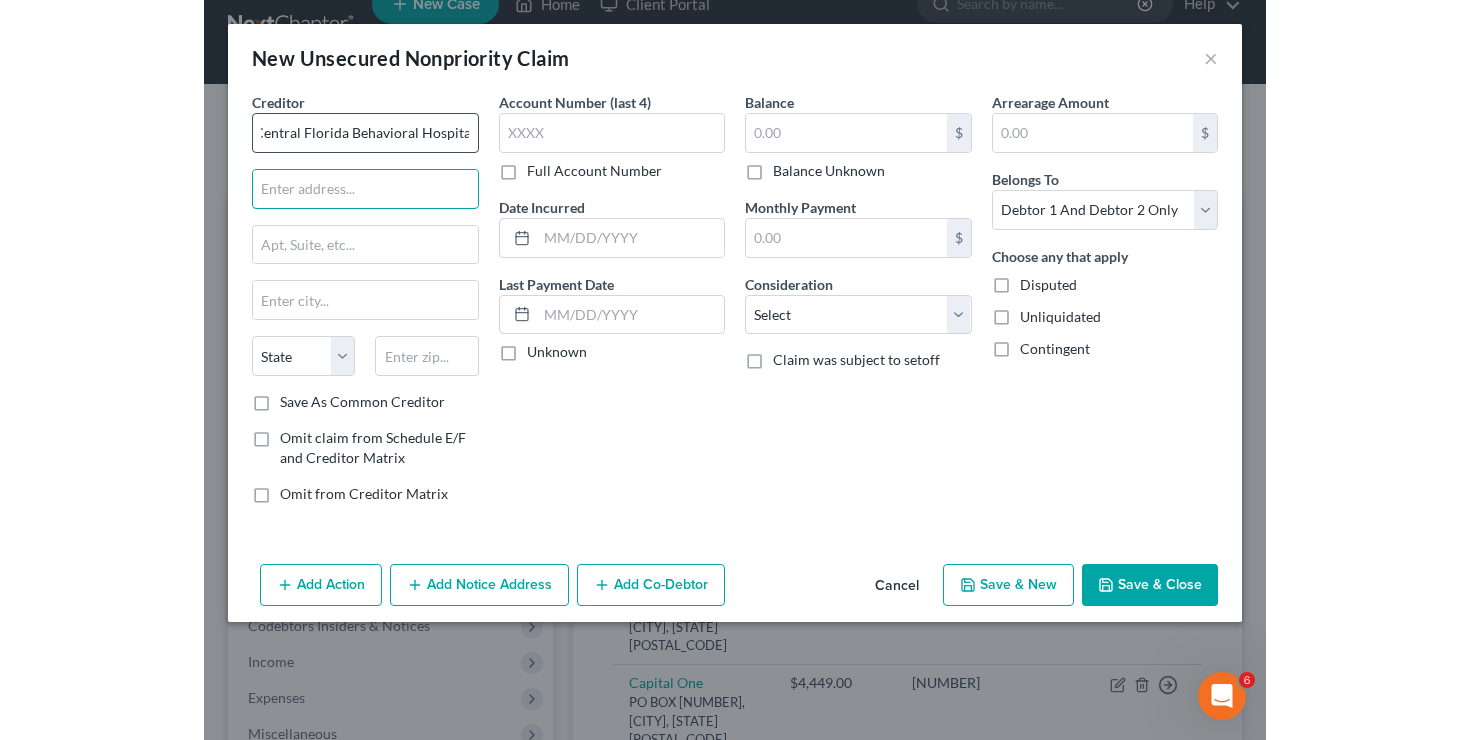 scroll, scrollTop: 0, scrollLeft: 0, axis: both 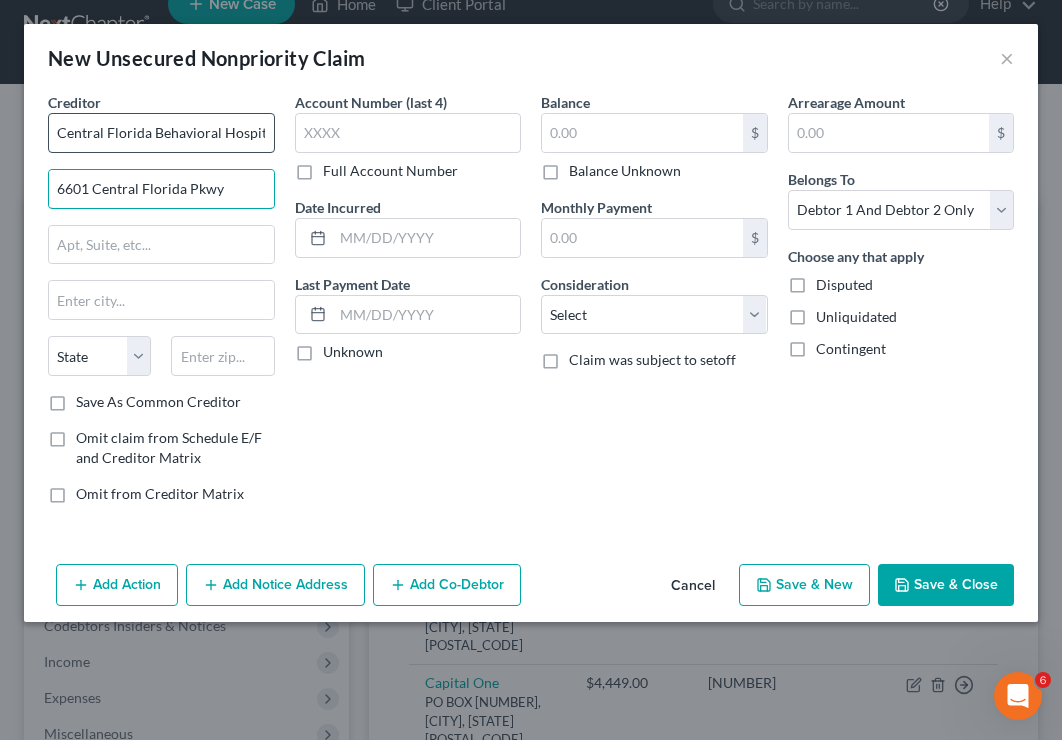 type on "6601 Central Florida Pkwy" 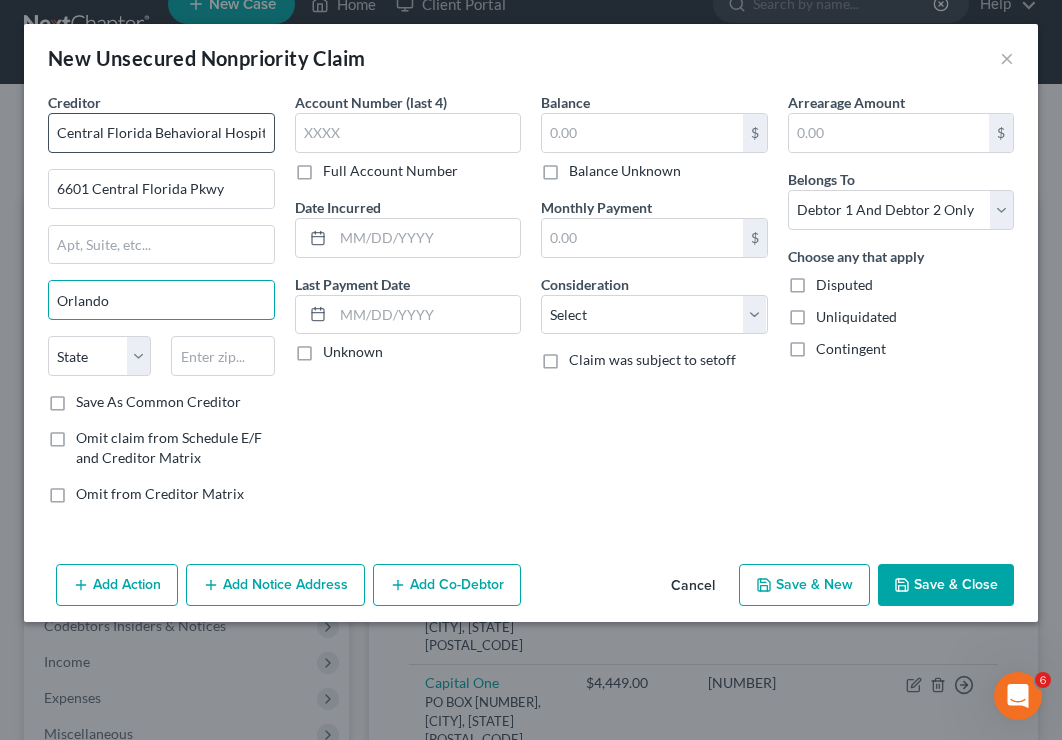 type on "Orlando" 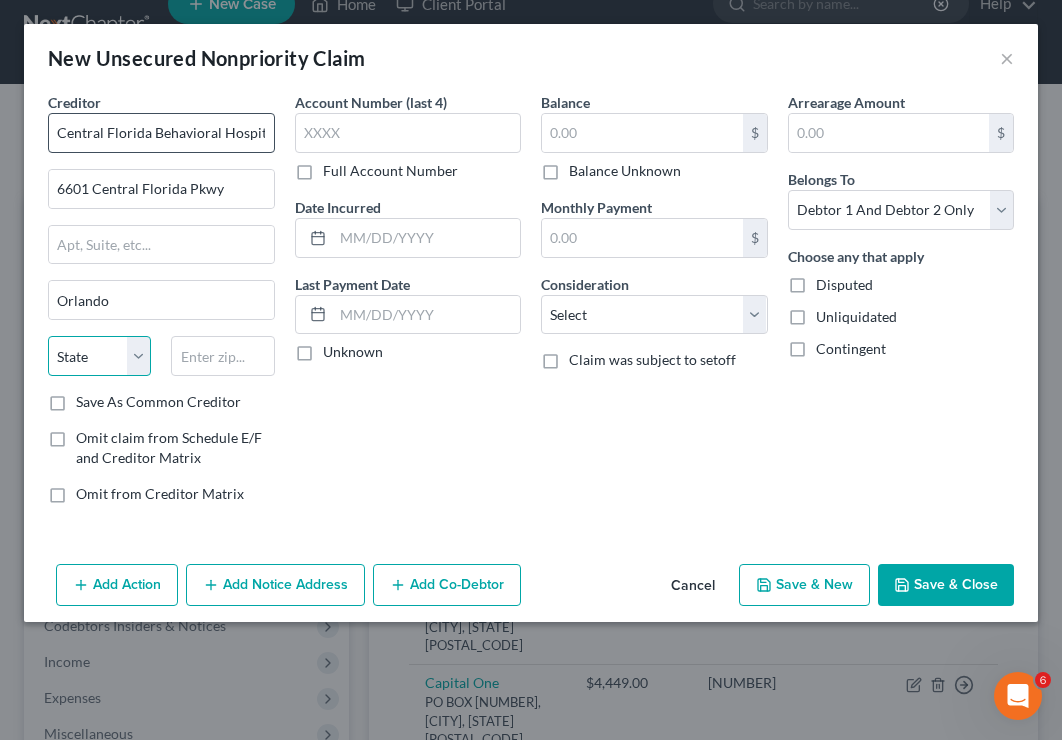 select on "9" 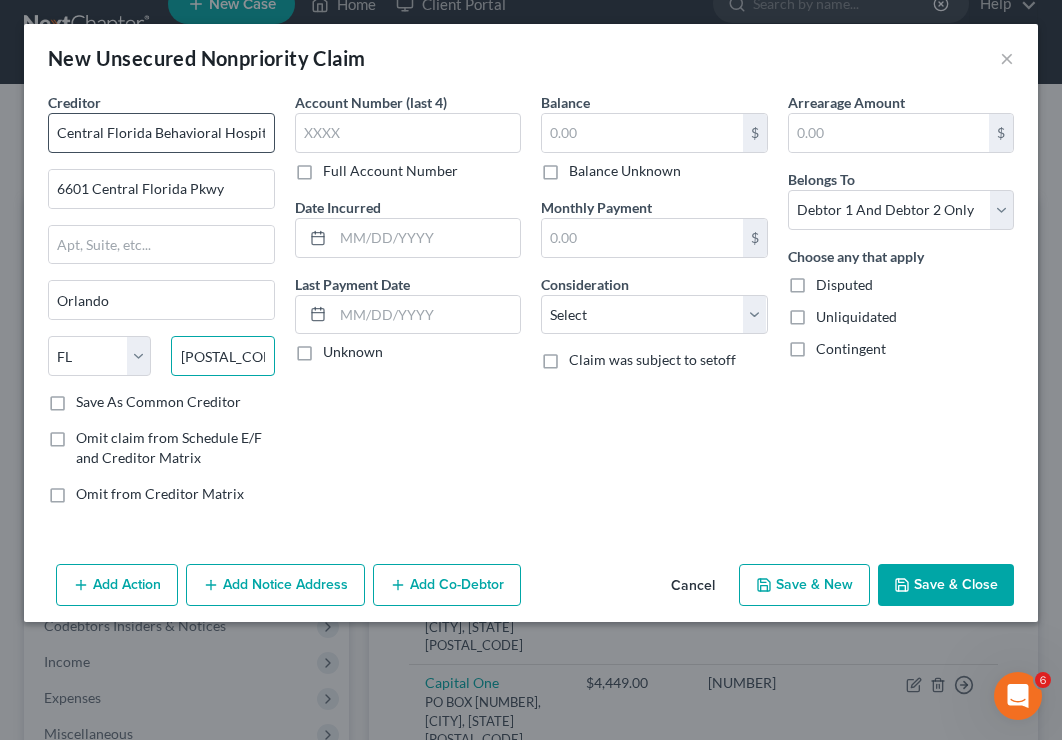 type on "[POSTAL_CODE]" 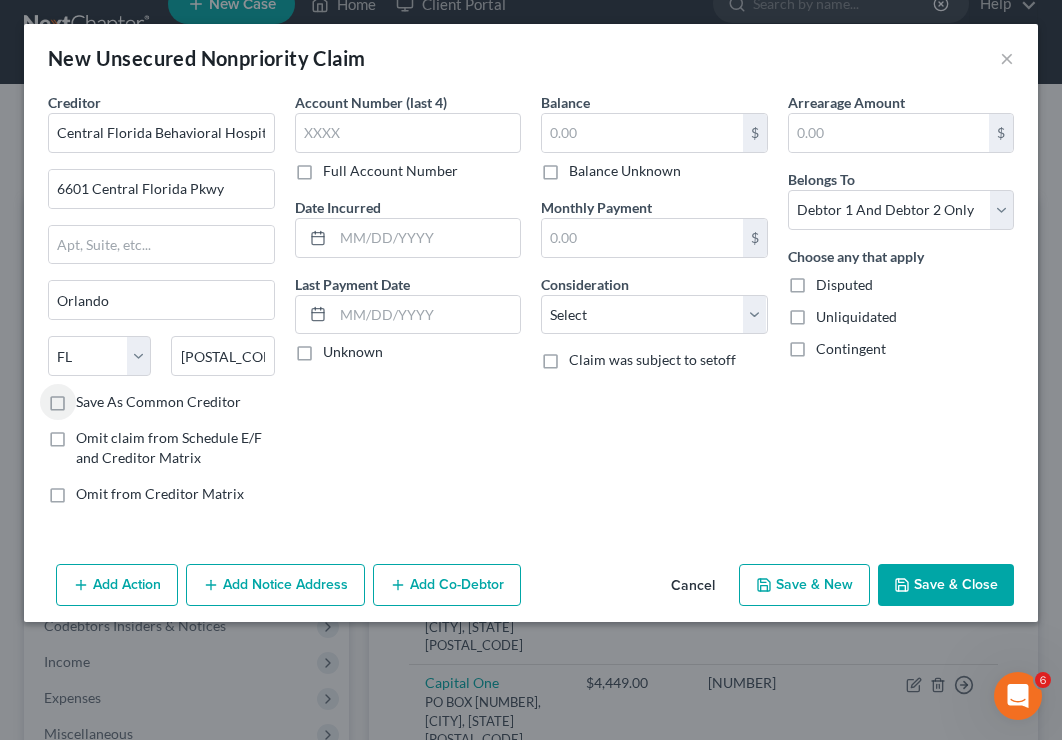 click on "Account Number (last 4)" at bounding box center [371, 102] 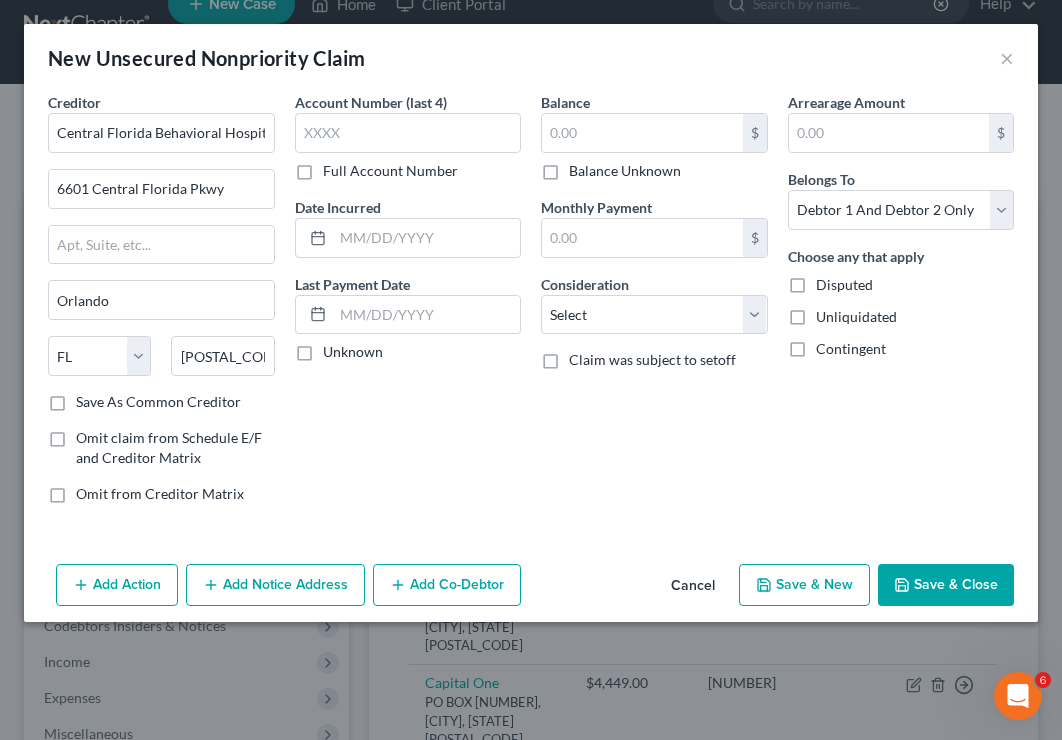 click on "Full Account Number" at bounding box center (390, 171) 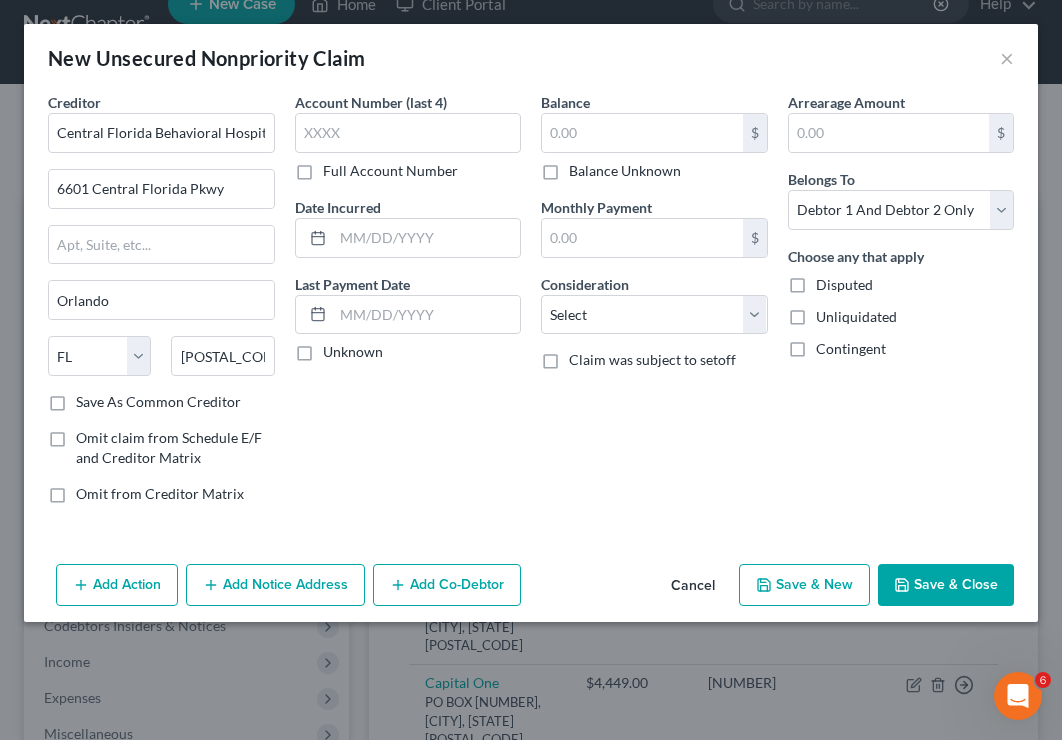 click on "Full Account Number" at bounding box center (337, 167) 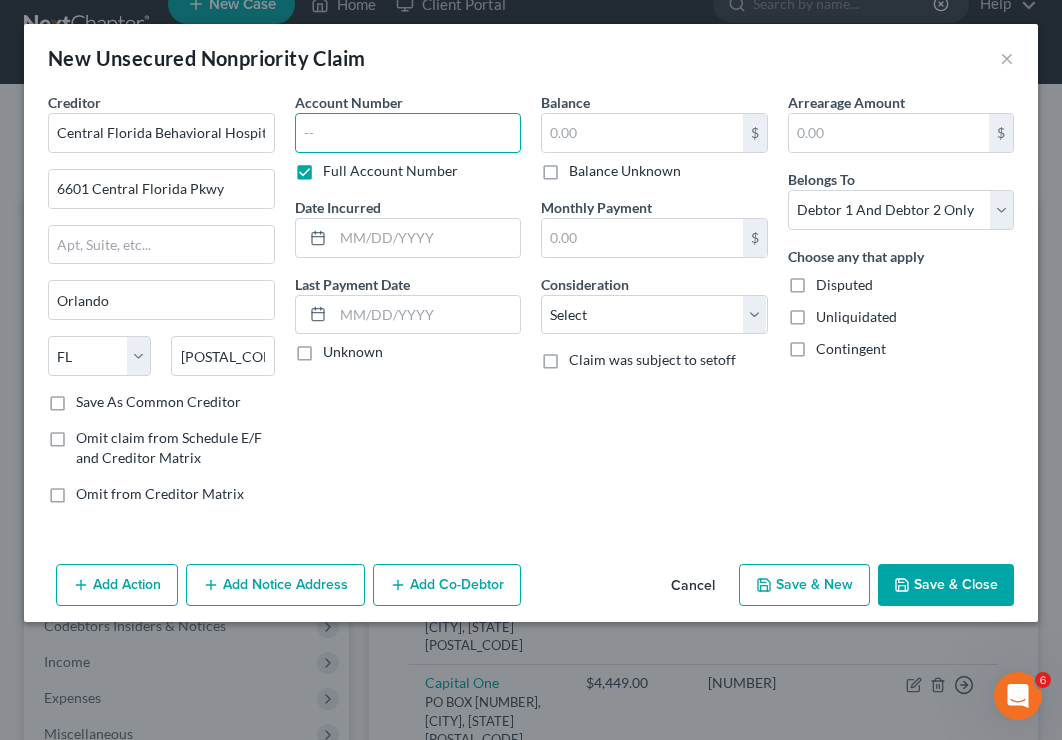click at bounding box center (408, 133) 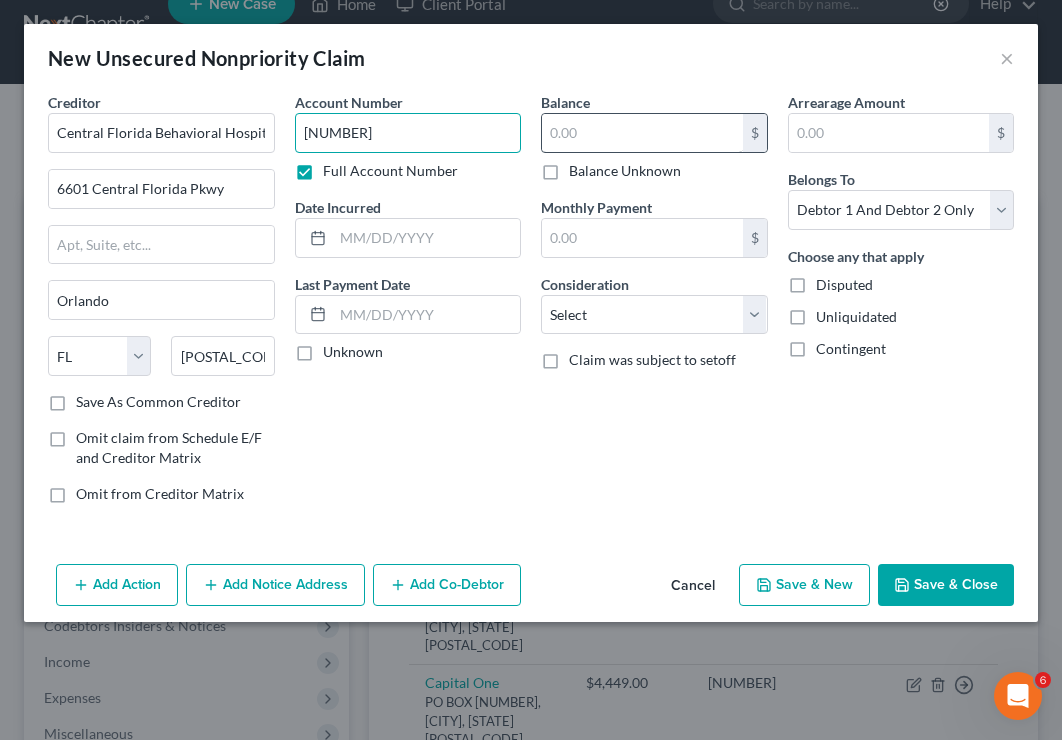 type on "[NUMBER]" 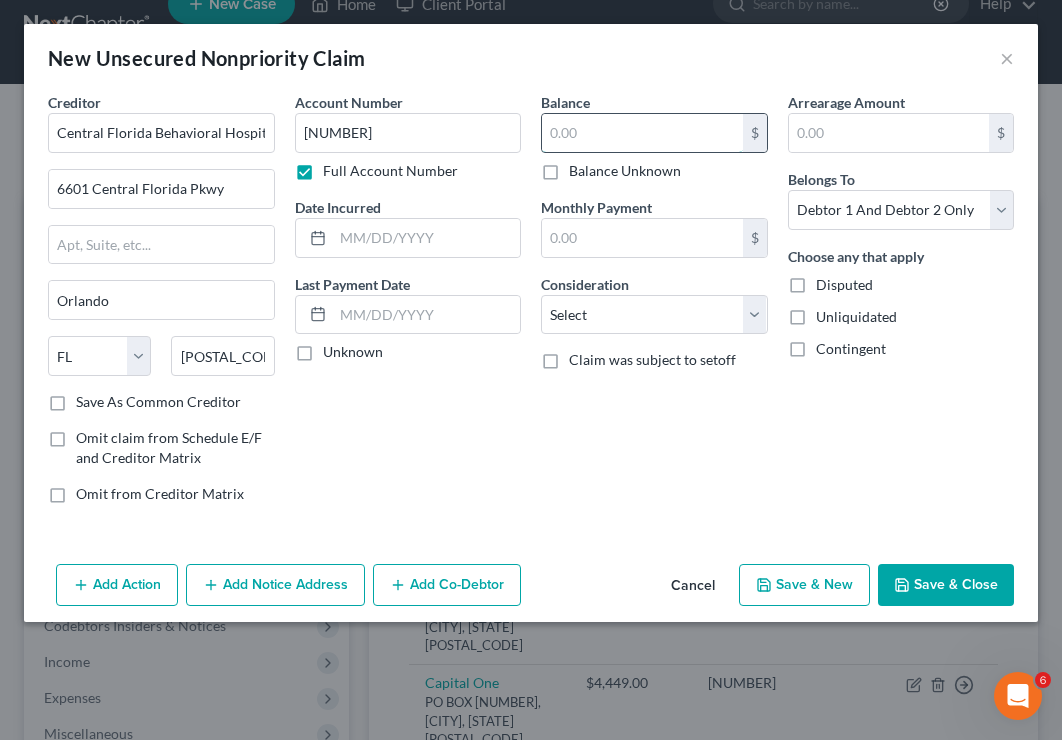 click at bounding box center (642, 133) 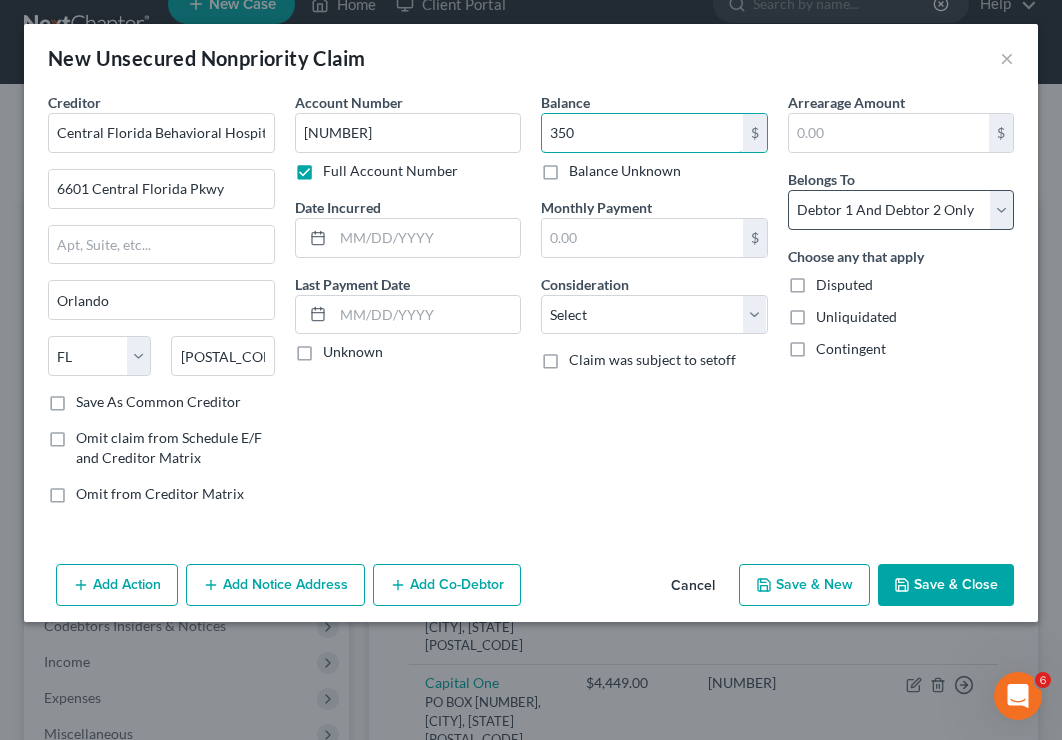 type on "350" 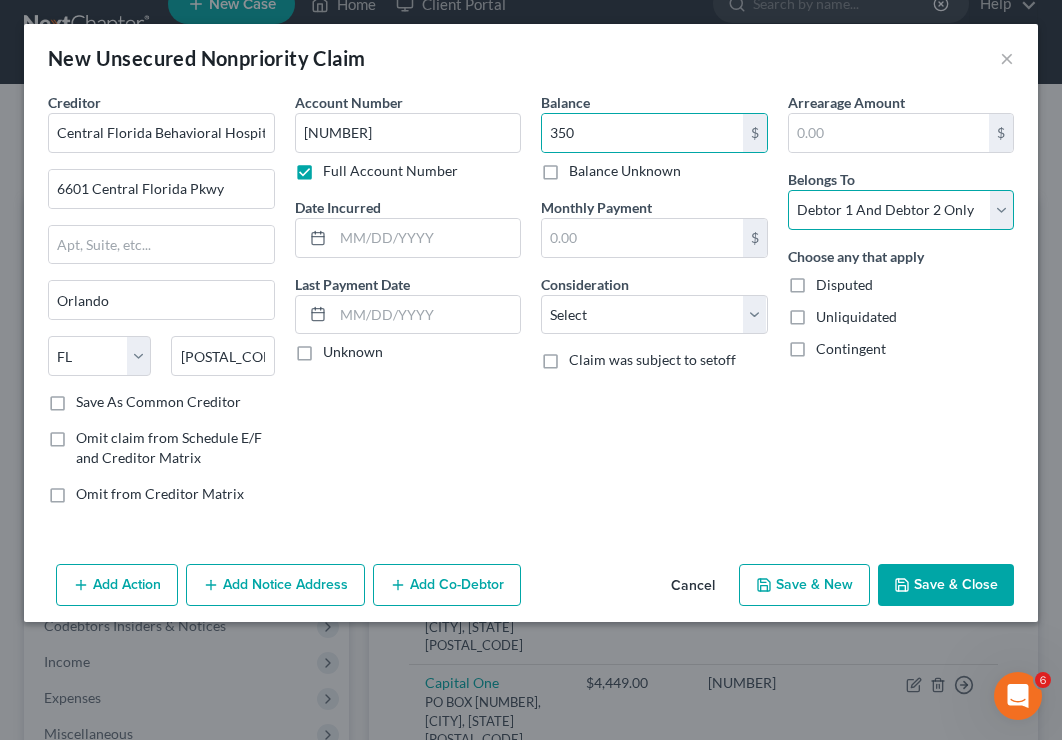 click on "Select Debtor 1 Only Debtor 2 Only Debtor 1 And Debtor 2 Only At Least One Of The Debtors And Another Community Property" at bounding box center (901, 210) 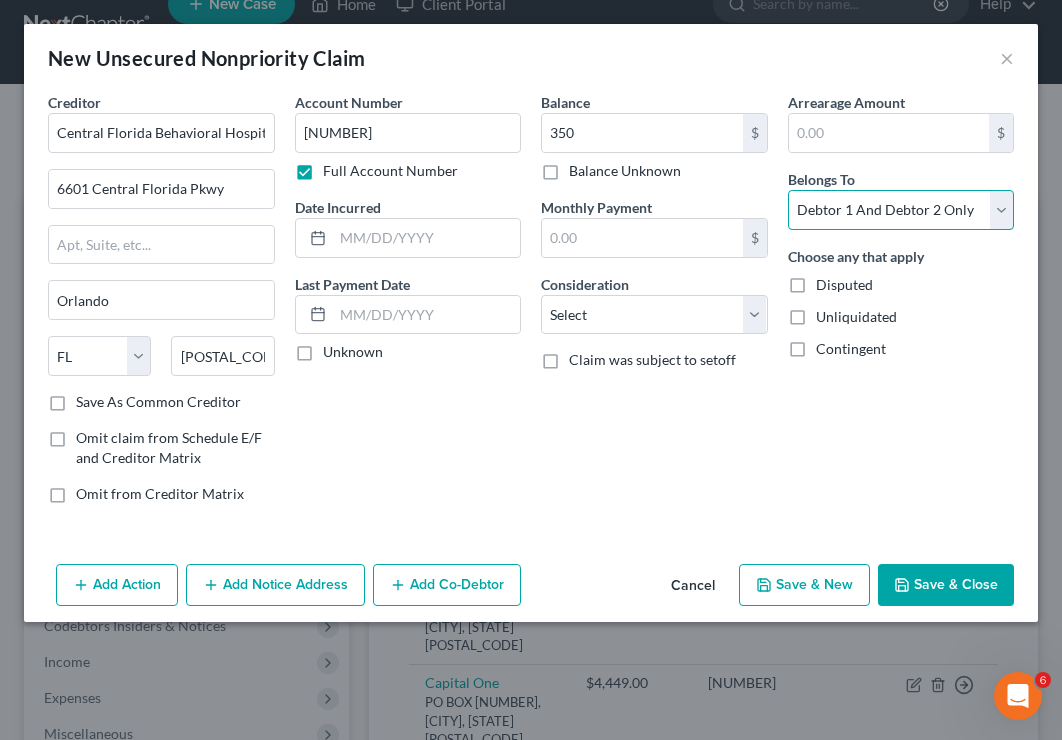 select on "1" 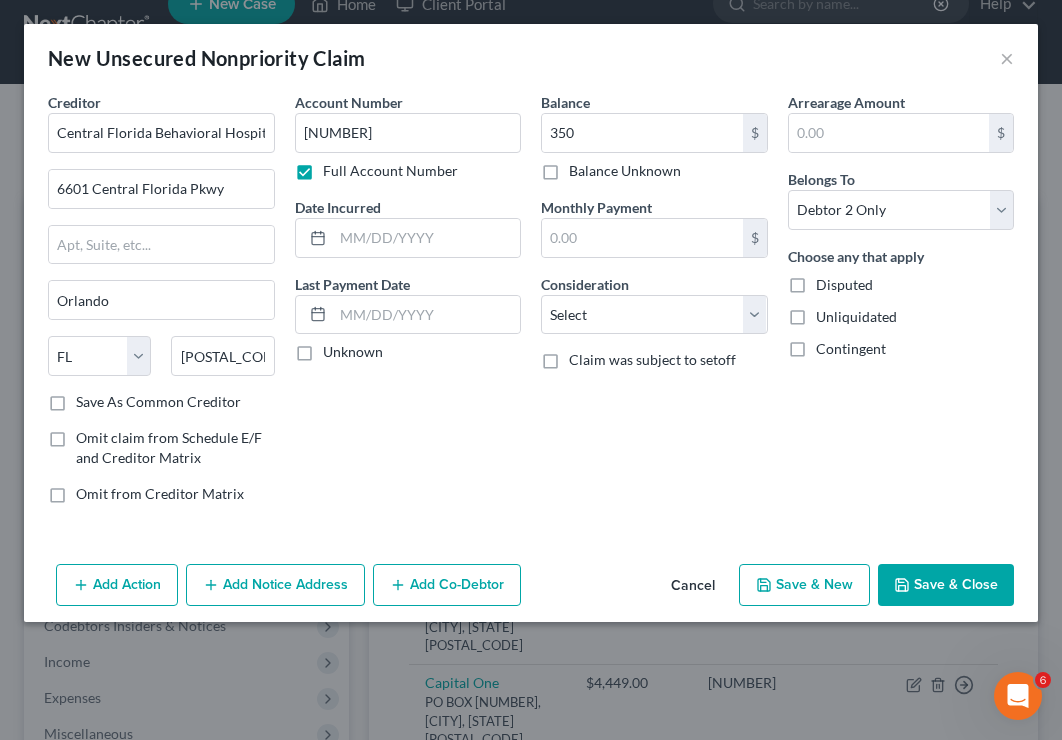 click on "Save & New" at bounding box center (804, 585) 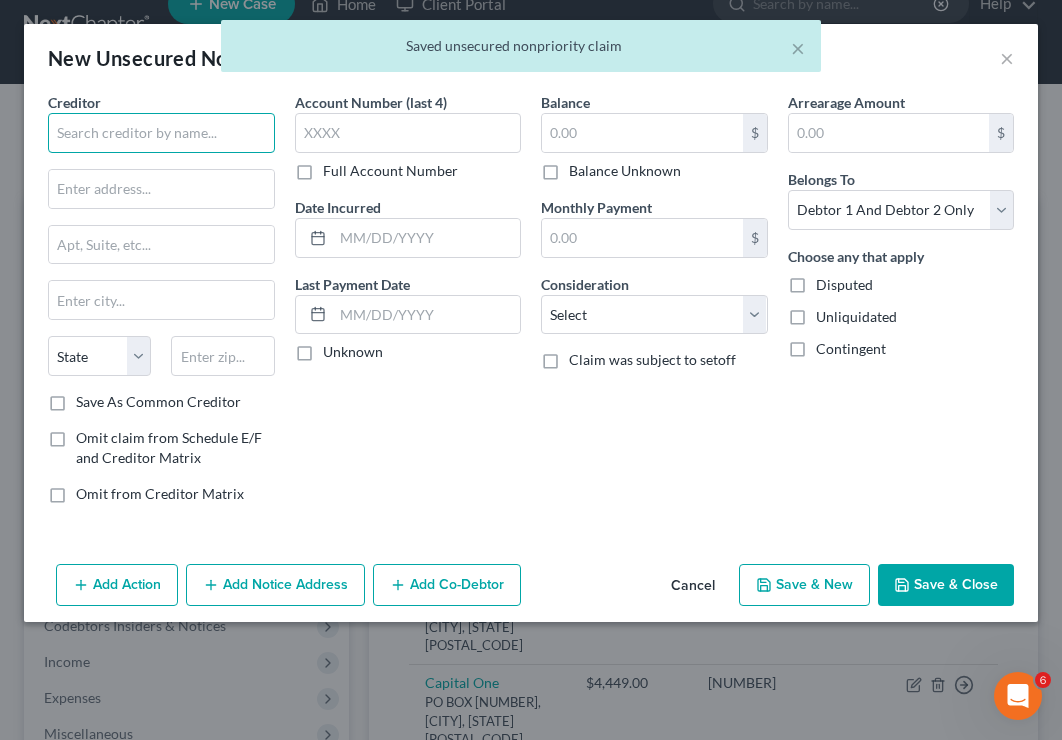 click at bounding box center (161, 133) 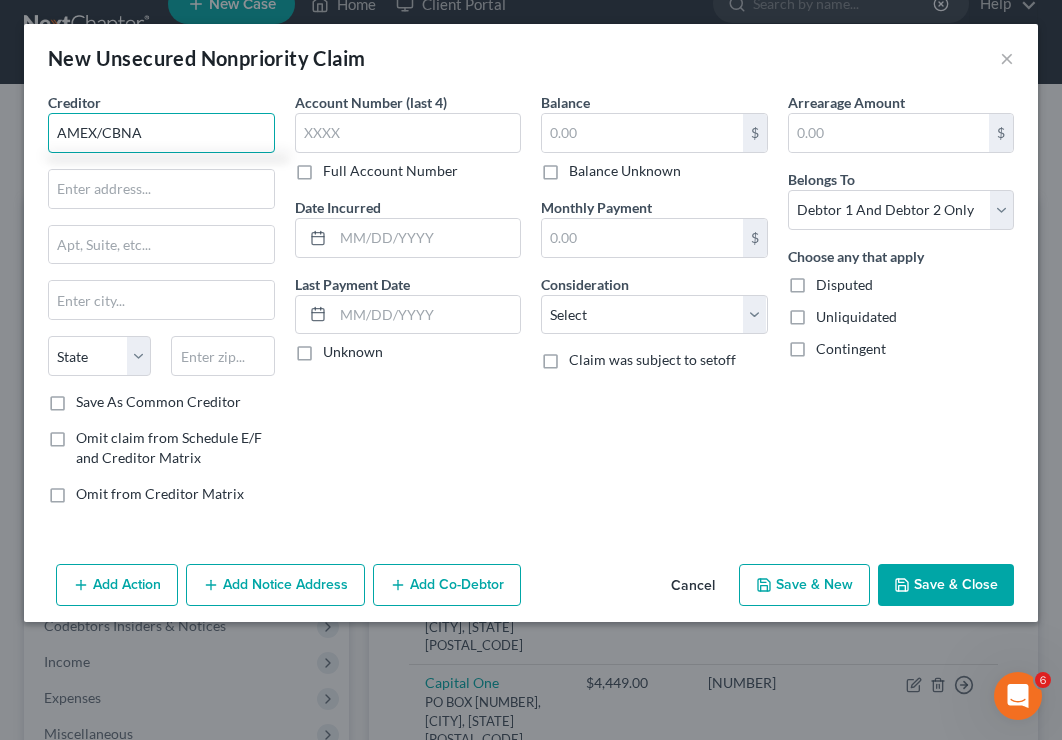 type on "AMEX/CBNA" 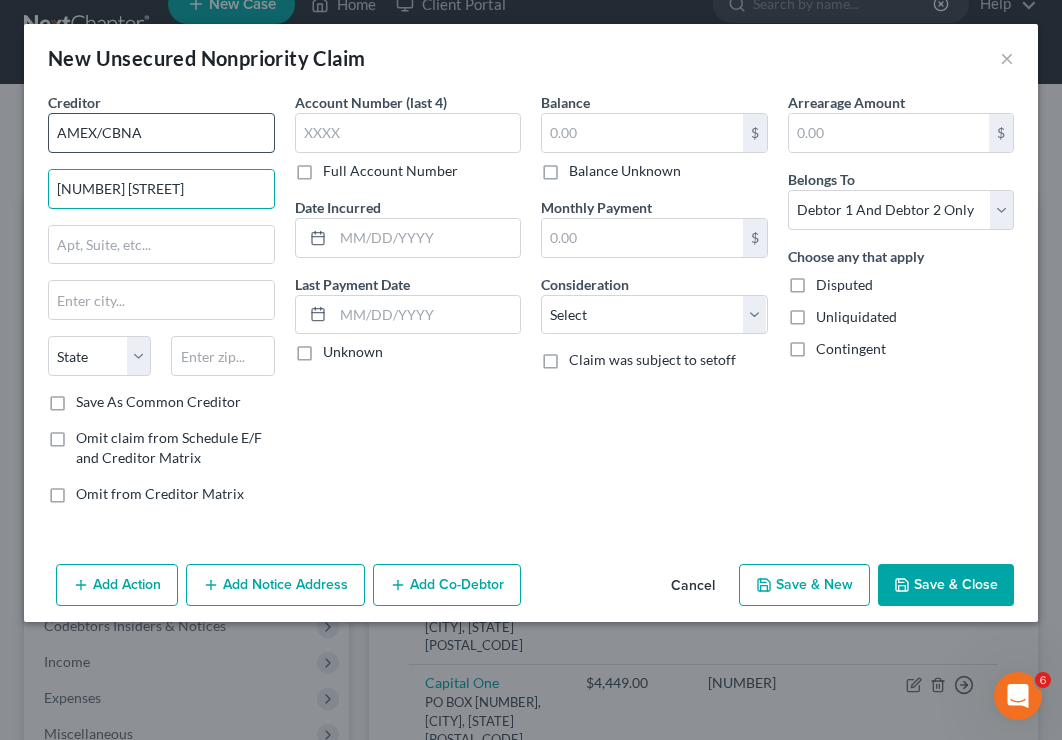 type on "[NUMBER] [STREET]" 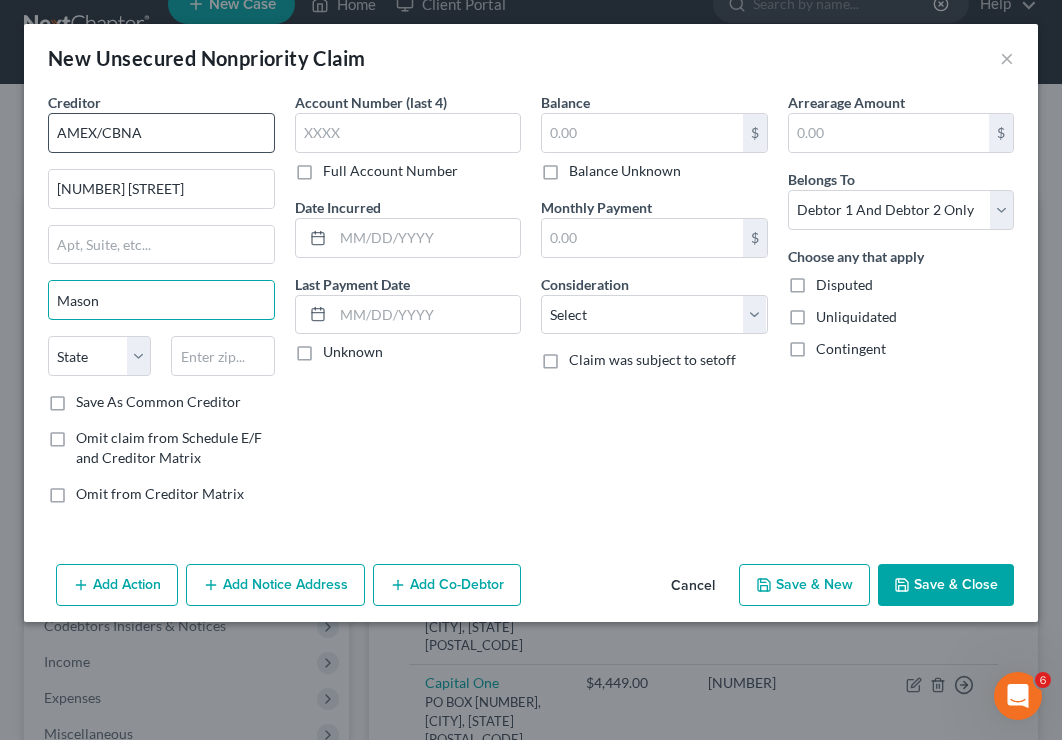 type on "Mason" 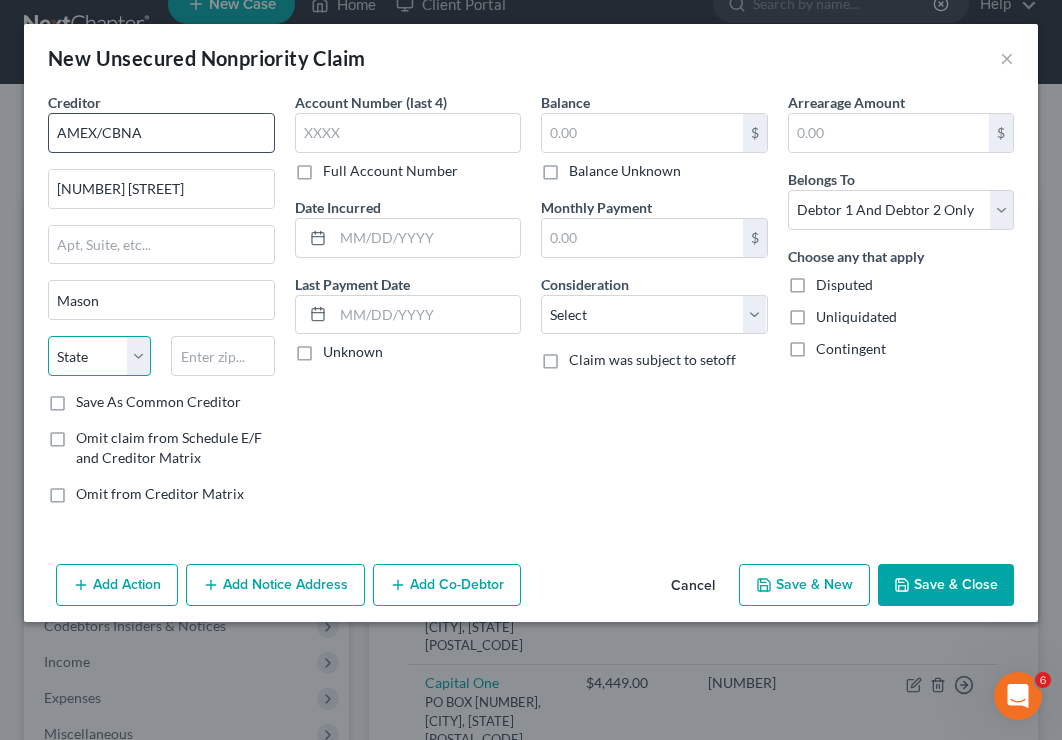select on "36" 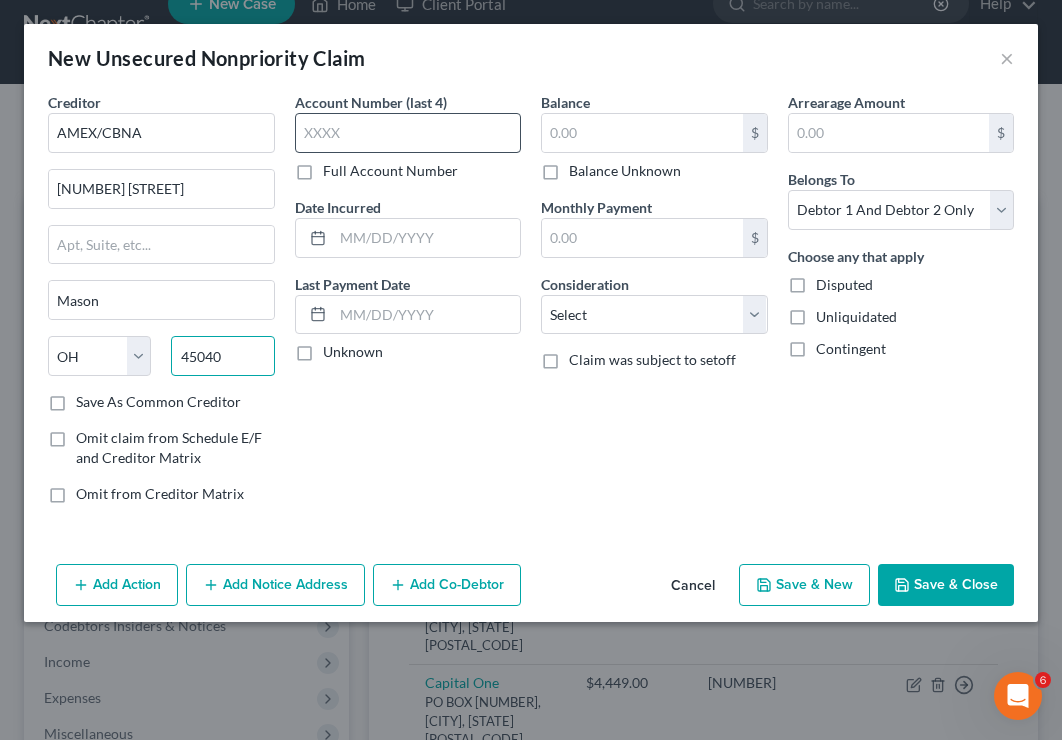 type on "45040" 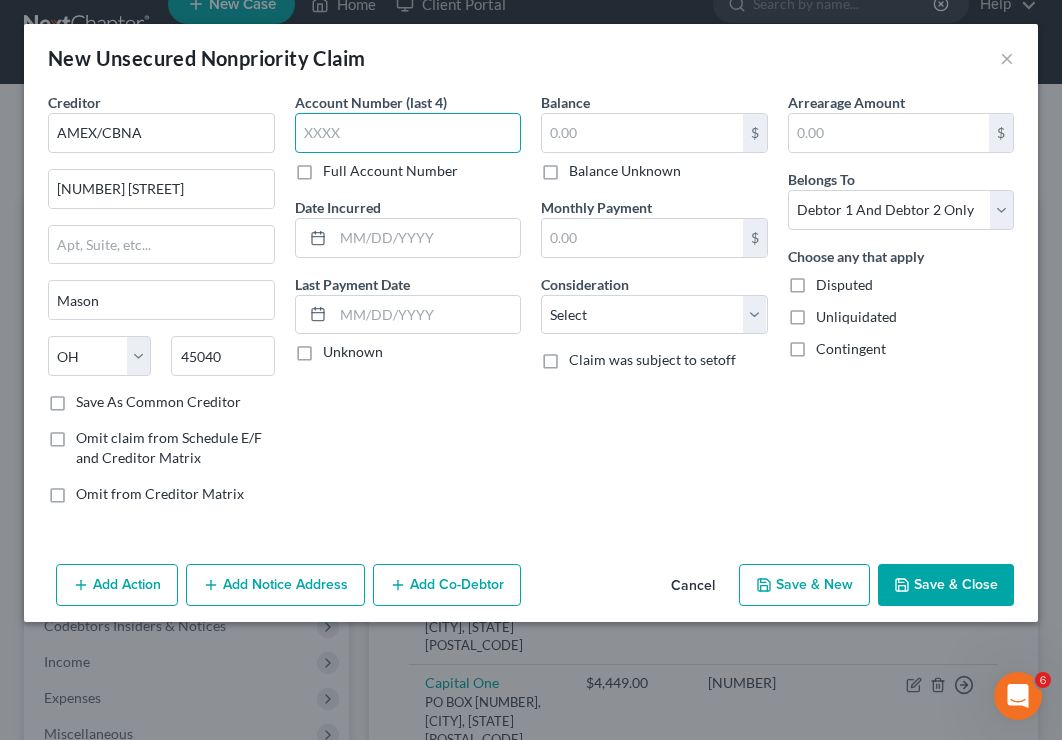 click at bounding box center (408, 133) 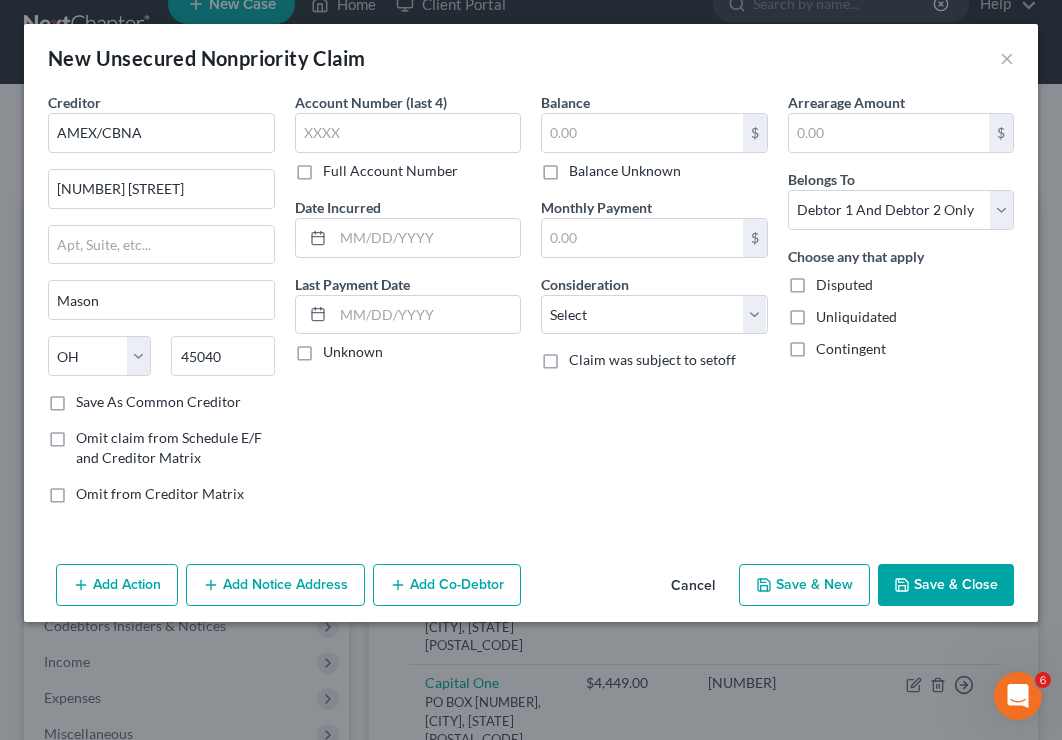 click on "Full Account Number" at bounding box center [390, 171] 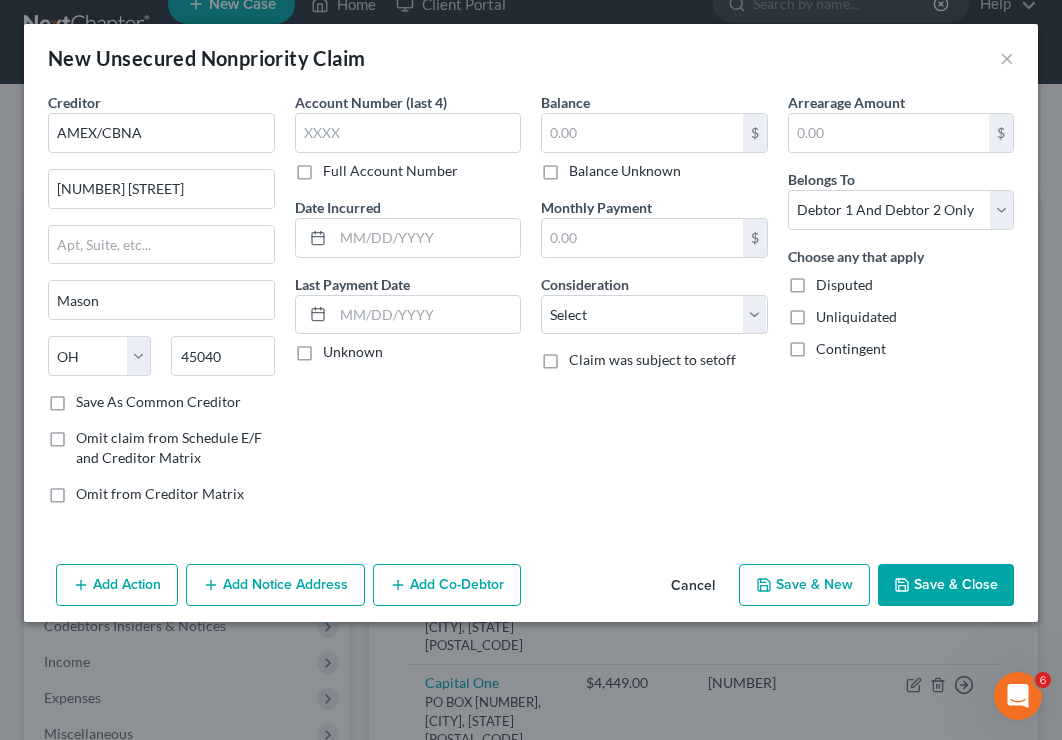 click on "Full Account Number" at bounding box center [337, 167] 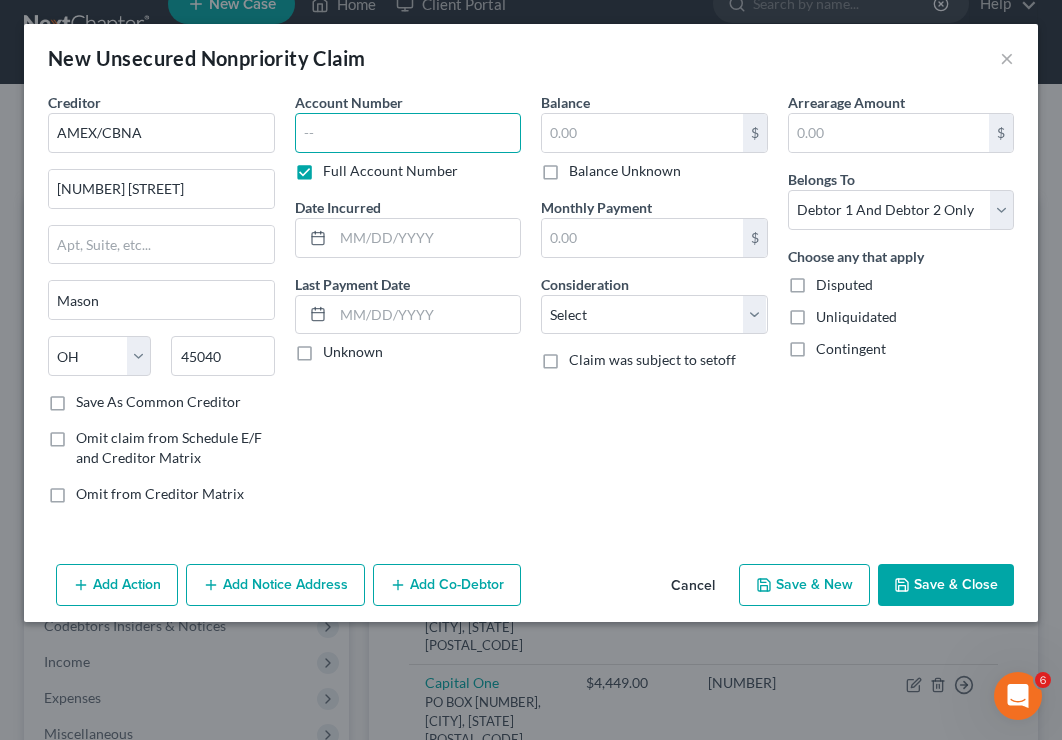 click at bounding box center (408, 133) 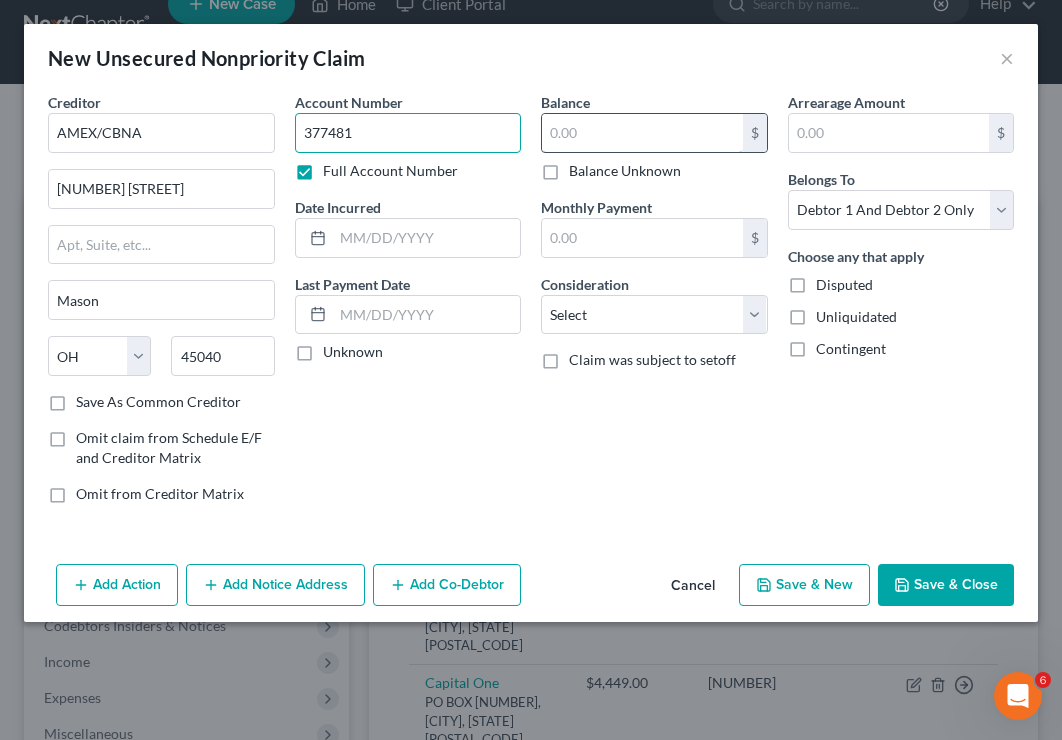 type on "377481" 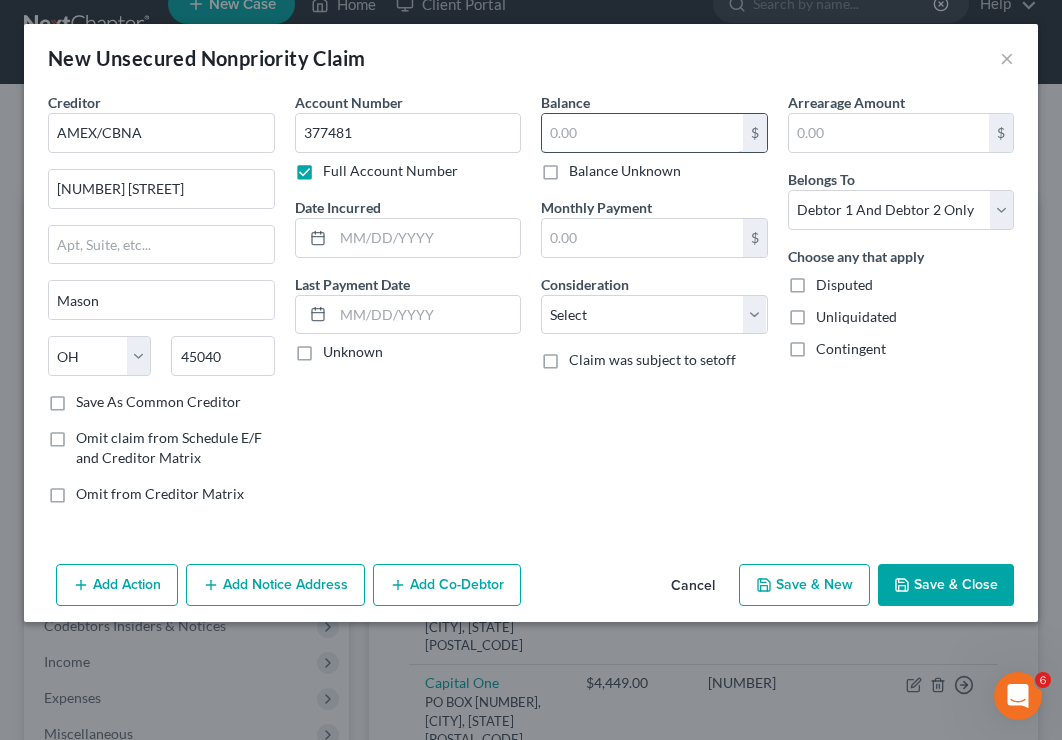 click at bounding box center [642, 133] 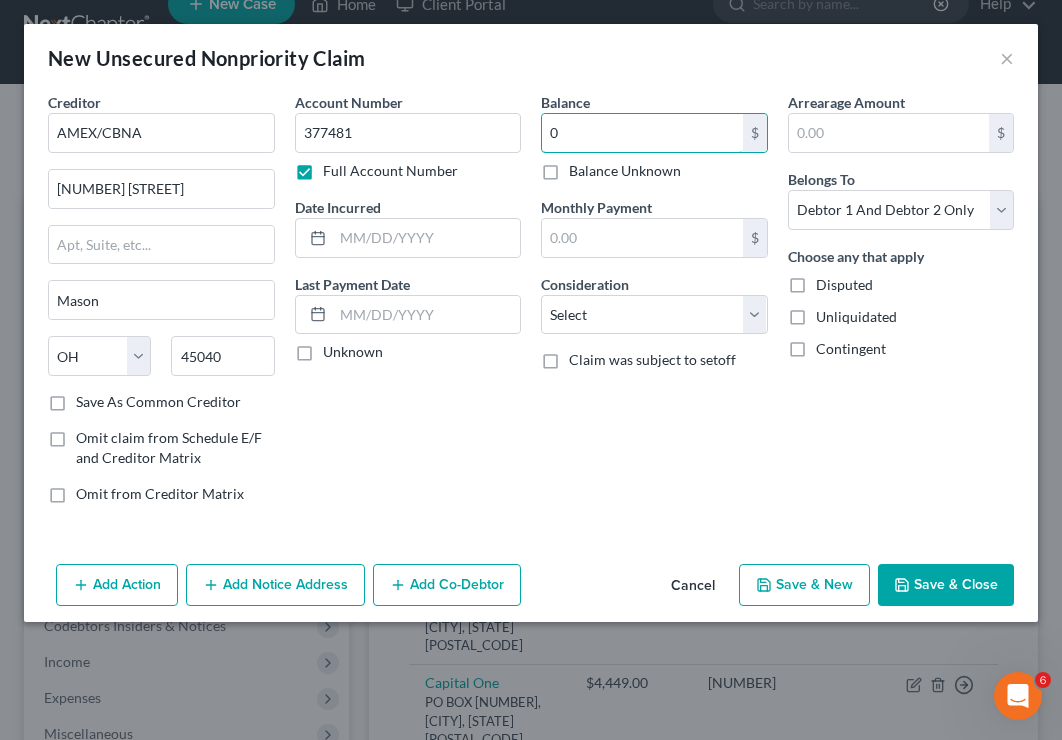 type on "0" 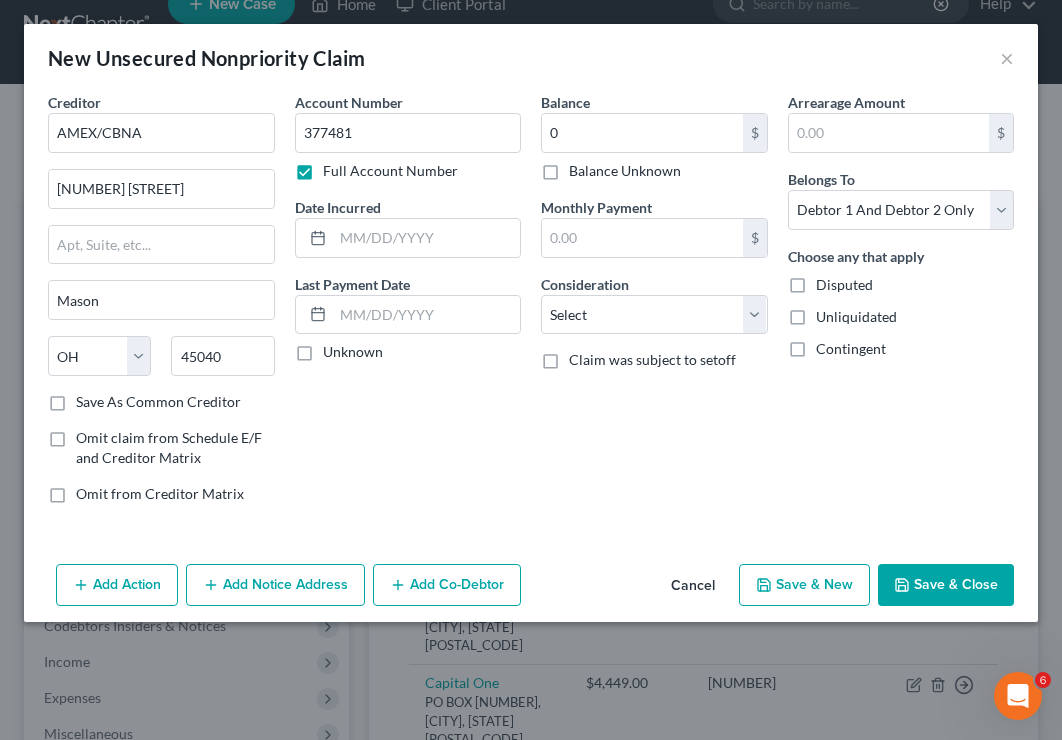 click on "Add Action Add Notice Address Add Co-Debtor Cancel Save & New Save & Close" at bounding box center (531, 589) 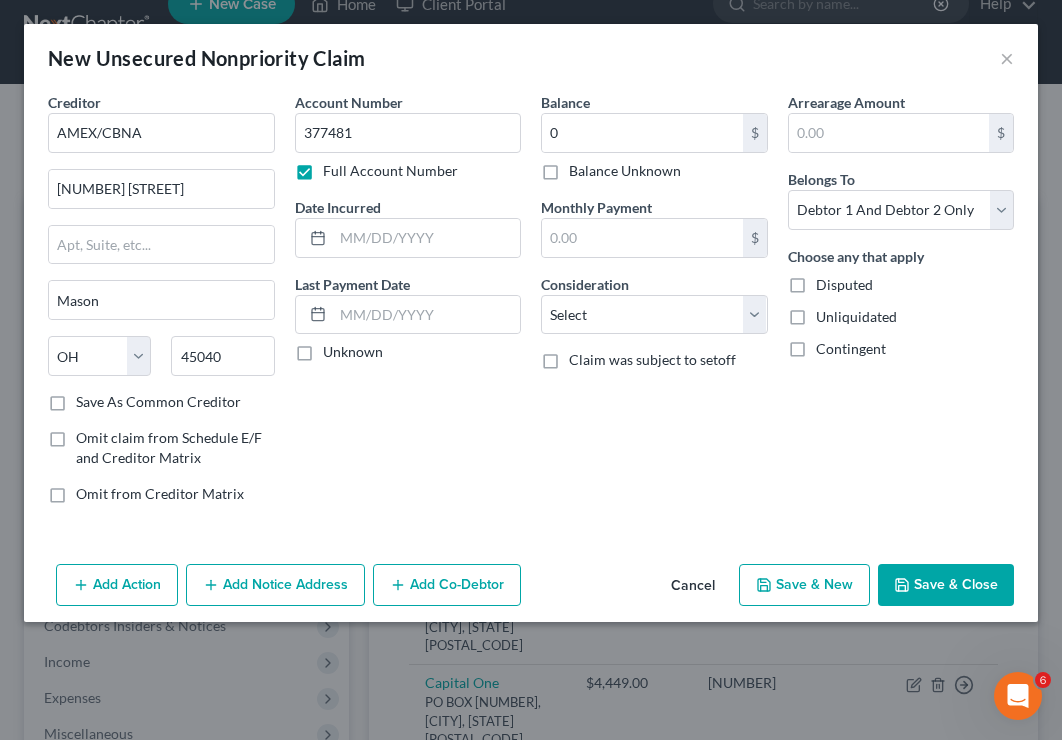 click on "Save & New" at bounding box center (804, 585) 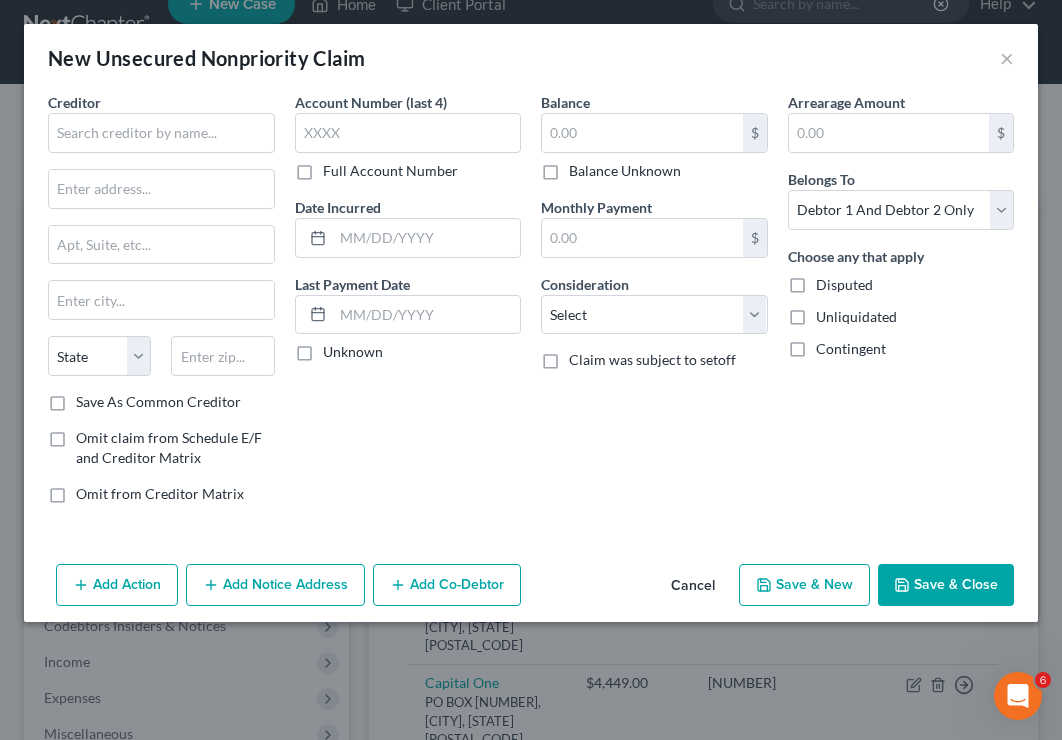 type on "0.00" 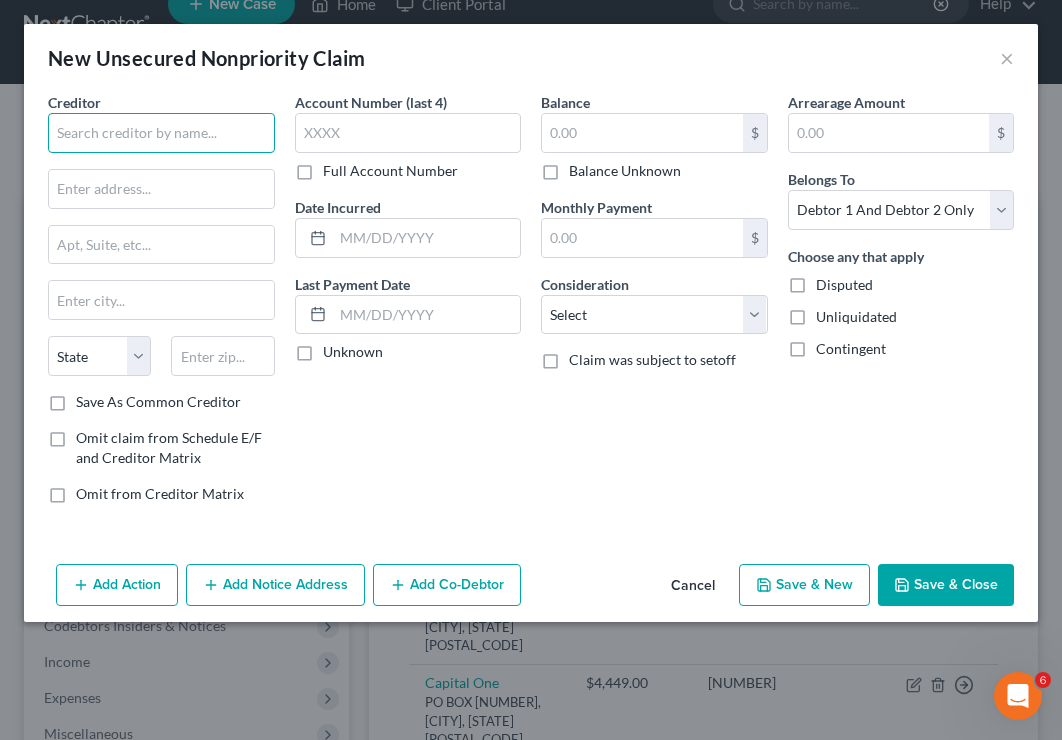 click at bounding box center [161, 133] 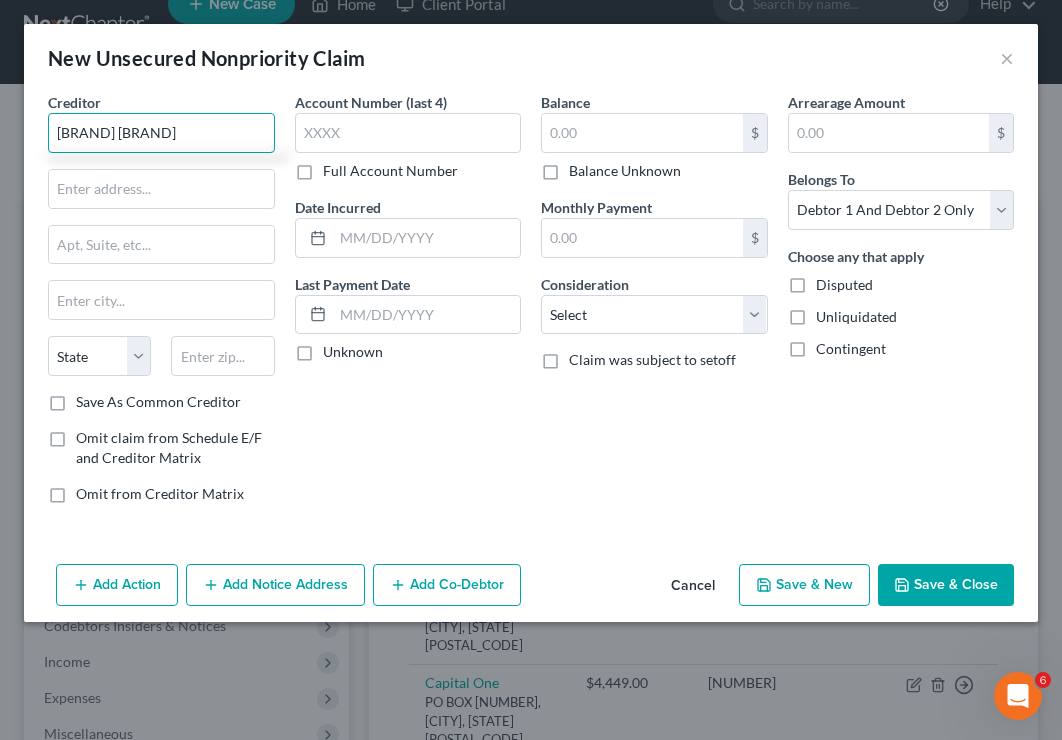 type on "[BRAND] [BRAND]" 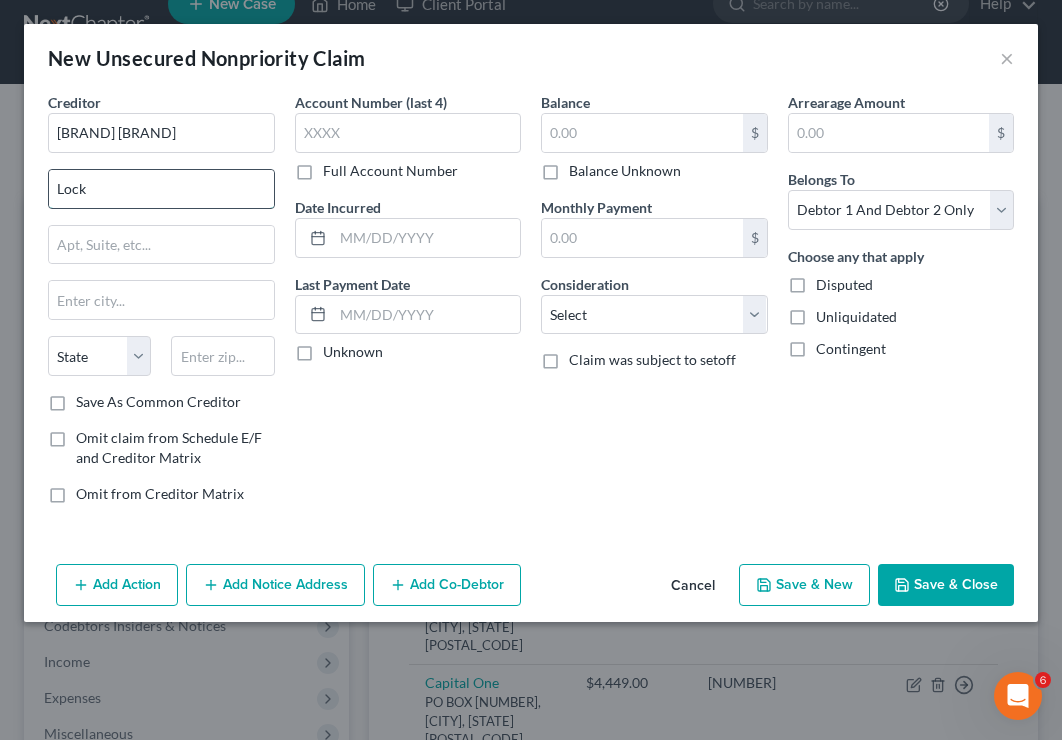 type on "LOCKBOX [NUMBER]" 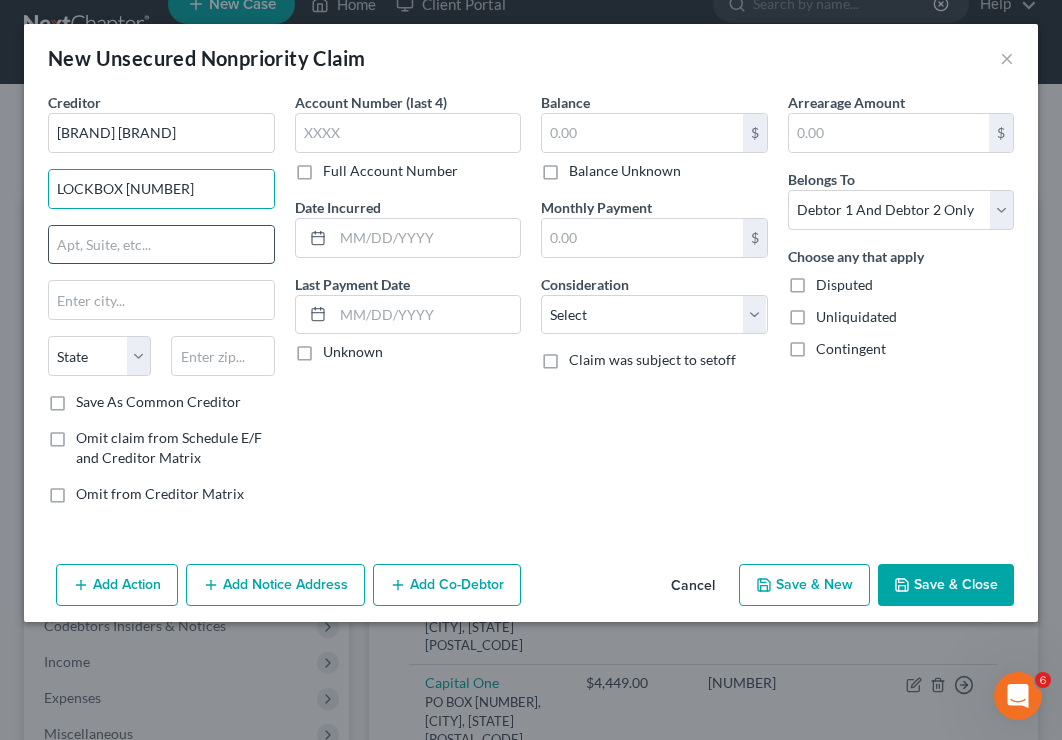 click at bounding box center (161, 245) 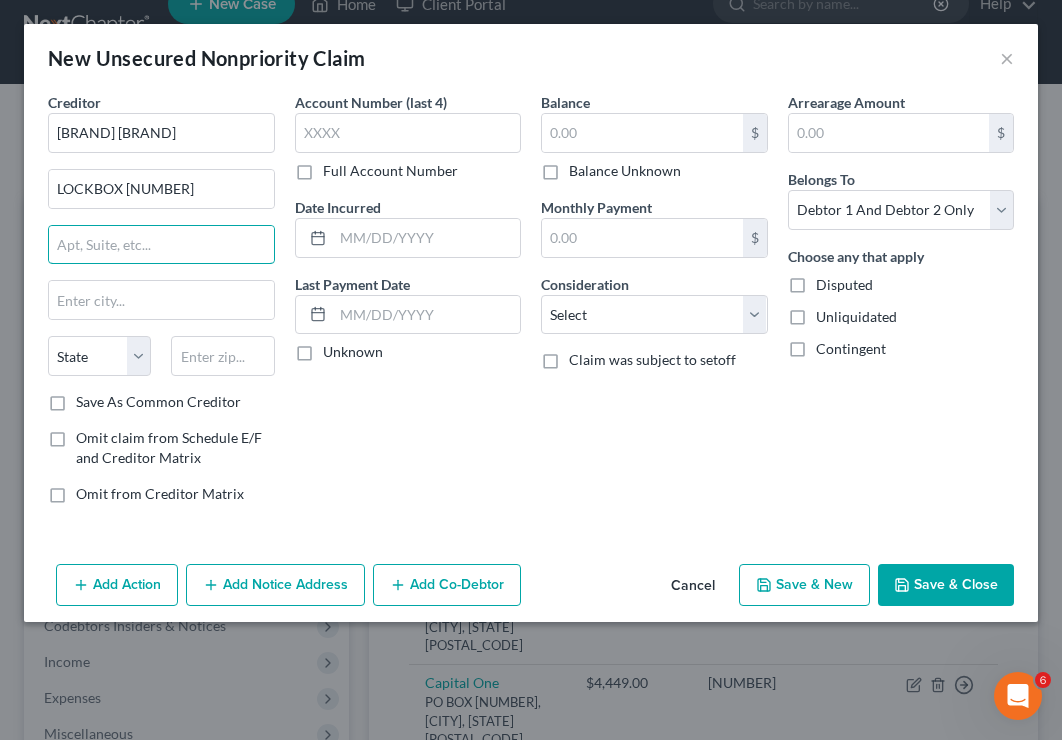 type on "PO BOX 7247" 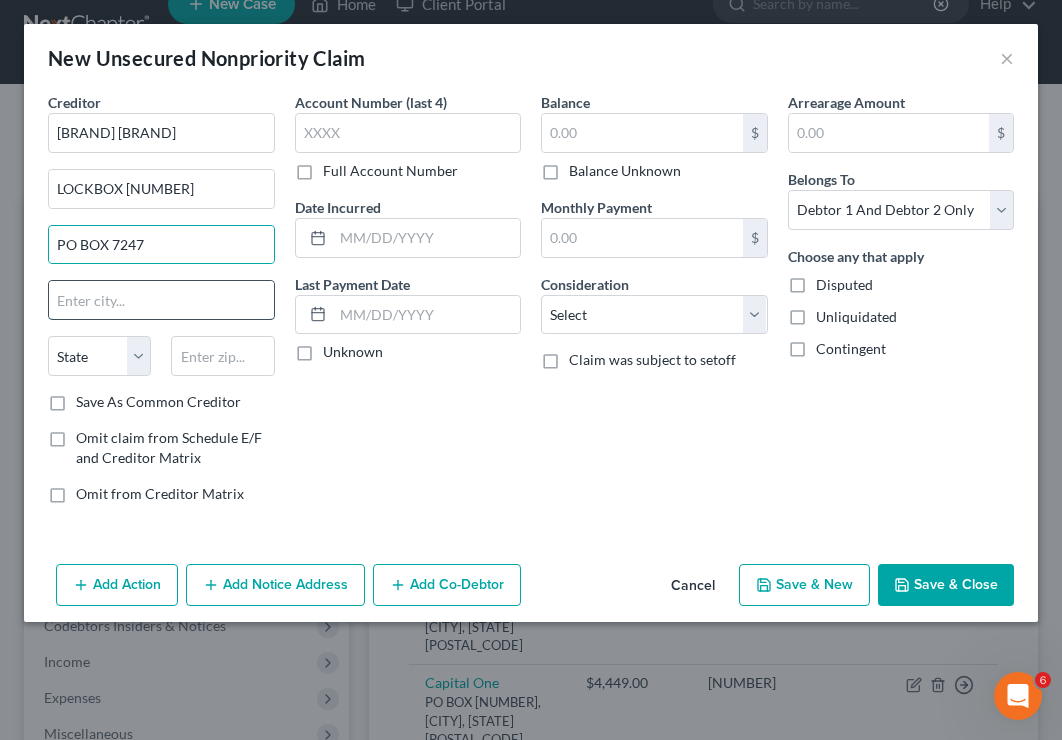 click at bounding box center [161, 300] 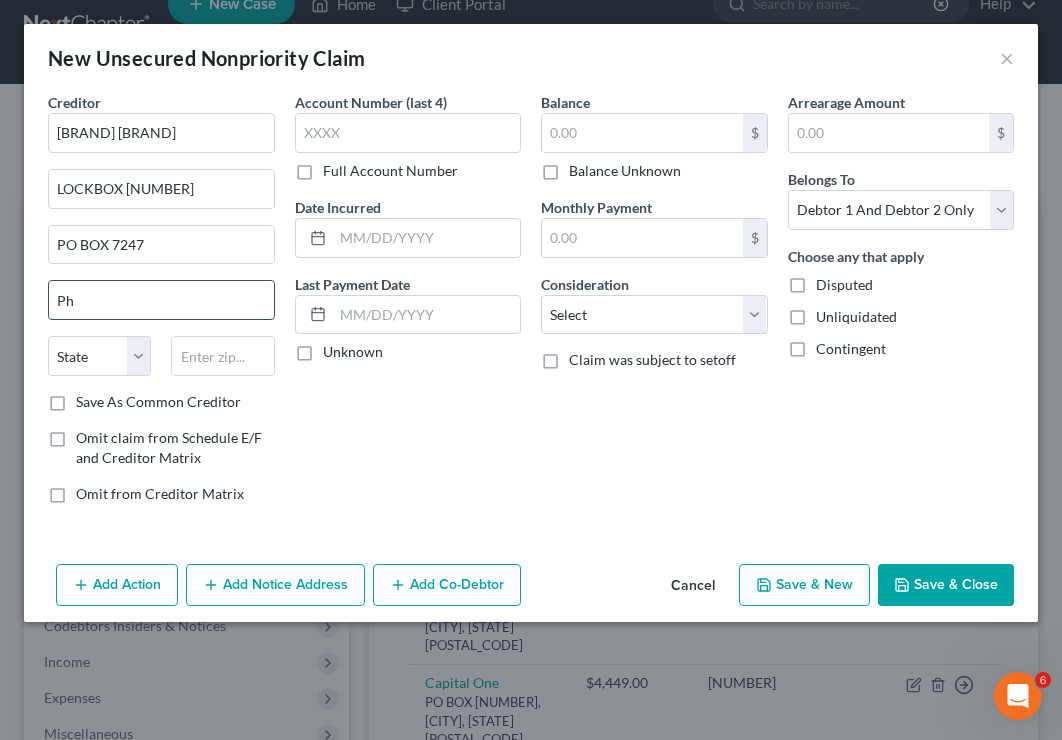 type on "Philadelphia" 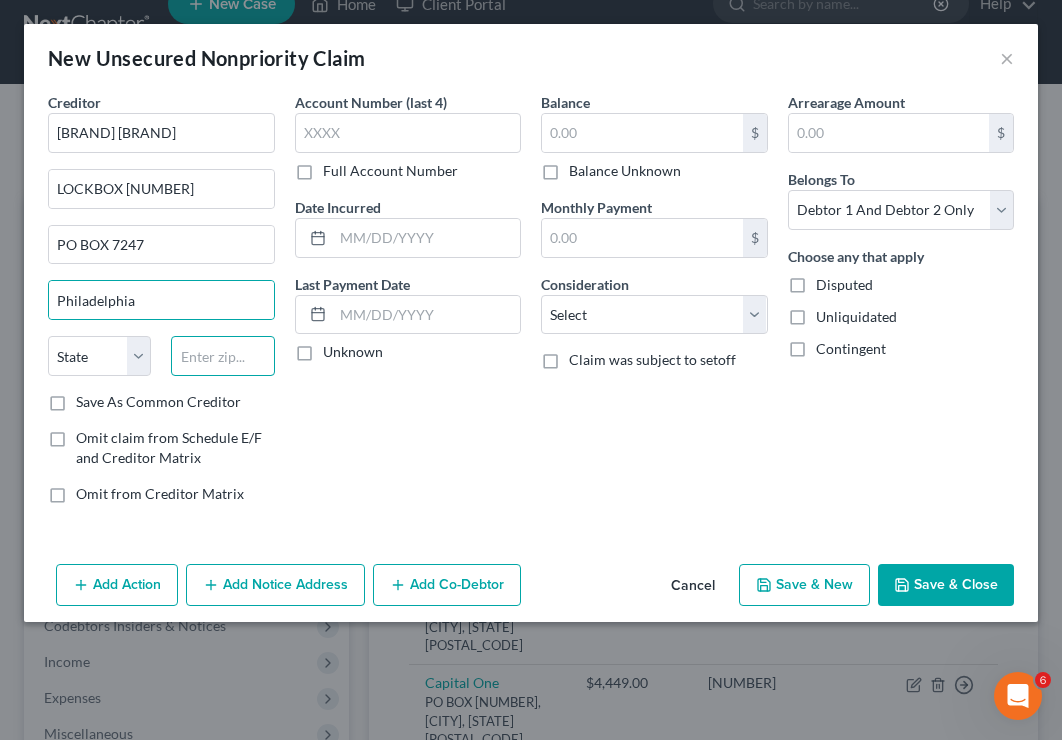 click at bounding box center [222, 356] 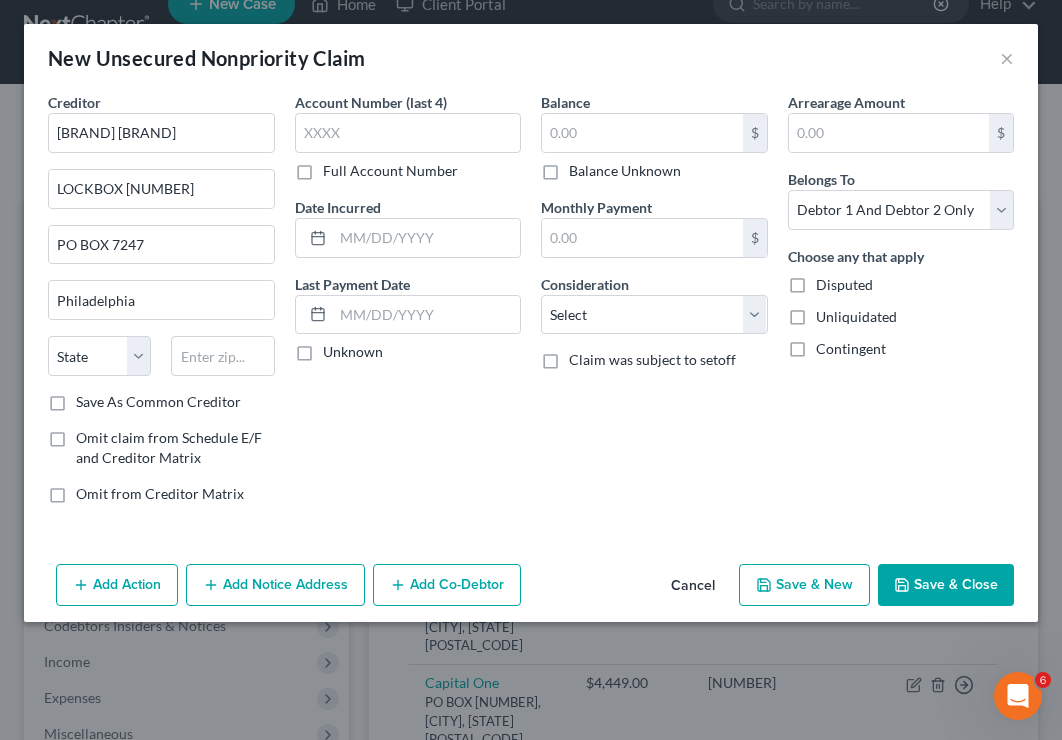 click on "State AL AK AR AZ CA CO CT DE DC FL GA GU HI ID IL IN IA KS KY LA ME MD MA MI MN MS MO MT NC ND NE NV NH NJ NM NY OH OK OR PA PR RI SC SD TN TX UT VI VA VT WA WV WI WY" at bounding box center [99, 356] 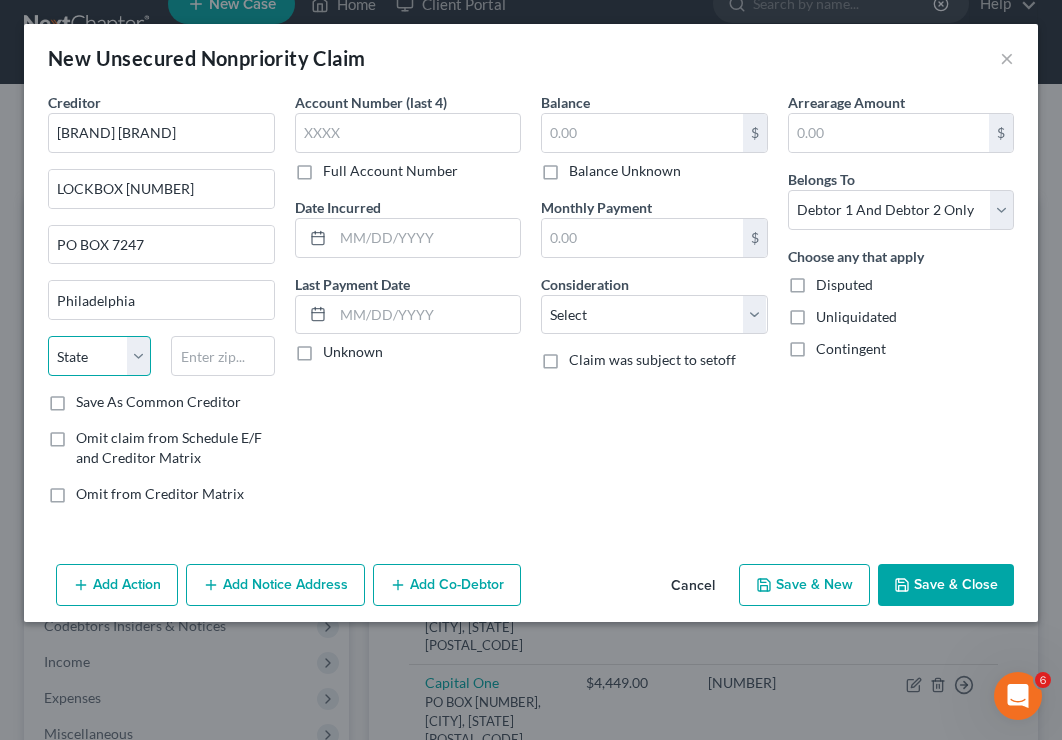 click on "State AL AK AR AZ CA CO CT DE DC FL GA GU HI ID IL IN IA KS KY LA ME MD MA MI MN MS MO MT NC ND NE NV NH NJ NM NY OH OK OR PA PR RI SC SD TN TX UT VI VA VT WA WV WI WY" at bounding box center (99, 356) 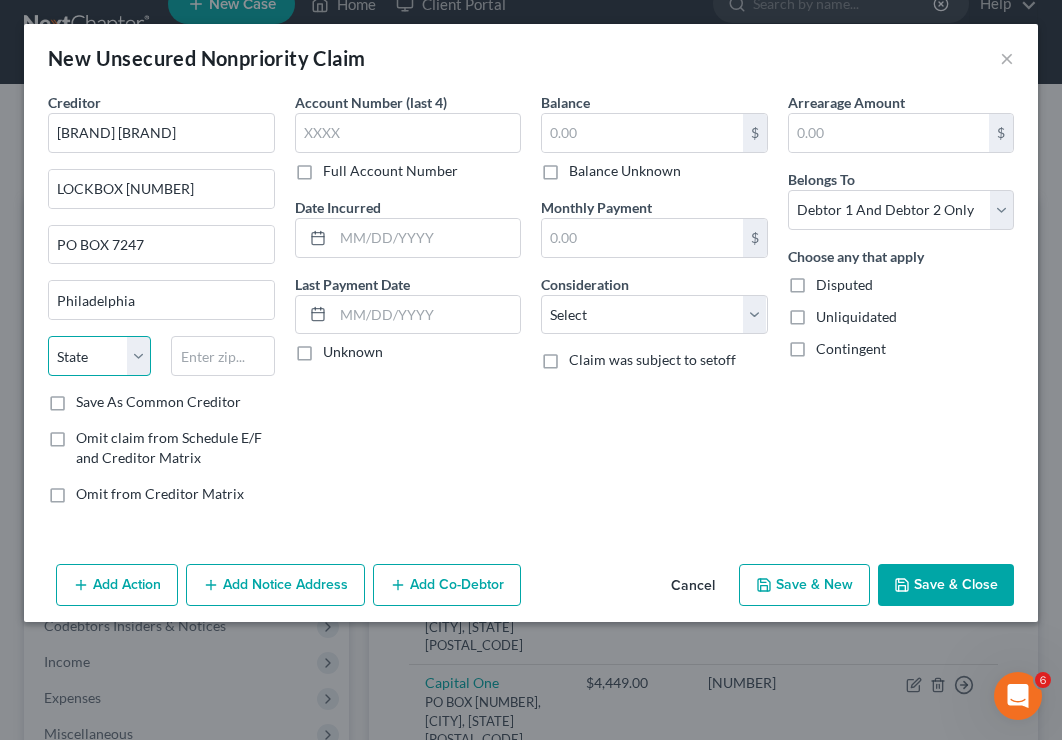 select on "39" 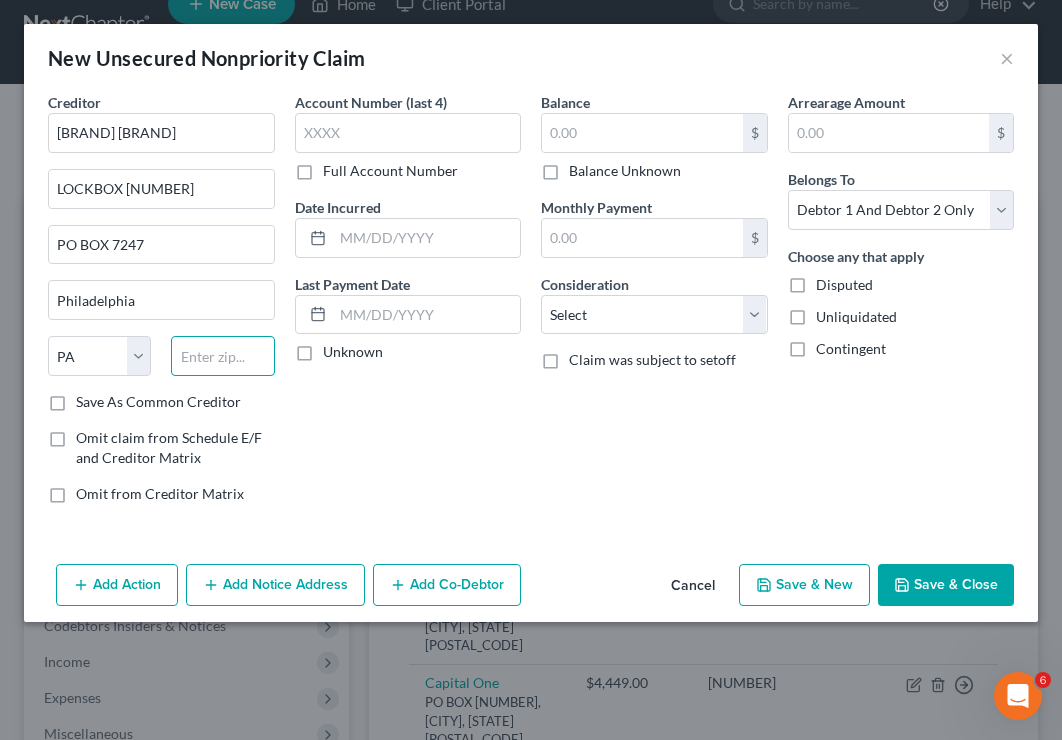 click at bounding box center [222, 356] 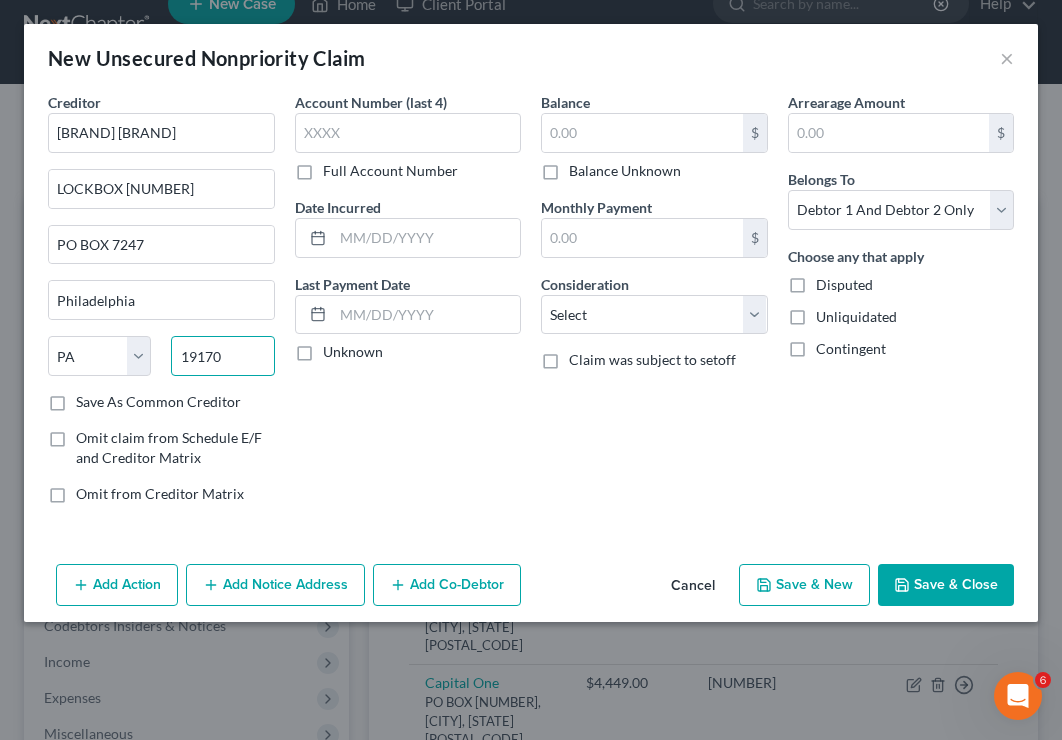 type on "19170" 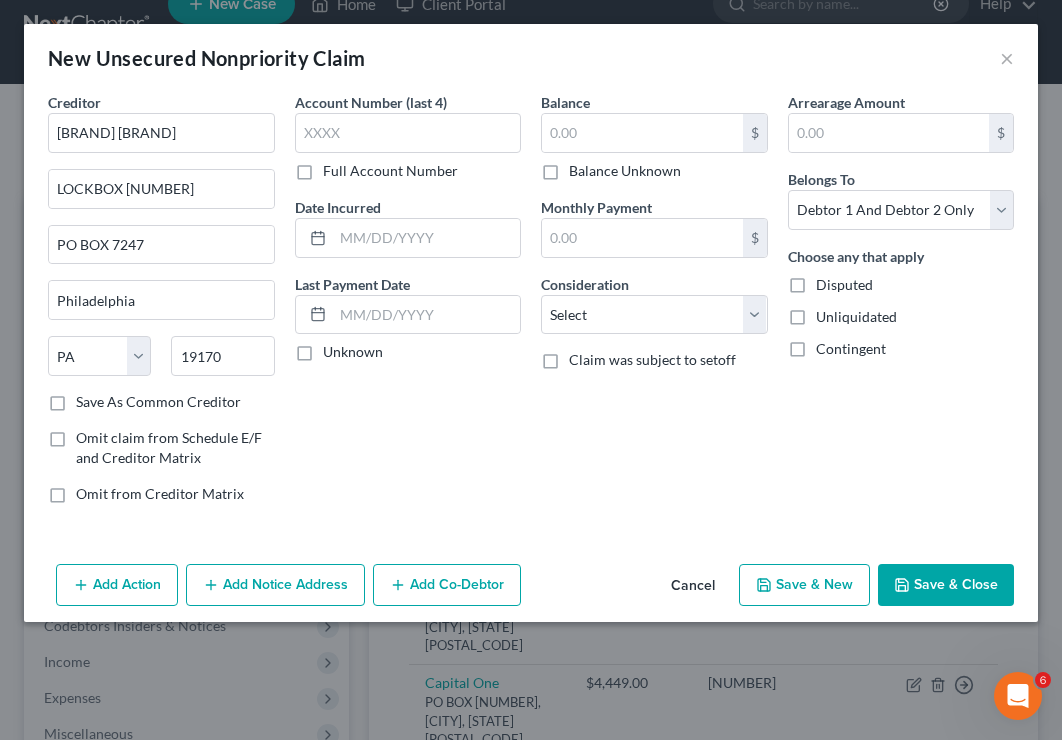 click on "Full Account Number" at bounding box center [390, 171] 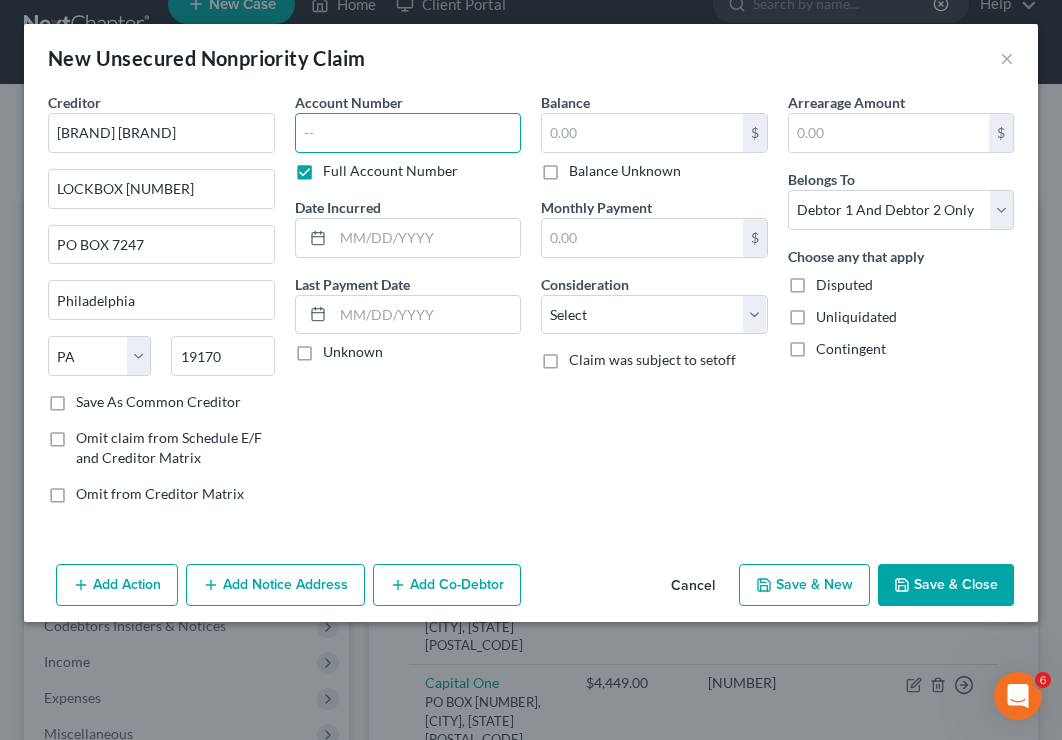 click at bounding box center (408, 133) 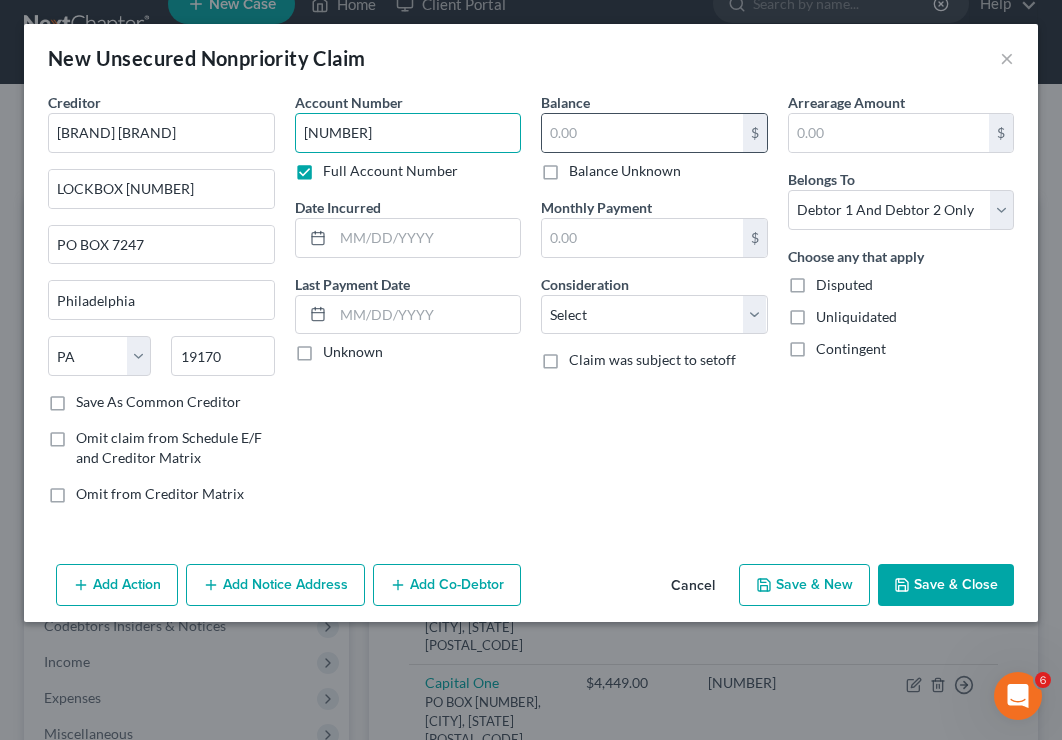 type on "[NUMBER]" 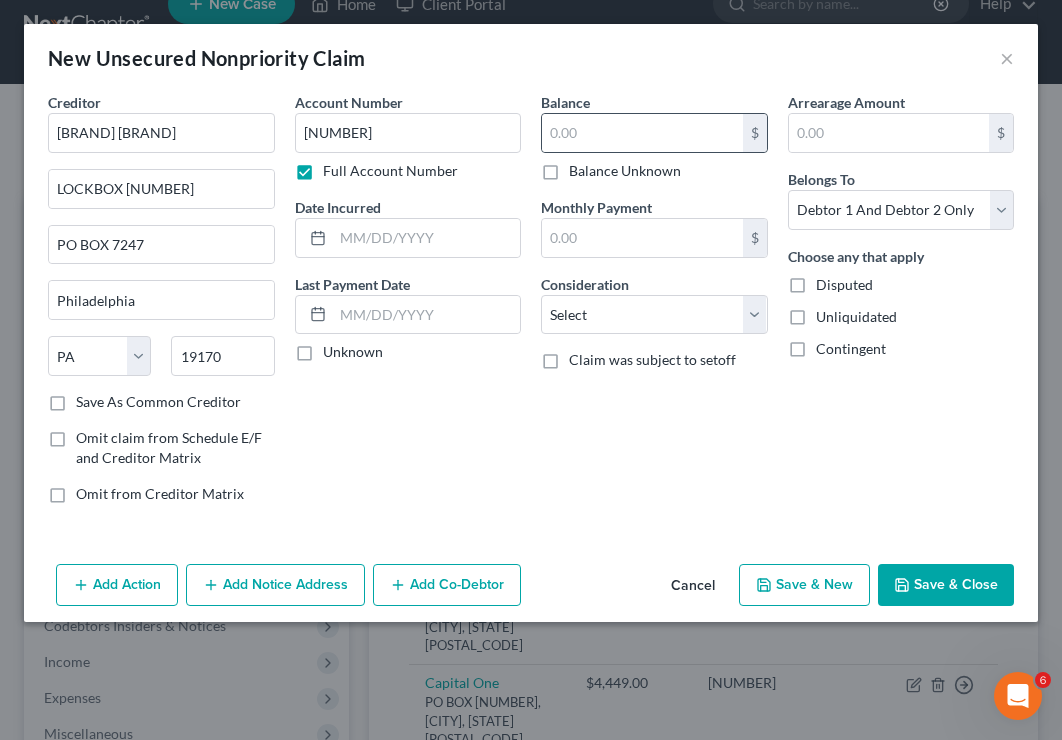 click on "$" at bounding box center (654, 133) 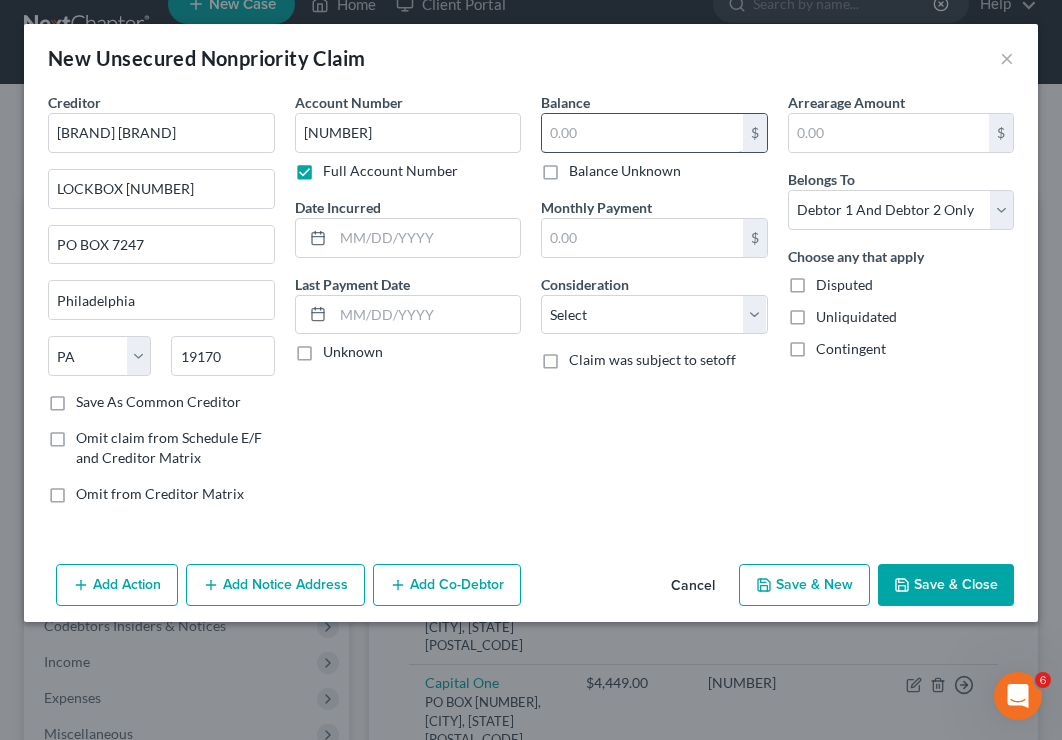 click at bounding box center (642, 133) 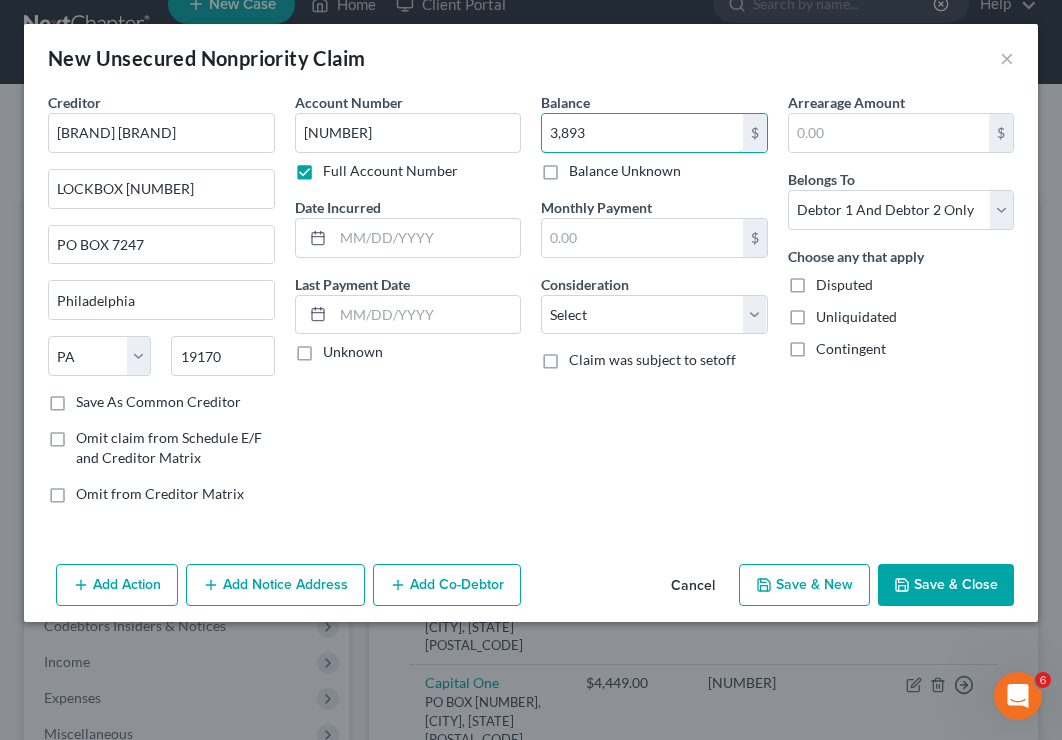 type on "3,893" 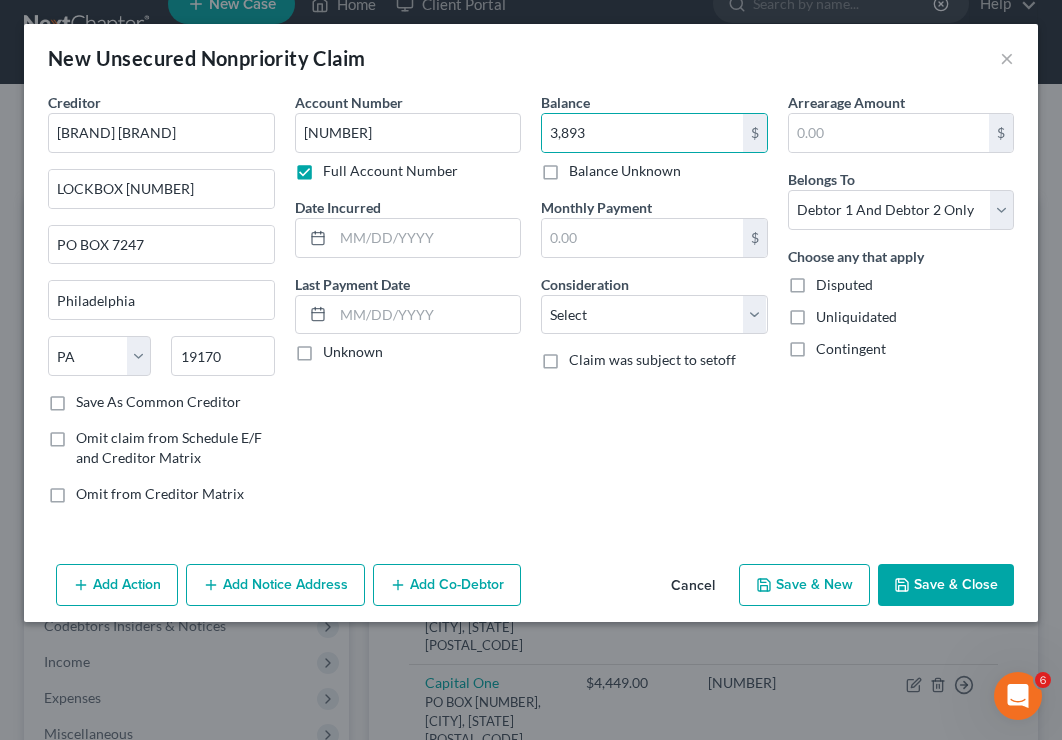 click on "Arrearage Amount $
Belongs To
*
Select Debtor 1 Only Debtor 2 Only Debtor 1 And Debtor 2 Only At Least One Of The Debtors And Another Community Property Choose any that apply Disputed Unliquidated Contingent" at bounding box center [901, 306] 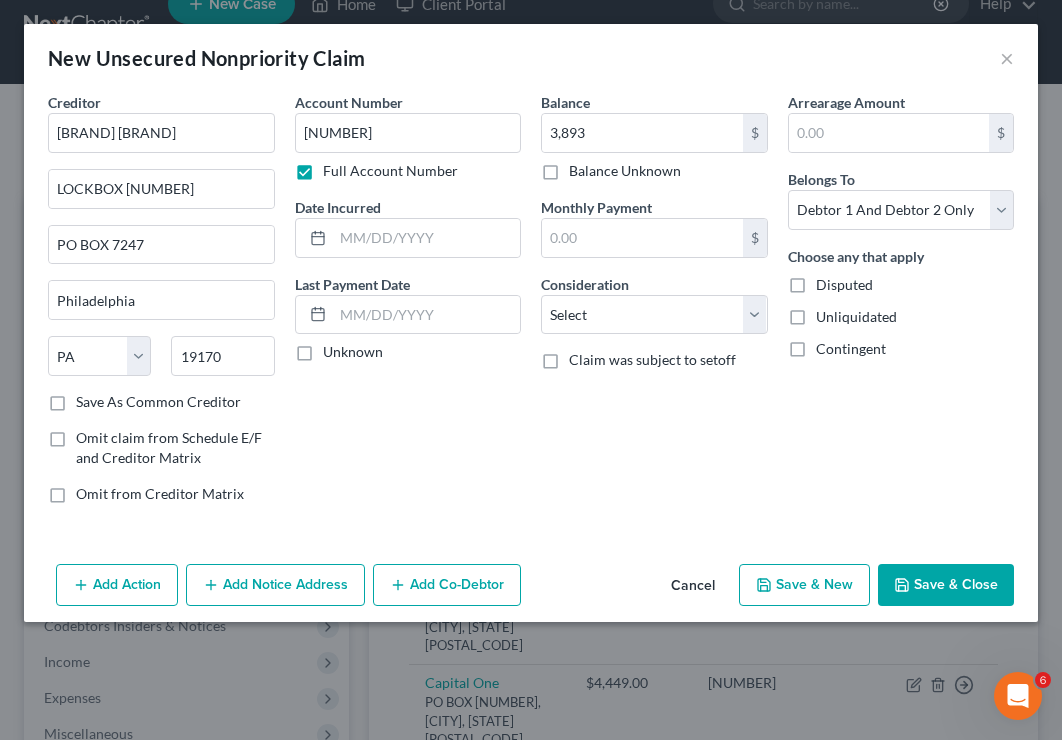click on "Save & New" at bounding box center (804, 585) 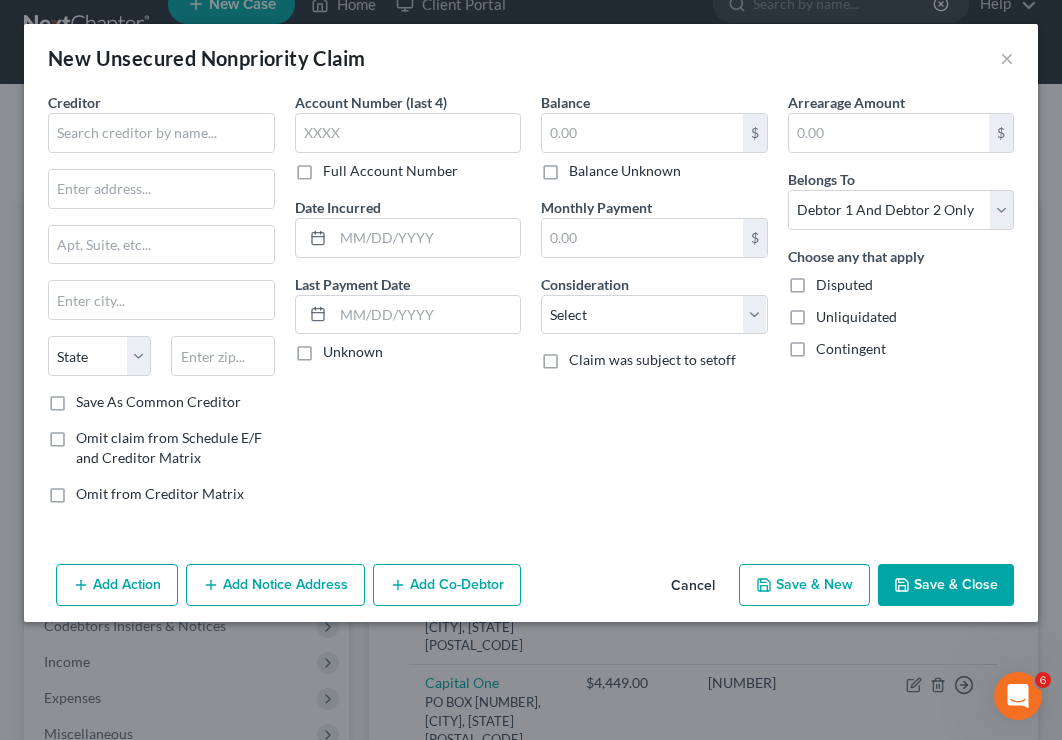 type on "3,893.00" 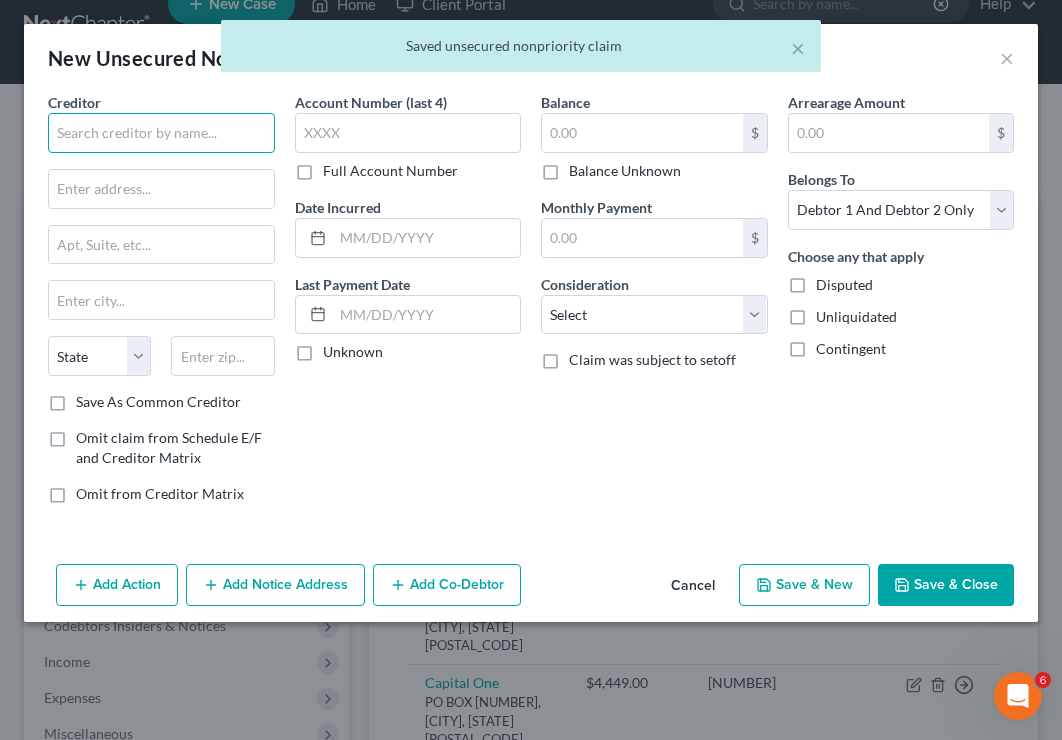 click at bounding box center [161, 133] 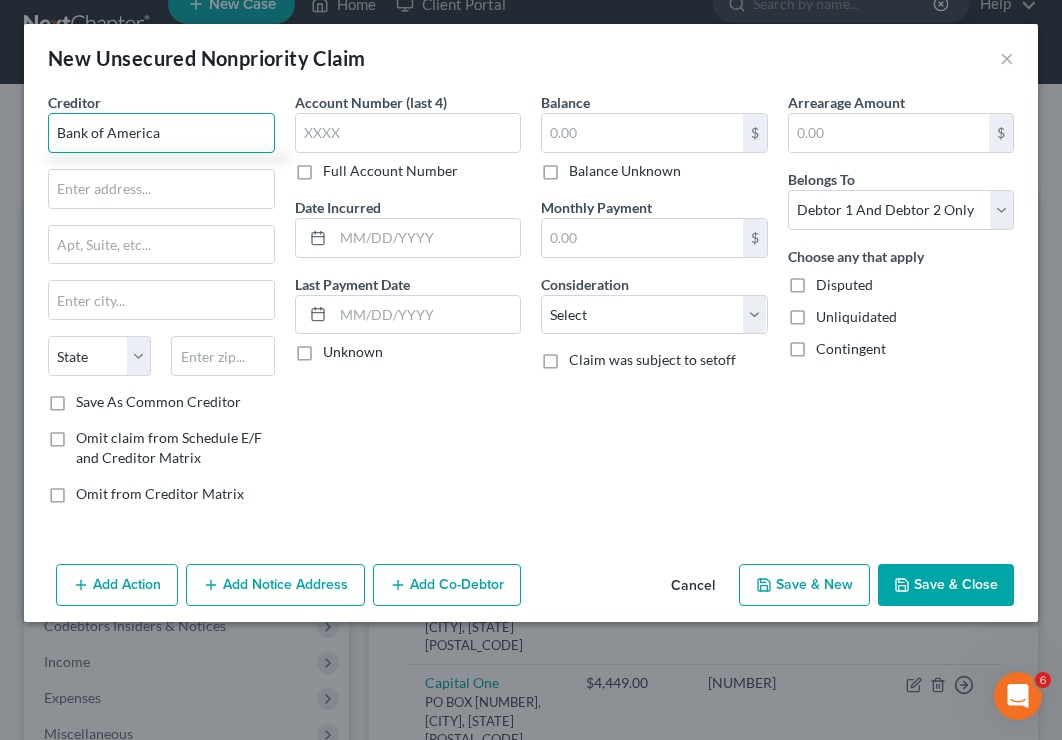type on "Bank of America" 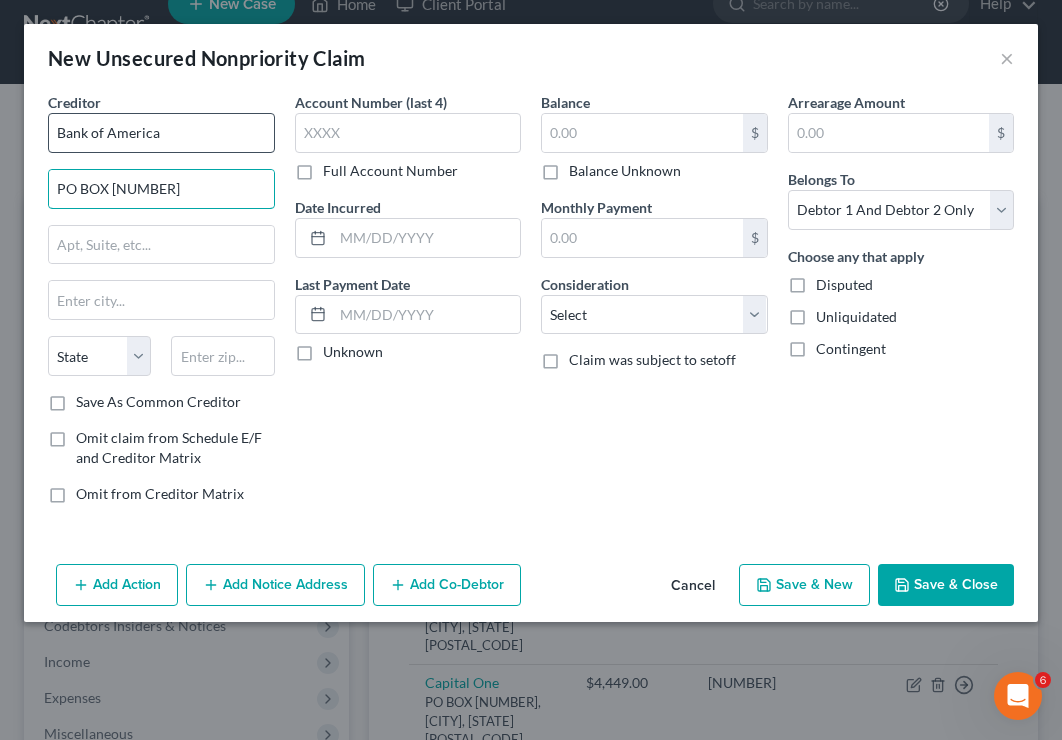 type on "PO BOX [NUMBER]" 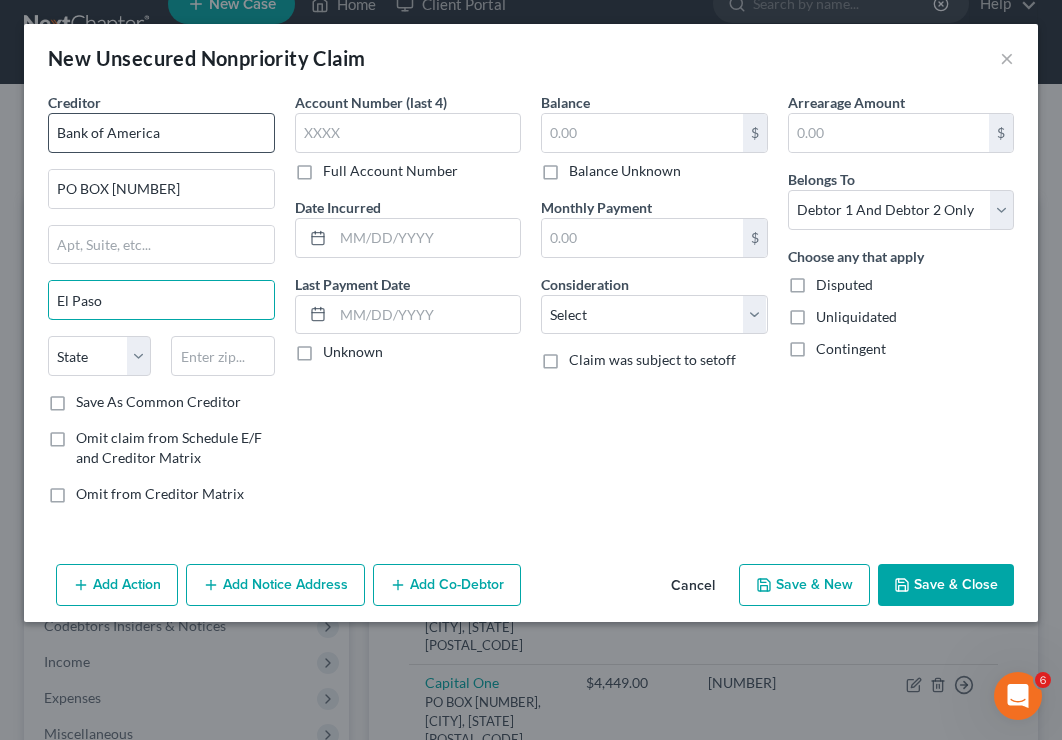 type on "El Paso" 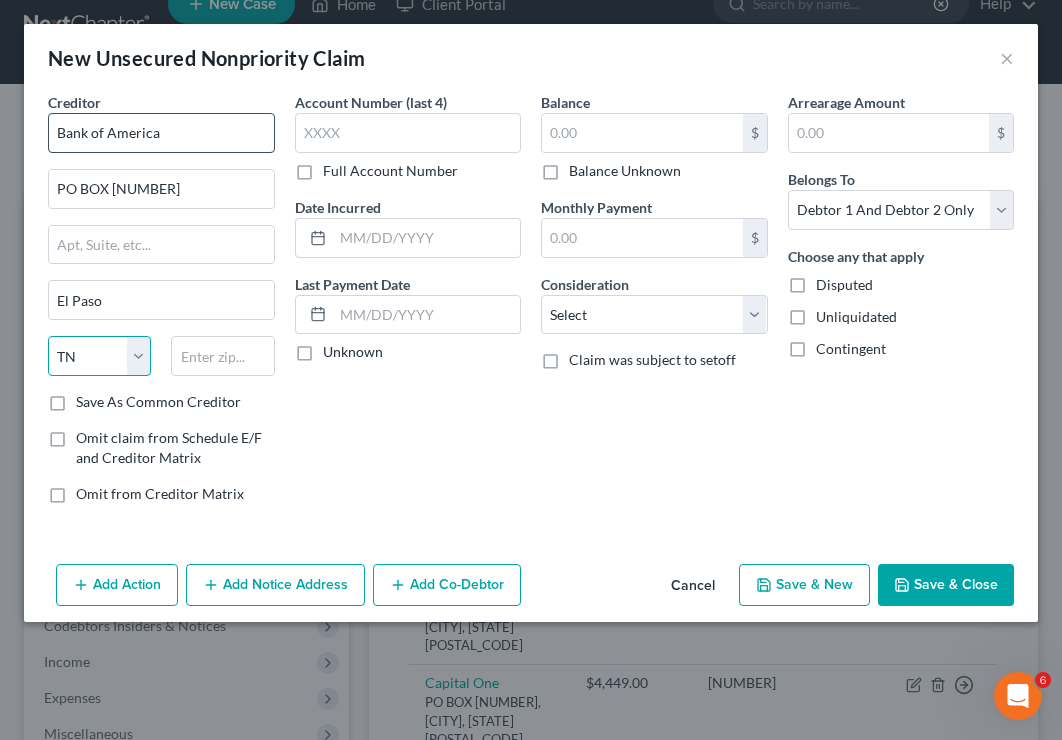 select on "45" 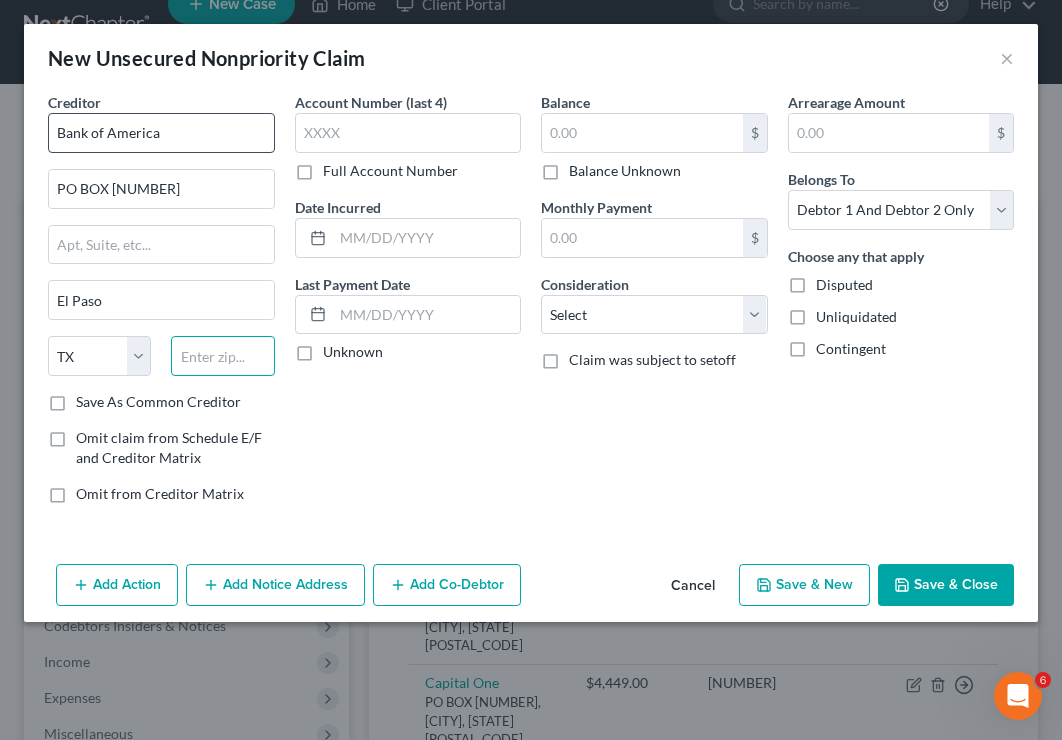 type on "8" 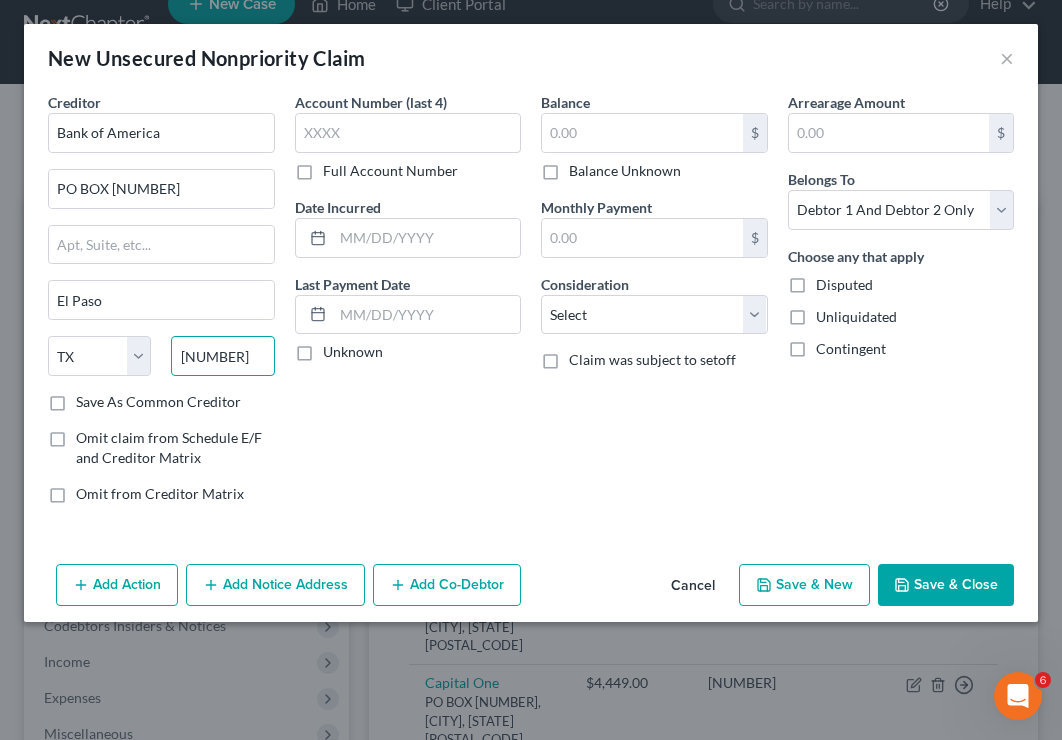 type on "[NUMBER]" 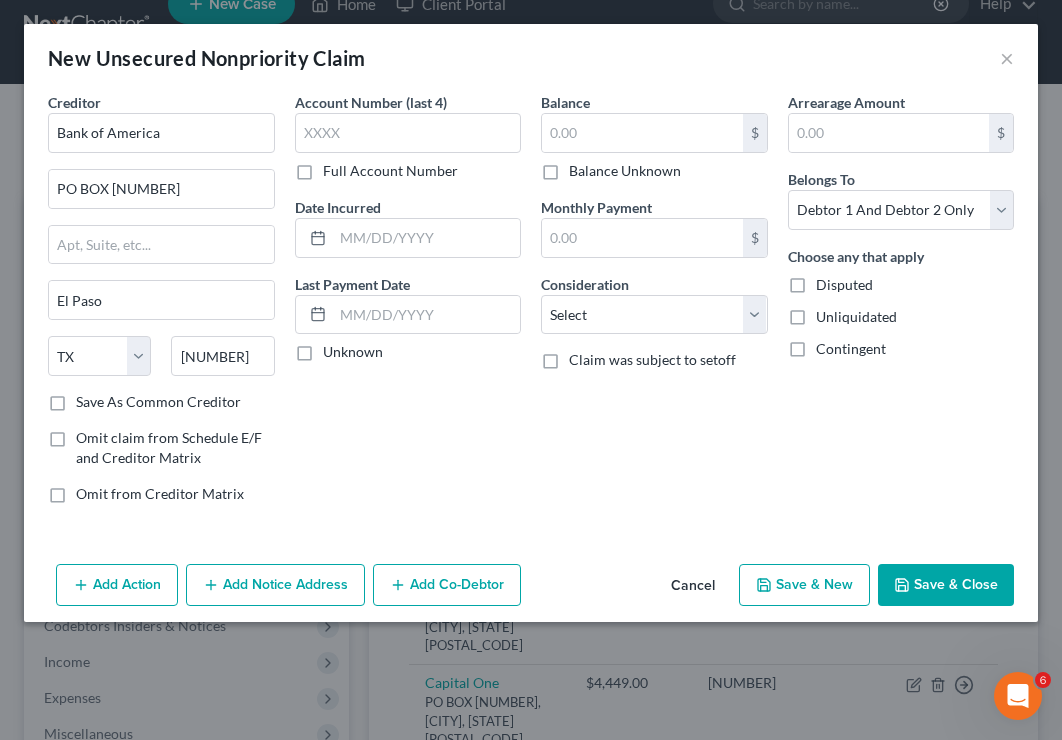 click on "Full Account Number" at bounding box center (390, 171) 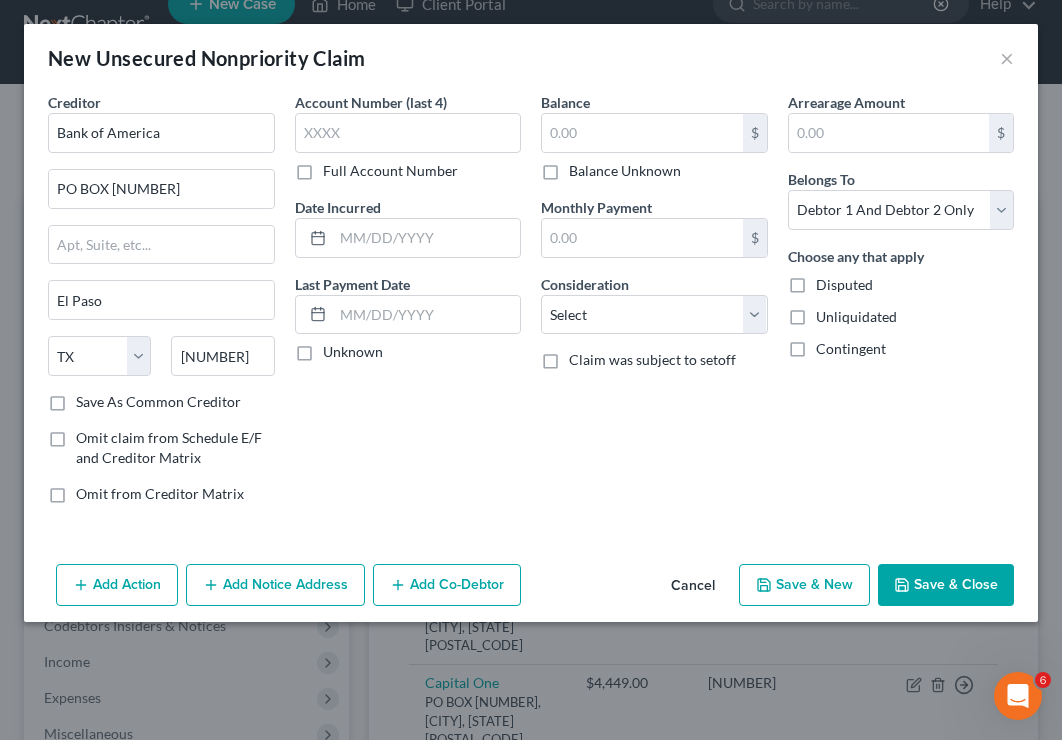 click on "Full Account Number" at bounding box center [337, 167] 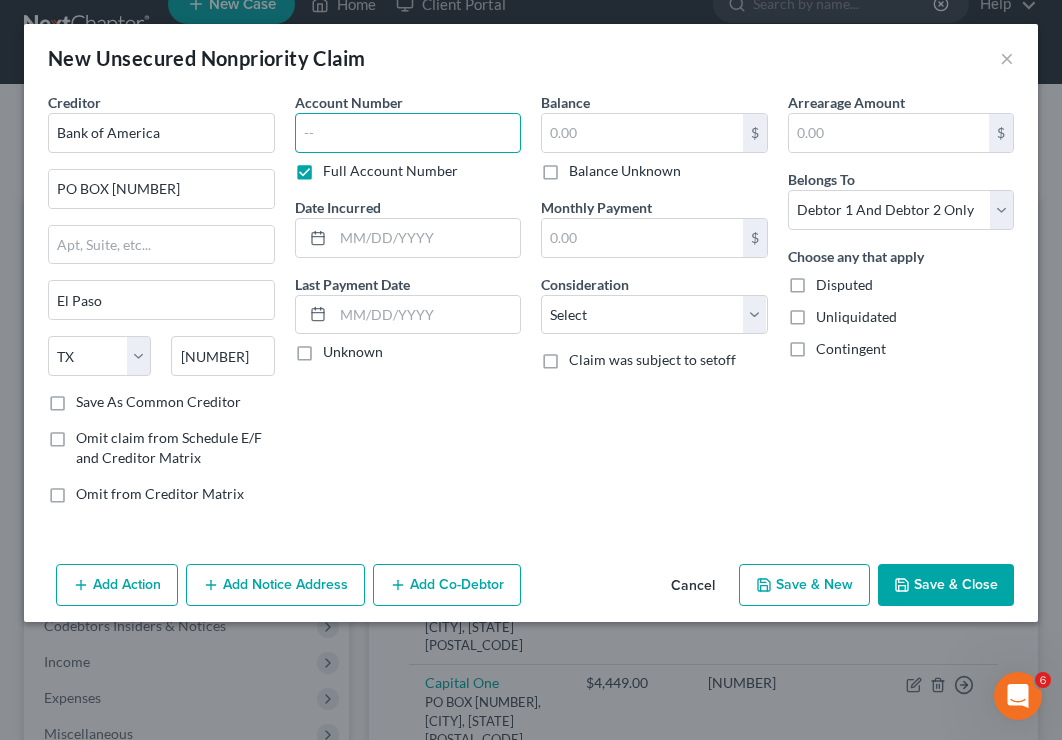 click at bounding box center (408, 133) 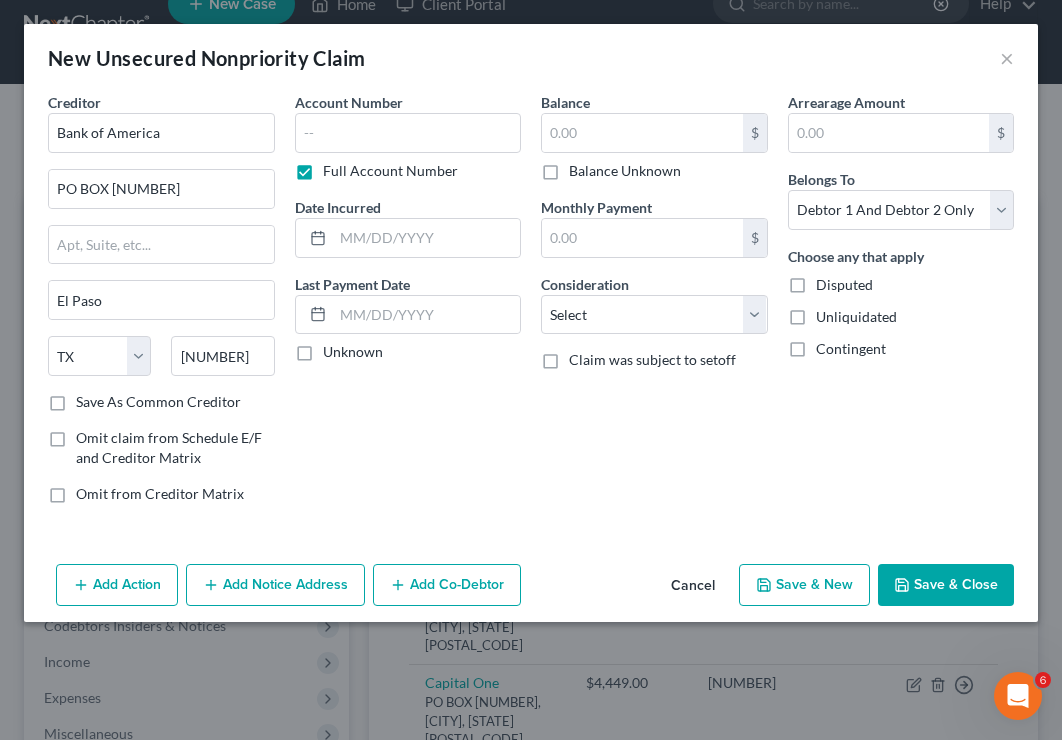 click on "Full Account Number" at bounding box center (390, 171) 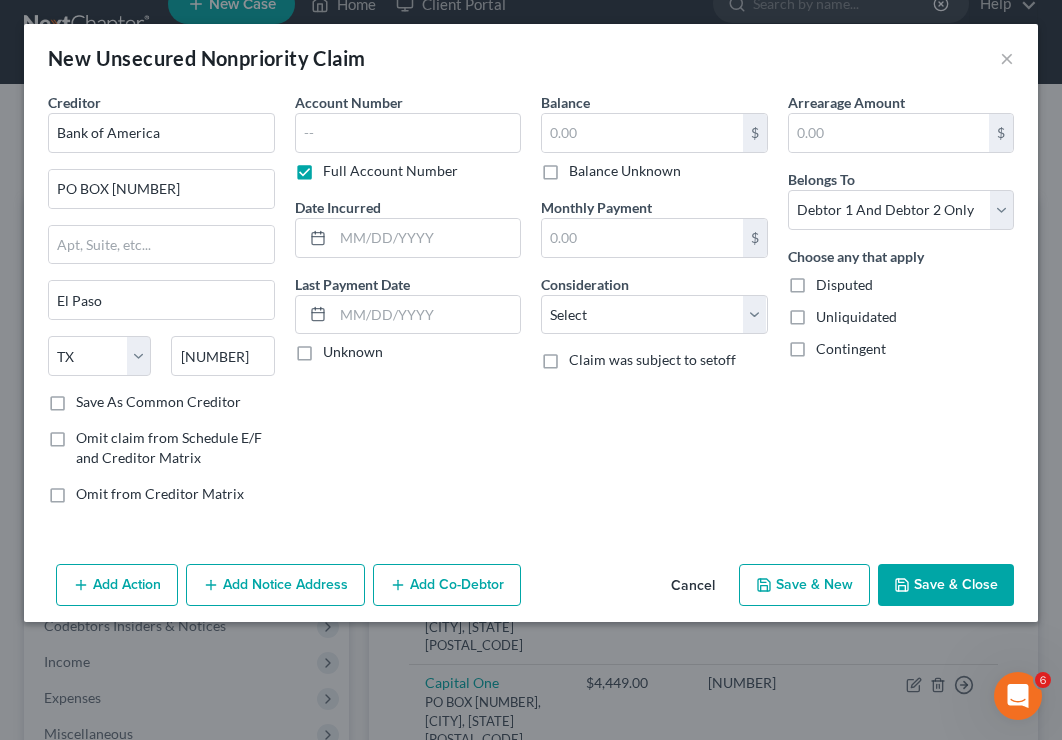 click on "Full Account Number" at bounding box center [337, 167] 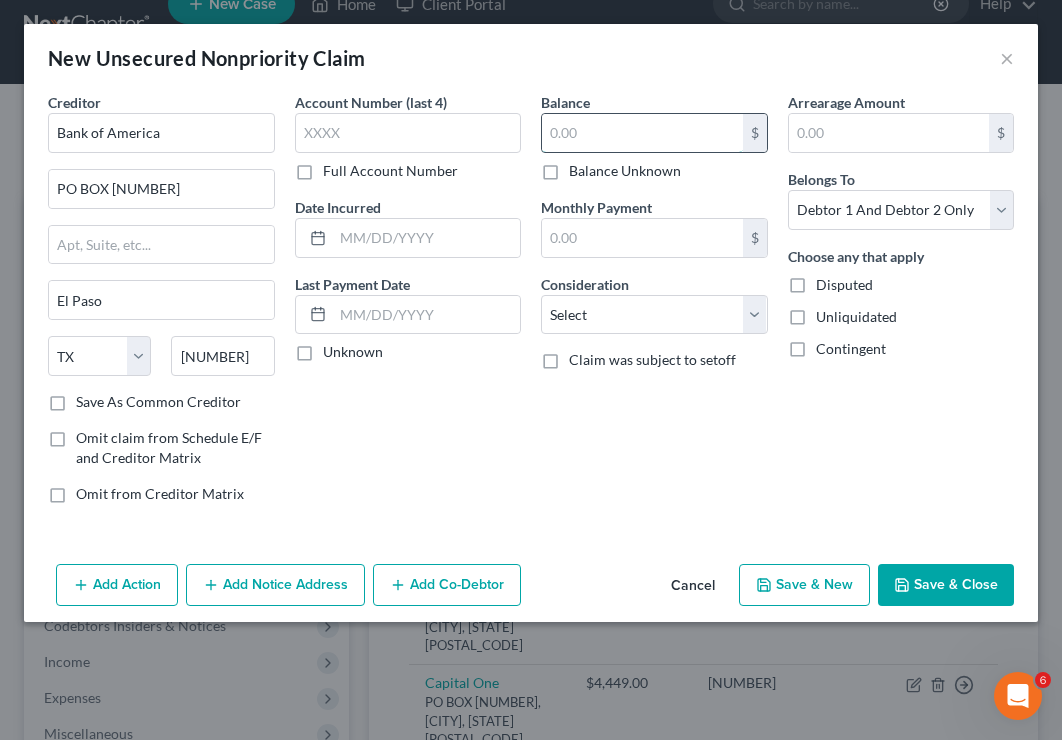 click at bounding box center (642, 133) 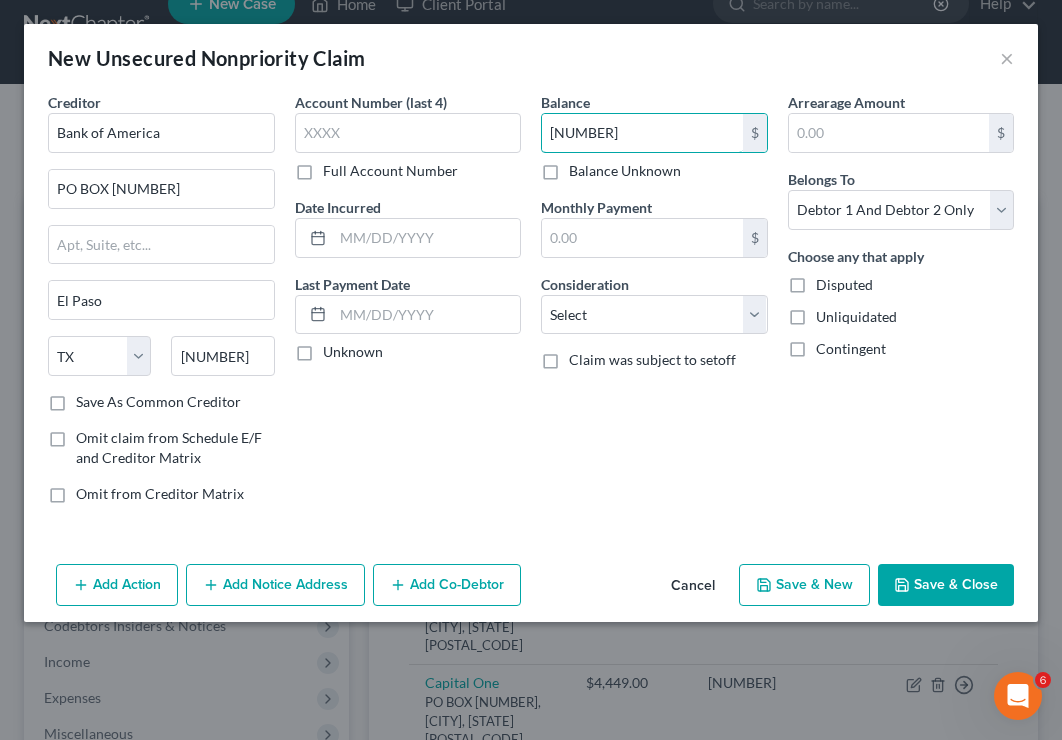 type on "[NUMBER]" 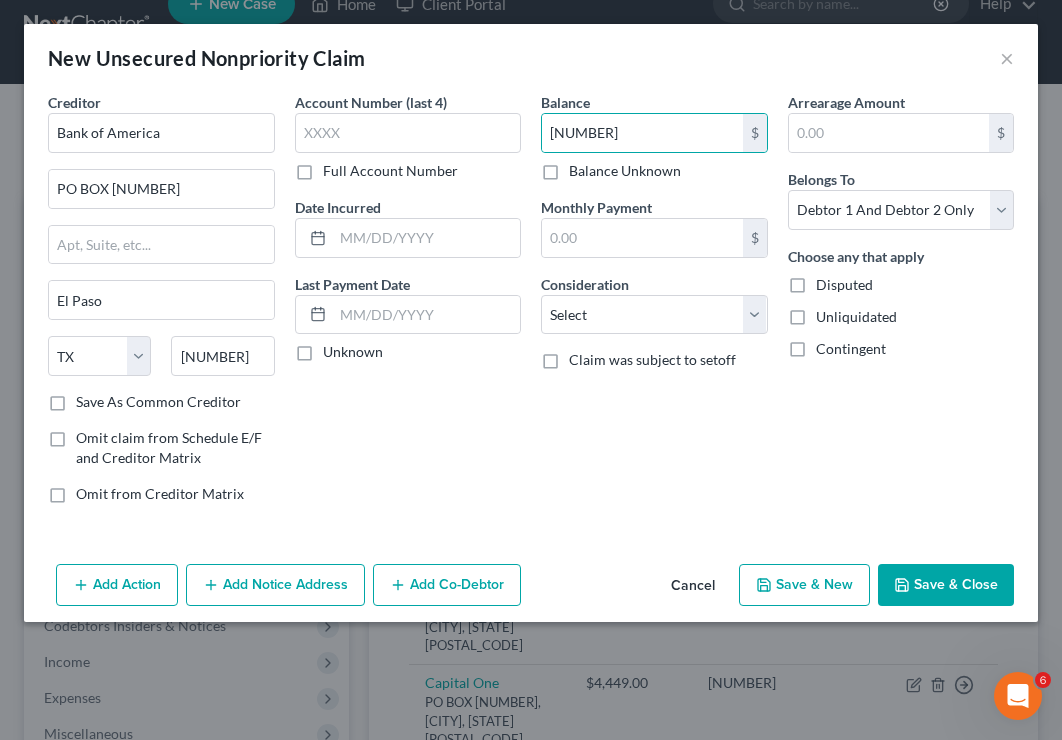 click on "Save & New" at bounding box center (804, 585) 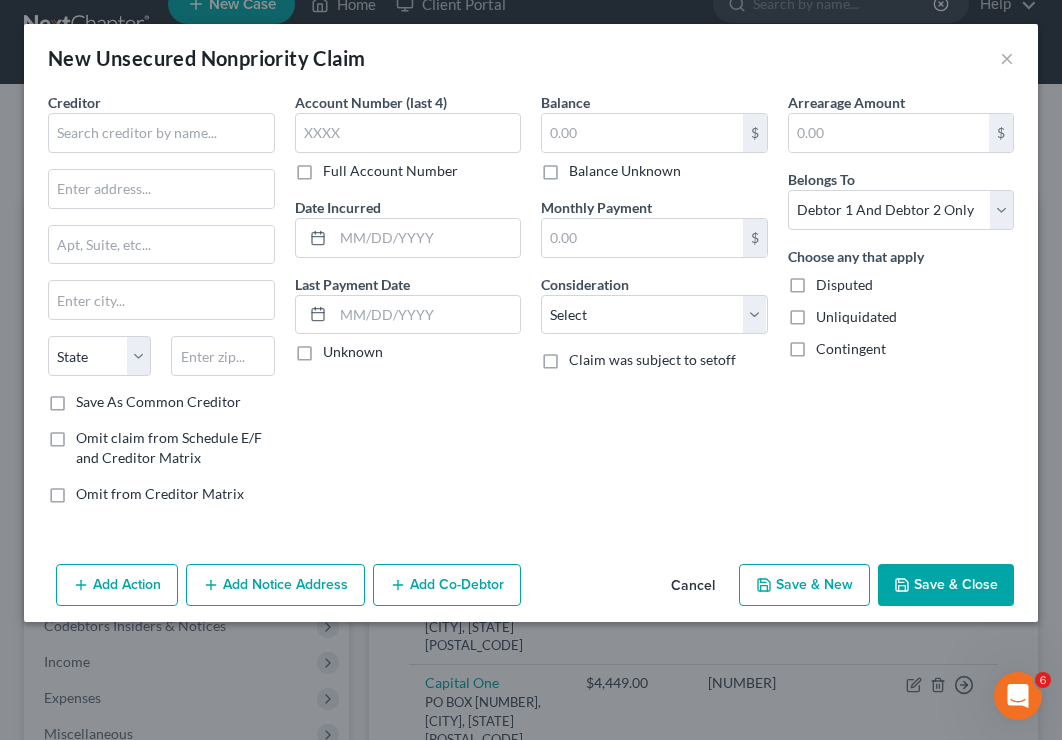 type on "16,376.00" 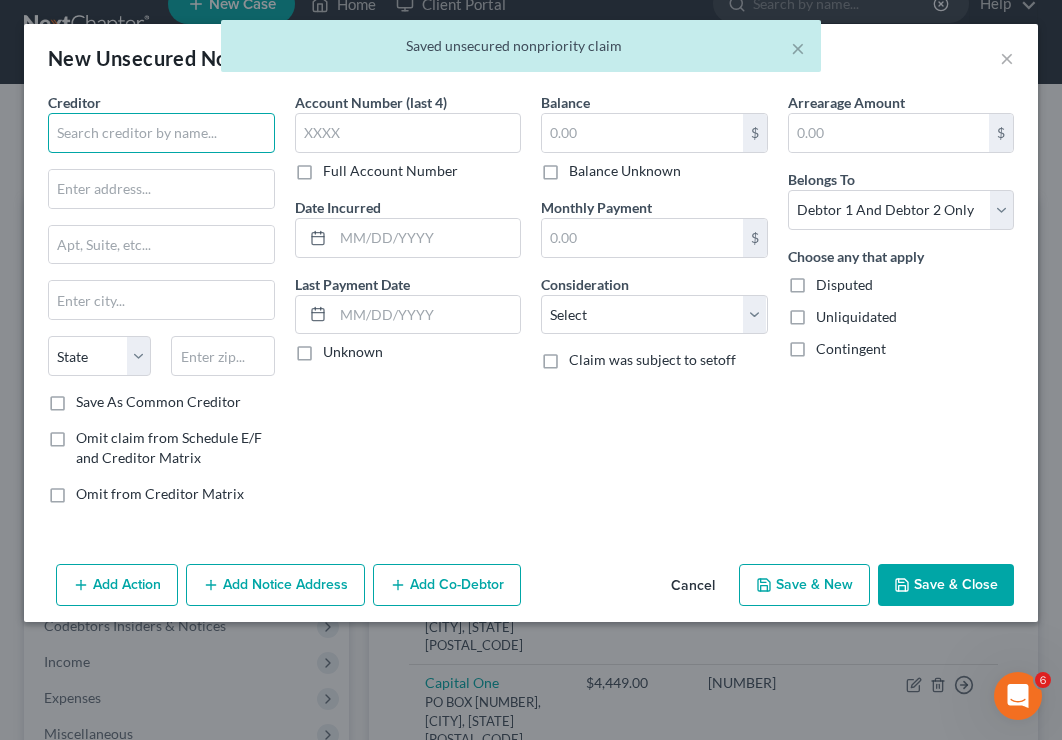 click at bounding box center [161, 133] 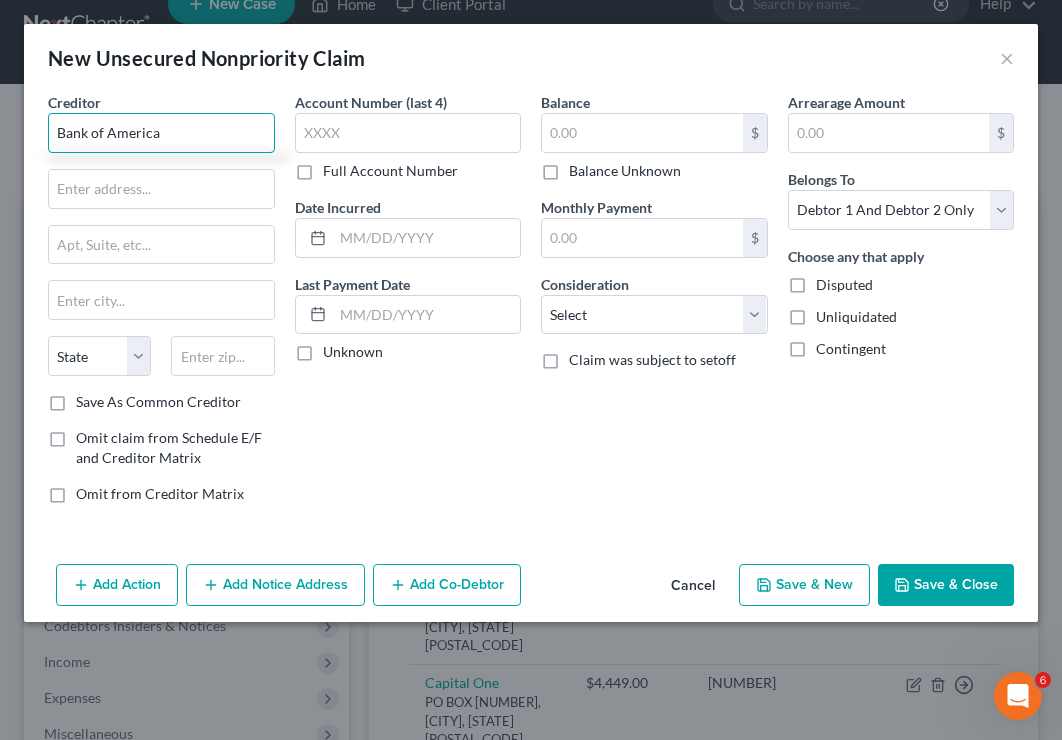 type on "Bank of America" 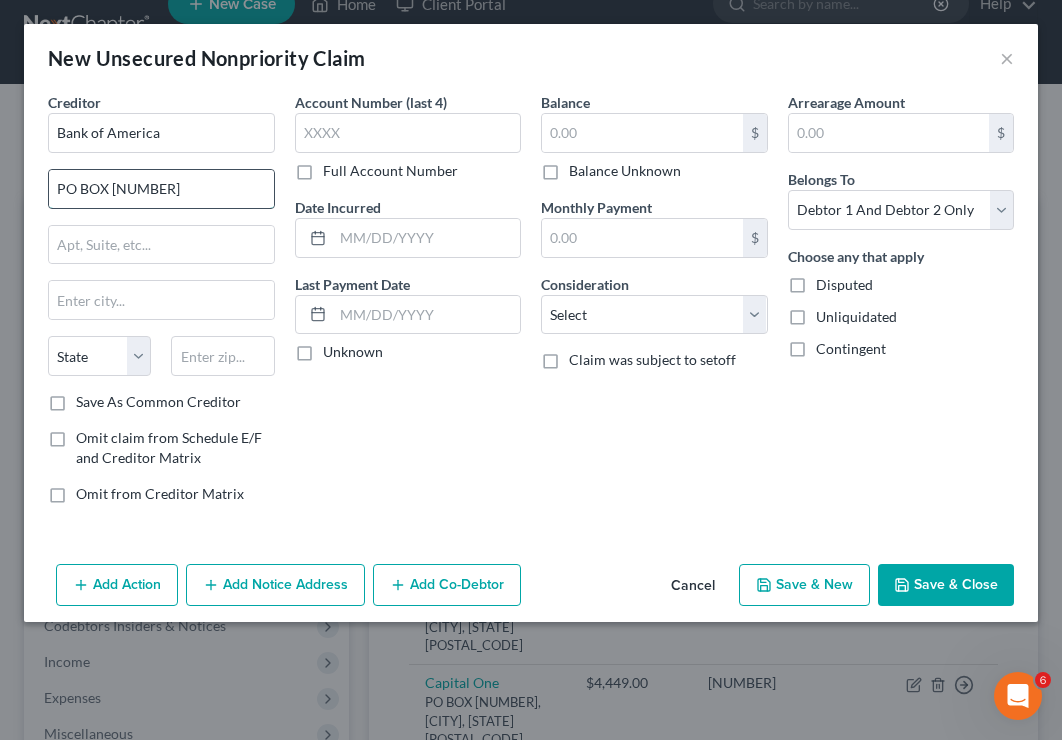 type on "PO BOX [NUMBER]" 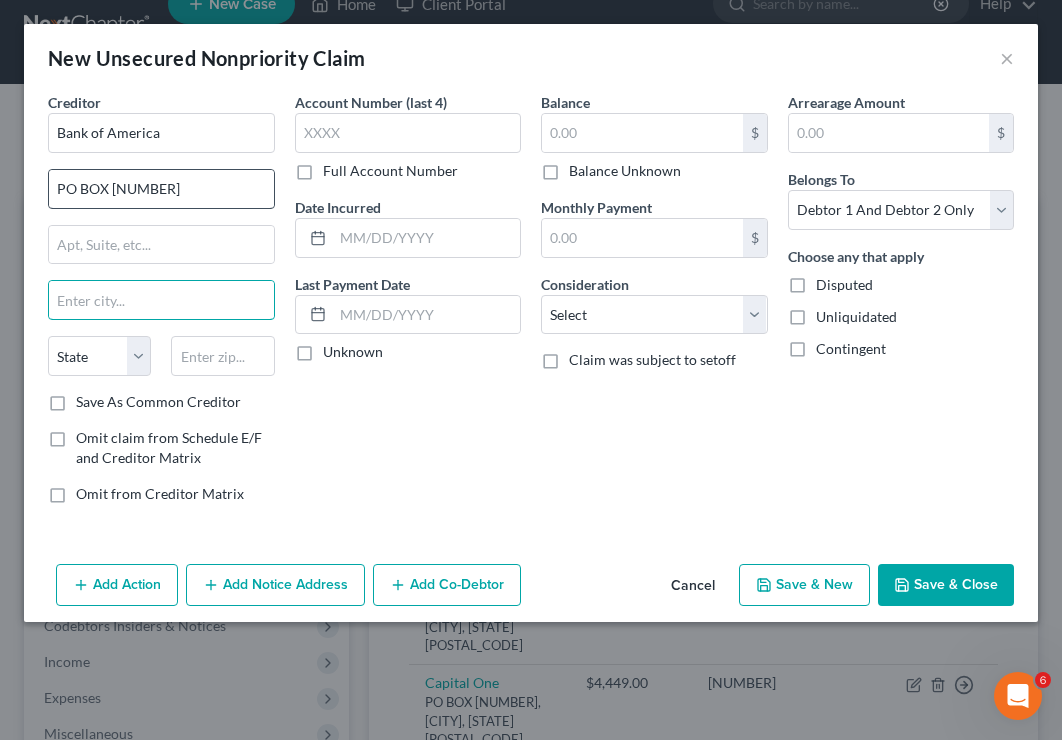 type on "T" 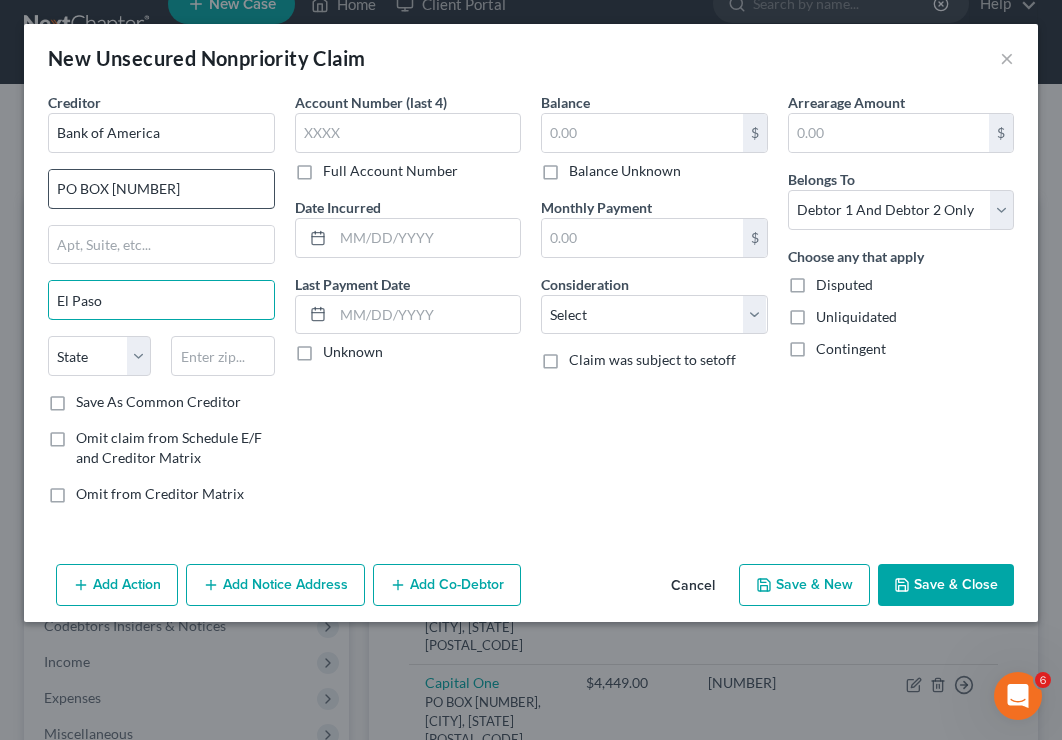 type on "El Paso" 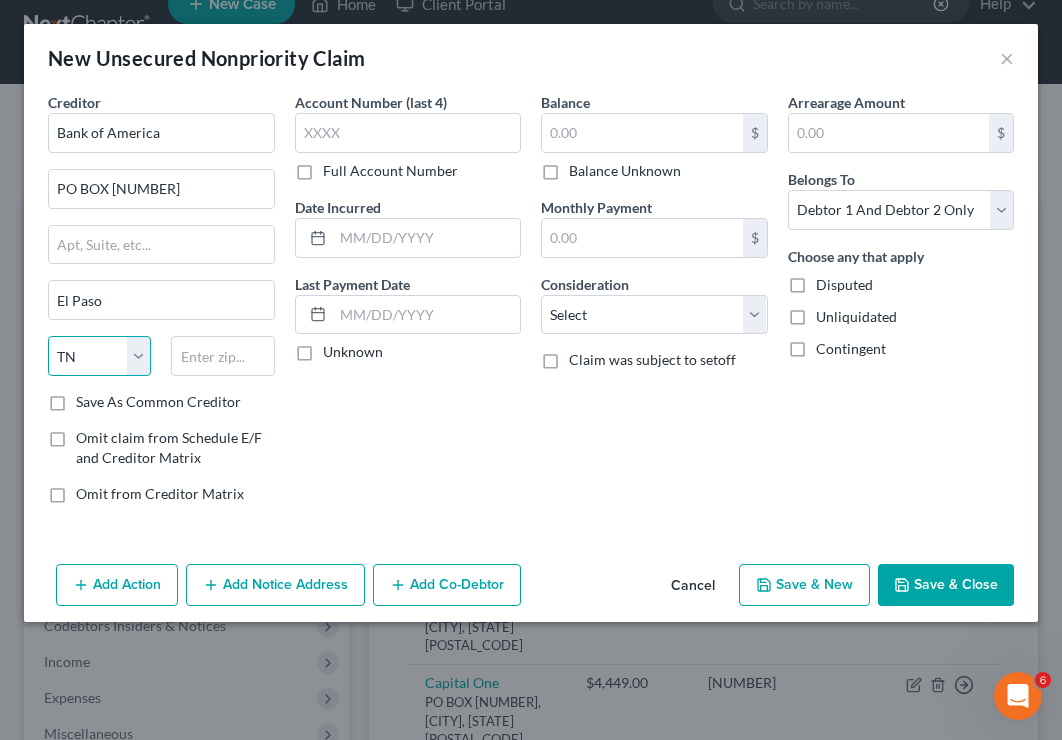 click on "State AL AK AR AZ CA CO CT DE DC FL GA GU HI ID IL IN IA KS KY LA ME MD MA MI MN MS MO MT NC ND NE NV NH NJ NM NY OH OK OR PA PR RI SC SD TN TX UT VI VA VT WA WV WI WY" at bounding box center (99, 356) 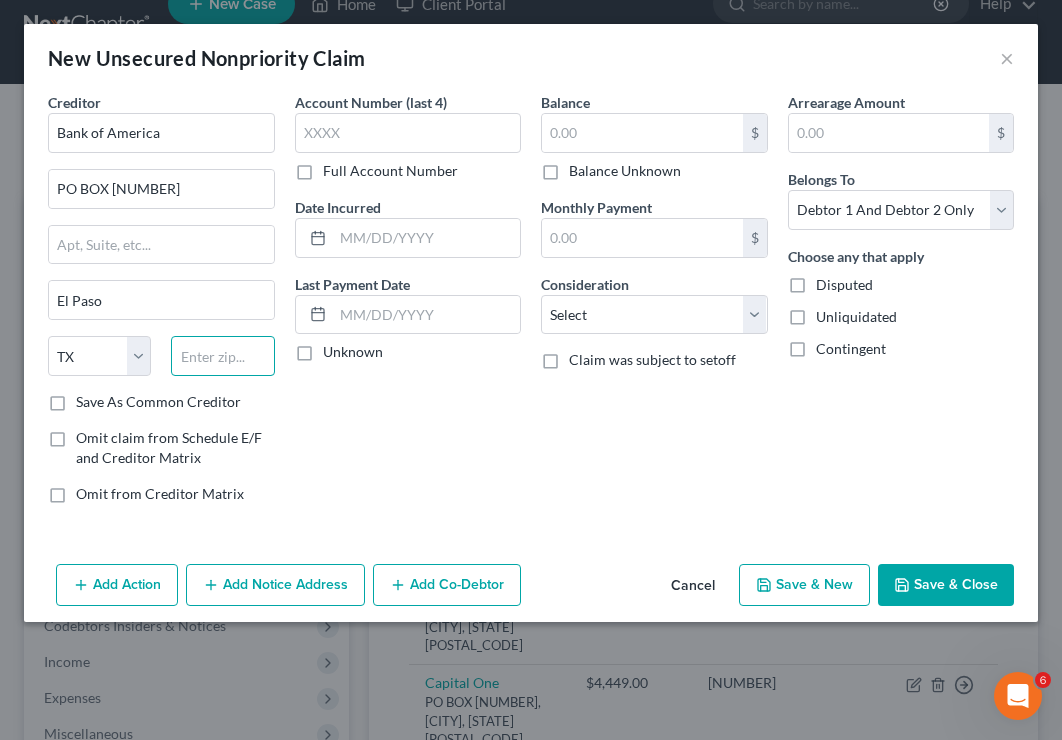 click at bounding box center (222, 356) 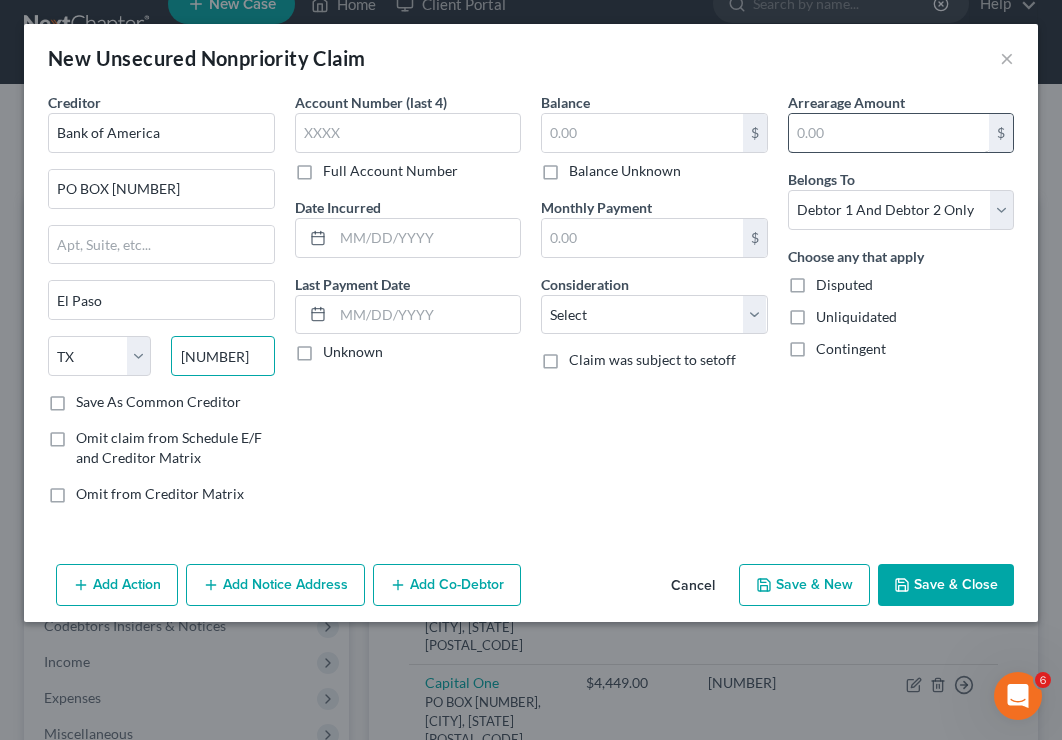 type on "[NUMBER]" 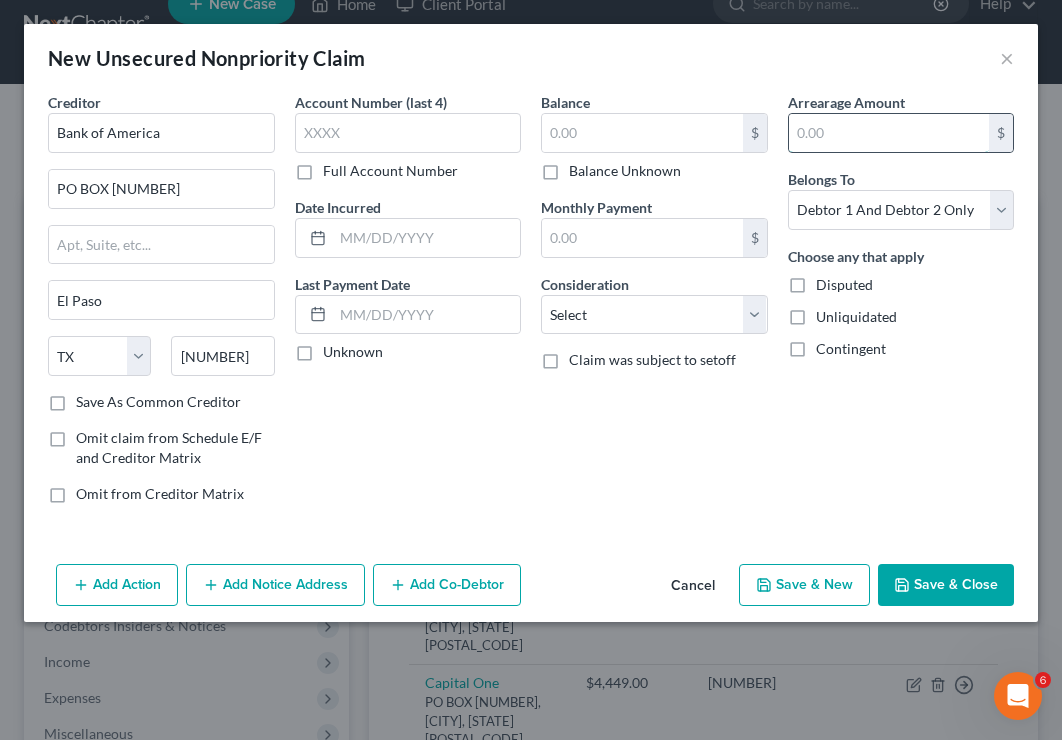 click at bounding box center (889, 133) 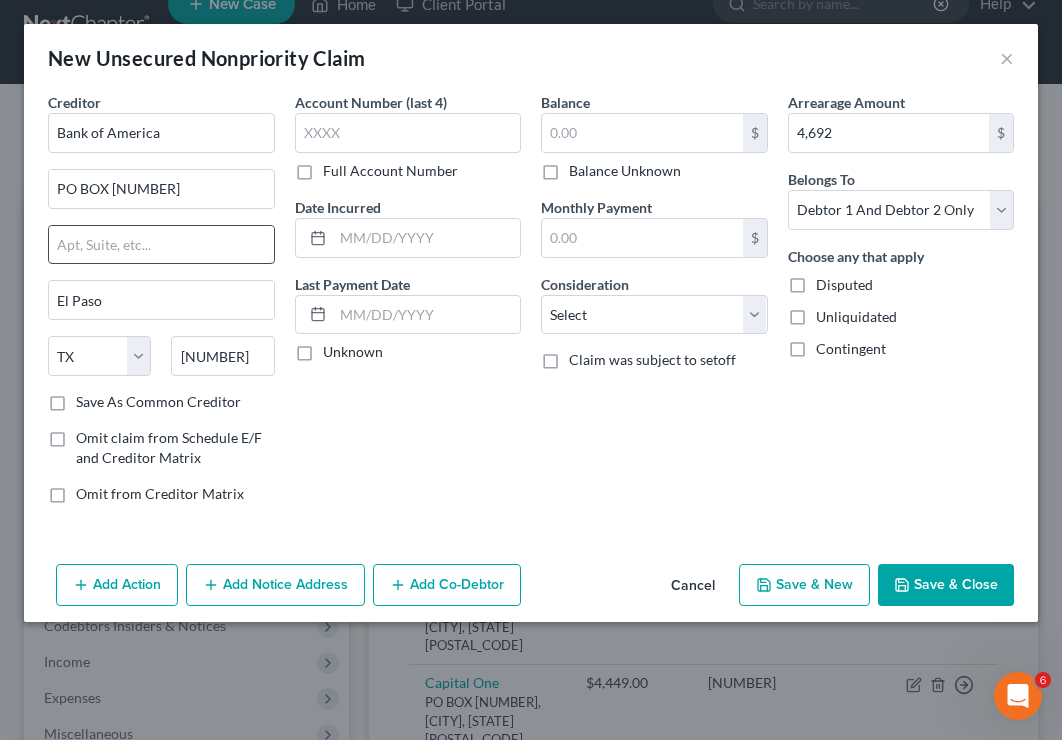 click at bounding box center [161, 245] 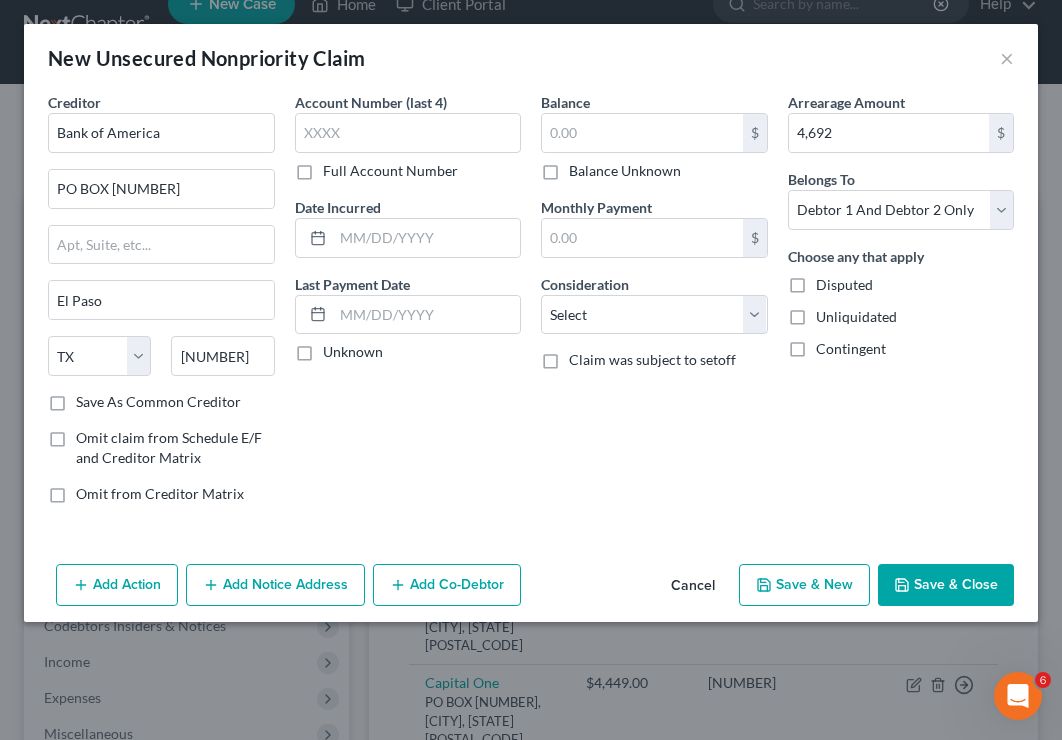 click on "Account Number (last 4)
Full Account Number
Date Incurred         Last Payment Date         Unknown" at bounding box center [408, 306] 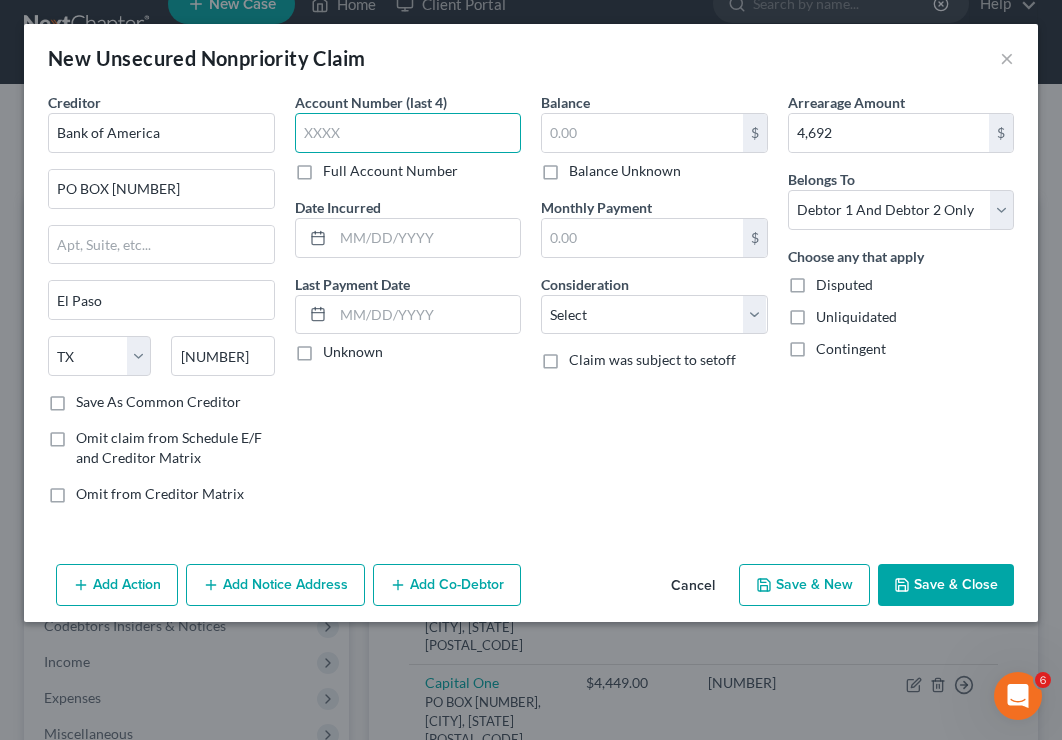 click at bounding box center (408, 133) 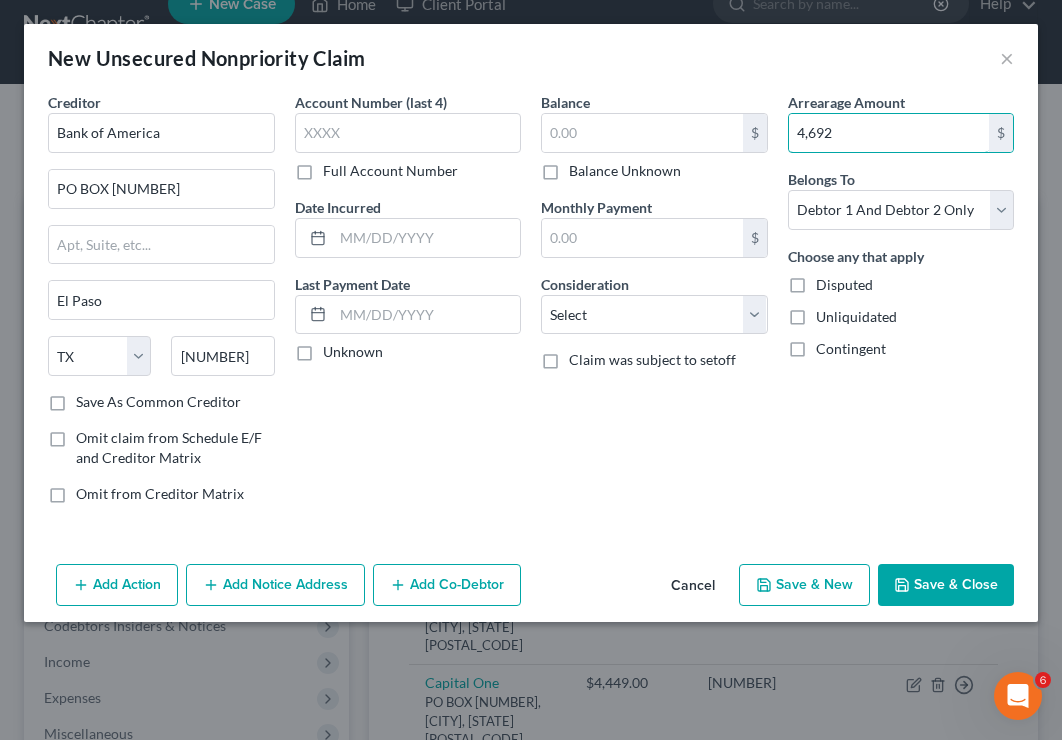 drag, startPoint x: 845, startPoint y: 130, endPoint x: 762, endPoint y: 109, distance: 85.61542 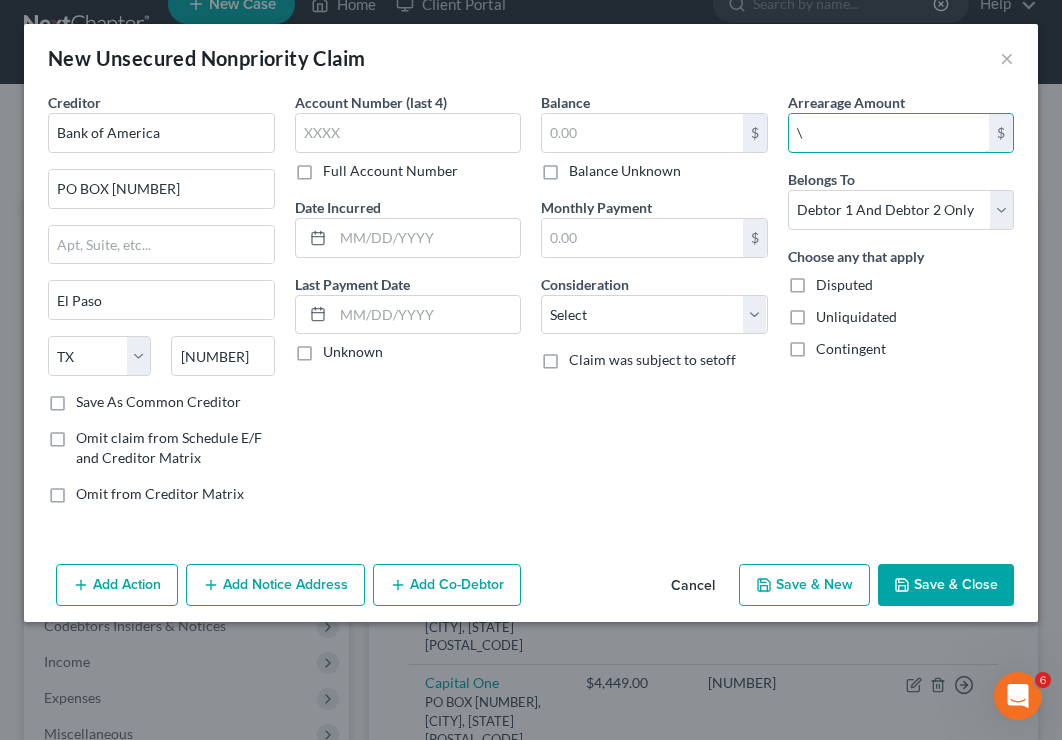 type on "0" 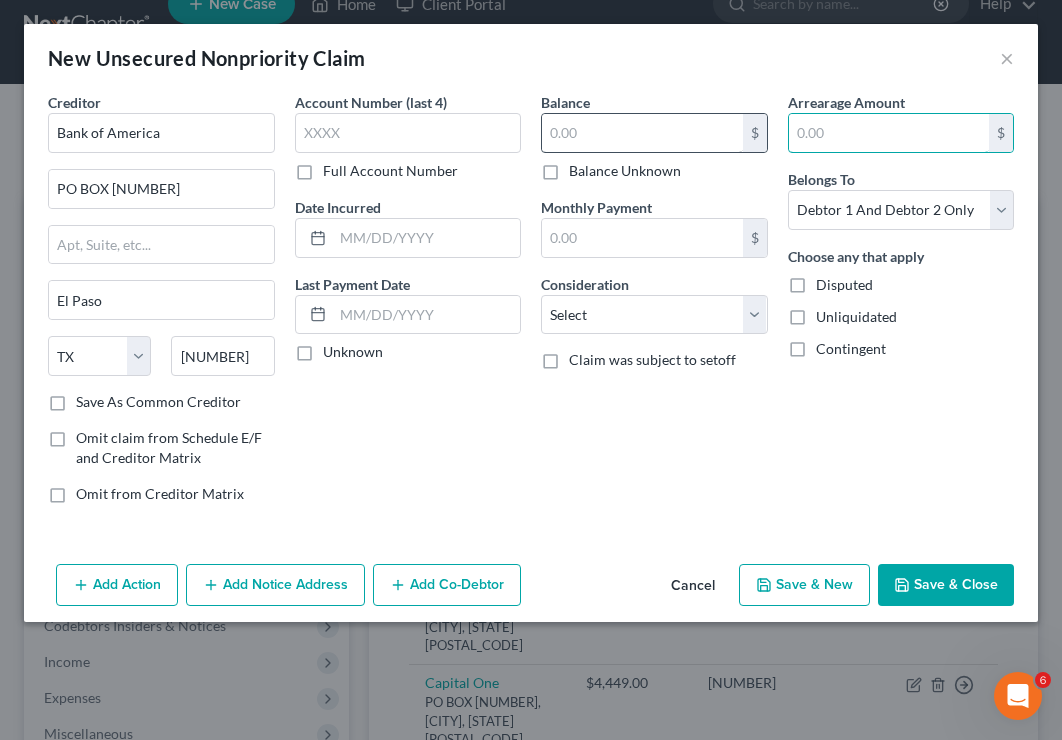 type 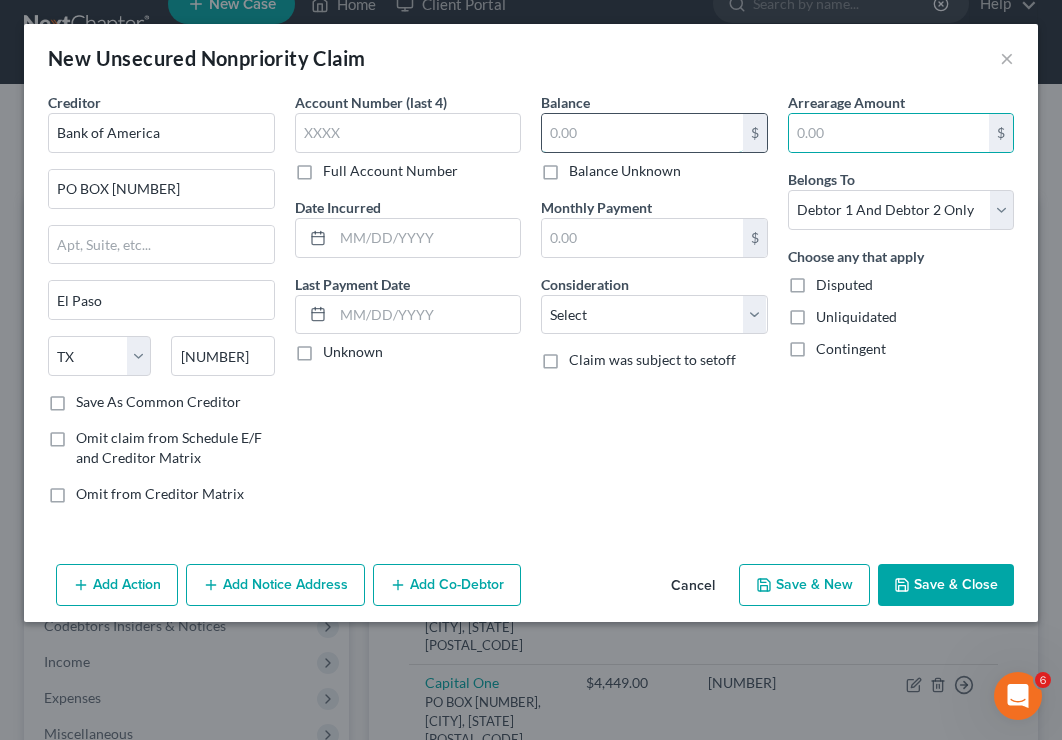 click at bounding box center (642, 133) 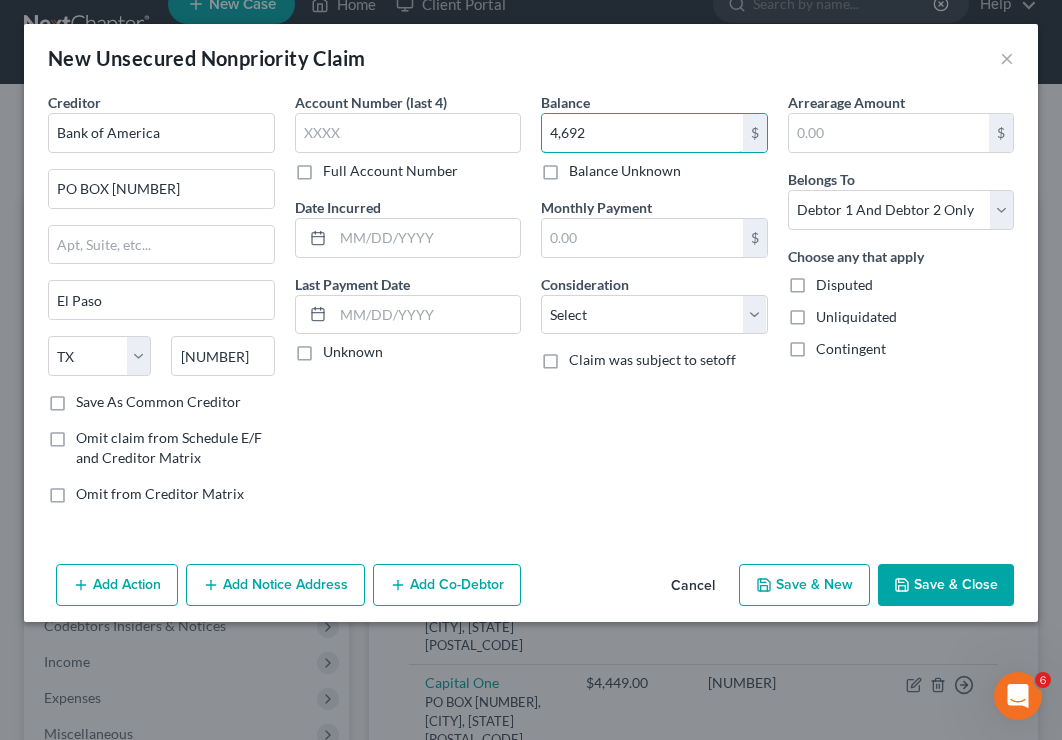 type on "4,692" 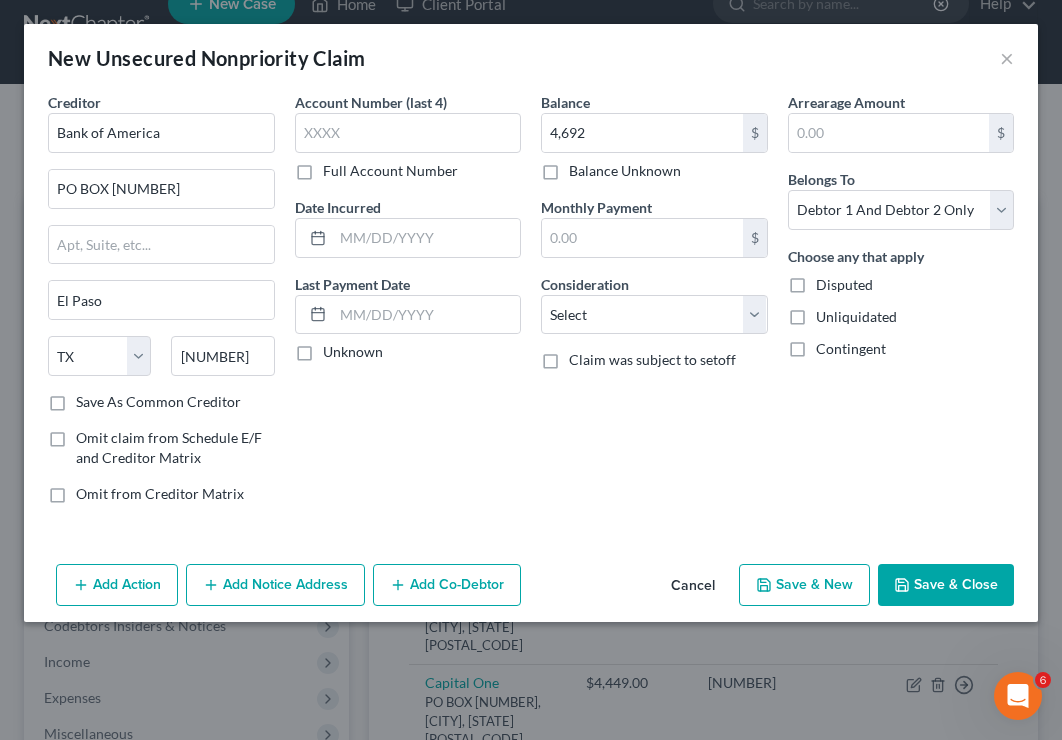 click on "Save & New" at bounding box center [804, 585] 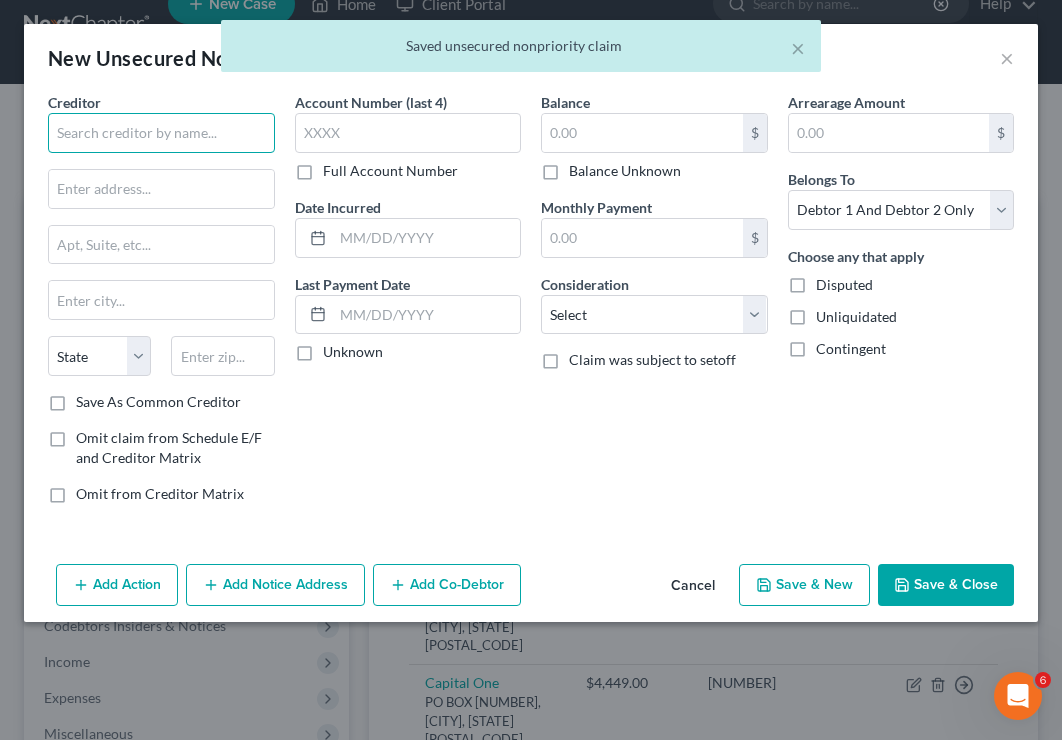 click at bounding box center (161, 133) 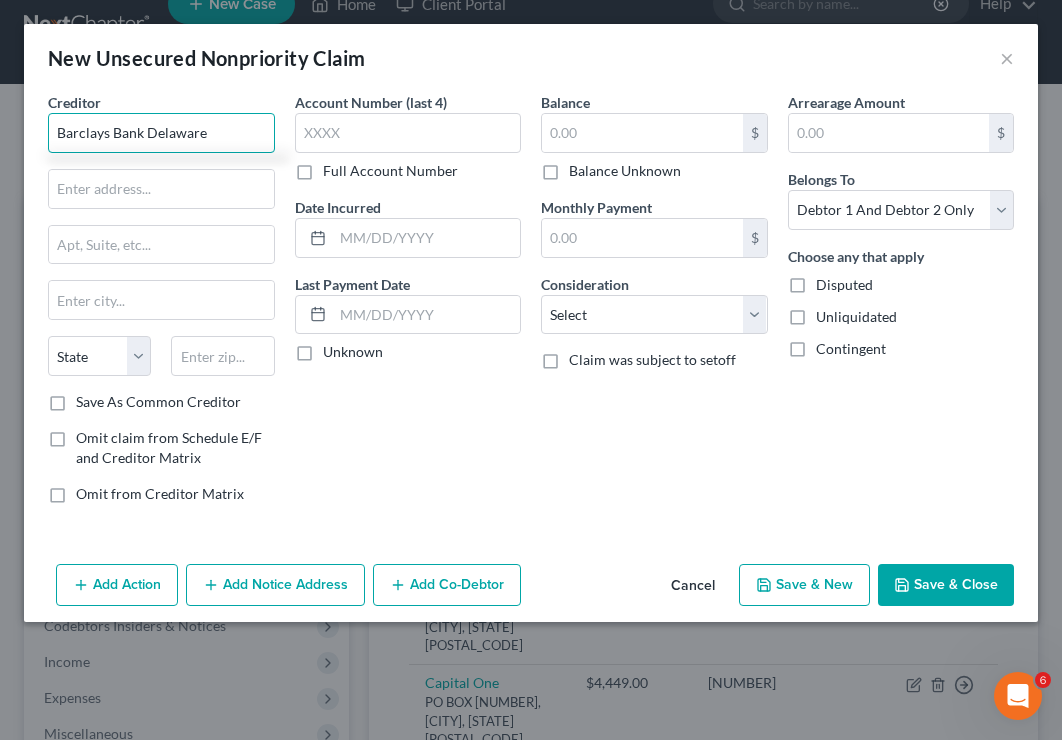 type on "Barclays Bank Delaware" 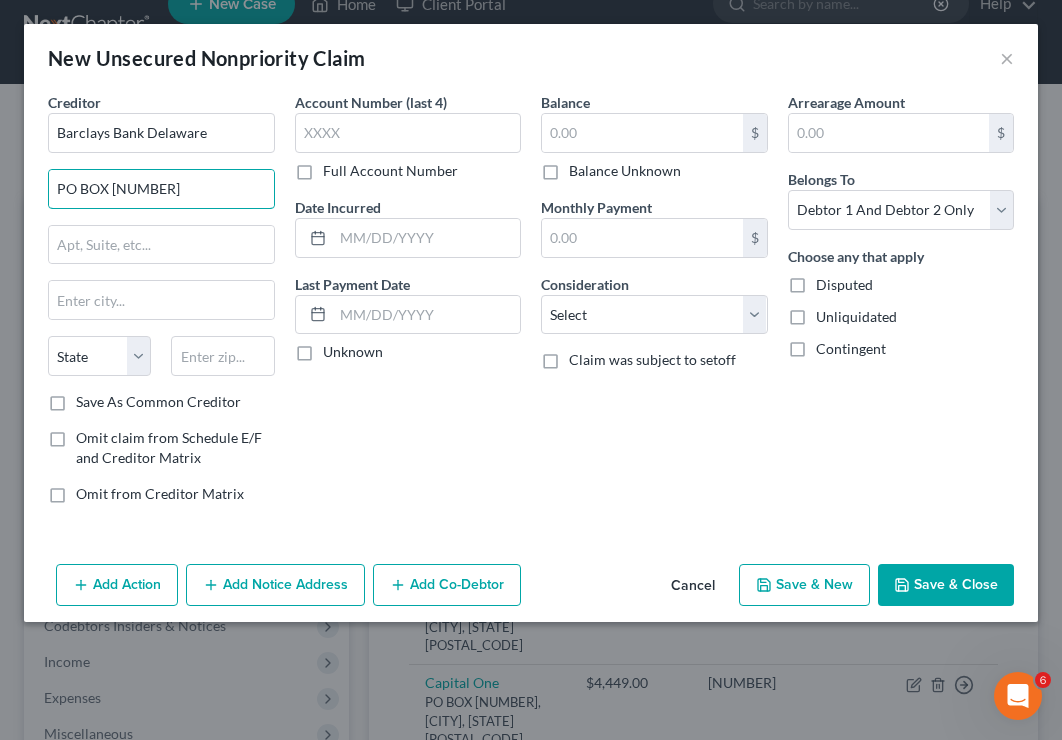 type on "PO BOX [NUMBER]" 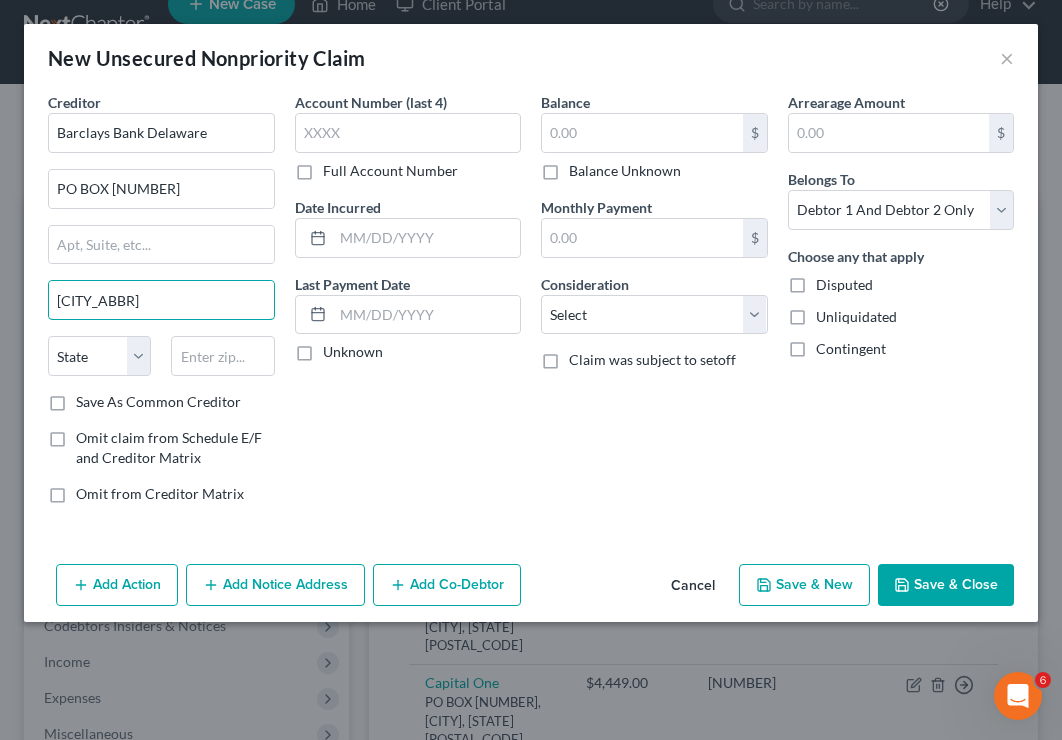 type on "[CITY_ABBR]" 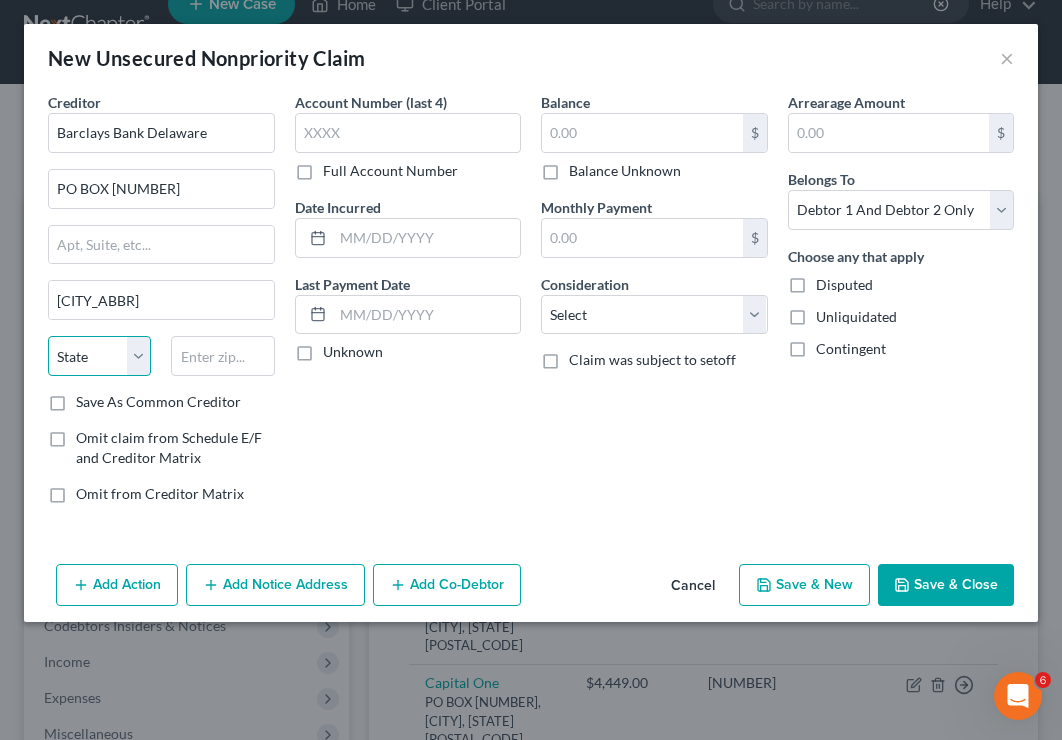 click on "State AL AK AR AZ CA CO CT DE DC FL GA GU HI ID IL IN IA KS KY LA ME MD MA MI MN MS MO MT NC ND NE NV NH NJ NM NY OH OK OR PA PR RI SC SD TN TX UT VI VA VT WA WV WI WY" at bounding box center (99, 356) 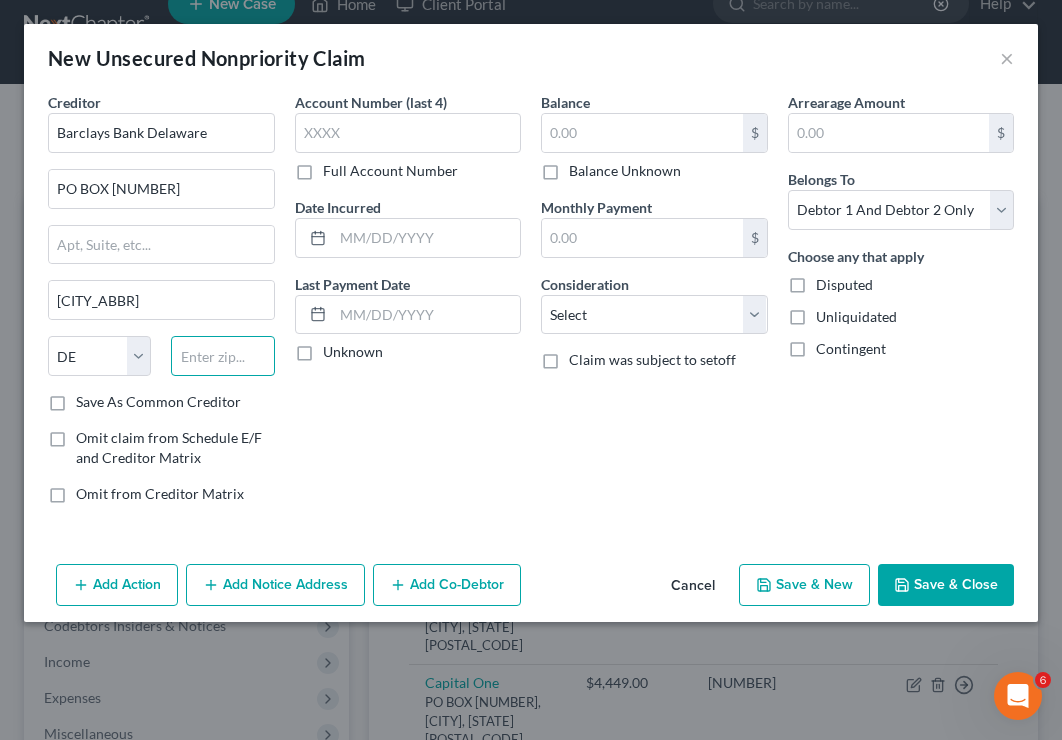 click at bounding box center (222, 356) 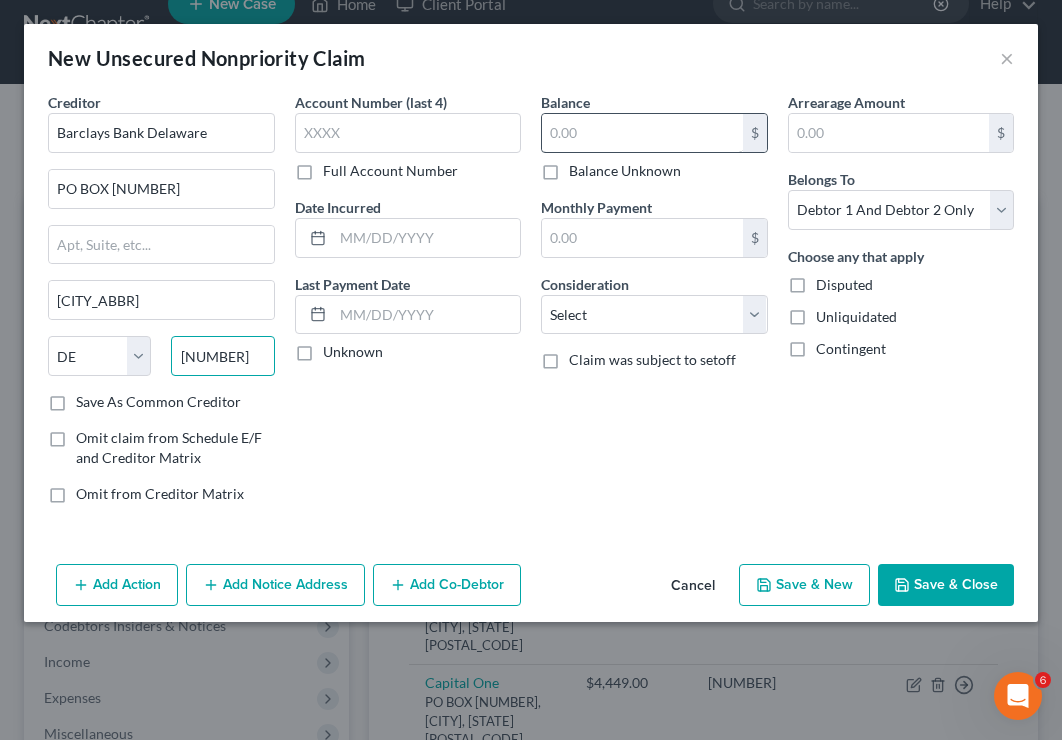 type on "[NUMBER]" 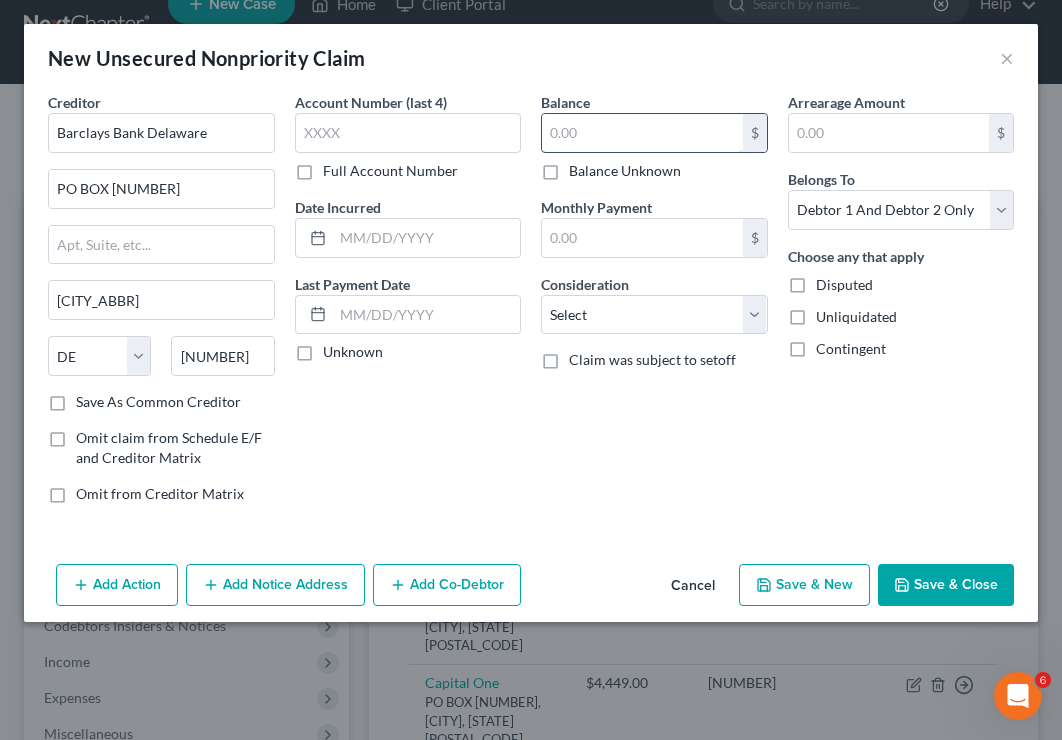 click at bounding box center (642, 133) 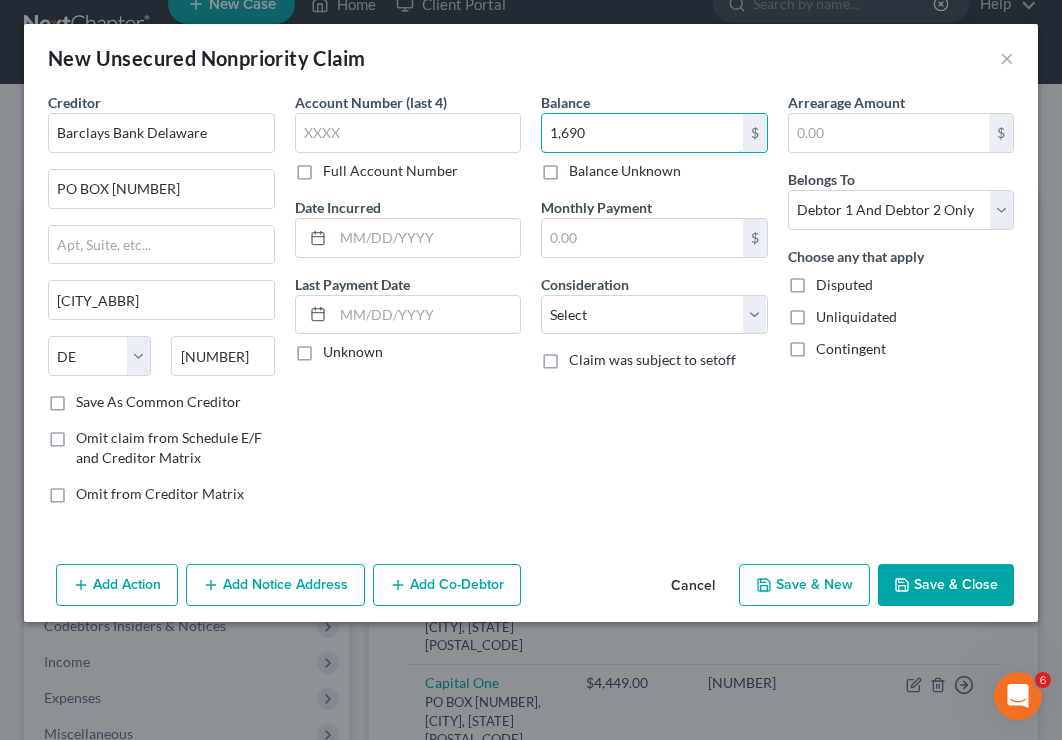 type on "1,690" 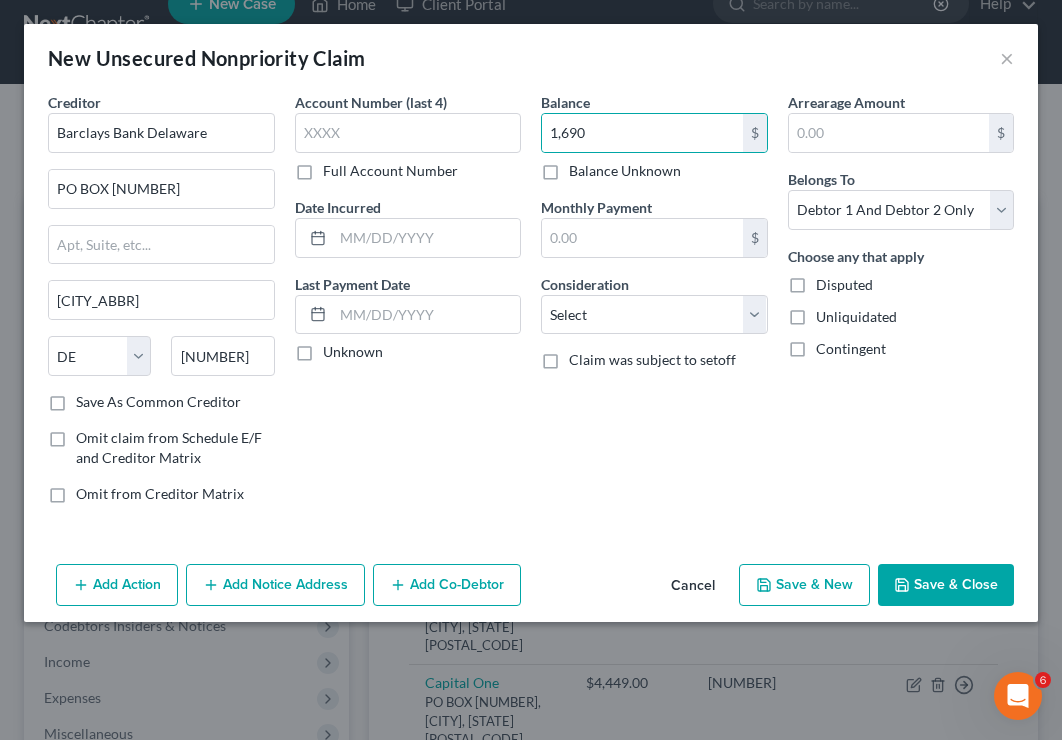 click on "Full Account Number" at bounding box center [390, 171] 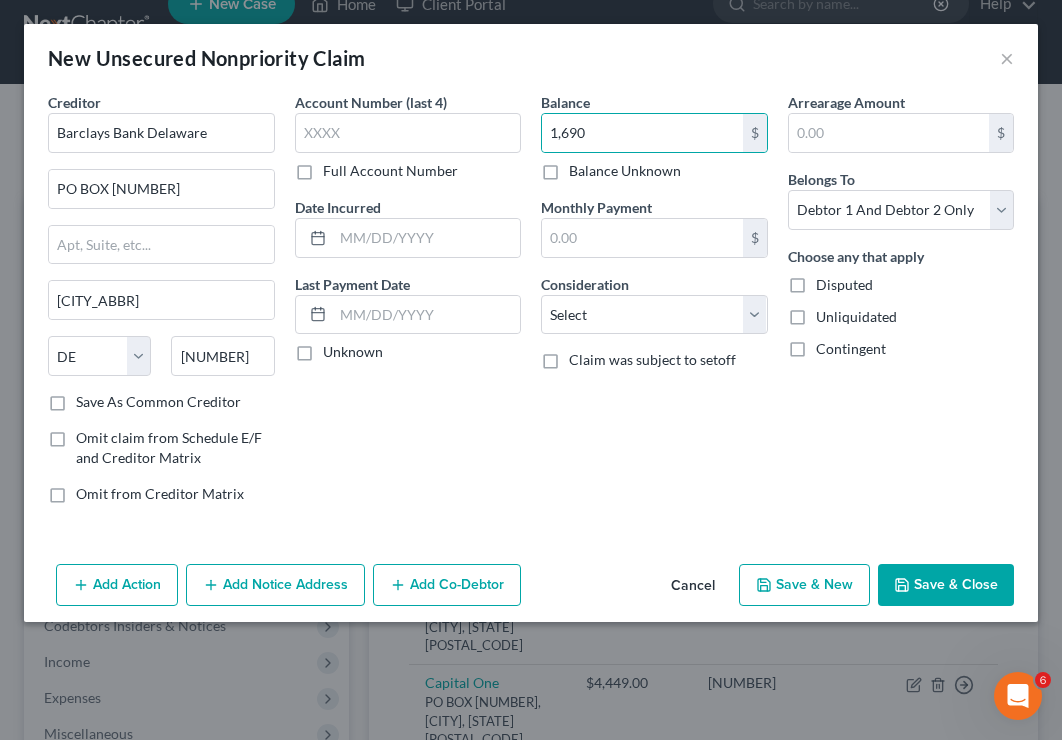 click on "Full Account Number" at bounding box center (337, 167) 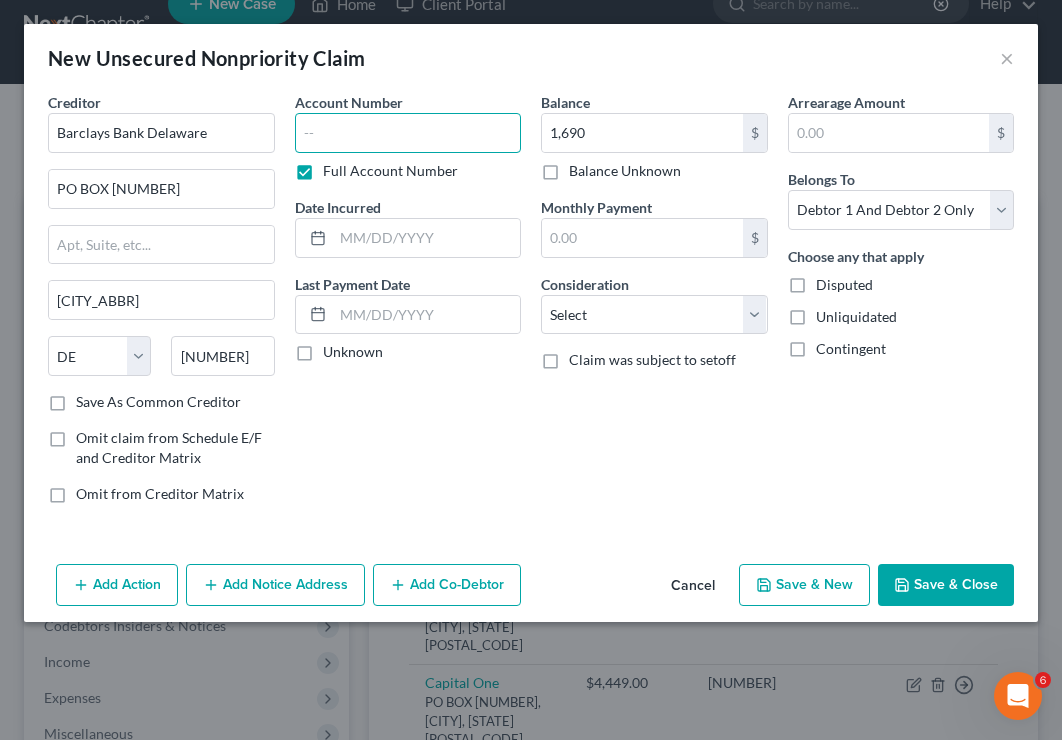 click at bounding box center [408, 133] 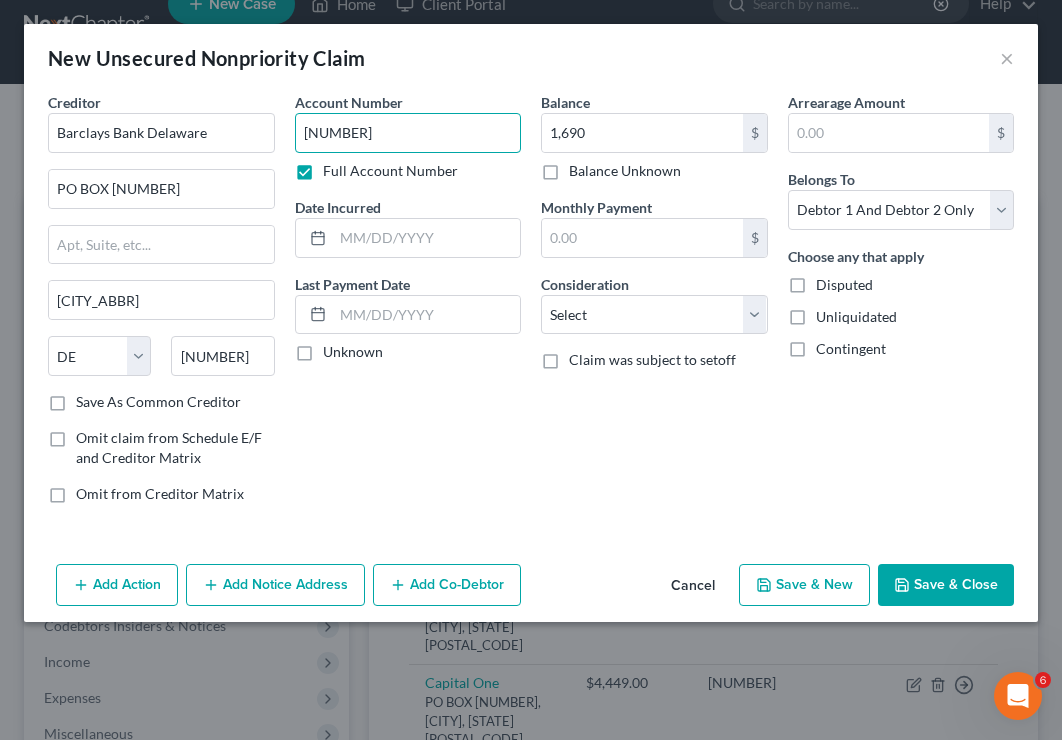 type on "[NUMBER]" 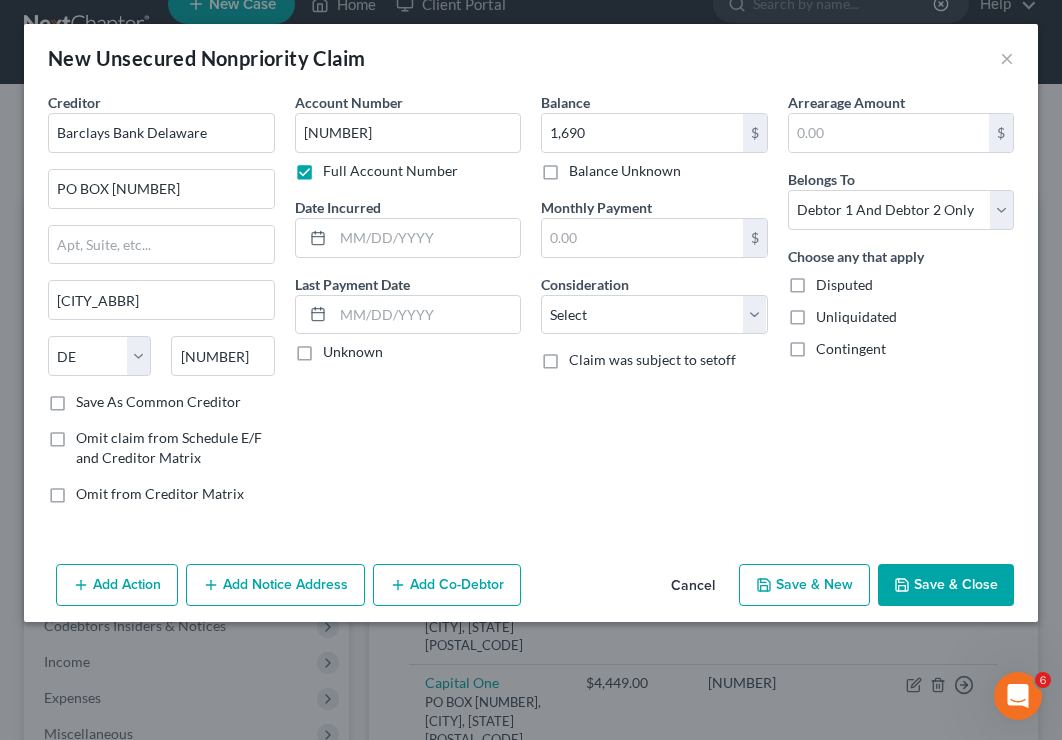 click on "Save & New" at bounding box center (804, 585) 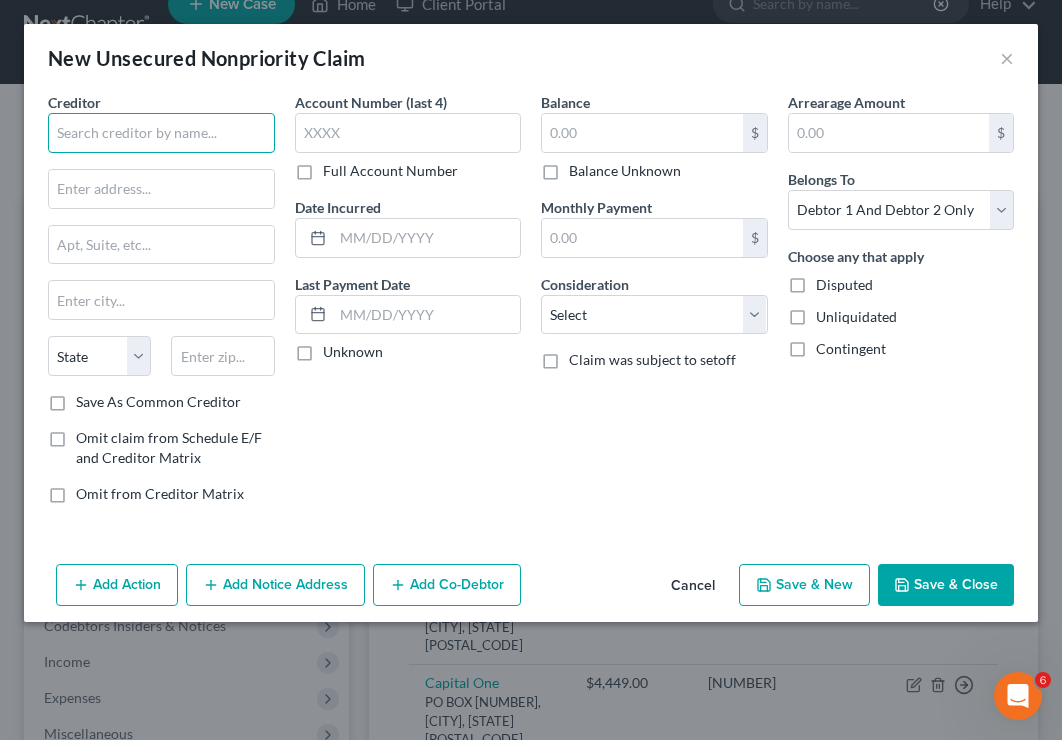 click at bounding box center (161, 133) 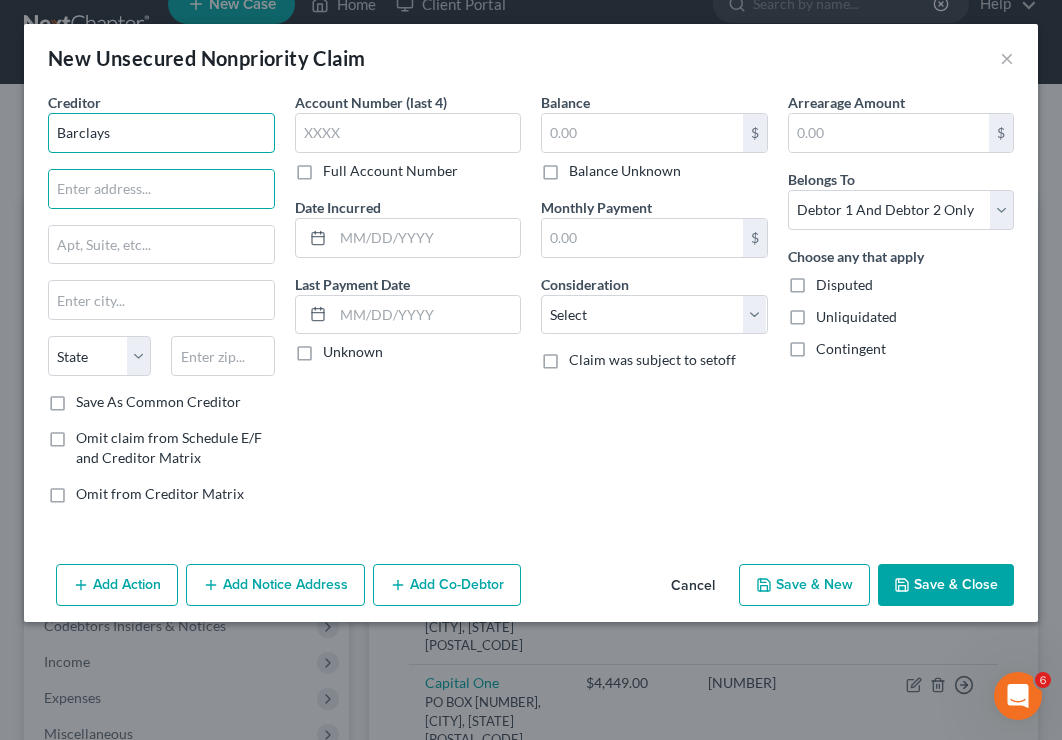 click on "Barclays" at bounding box center [161, 133] 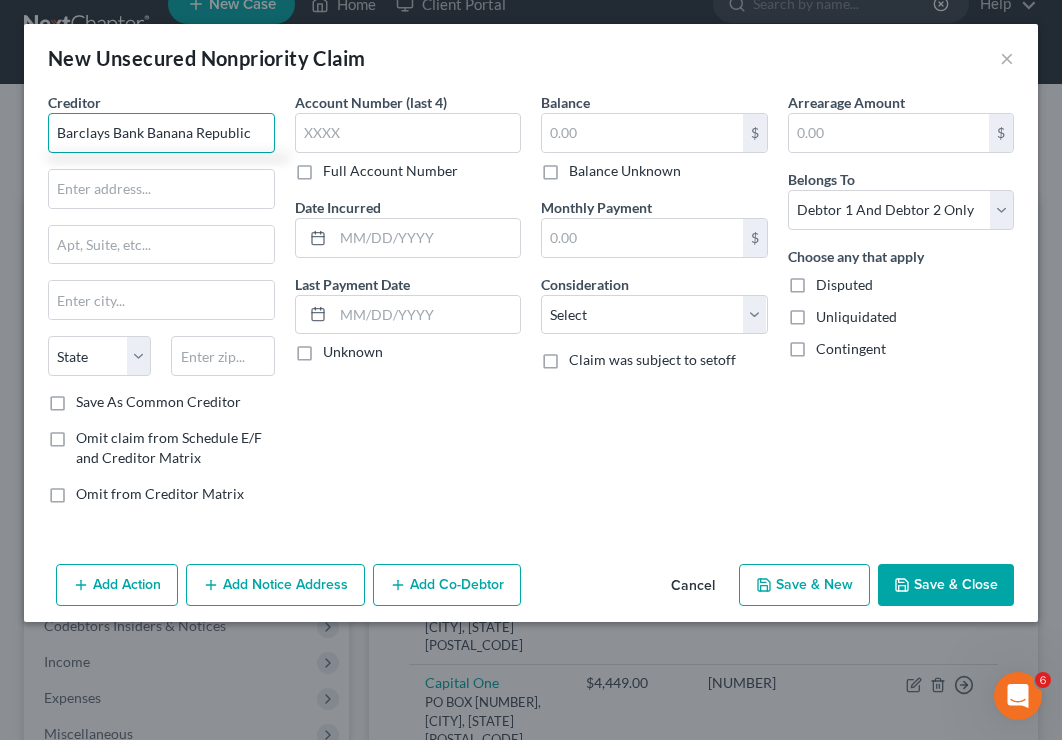 type on "Barclays Bank Banana Republic" 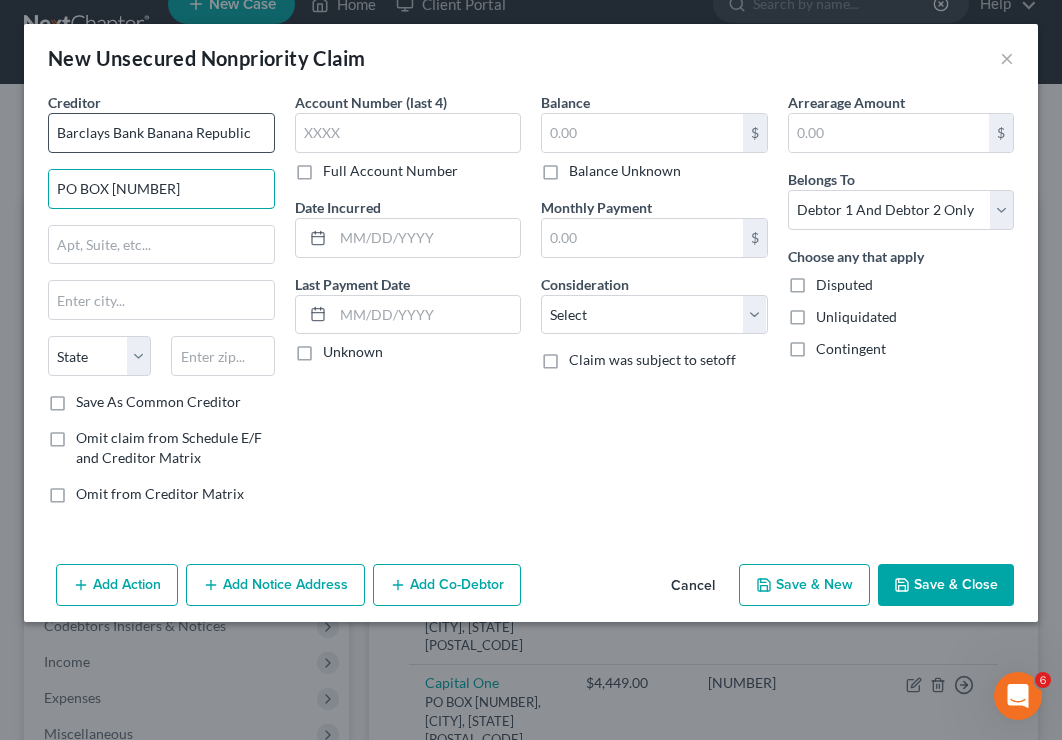 type on "PO BOX [NUMBER]" 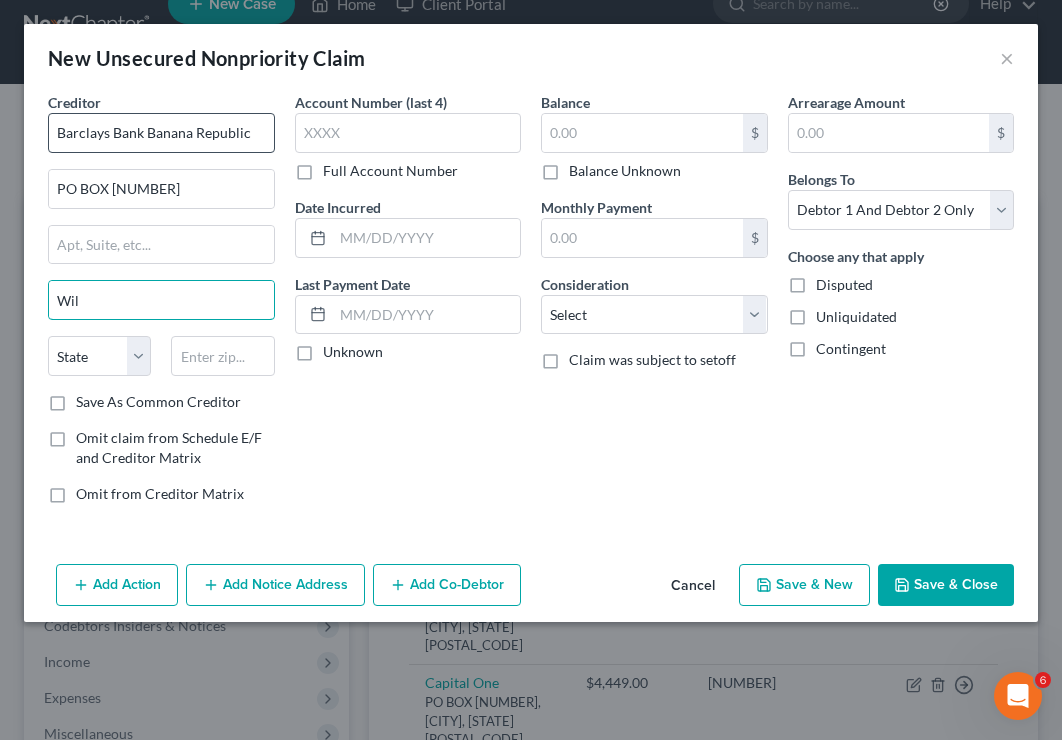 type on "[CITY_ABBR]" 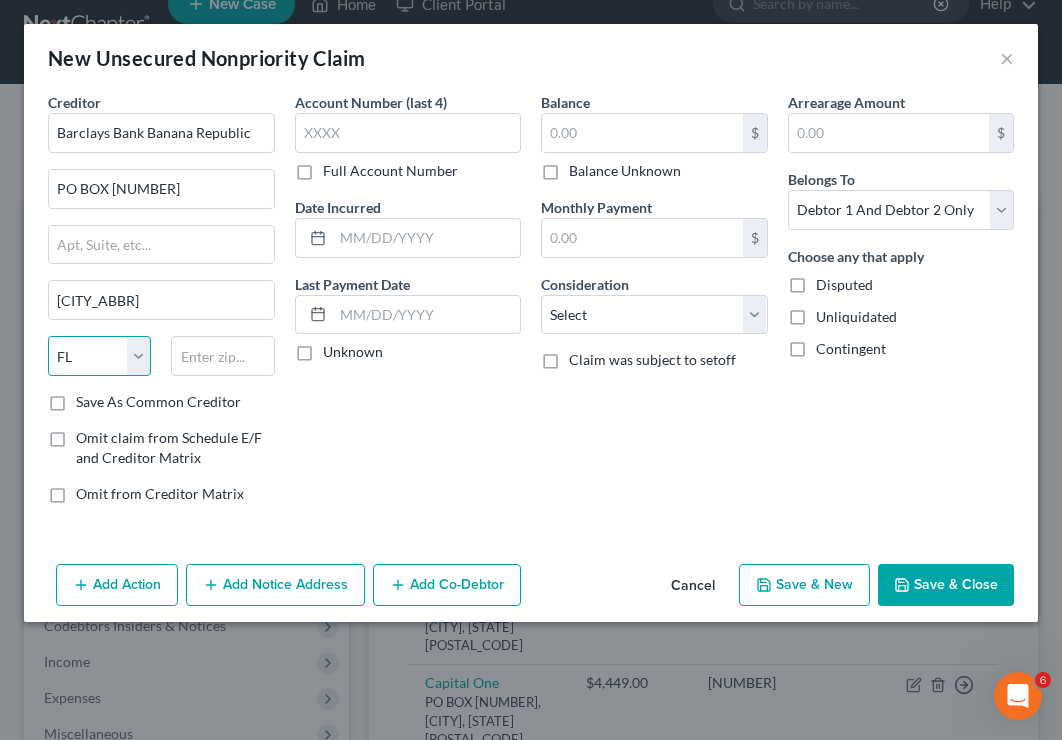 click on "State AL AK AR AZ CA CO CT DE DC FL GA GU HI ID IL IN IA KS KY LA ME MD MA MI MN MS MO MT NC ND NE NV NH NJ NM NY OH OK OR PA PR RI SC SD TN TX UT VI VA VT WA WV WI WY" at bounding box center (99, 356) 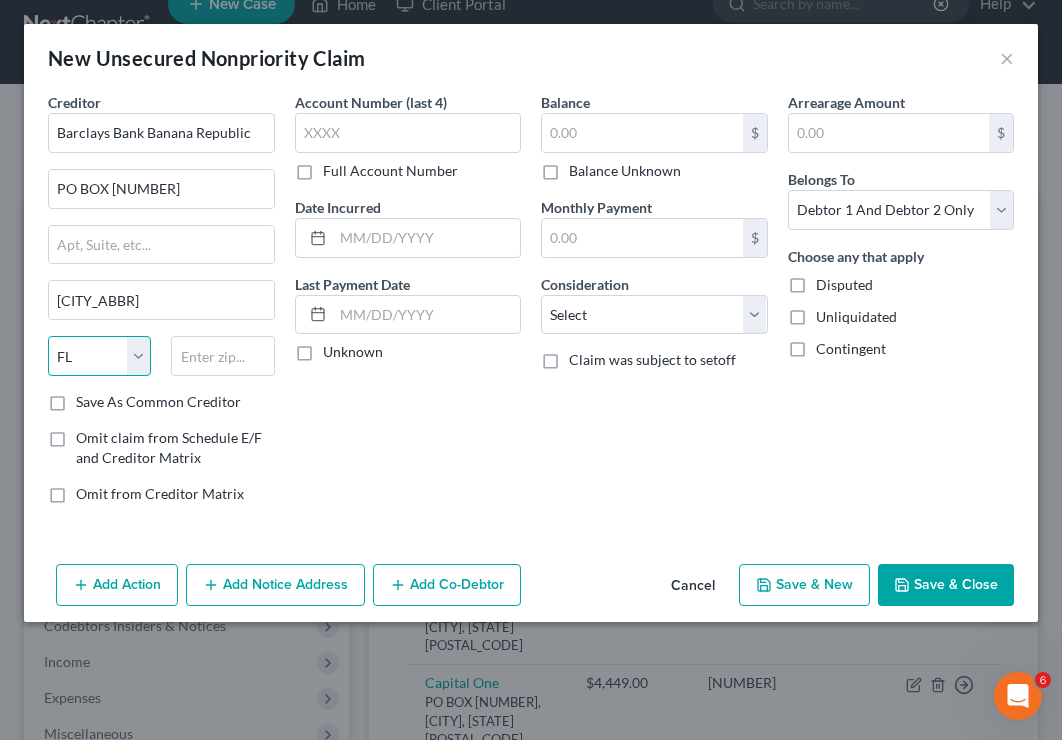 select on "7" 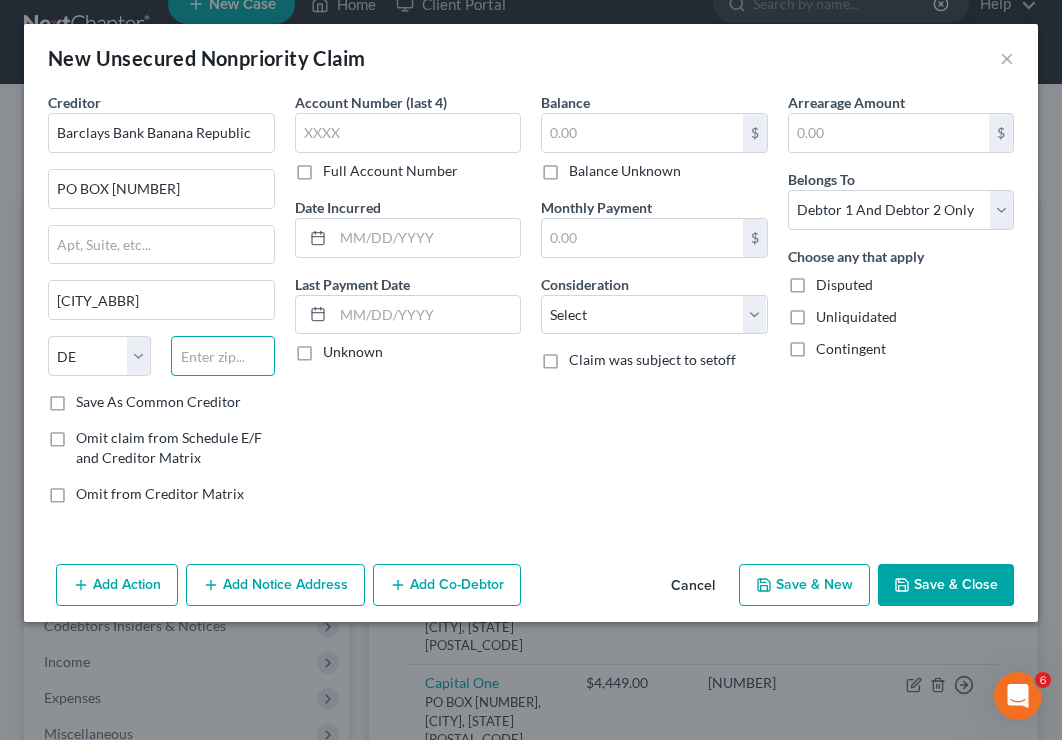 click at bounding box center (222, 356) 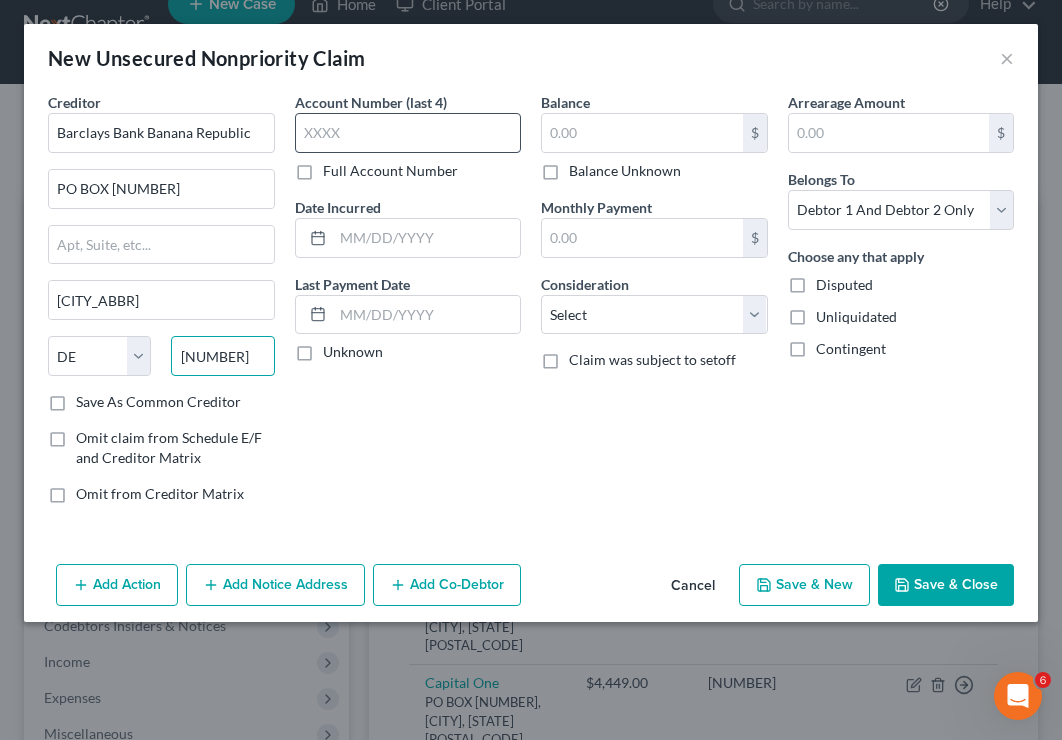 type on "[NUMBER]" 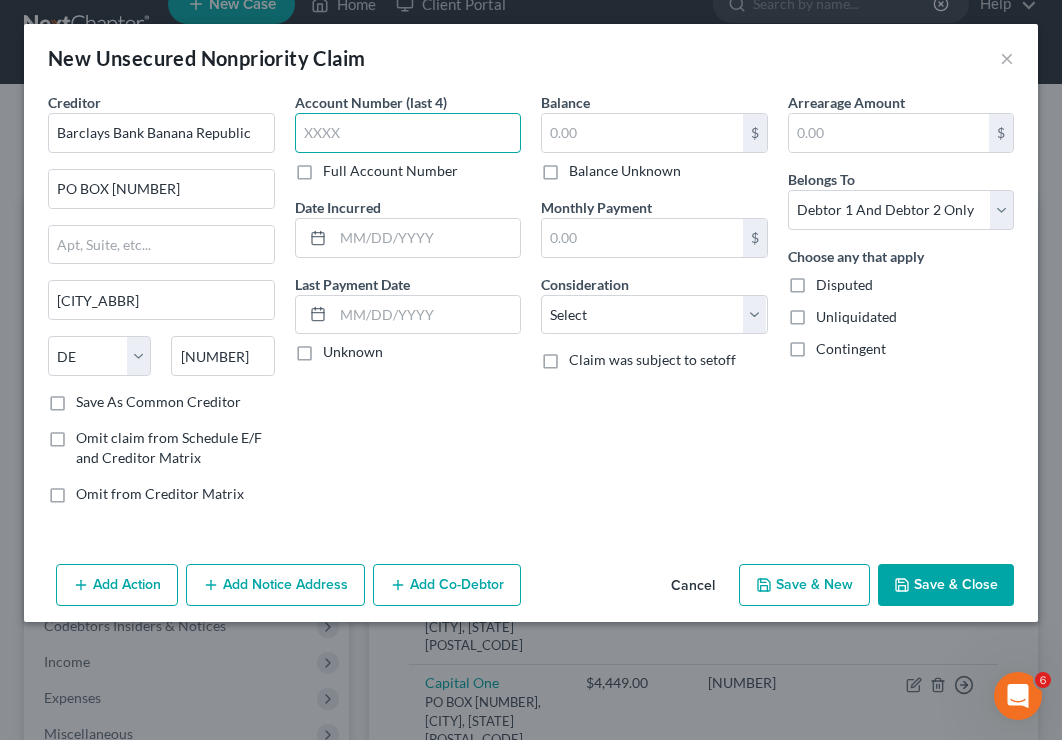 click at bounding box center [408, 133] 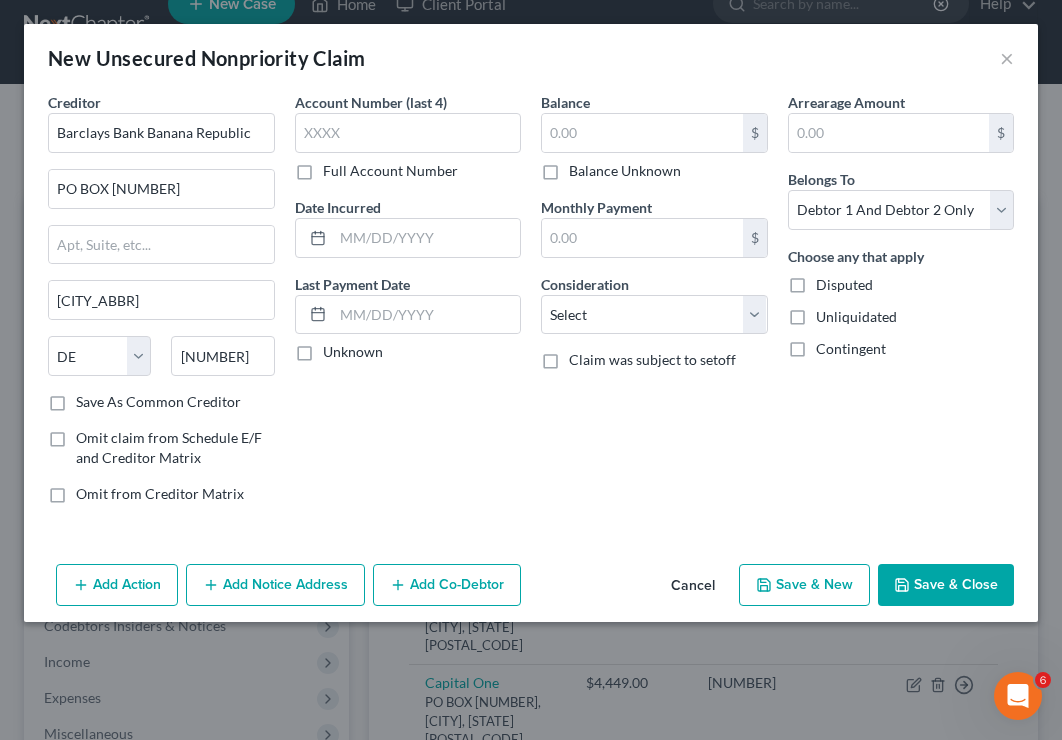 click on "Full Account Number" at bounding box center [390, 171] 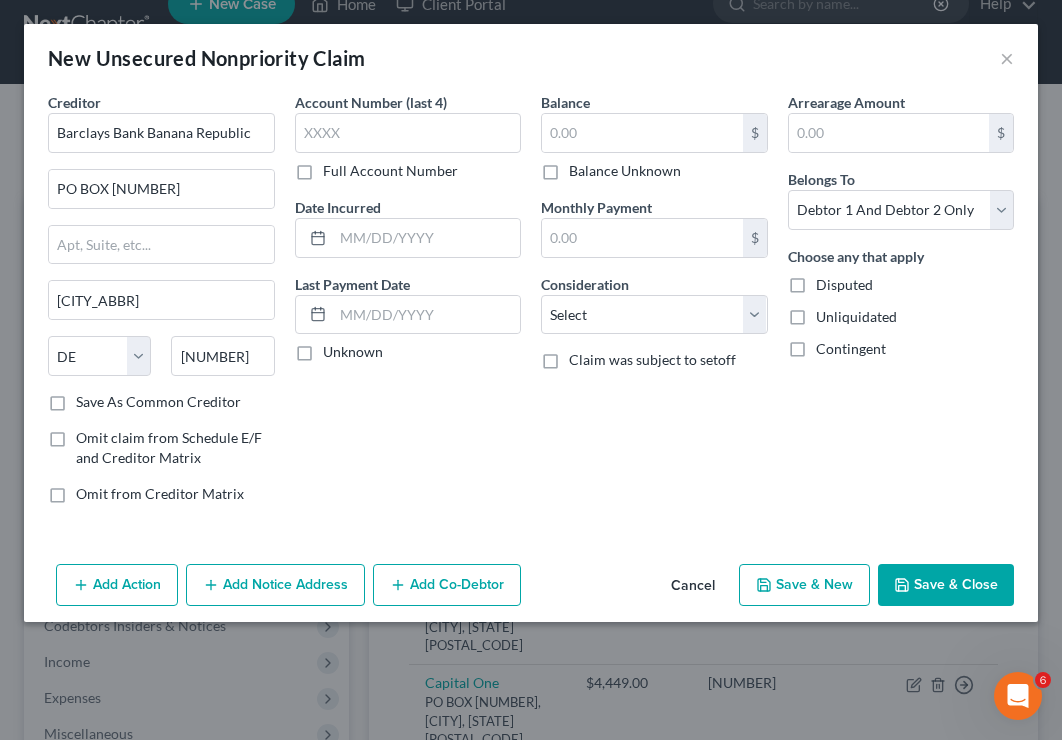 click on "Full Account Number" at bounding box center [337, 167] 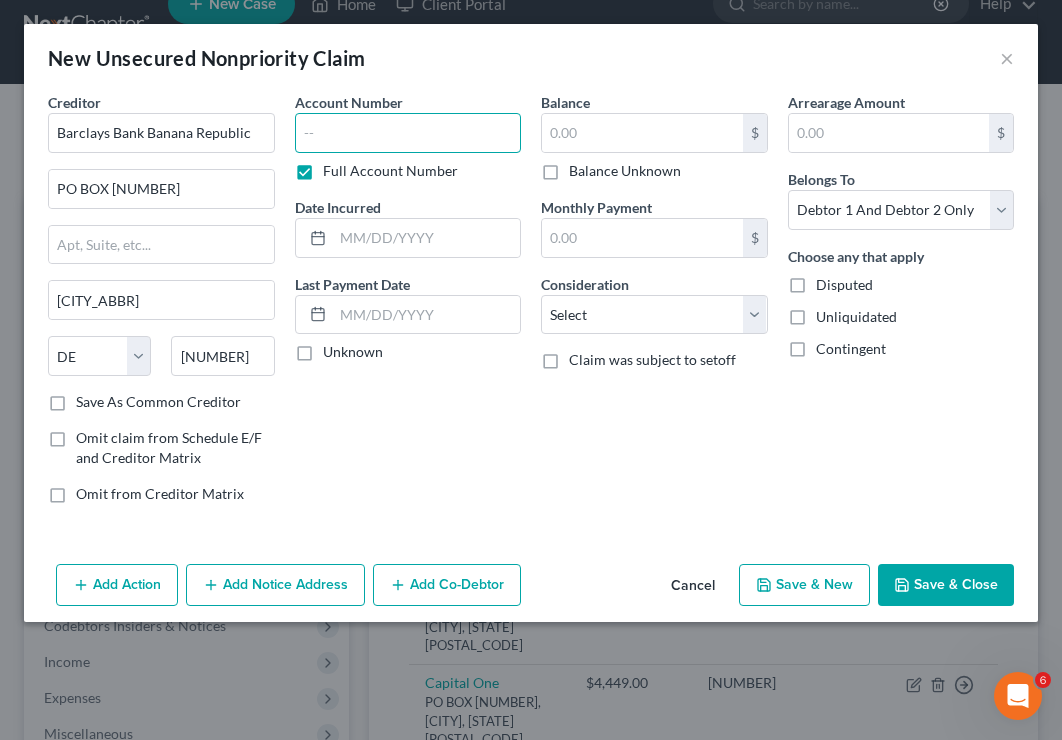 click at bounding box center (408, 133) 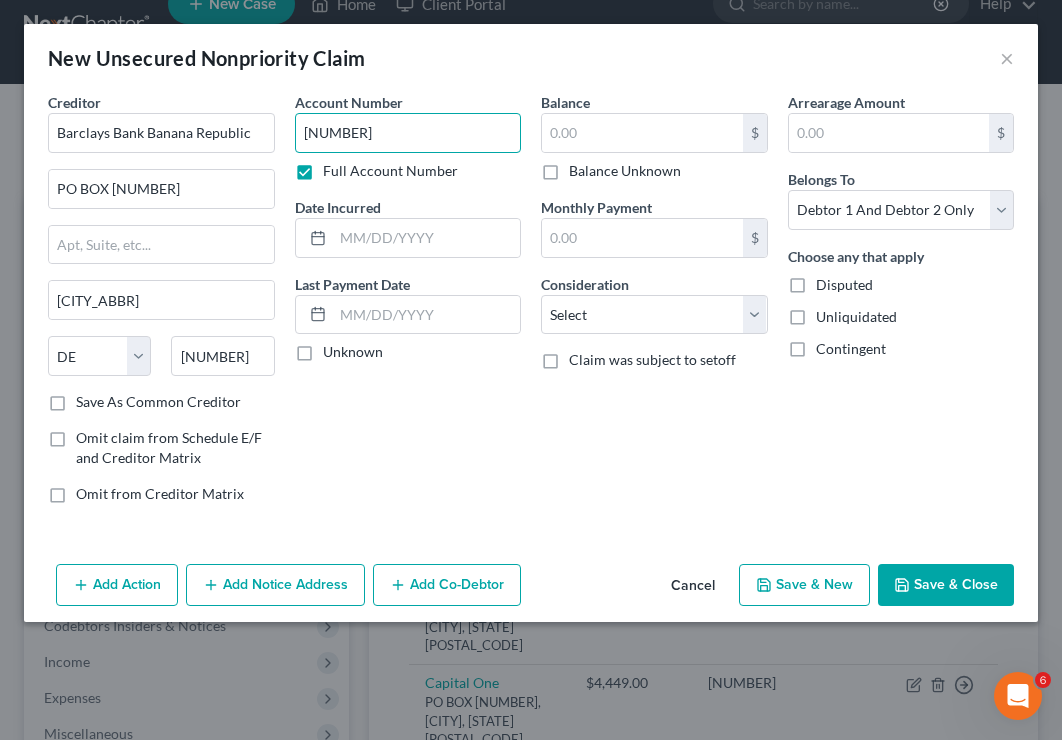 type on "[NUMBER]" 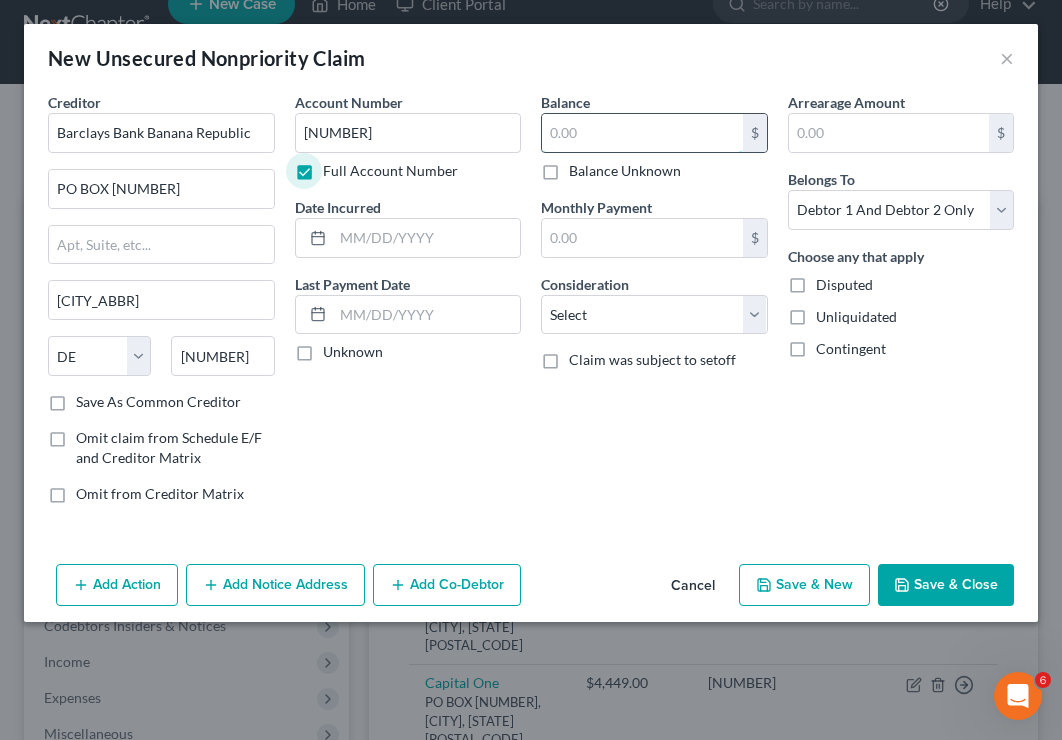 click at bounding box center [642, 133] 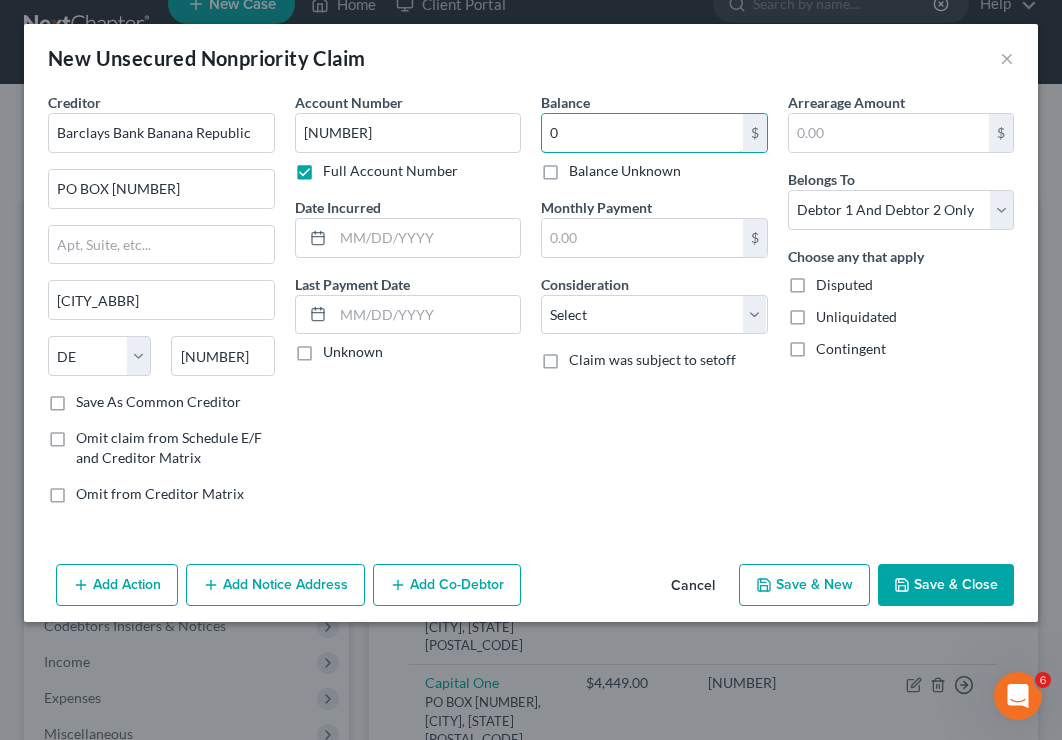 type on "0" 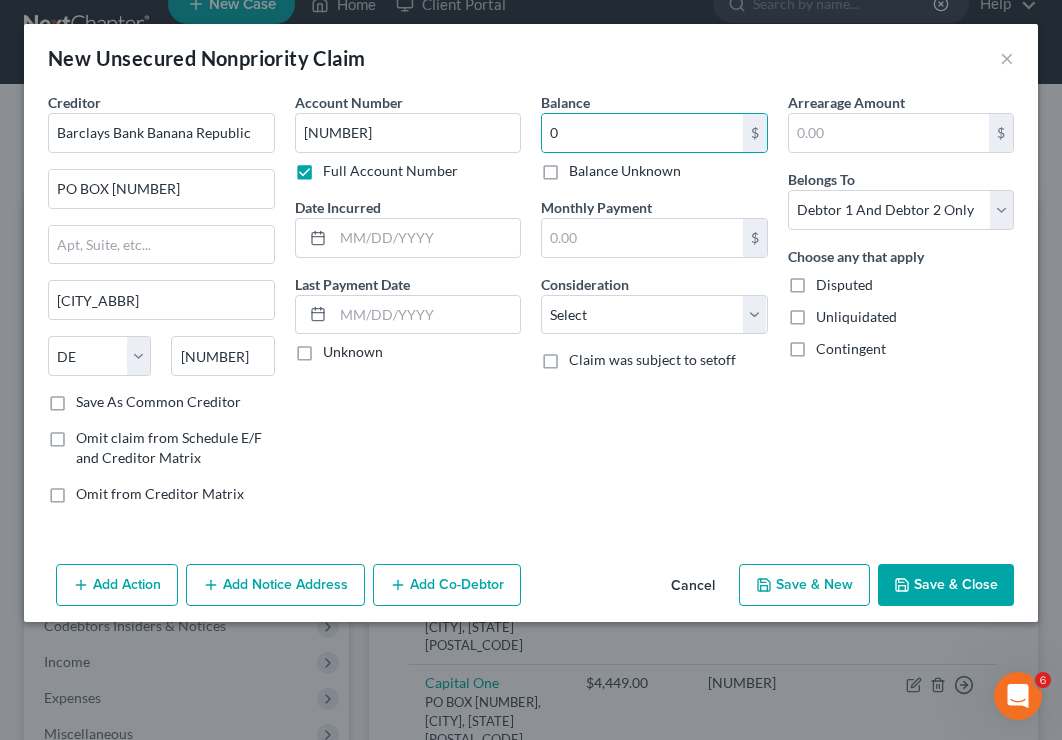 click on "Save & New" at bounding box center [804, 585] 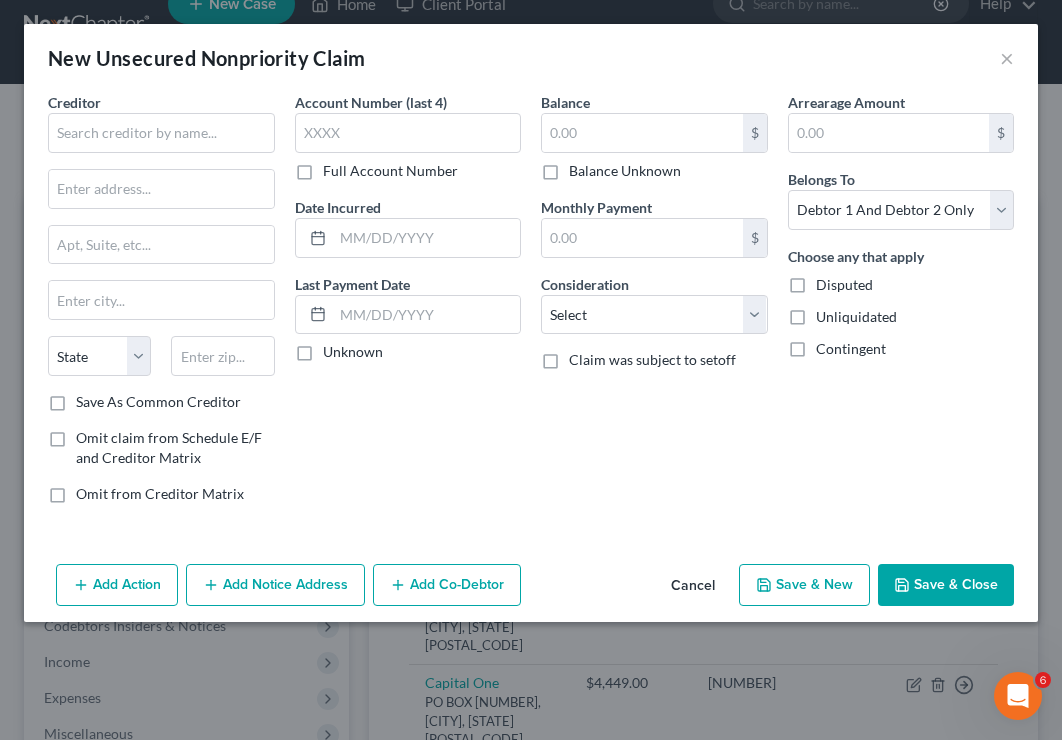 type on "0.00" 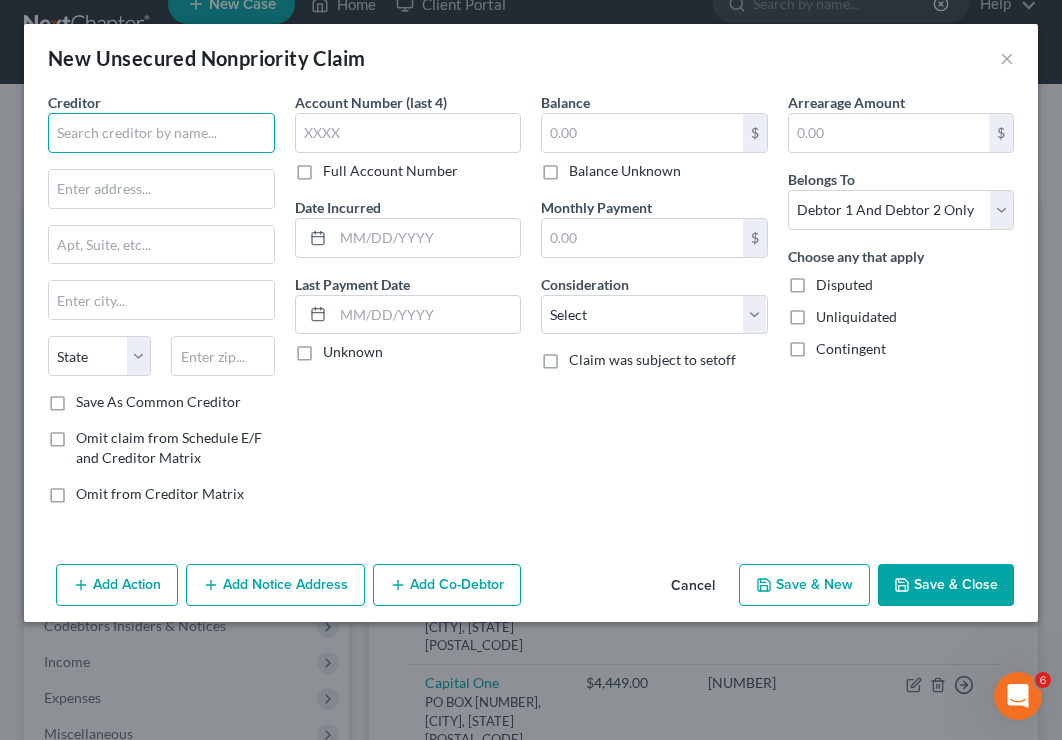 click at bounding box center (161, 133) 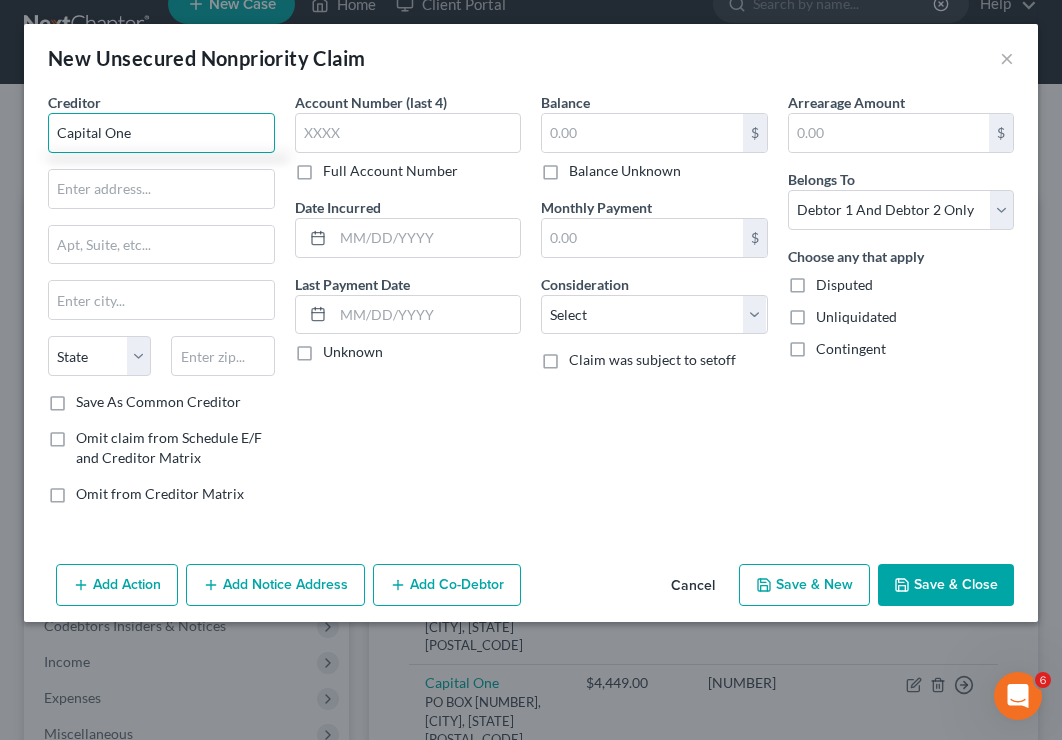 type on "Capital One" 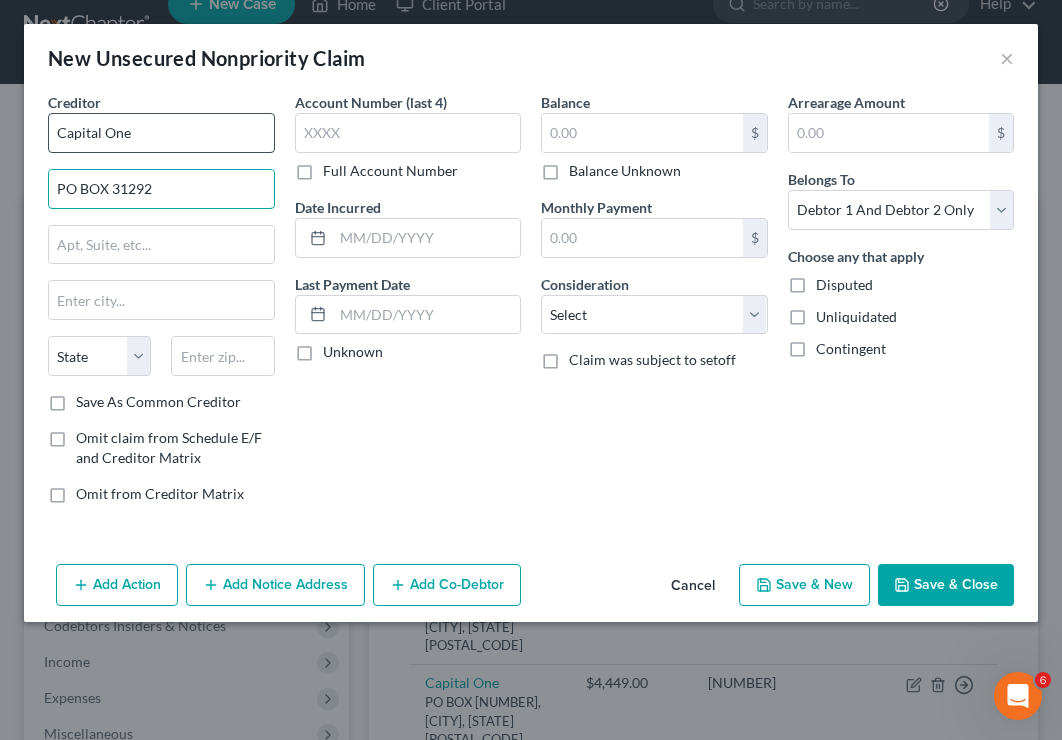 type on "PO BOX 31292" 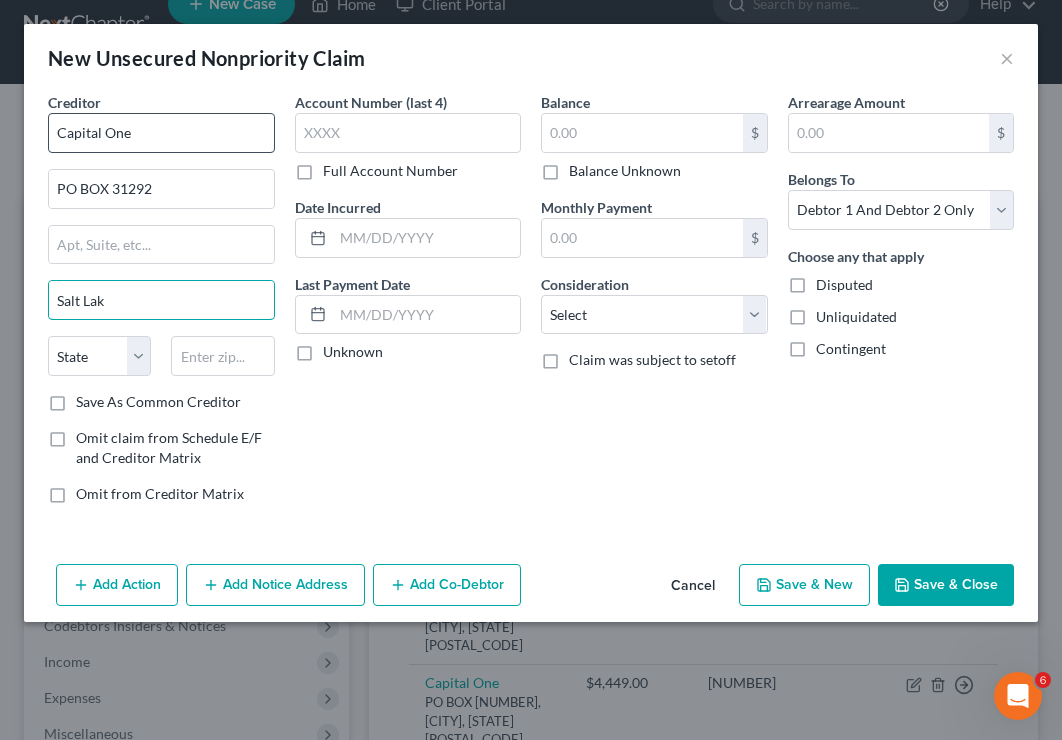 type on "Salt Lake City" 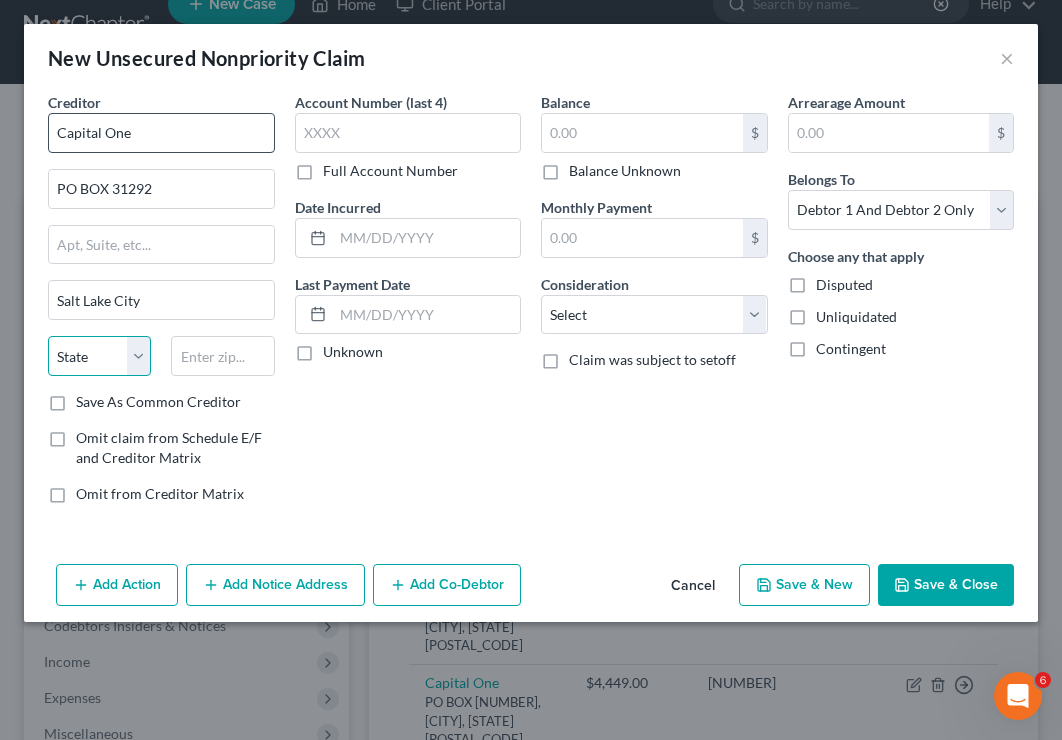 select on "46" 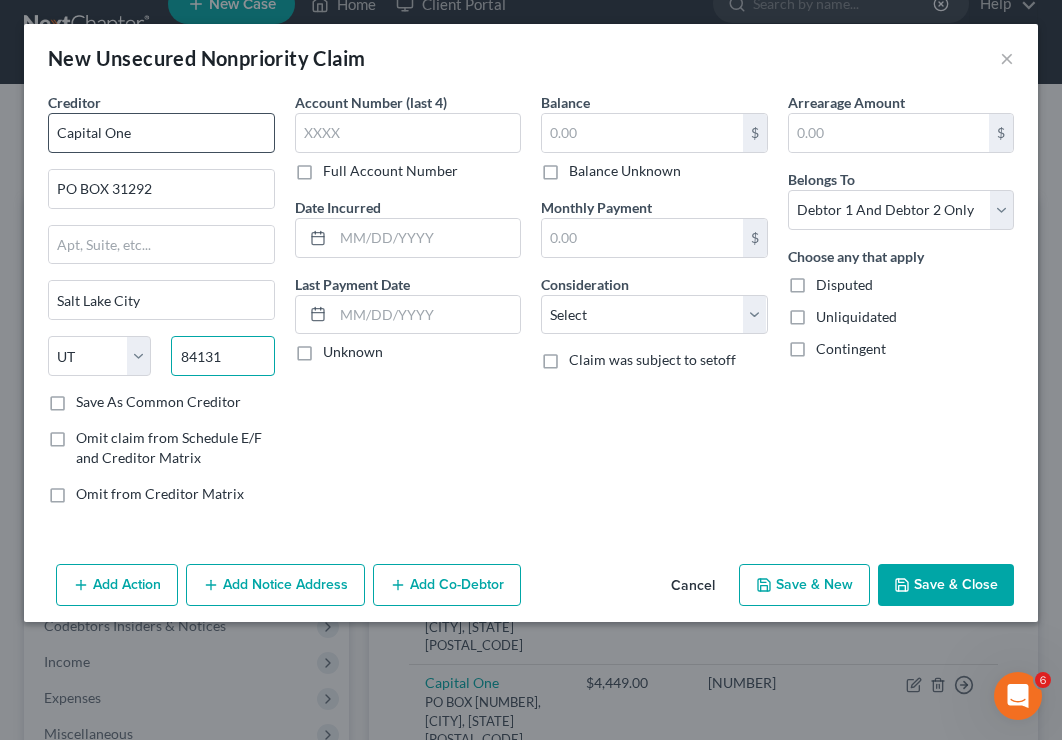 type on "84131" 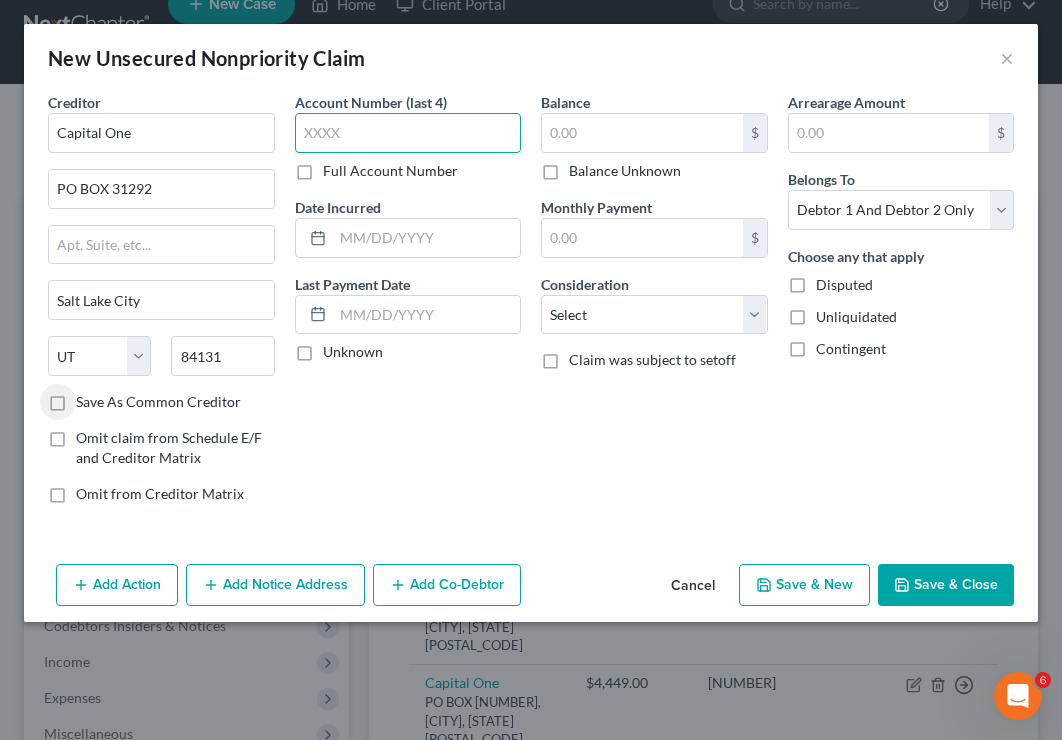 click at bounding box center [408, 133] 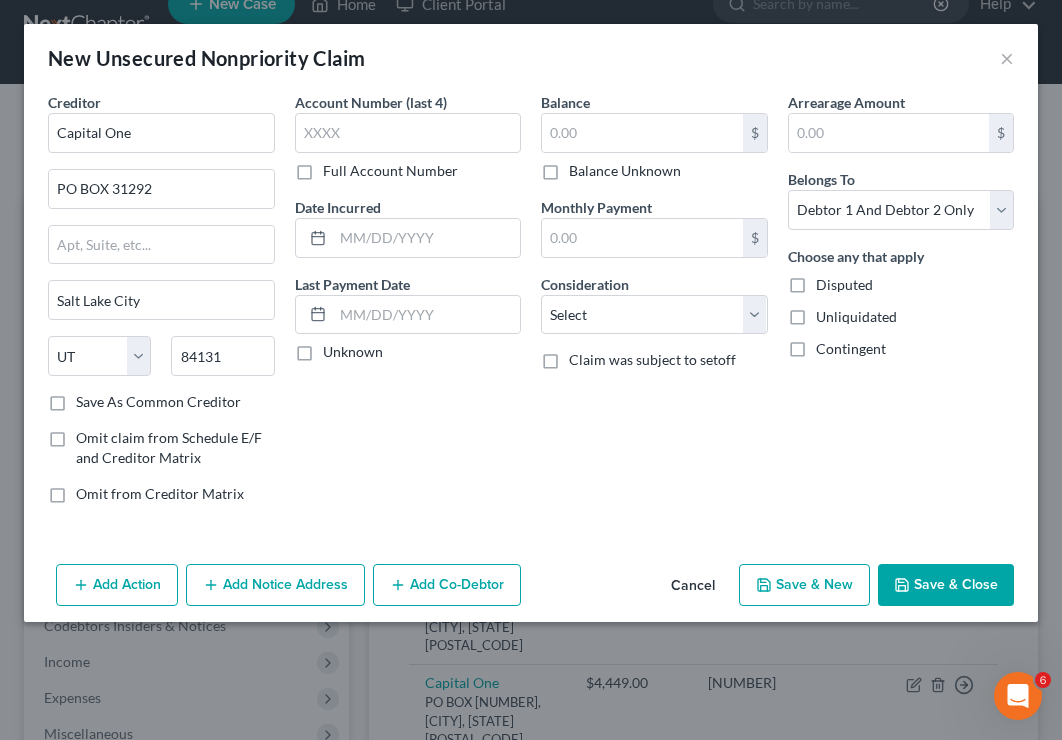 click on "Full Account Number" at bounding box center [390, 171] 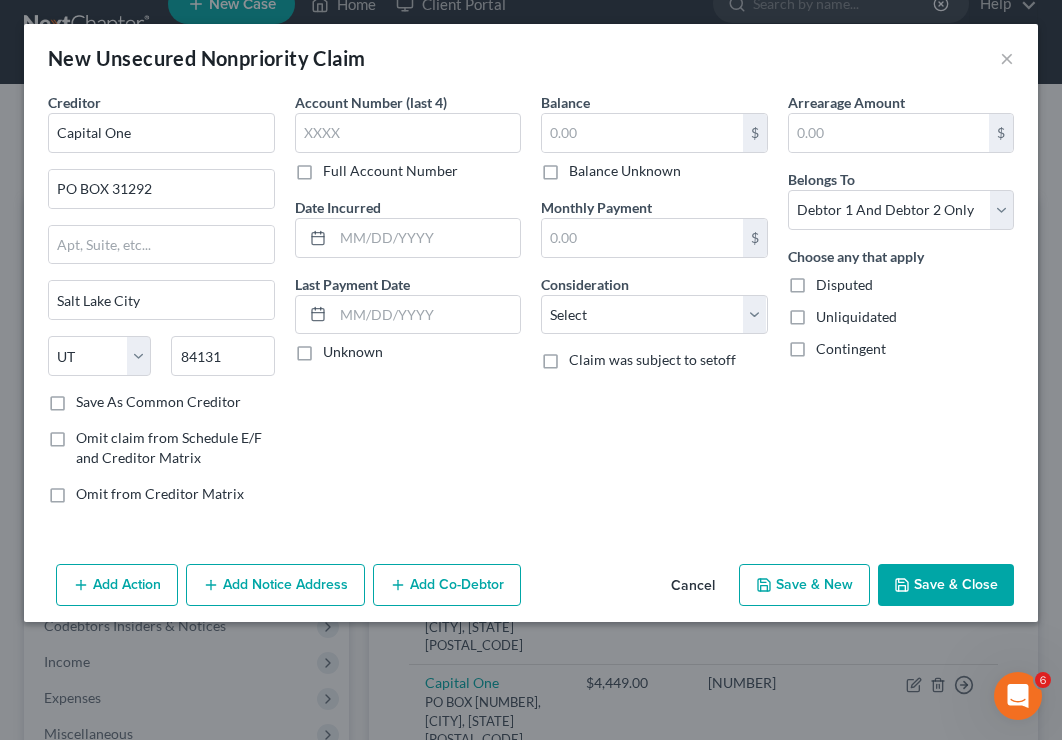 click on "Full Account Number" at bounding box center [337, 167] 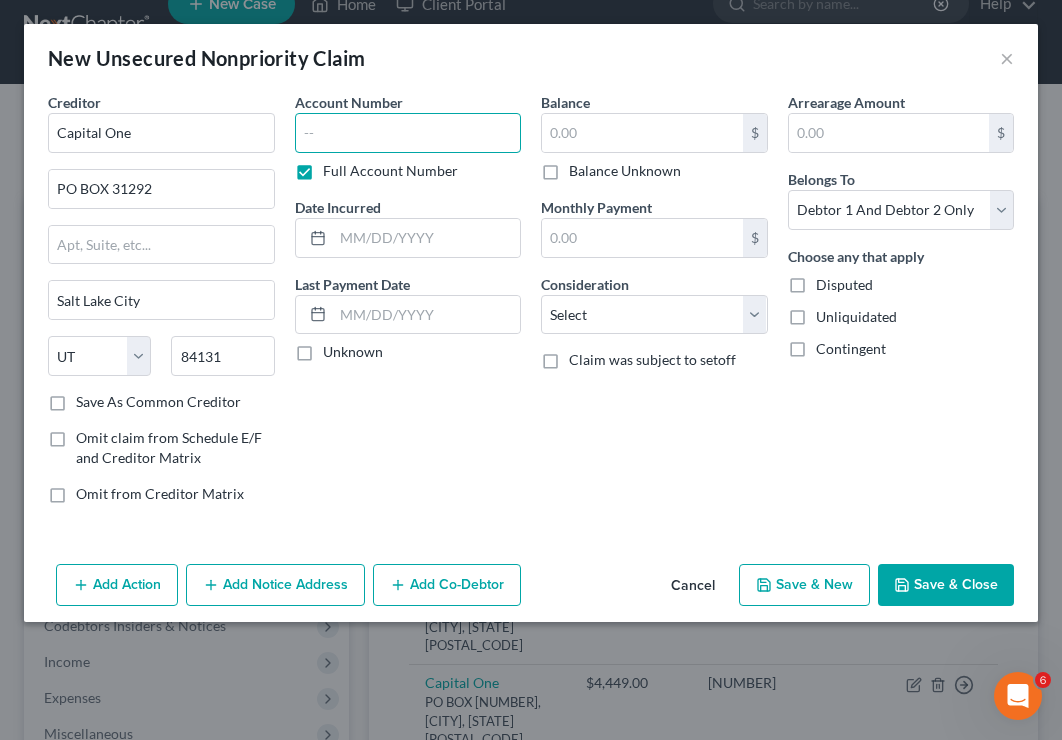 click at bounding box center [408, 133] 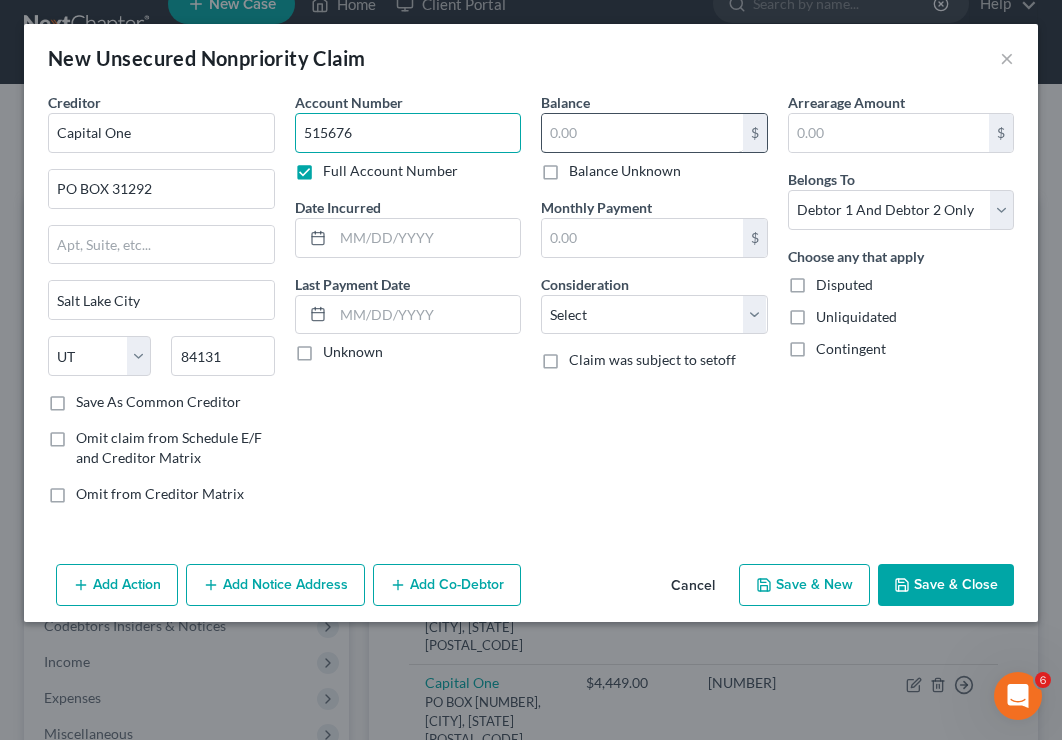 type on "515676" 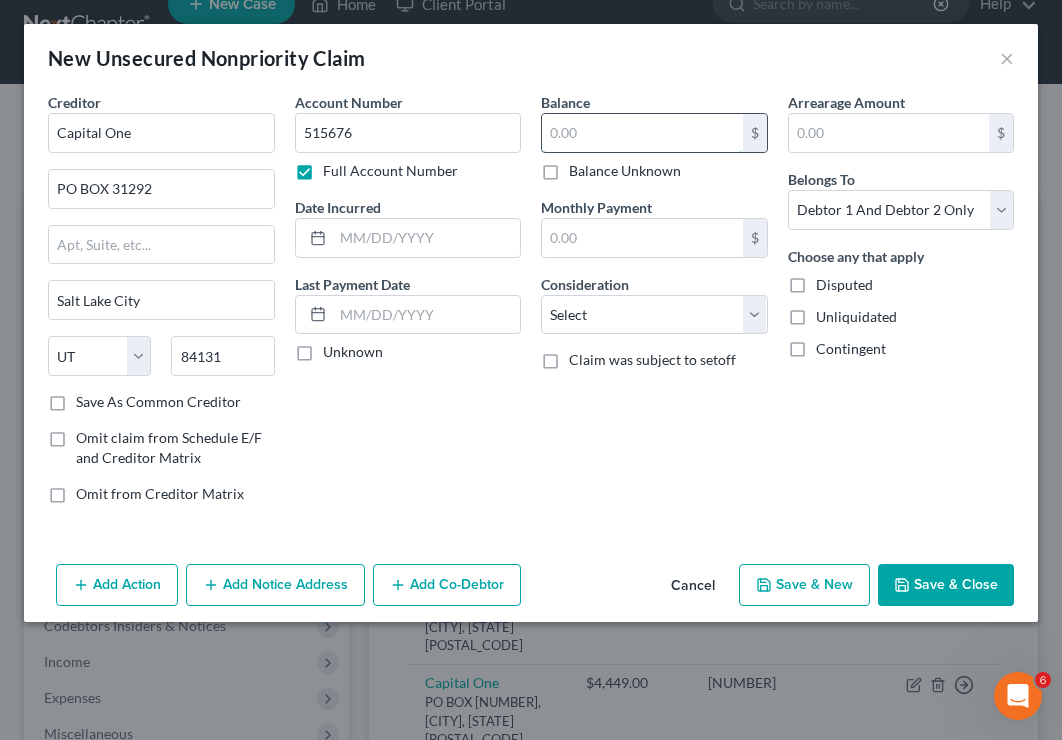 click at bounding box center (642, 133) 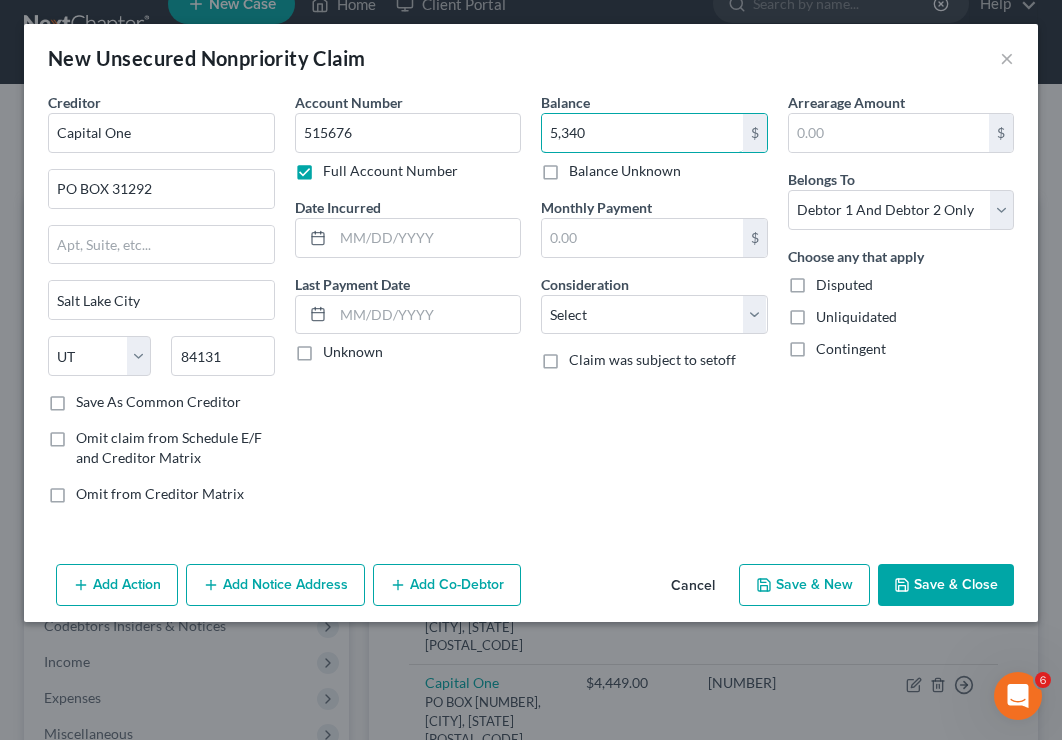 type on "5,340" 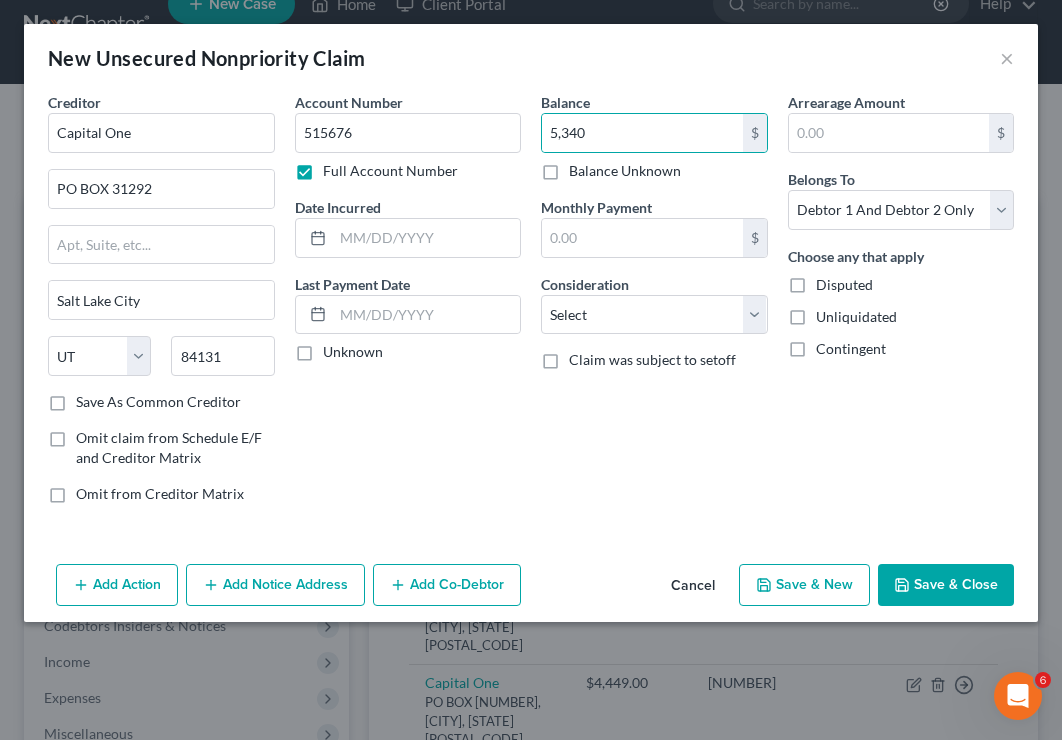 click on "Save & New" at bounding box center (804, 585) 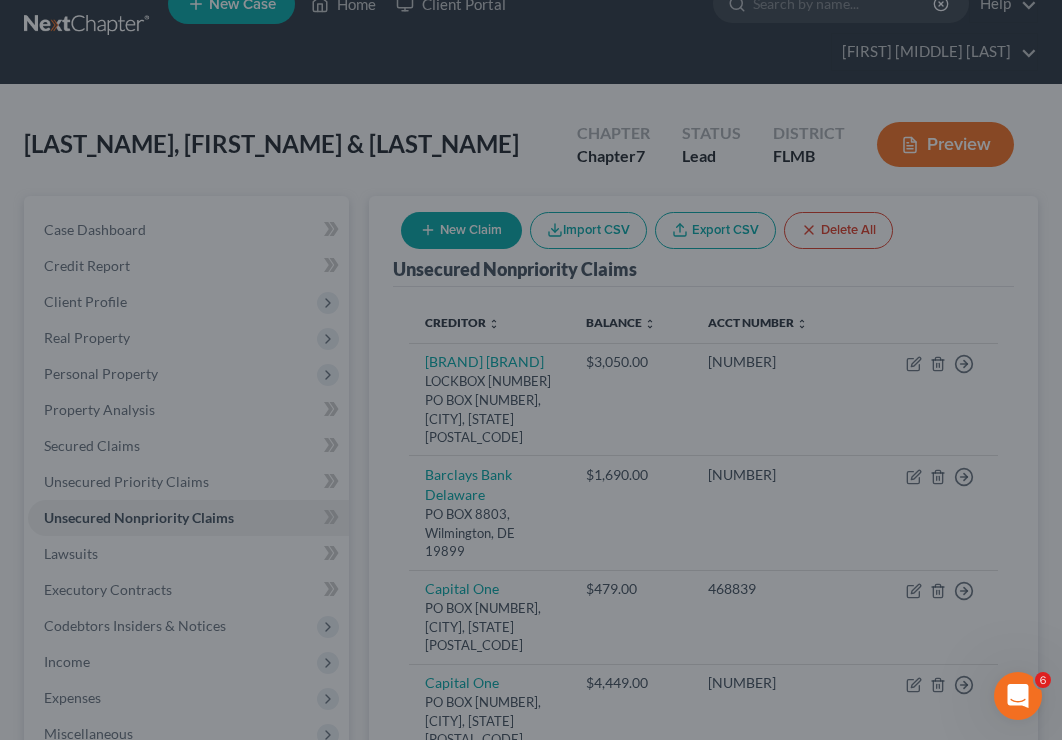 type on "5,340.00" 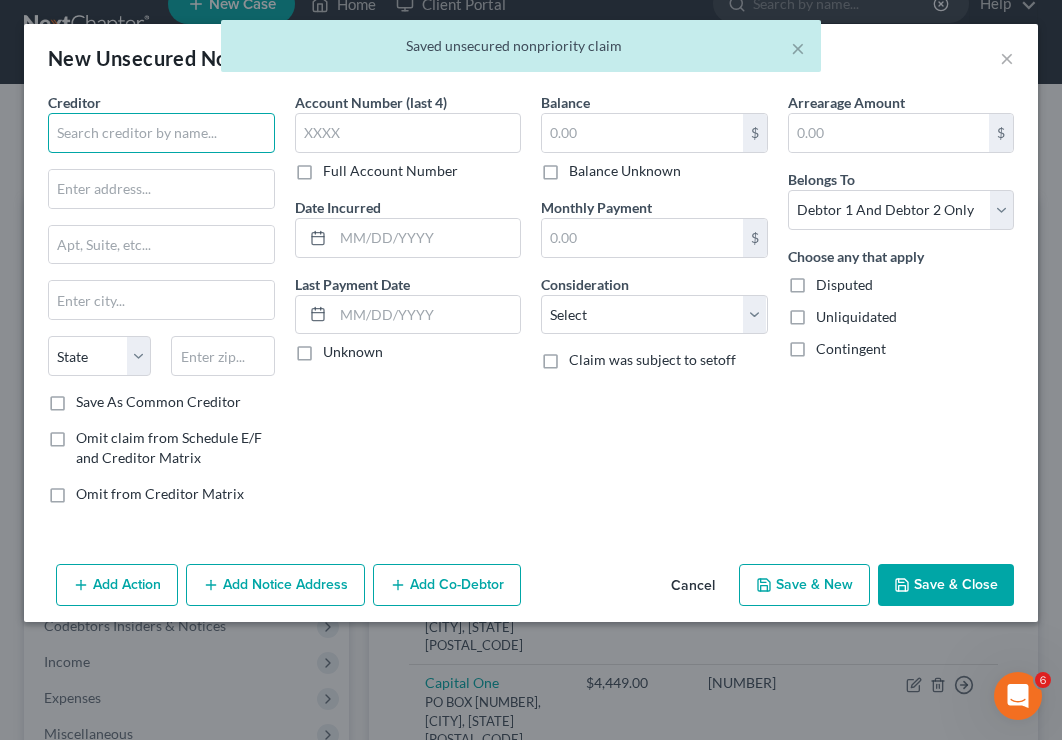 click at bounding box center (161, 133) 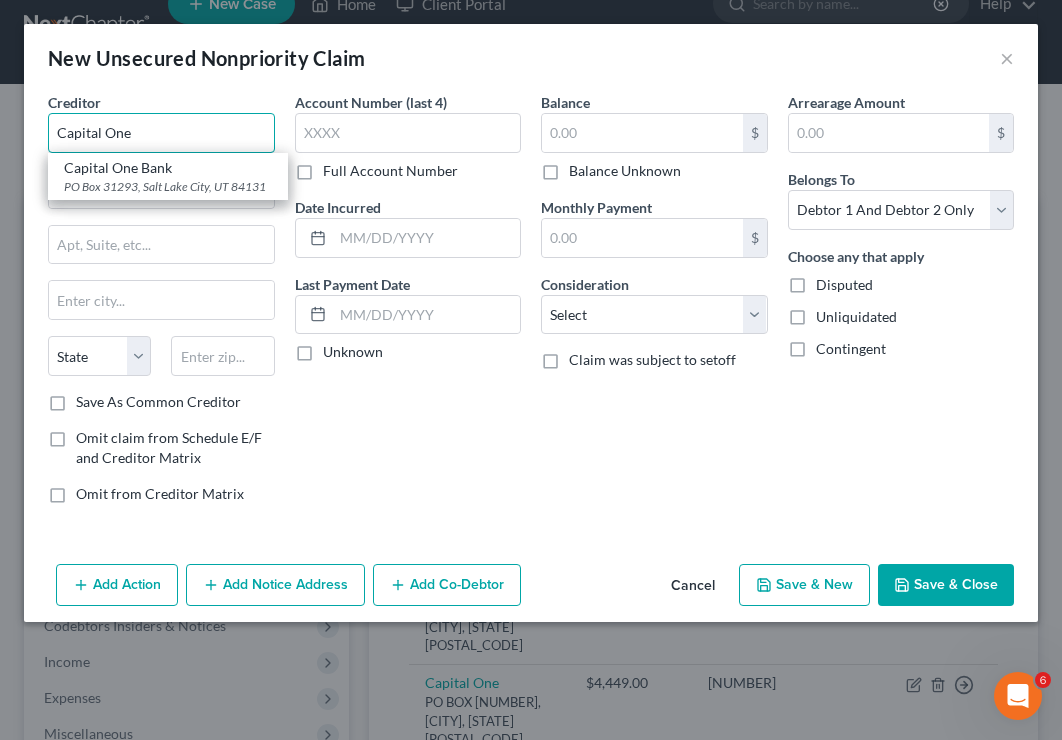 type on "Capital One" 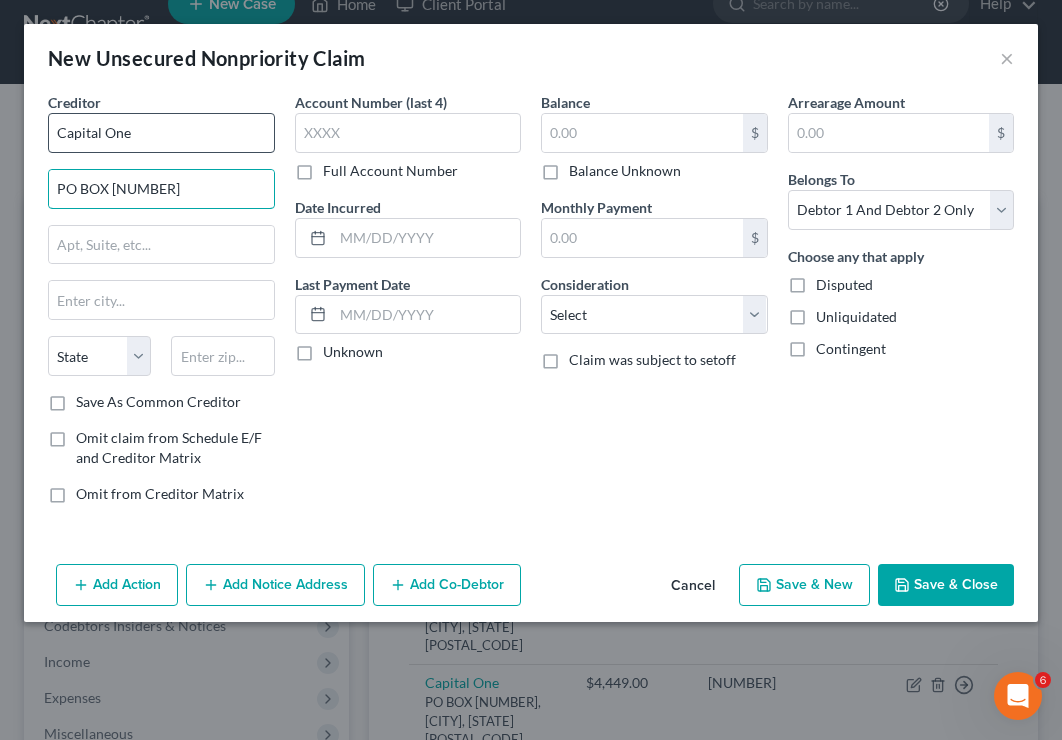 type on "PO BOX [NUMBER]" 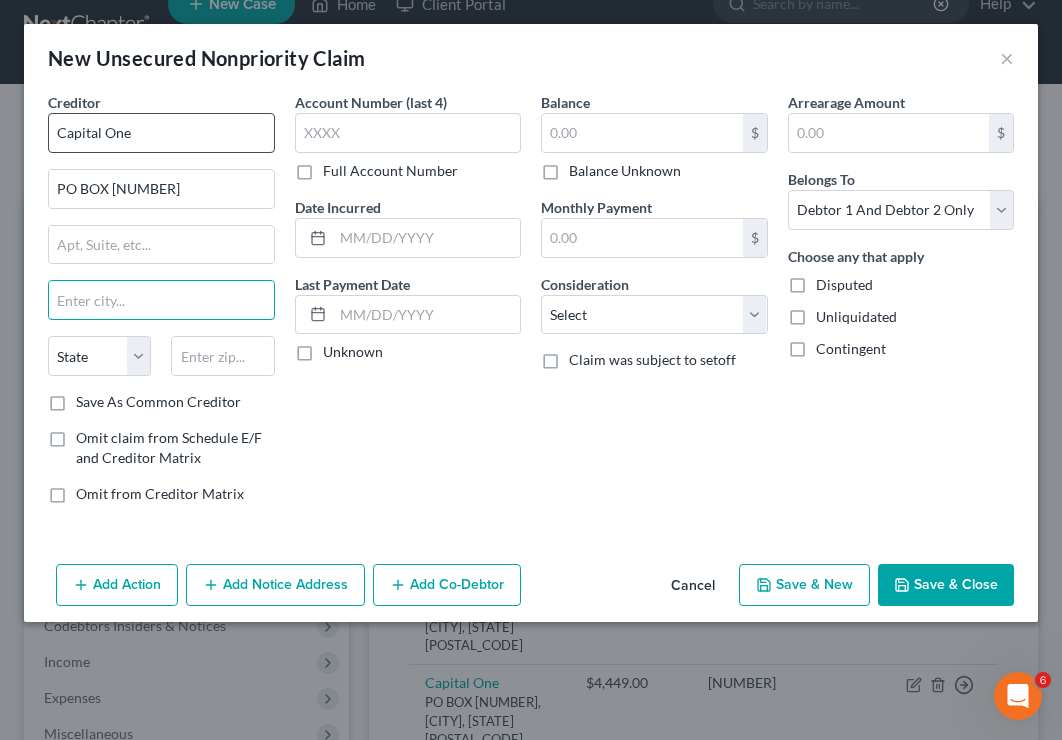 type on "s" 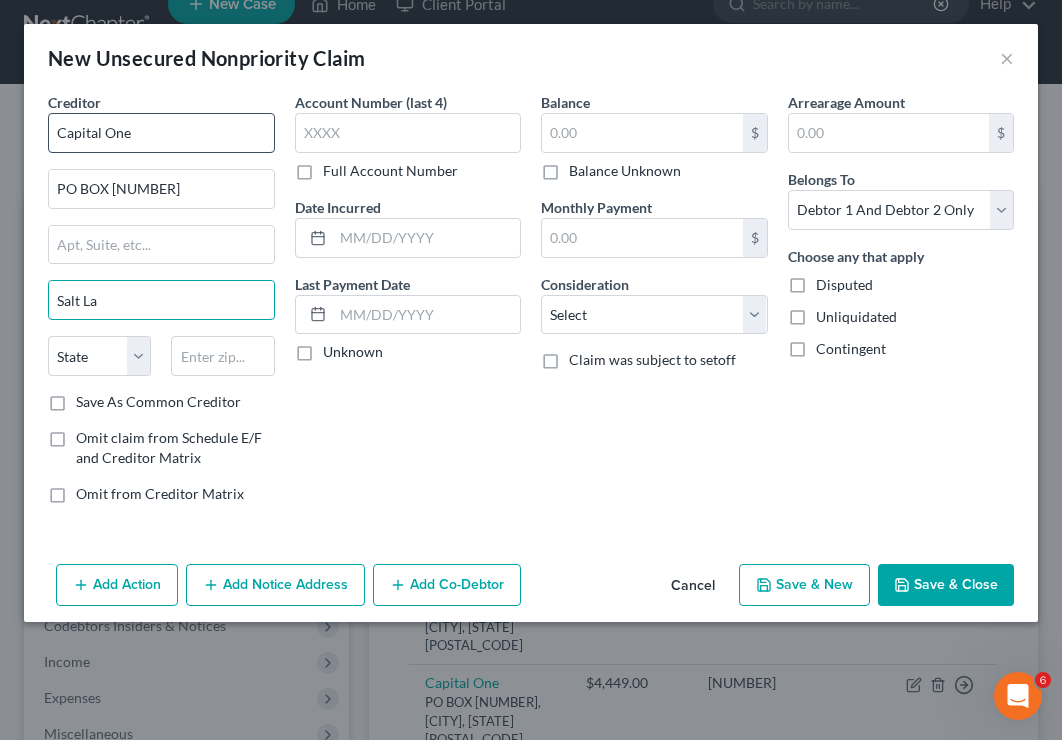 type on "Salt Lake City" 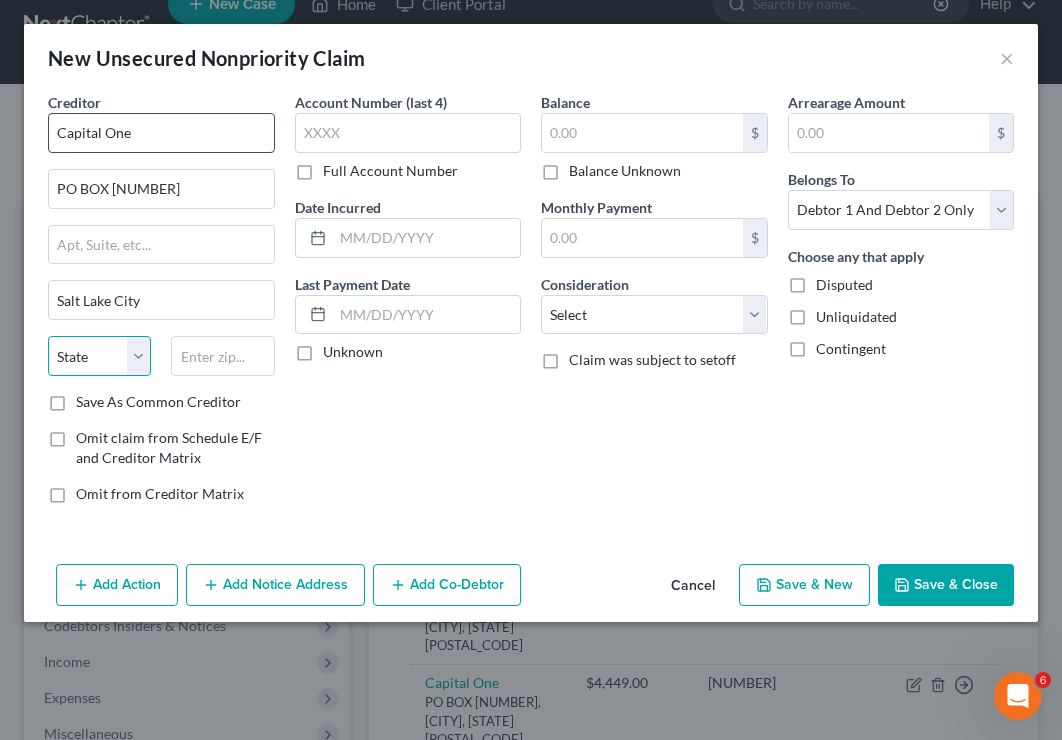 select on "46" 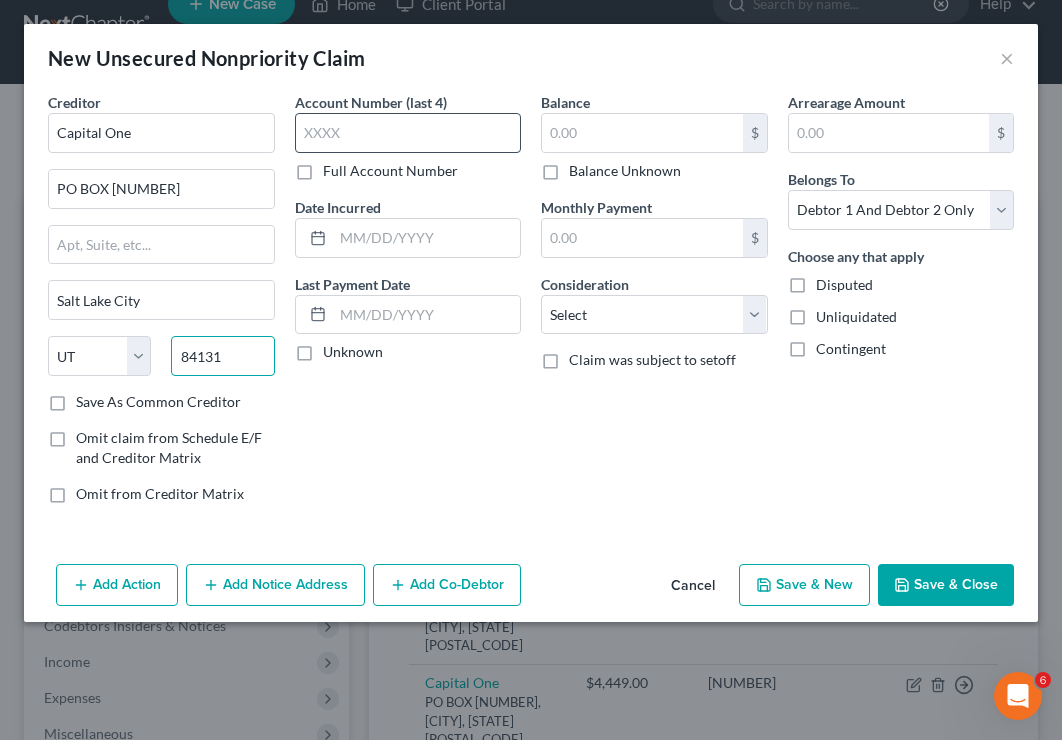 type on "84131" 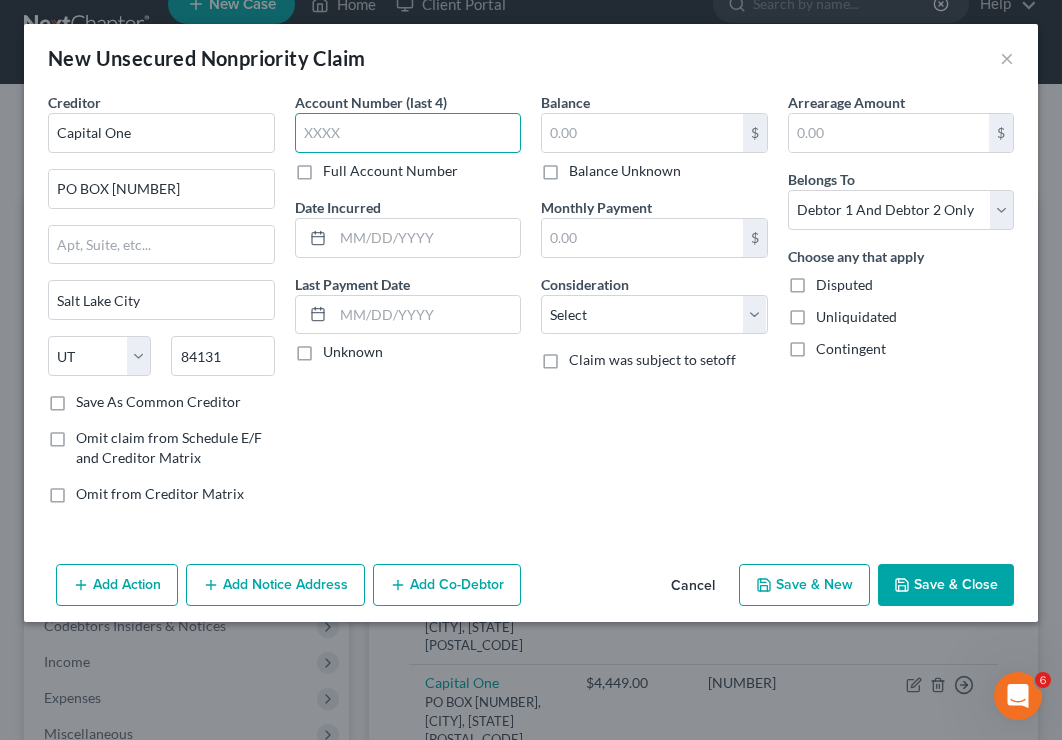 click at bounding box center (408, 133) 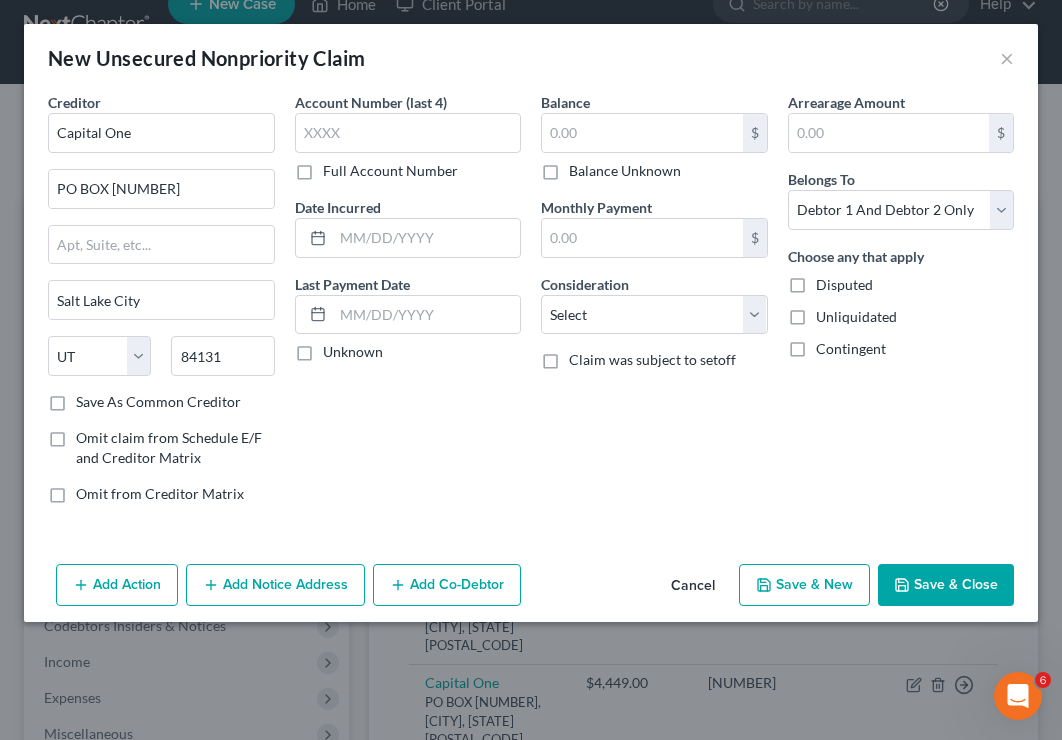 click on "Full Account Number" at bounding box center [390, 171] 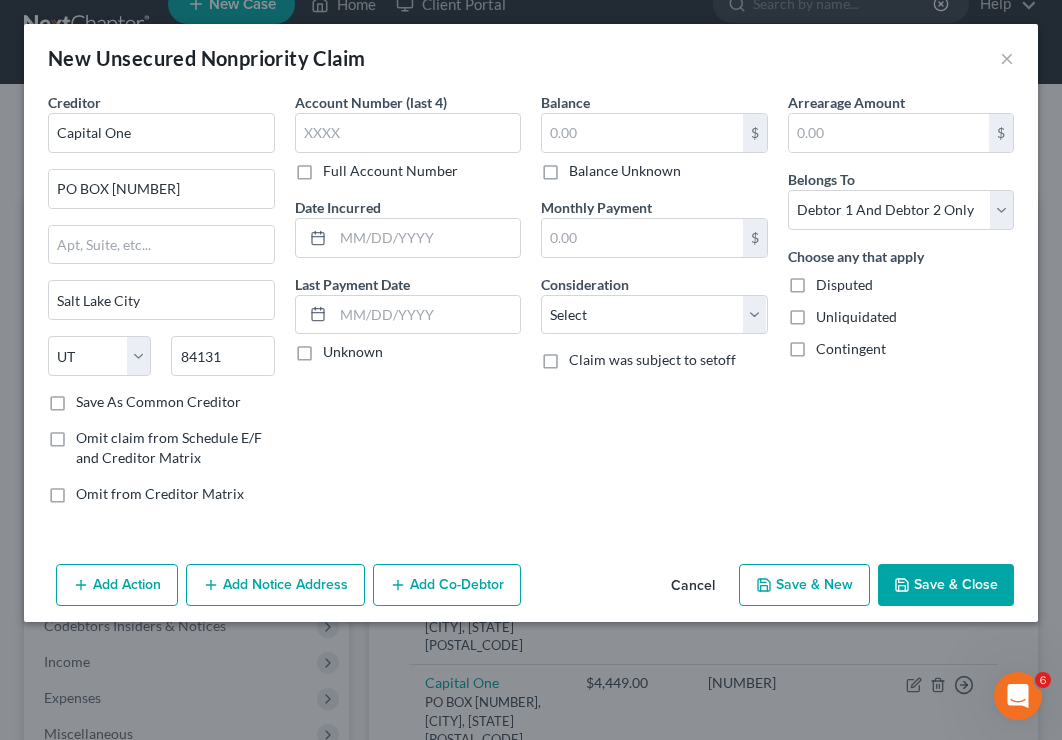 click on "Full Account Number" at bounding box center (337, 167) 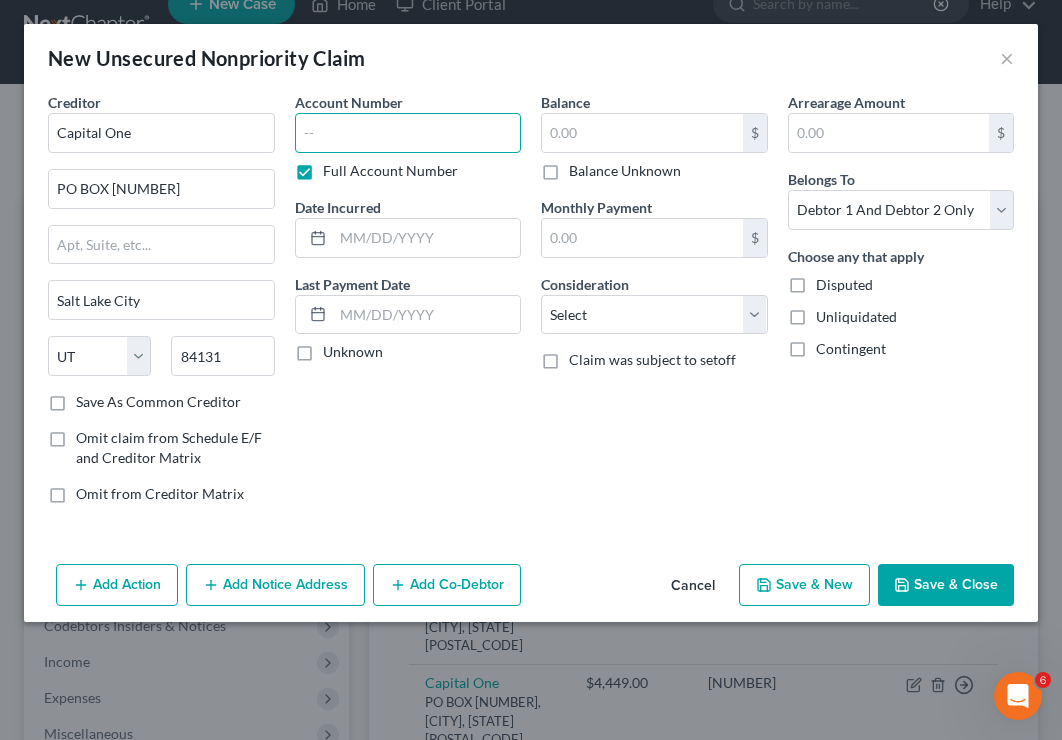click at bounding box center (408, 133) 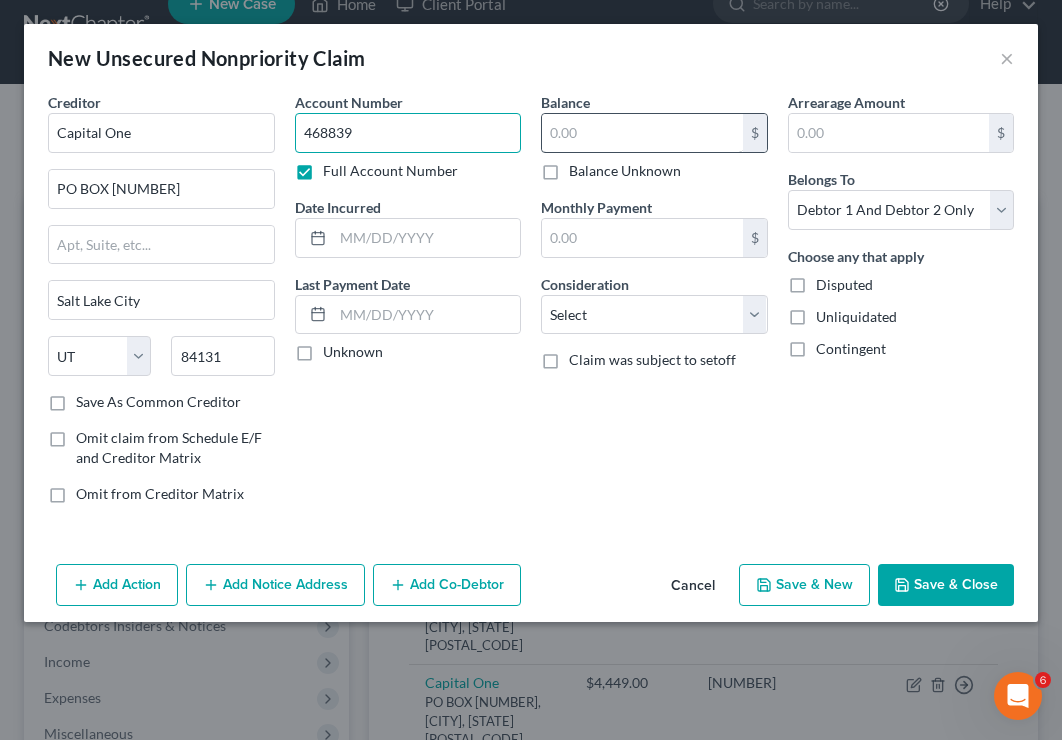 type on "468839" 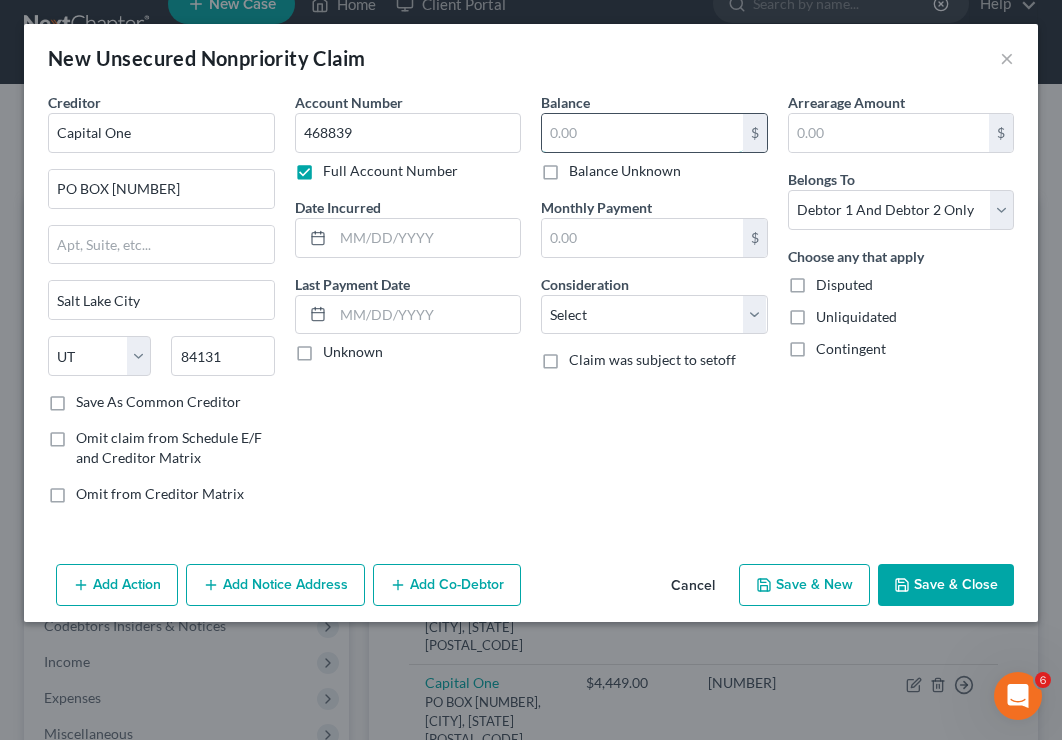 click at bounding box center [642, 133] 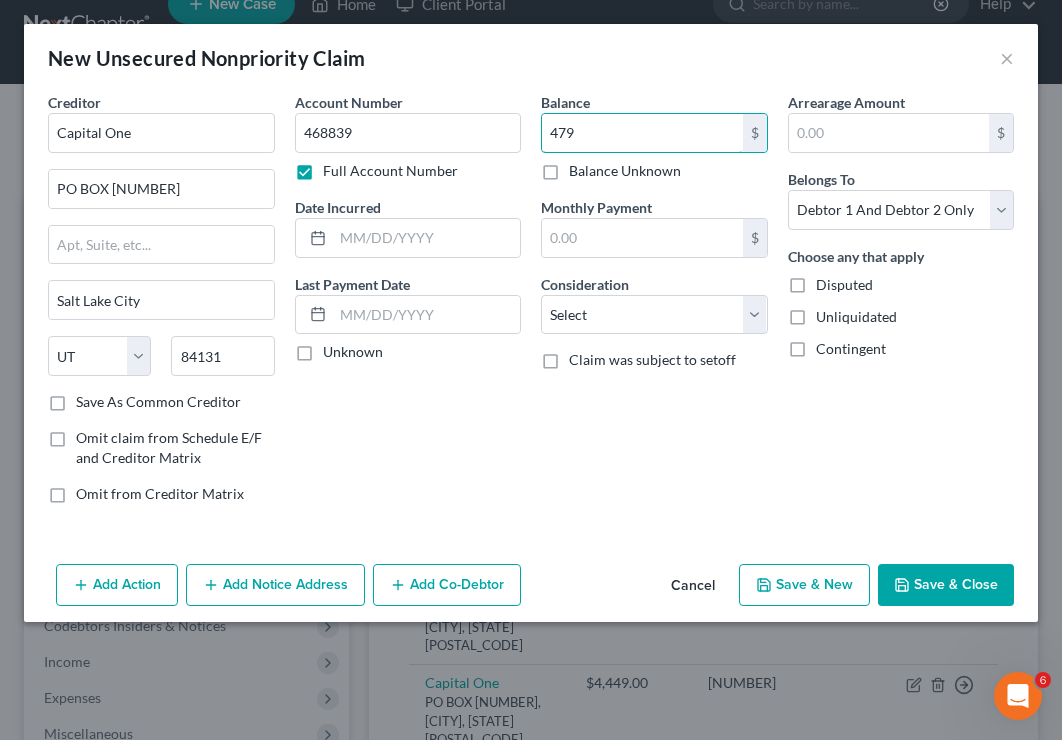 type on "479" 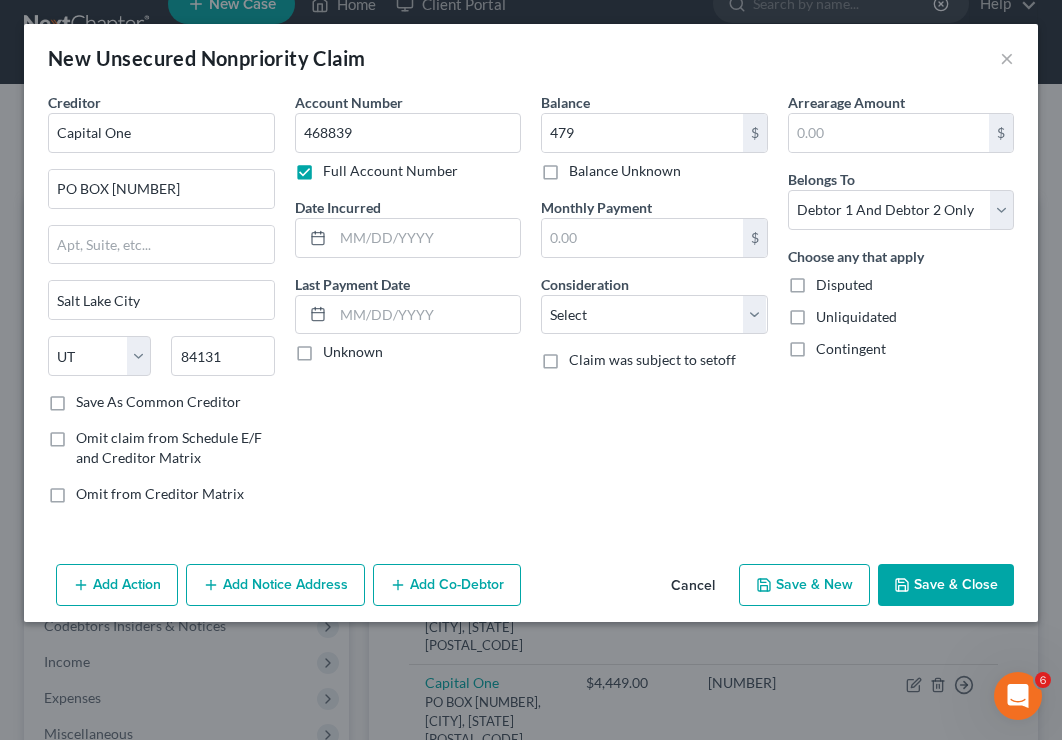 click on "Save & New" at bounding box center [804, 585] 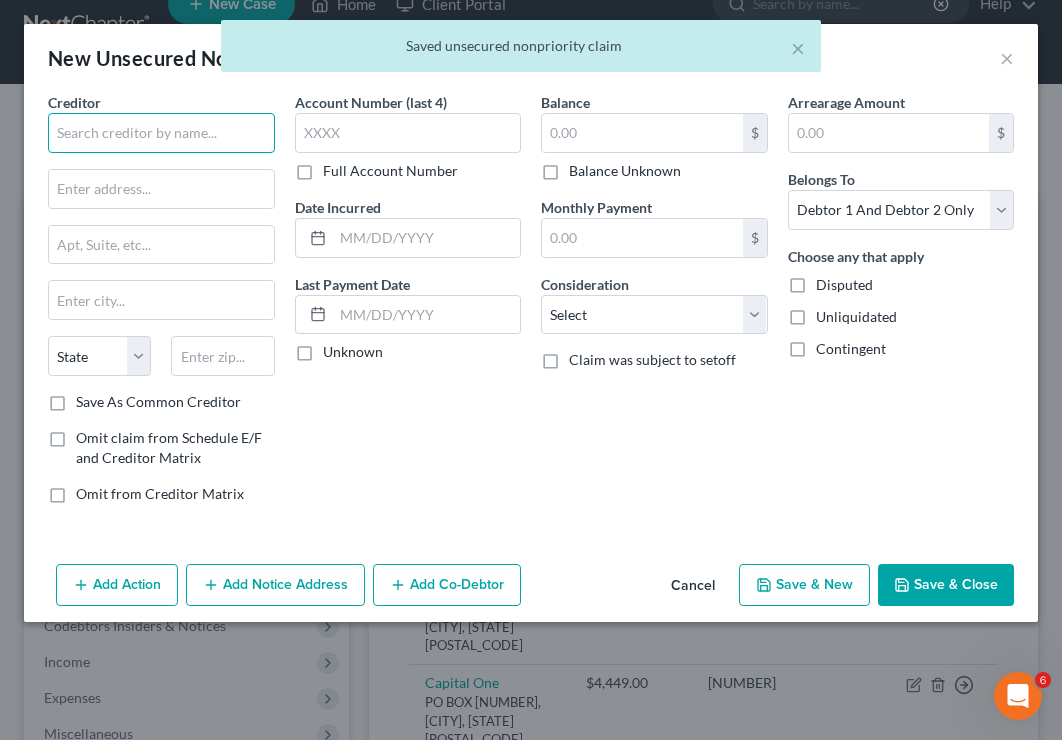 click at bounding box center [161, 133] 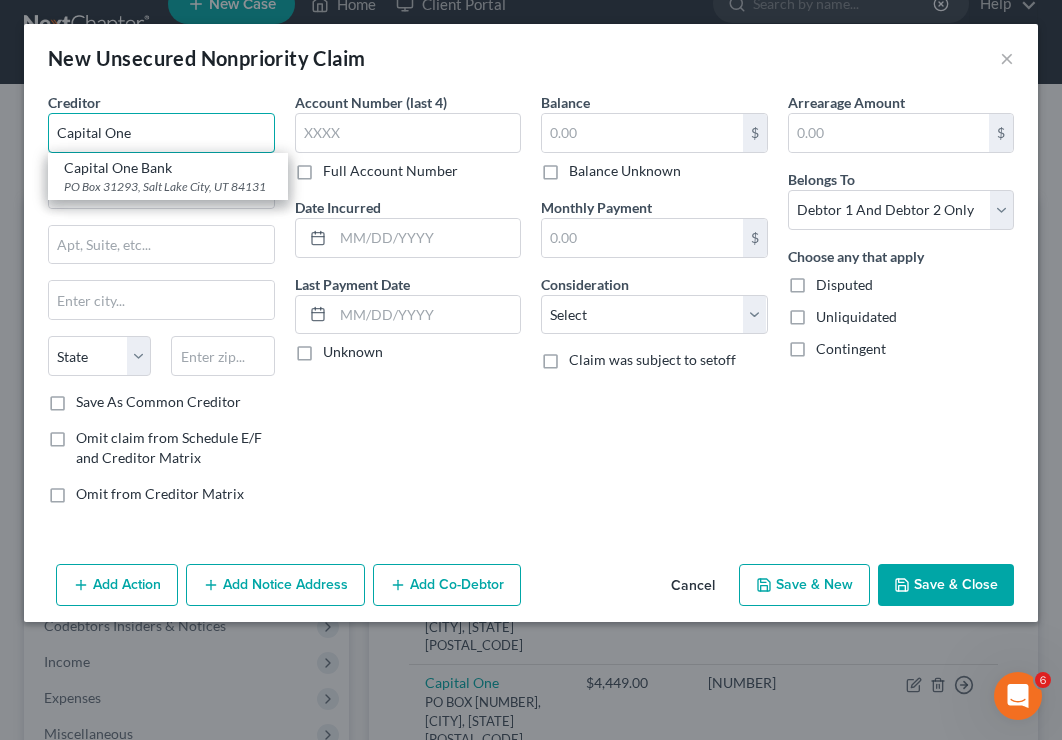 type on "Capital One" 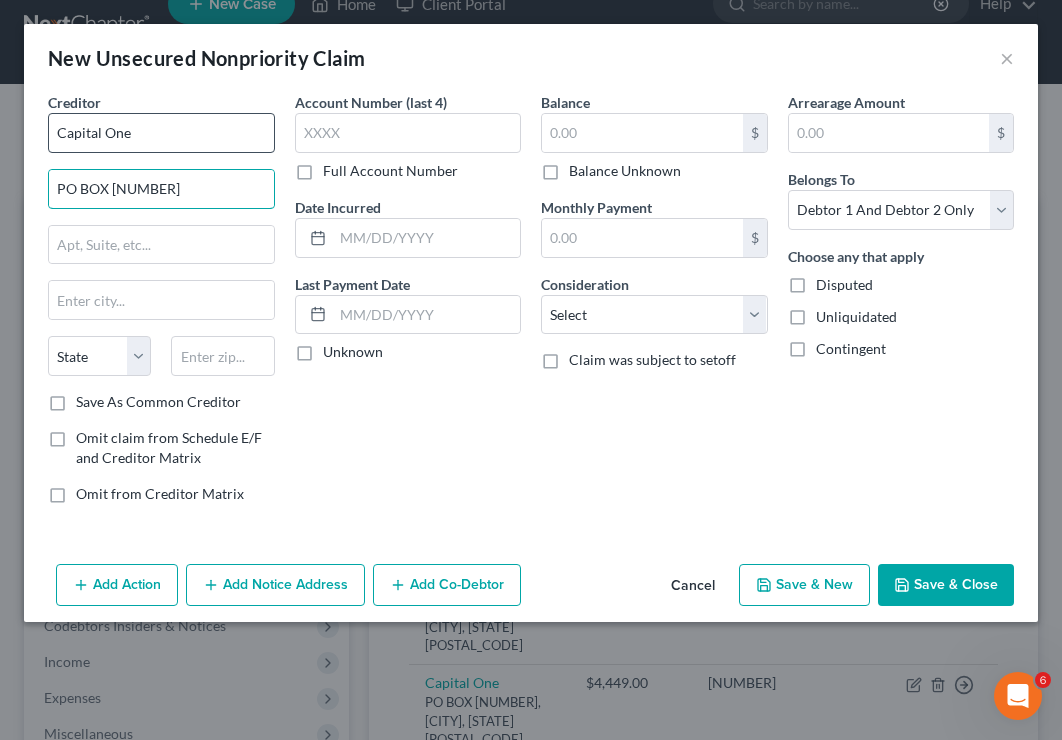 type on "PO BOX [NUMBER]" 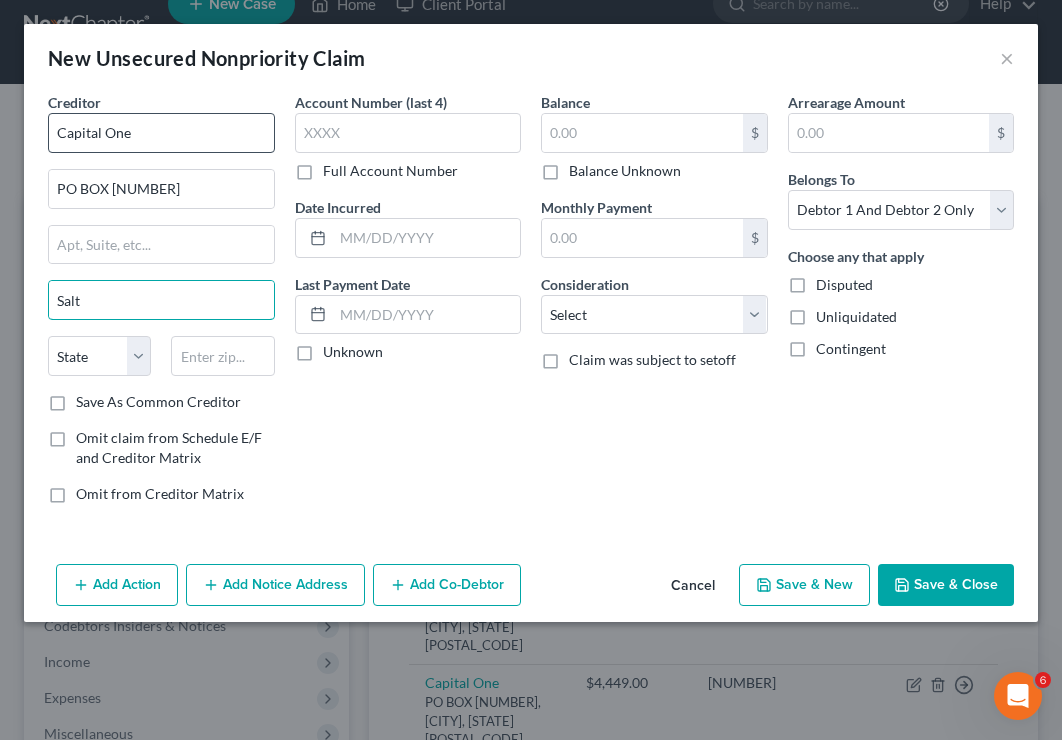 type on "Salt Lake City" 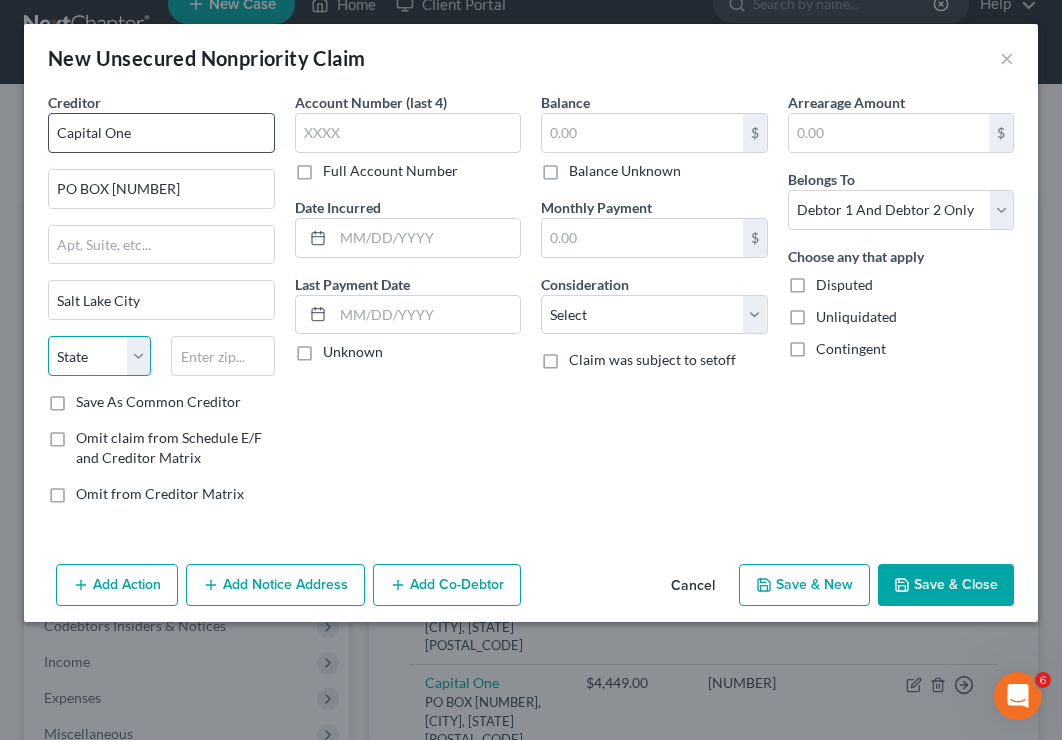 select on "46" 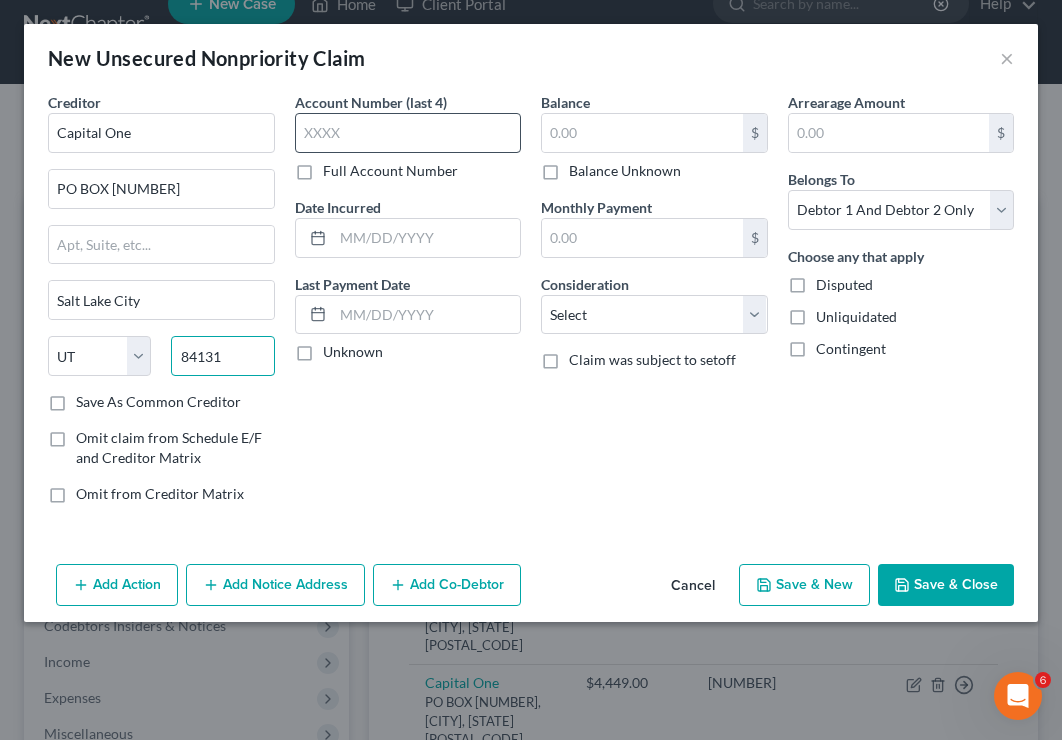 type on "84131" 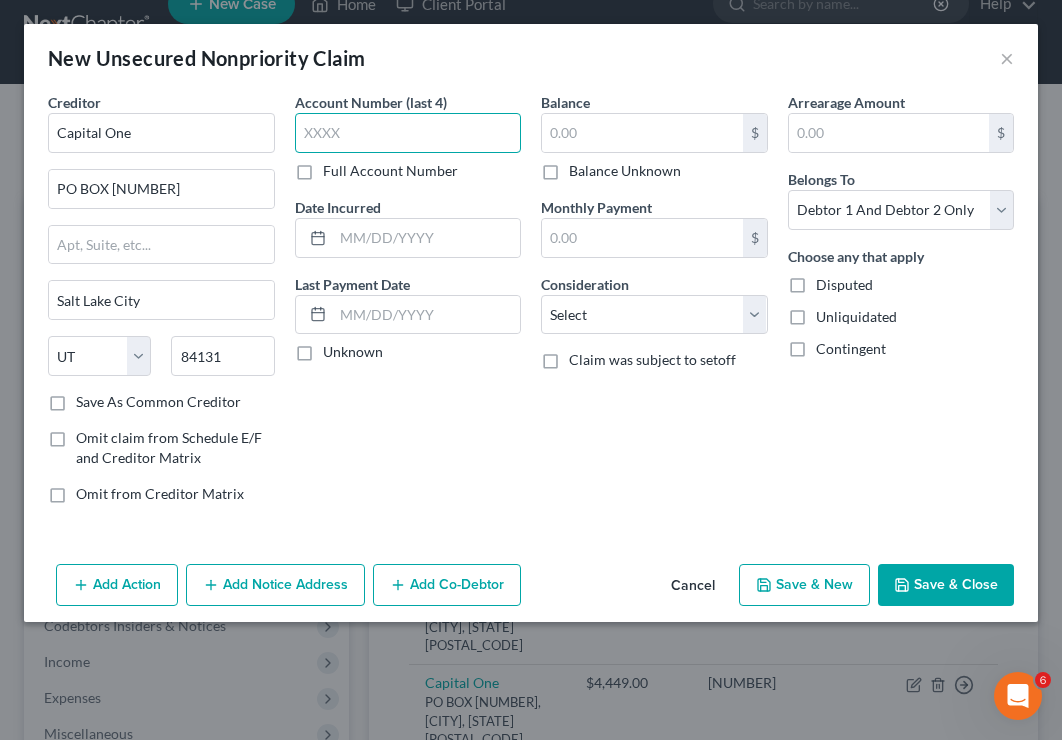 click at bounding box center (408, 133) 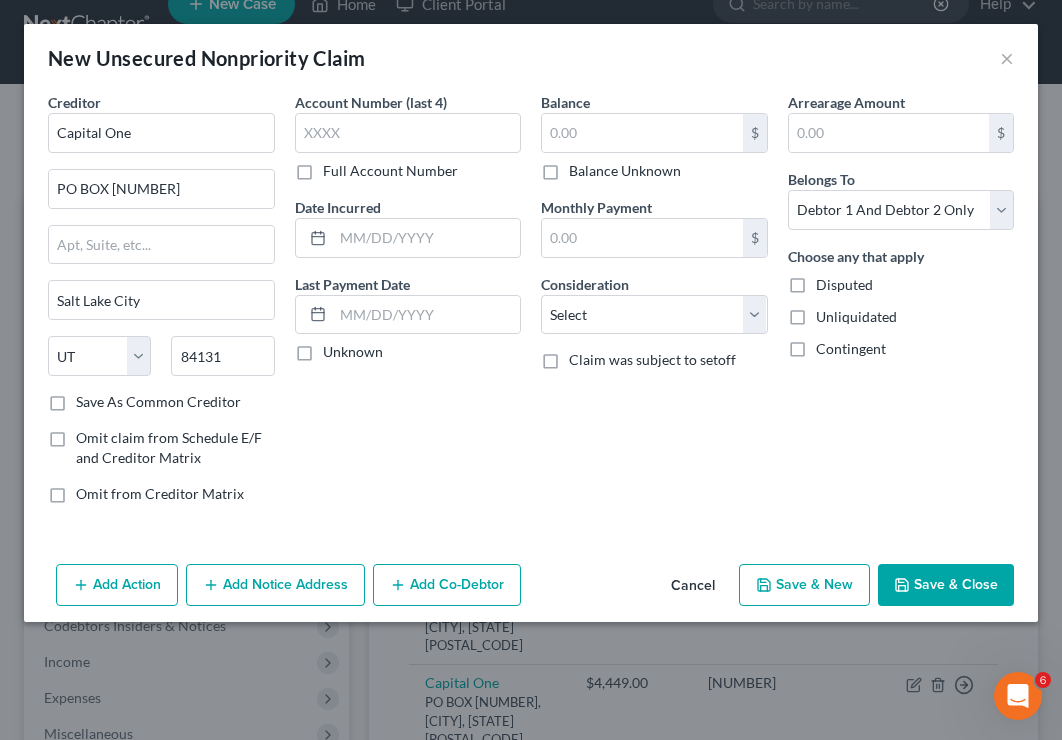 click on "Full Account Number" at bounding box center [390, 171] 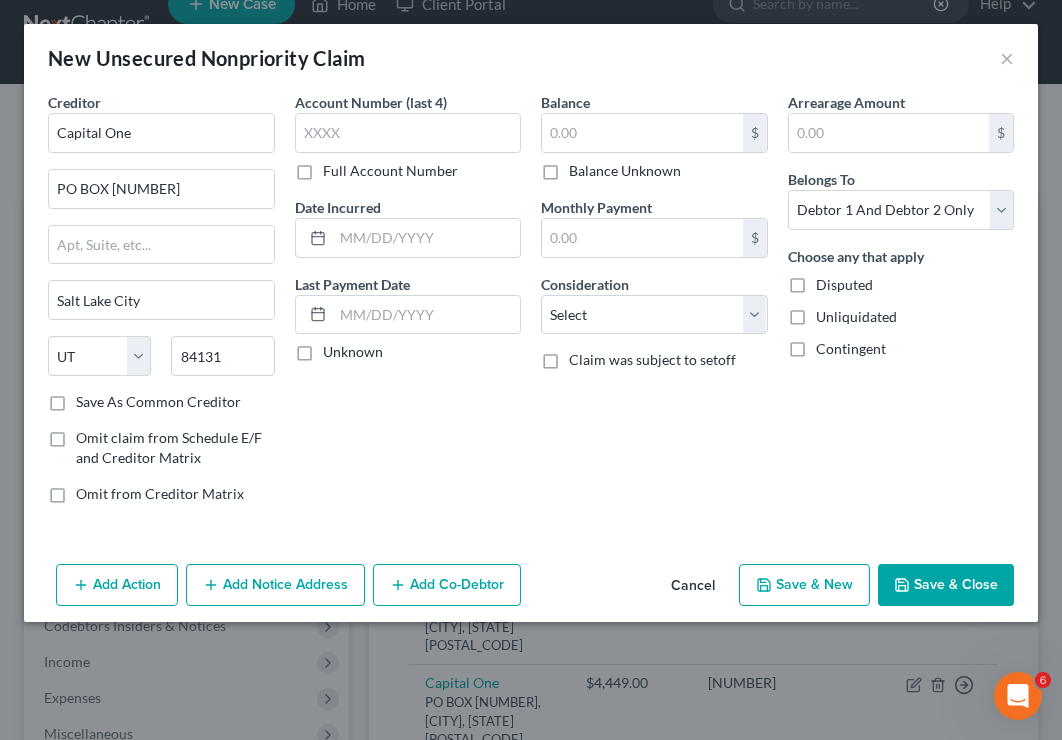 click on "Full Account Number" at bounding box center [337, 167] 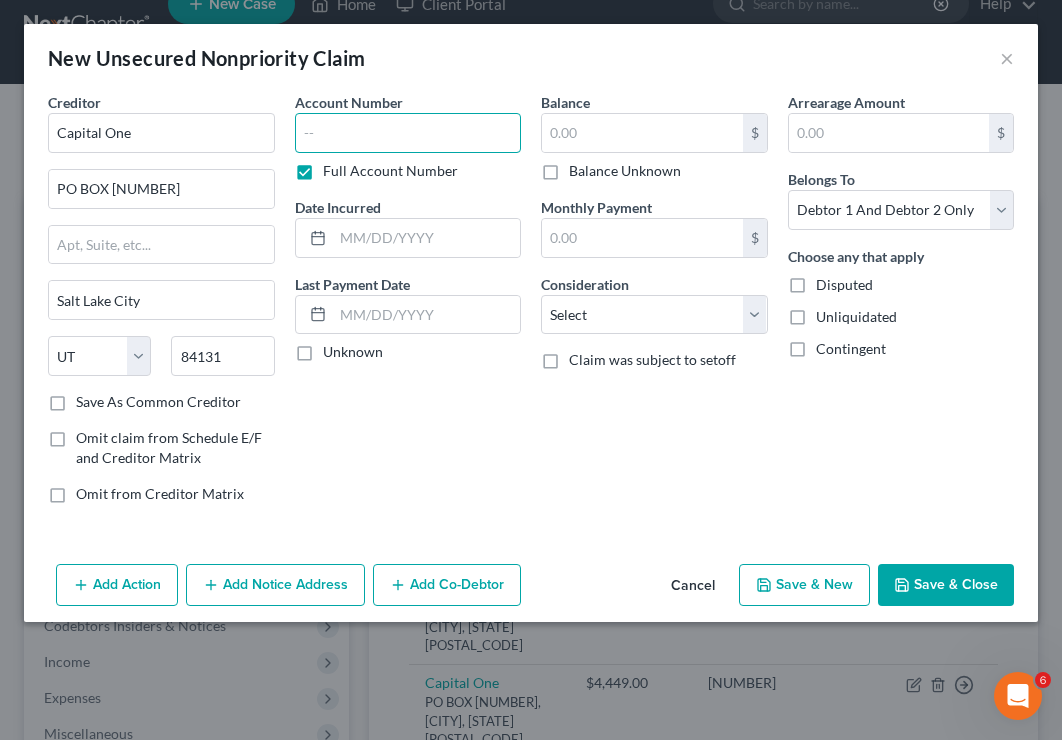 click at bounding box center (408, 133) 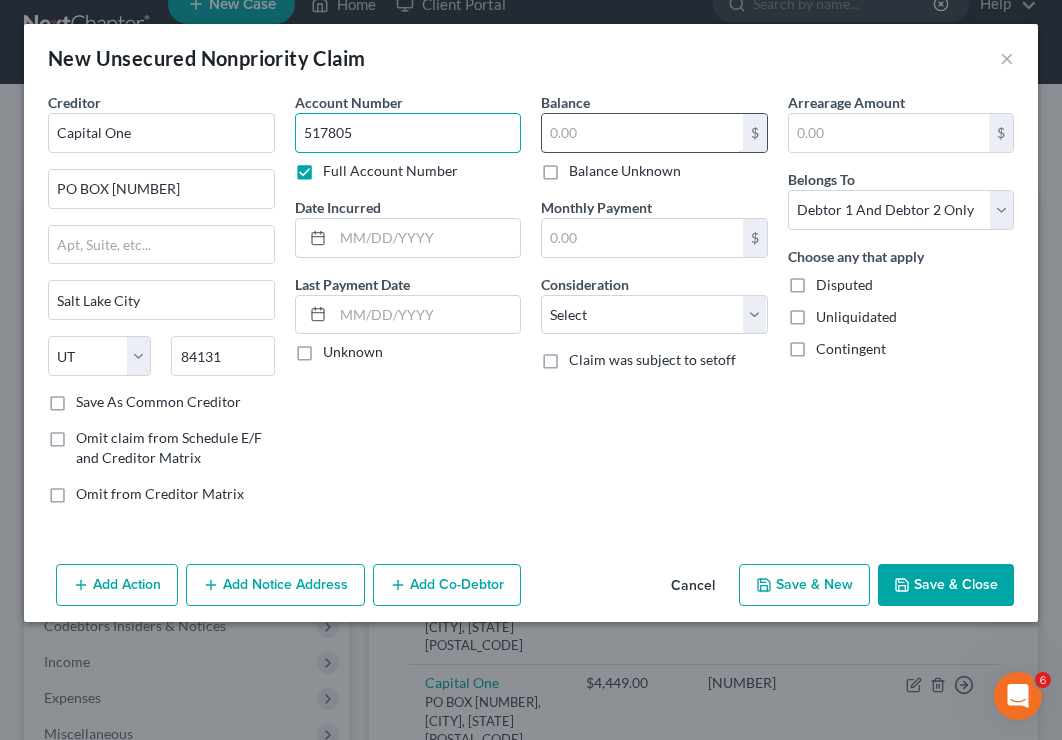 type on "517805" 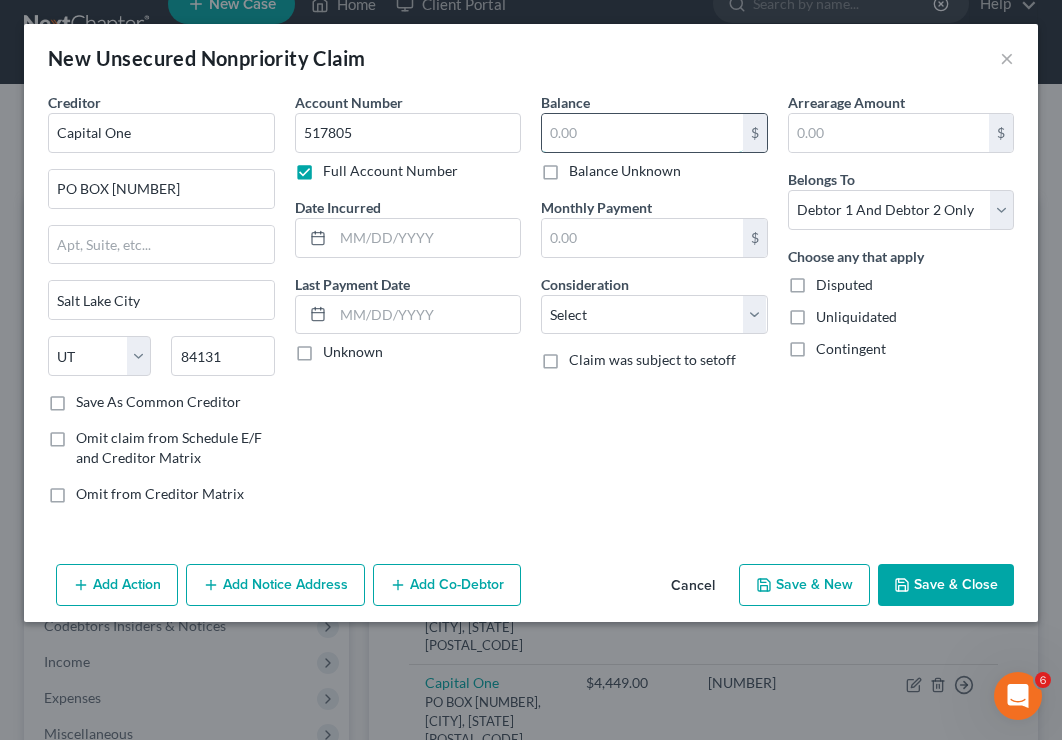 click at bounding box center [642, 133] 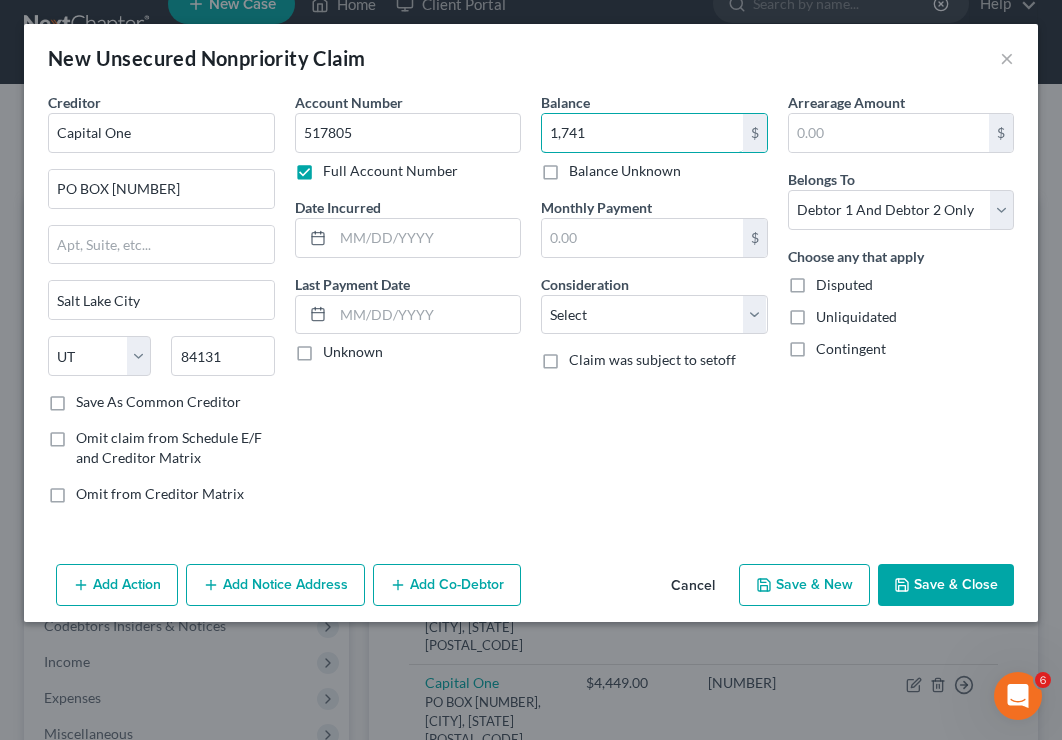type on "1,741" 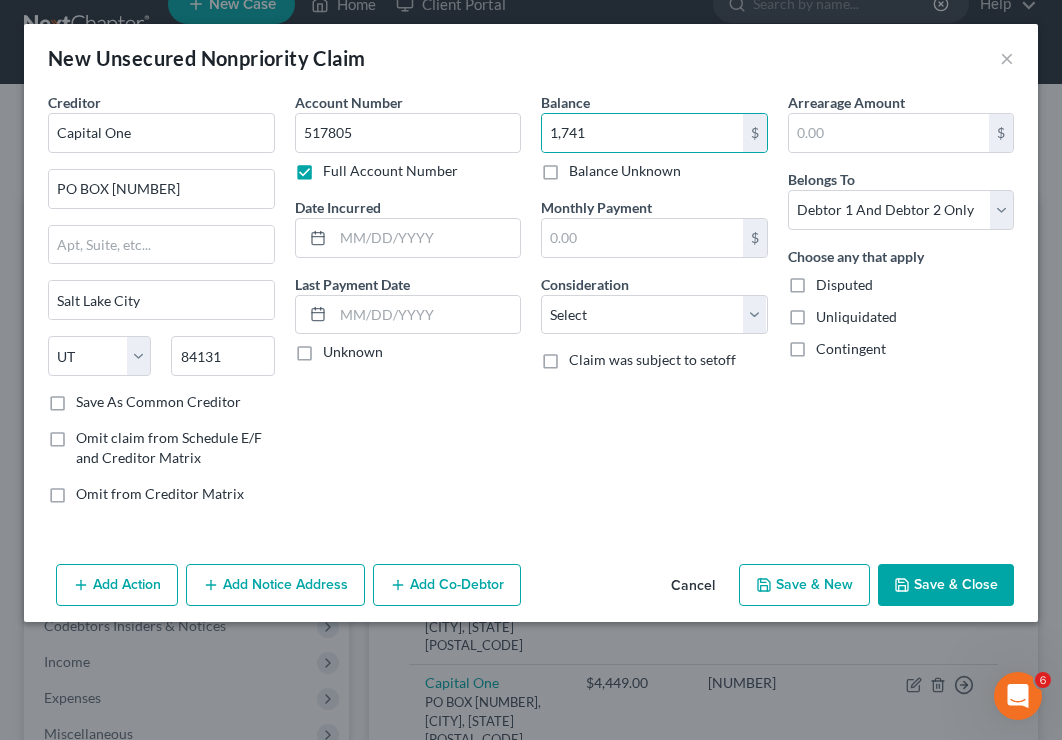 click on "Save & New" at bounding box center [804, 585] 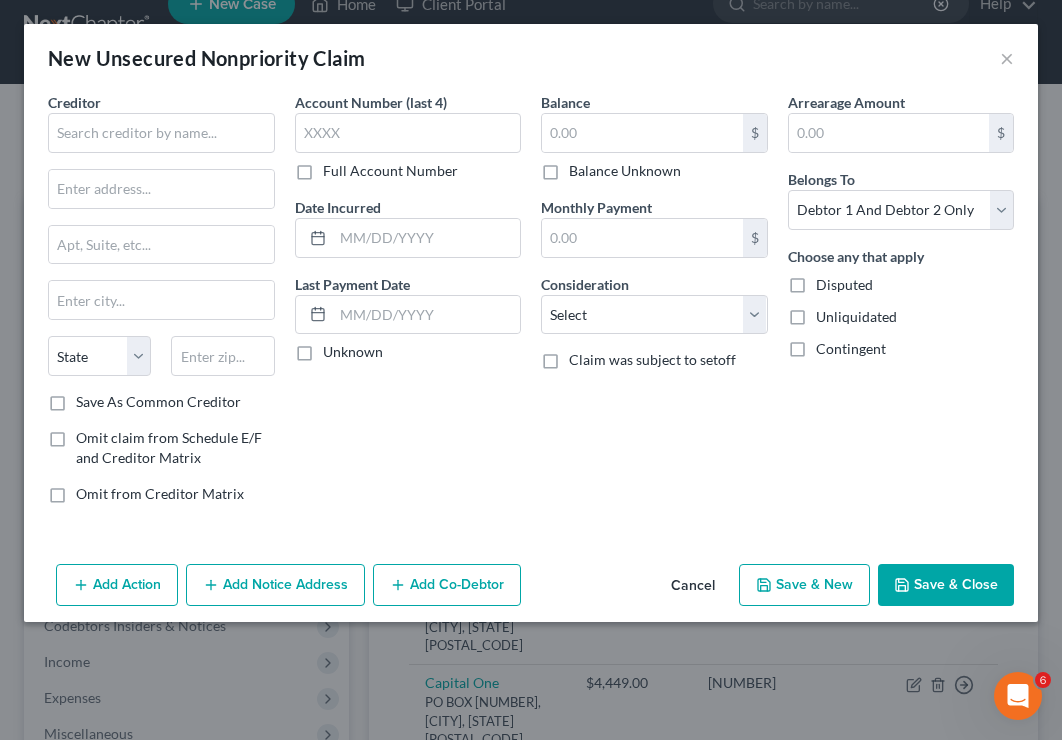 type on "1,741.00" 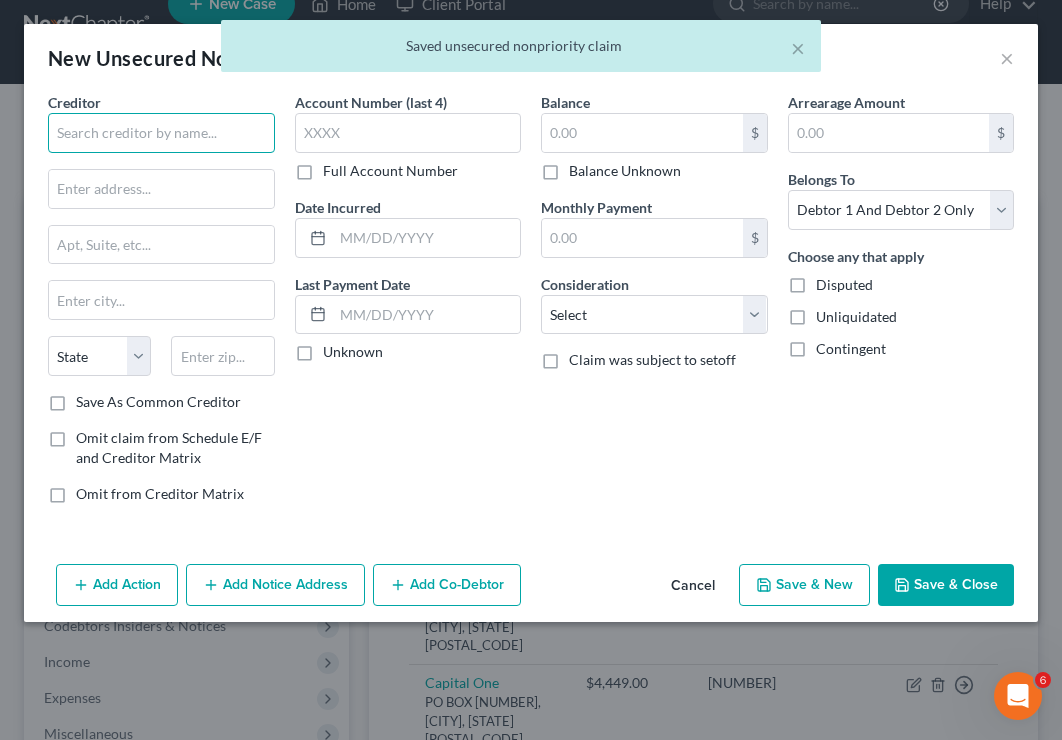 click at bounding box center [161, 133] 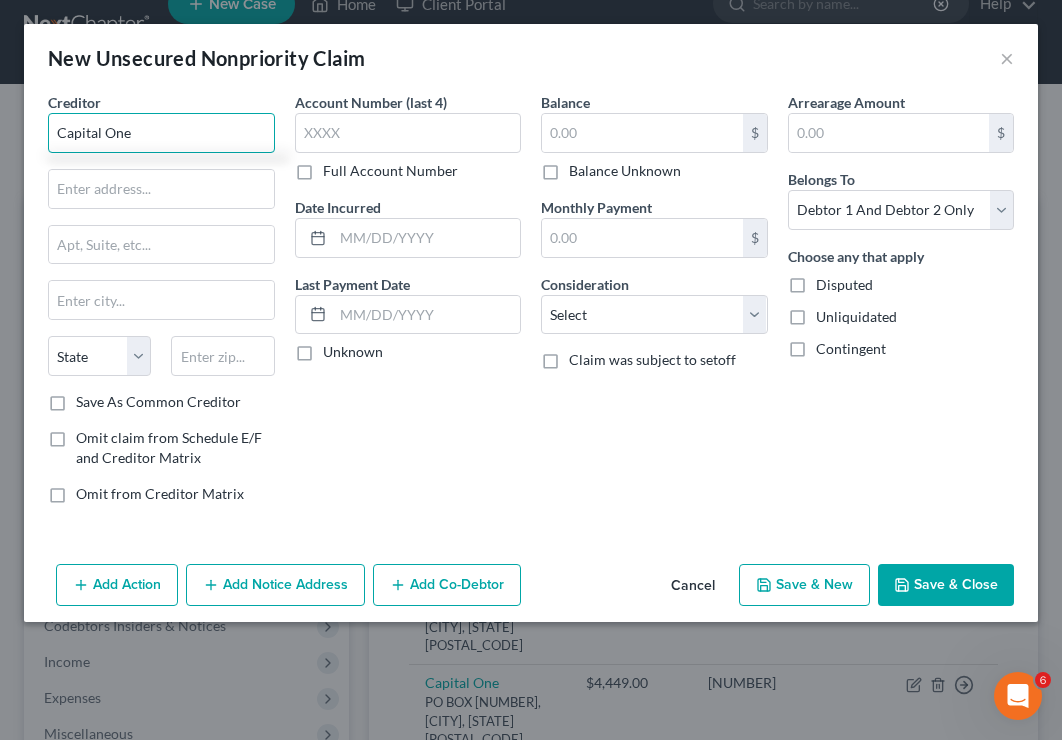 type on "Capital One" 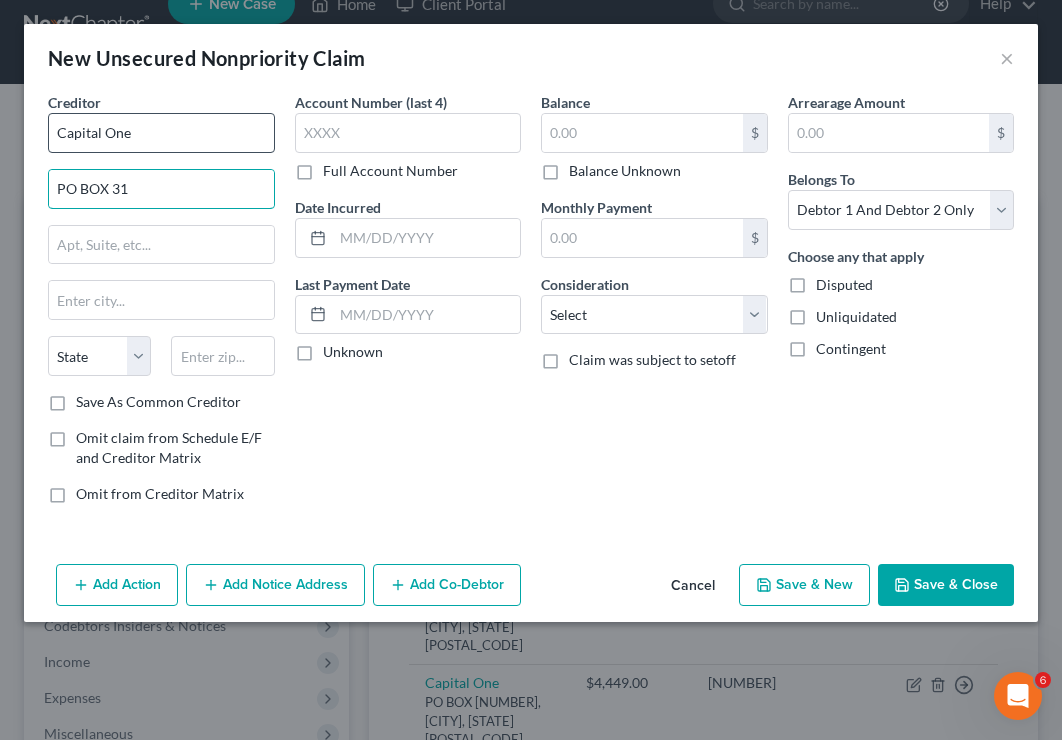 type on "PO BOX [NUMBER]" 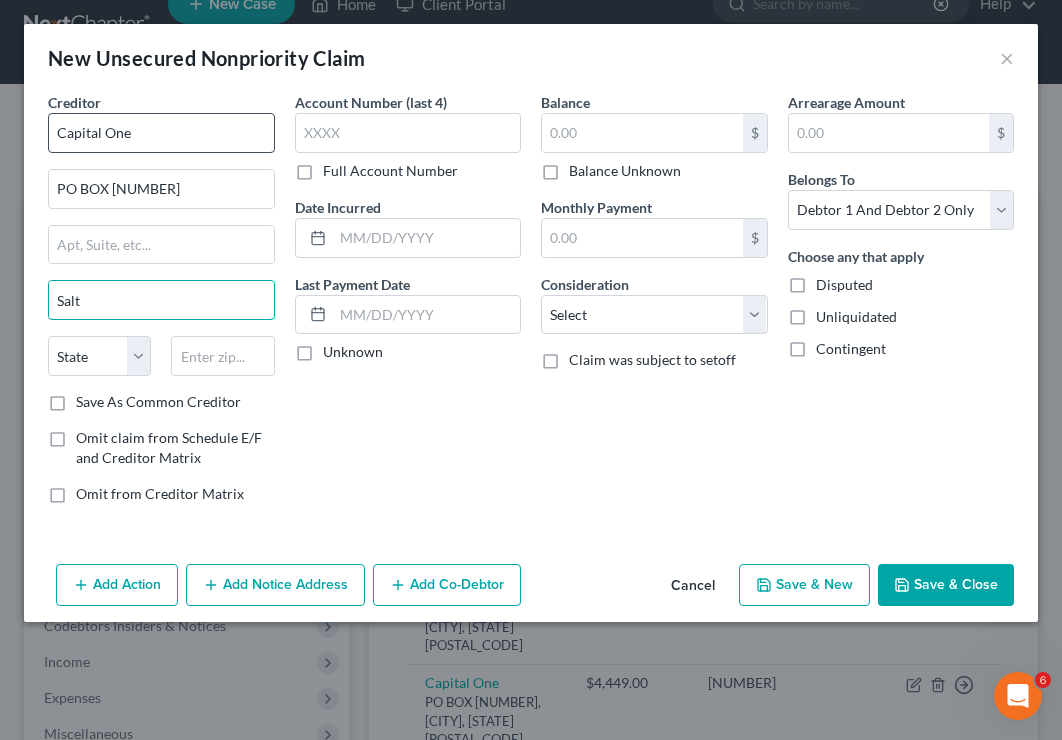 type on "Salt Lake City" 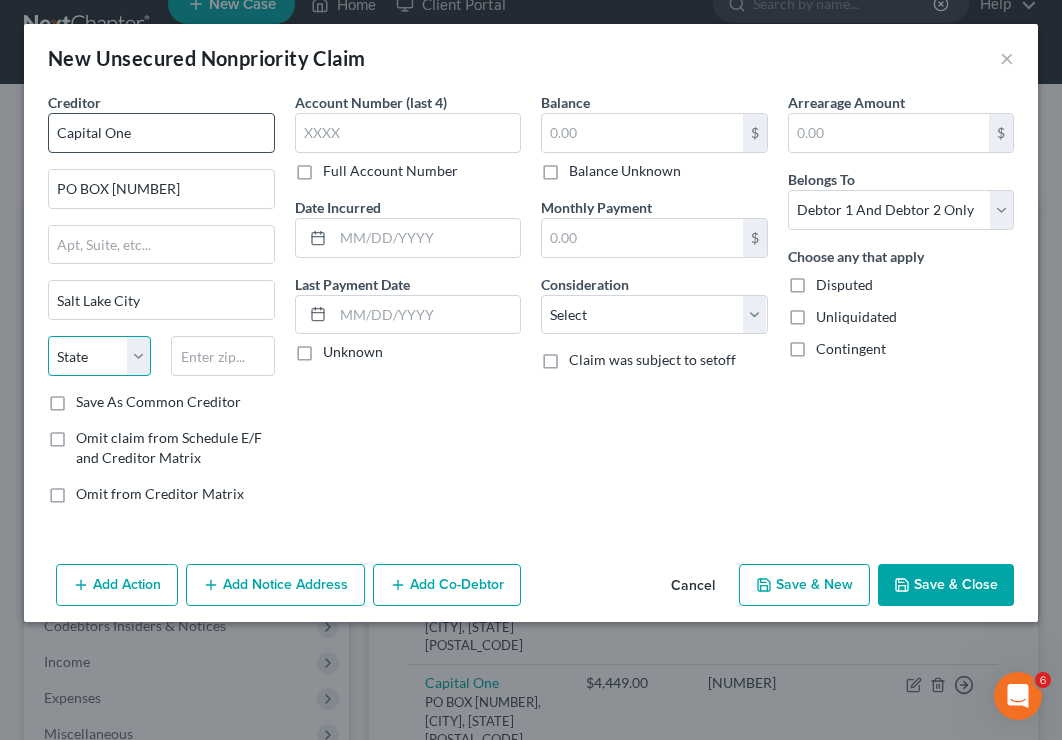 select on "46" 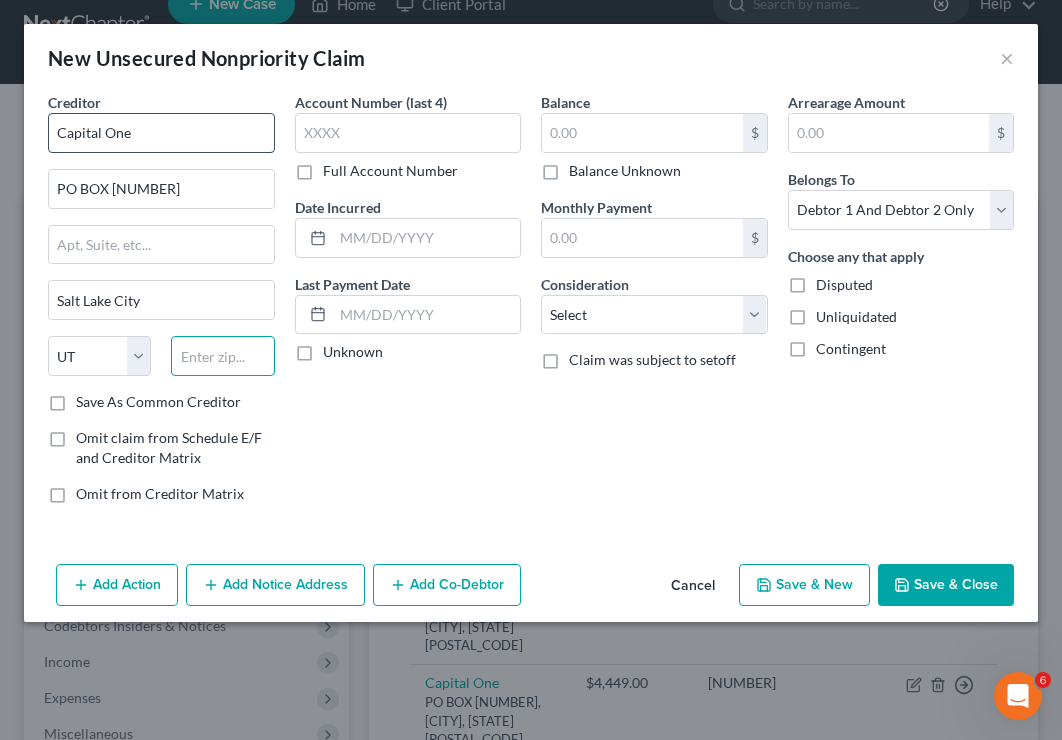 type on "0" 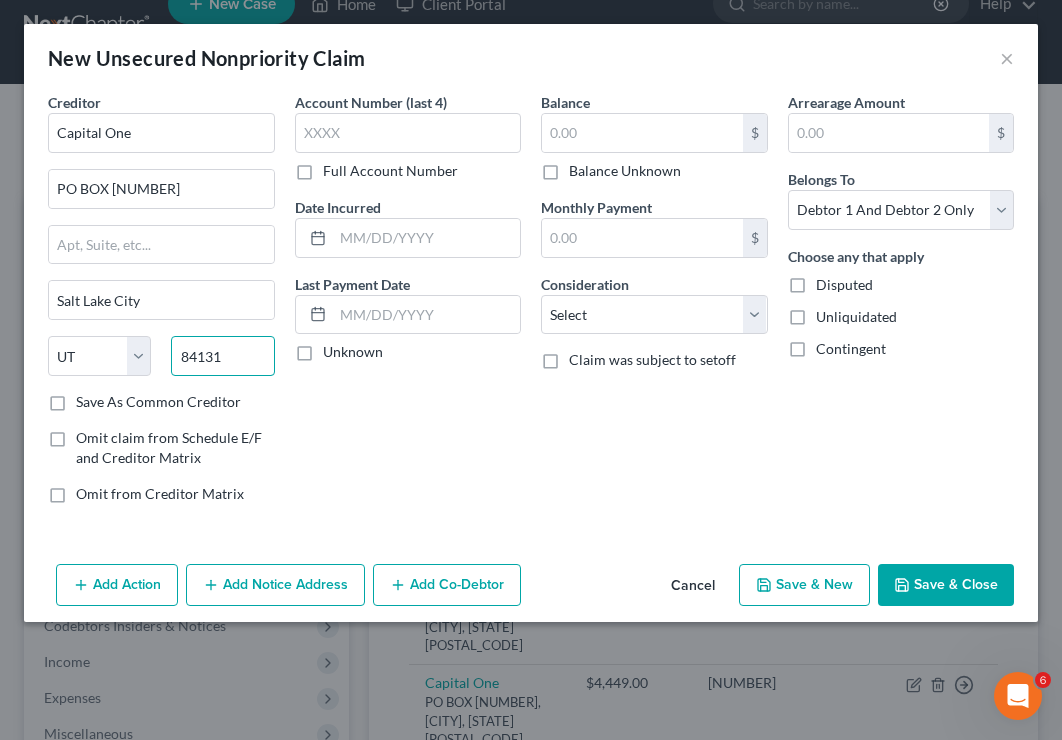 type on "84131" 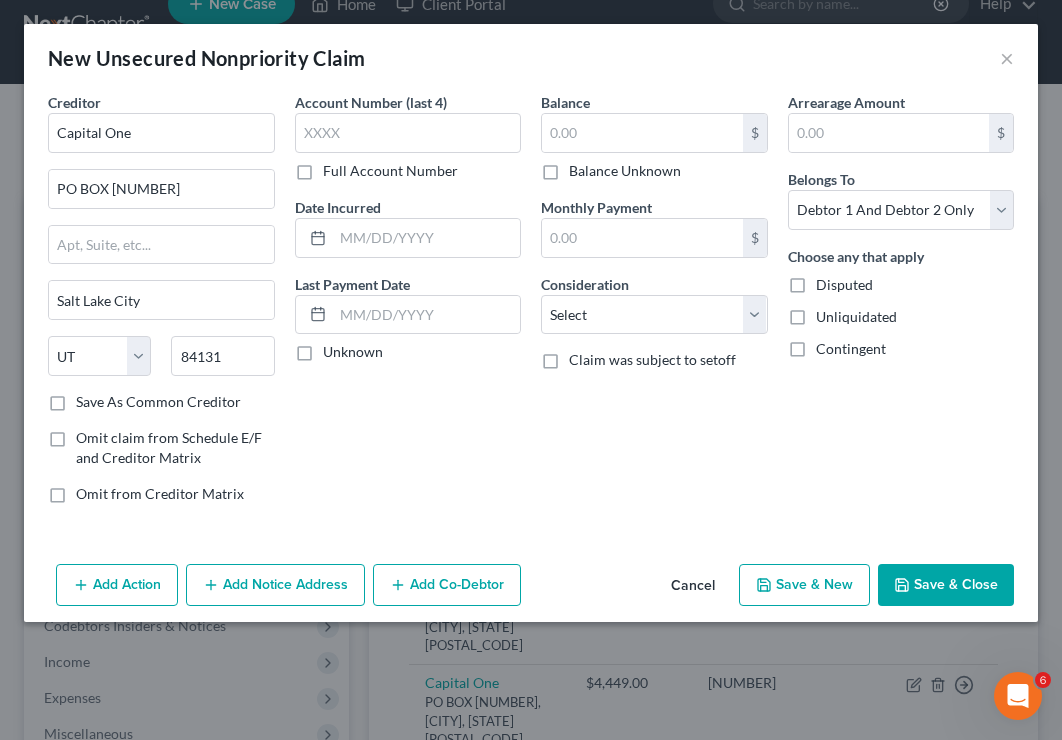 click on "Full Account Number" at bounding box center (390, 171) 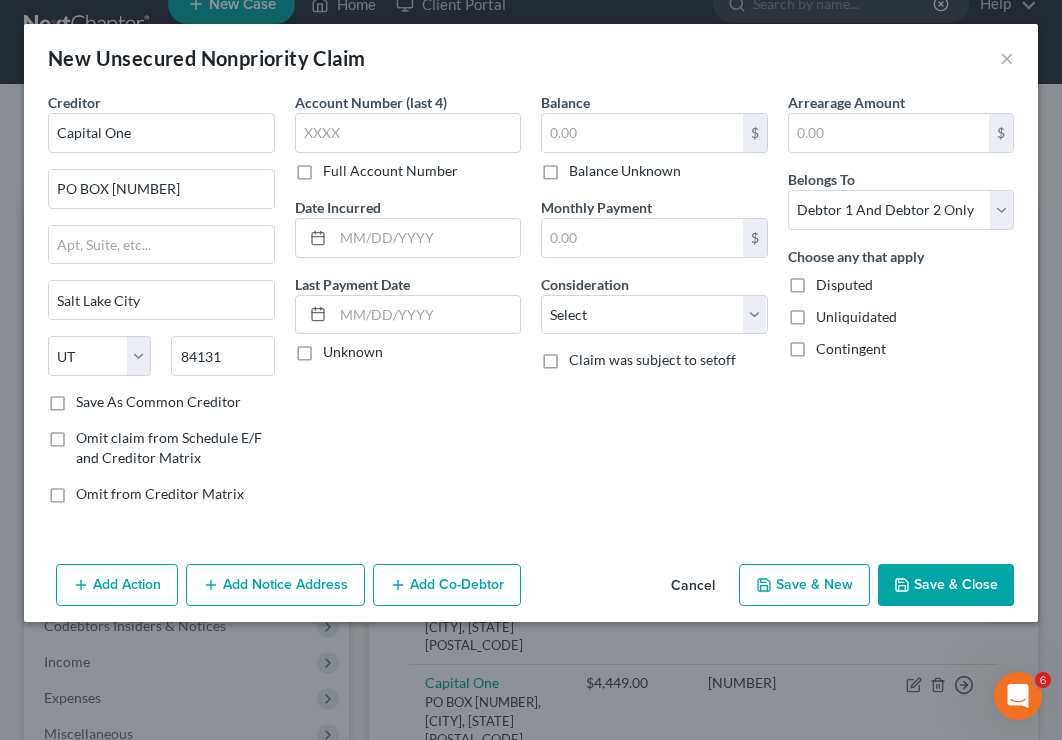 click on "Full Account Number" at bounding box center (337, 167) 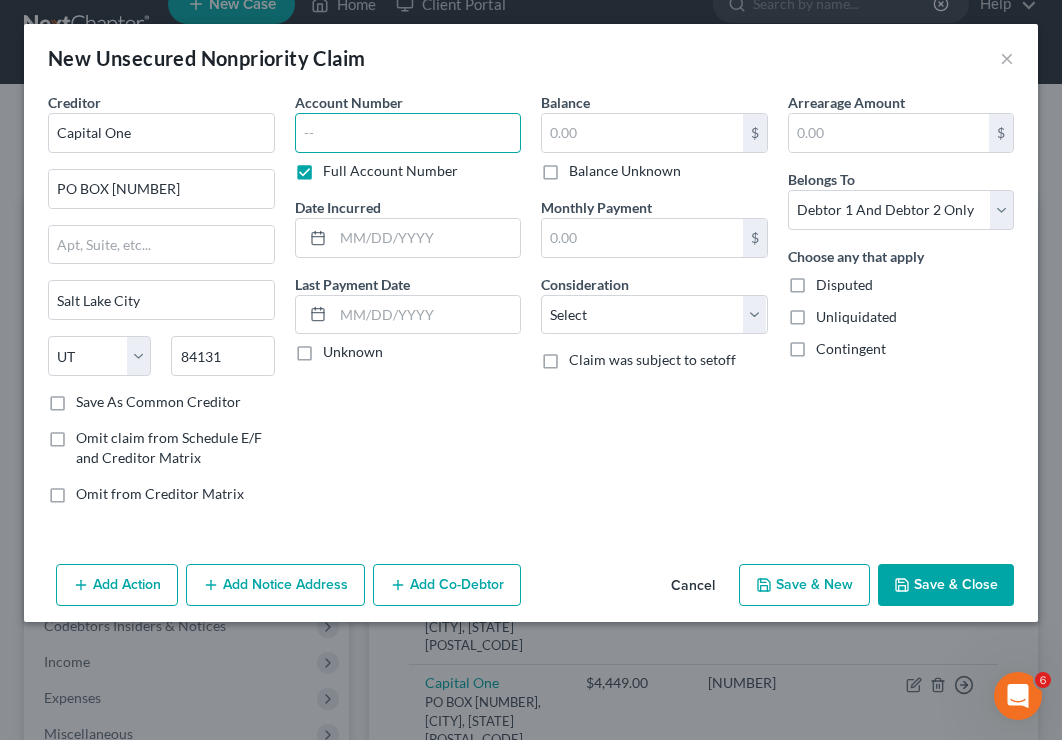 click at bounding box center [408, 133] 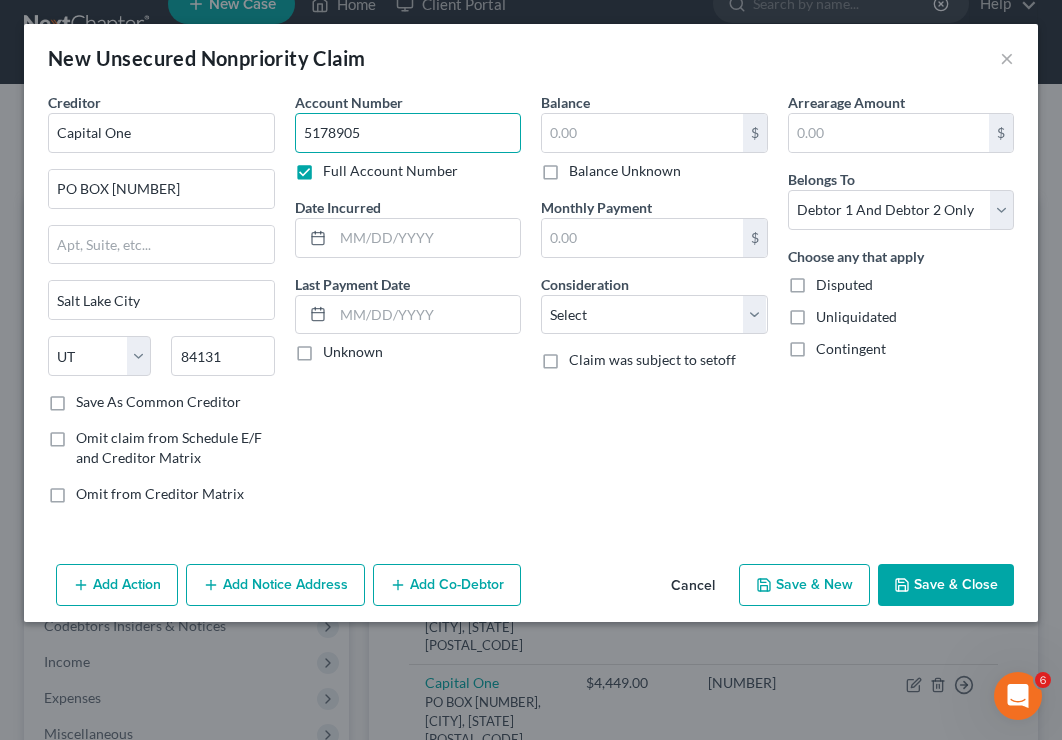 click on "5178905" at bounding box center (408, 133) 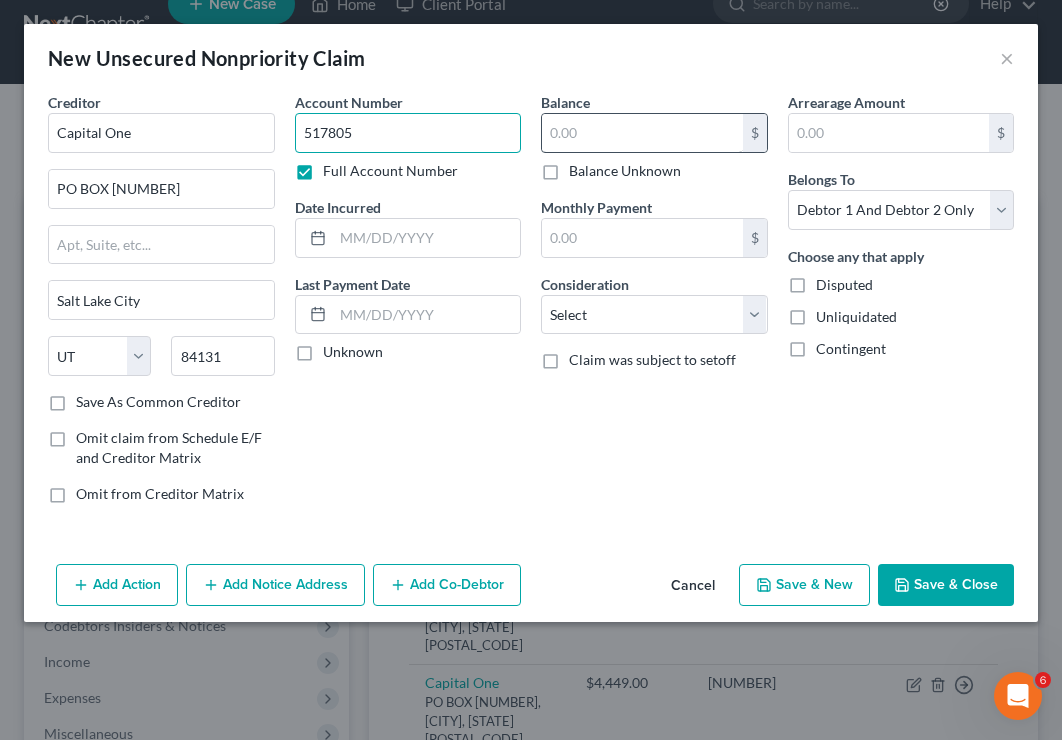 type on "517805" 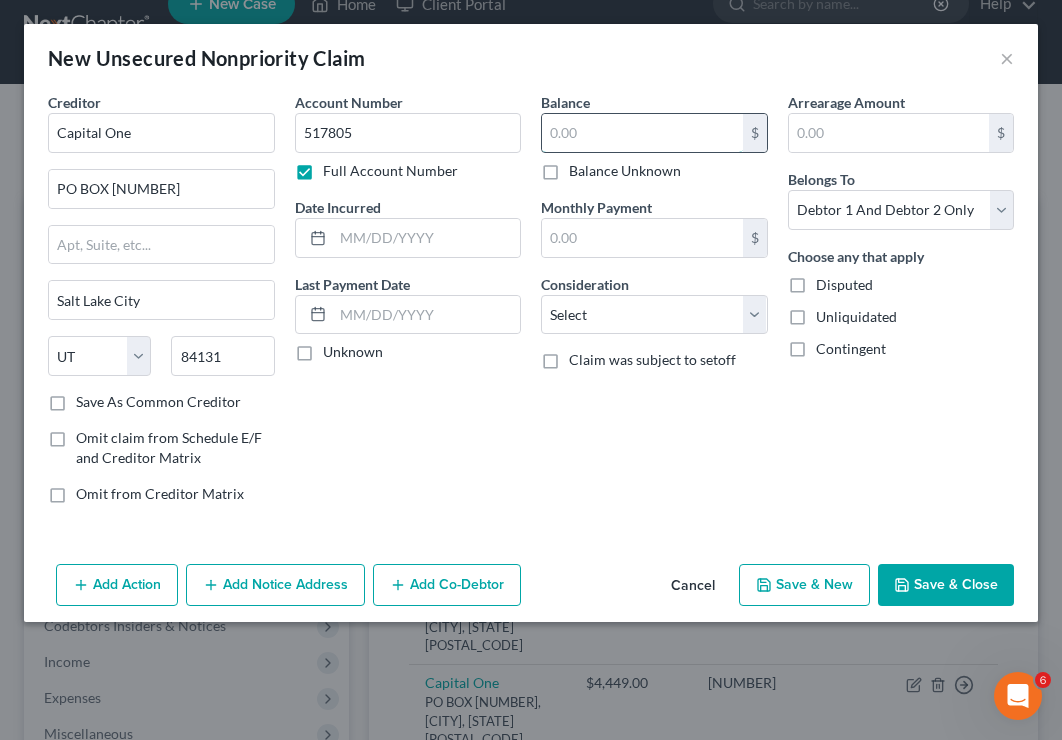 click at bounding box center [642, 133] 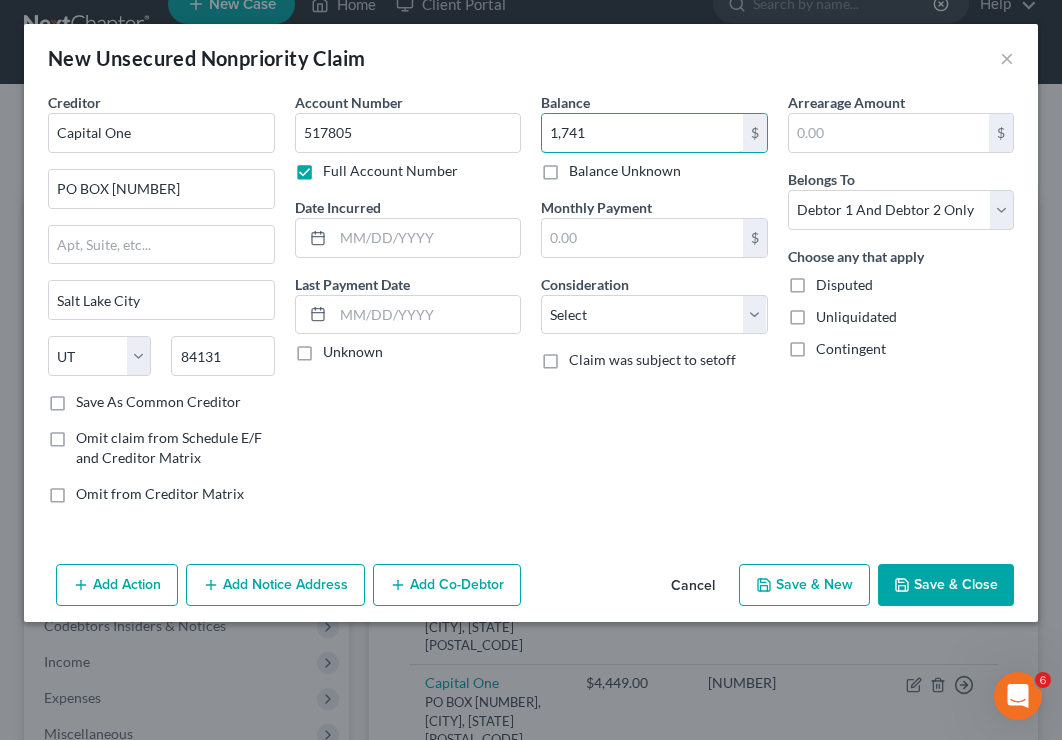 type on "1,741" 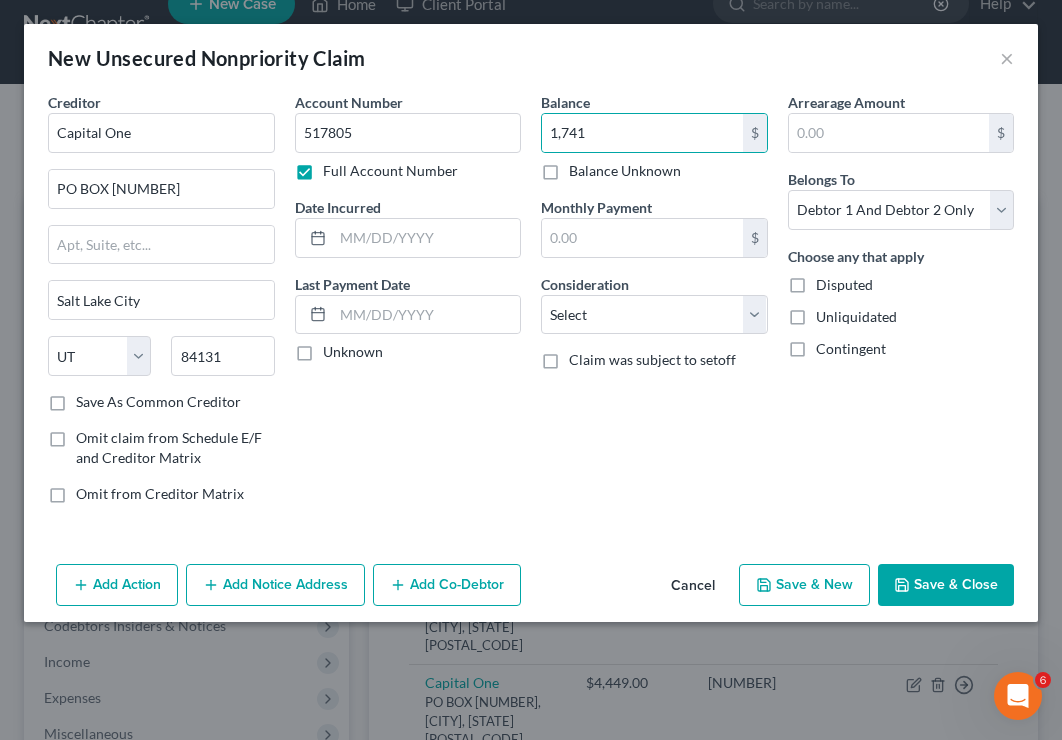 click on "Save & New" at bounding box center (804, 585) 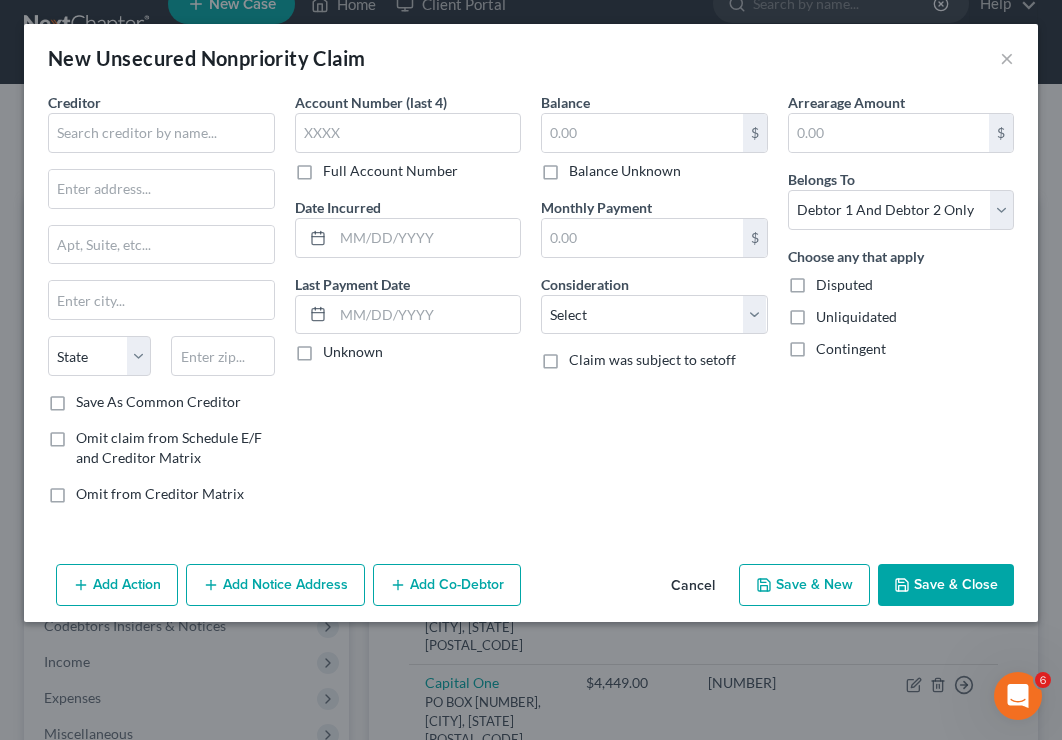 type on "1,741.00" 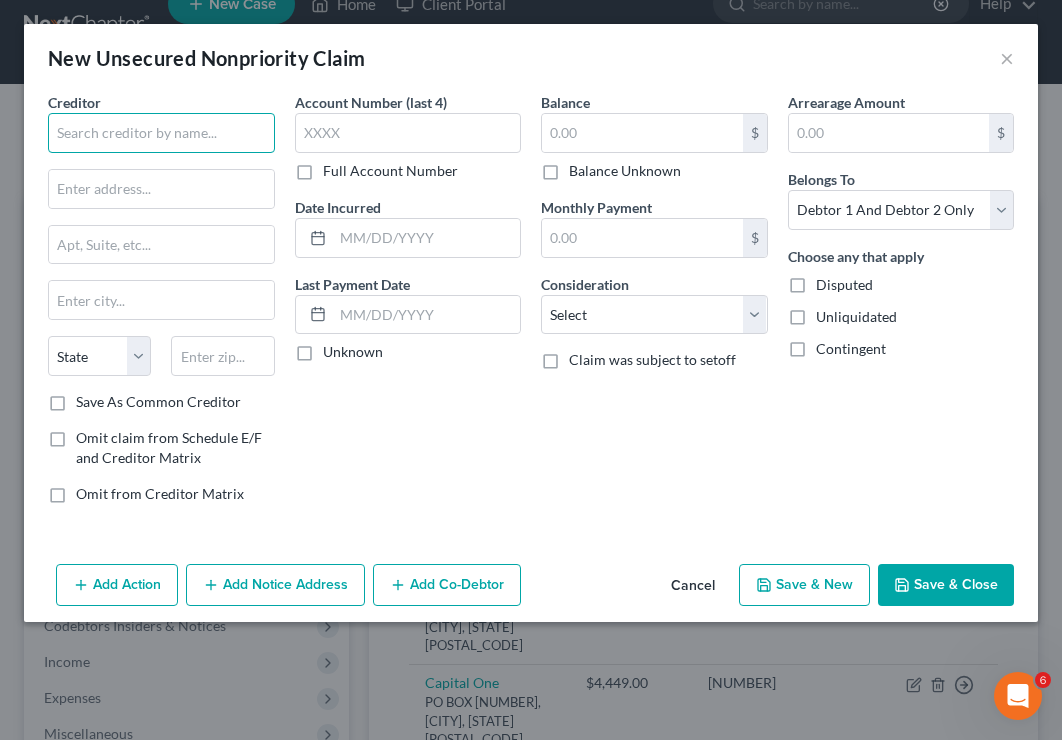 click at bounding box center [161, 133] 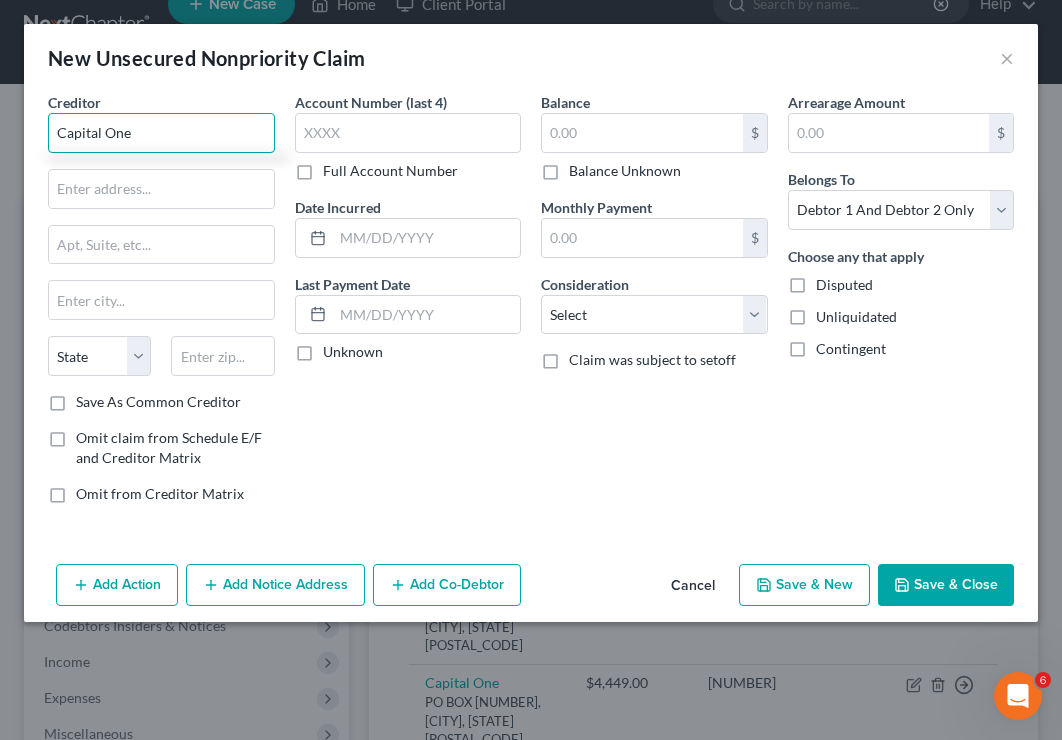 type on "Capital One" 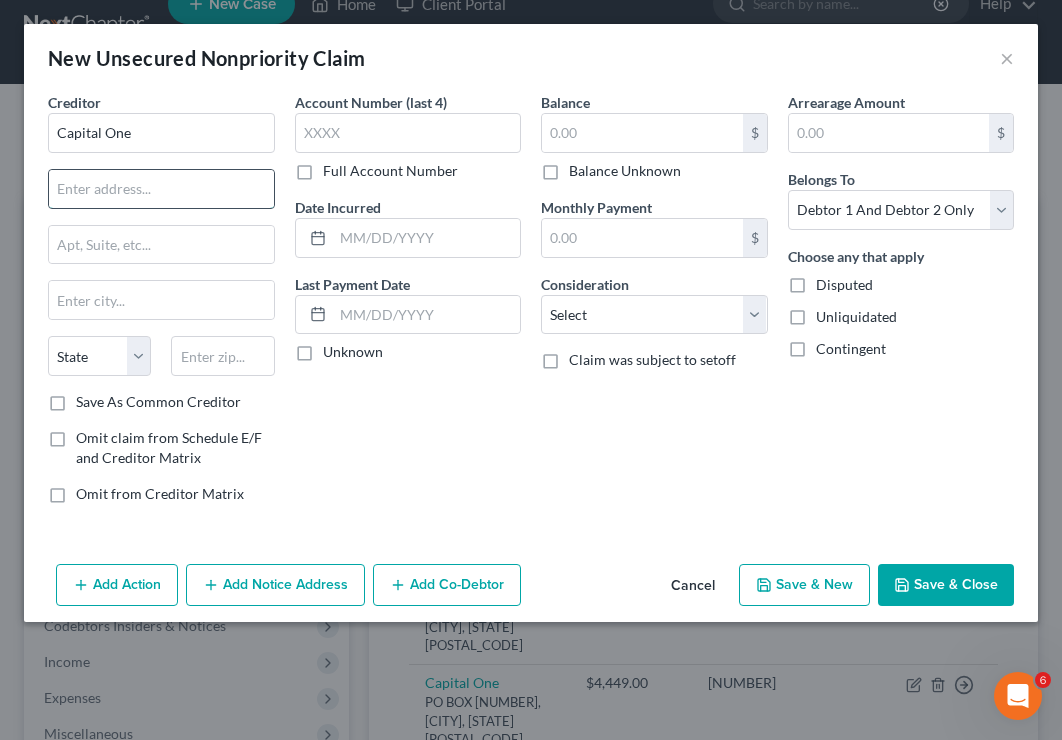 click at bounding box center [161, 189] 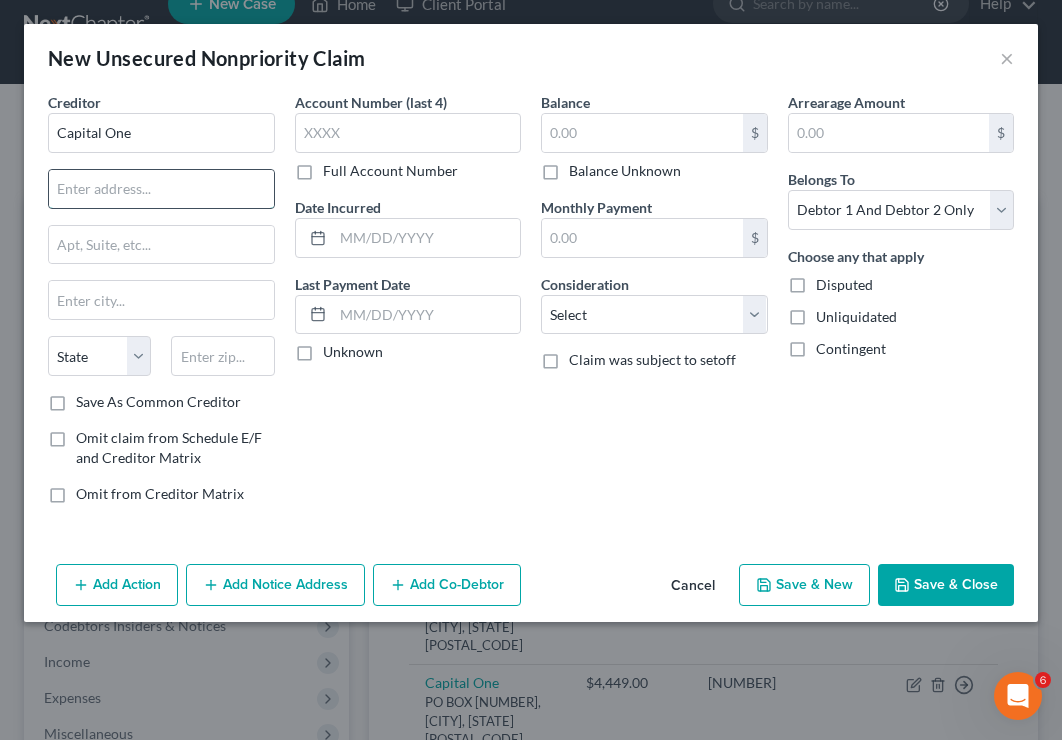 type on "P" 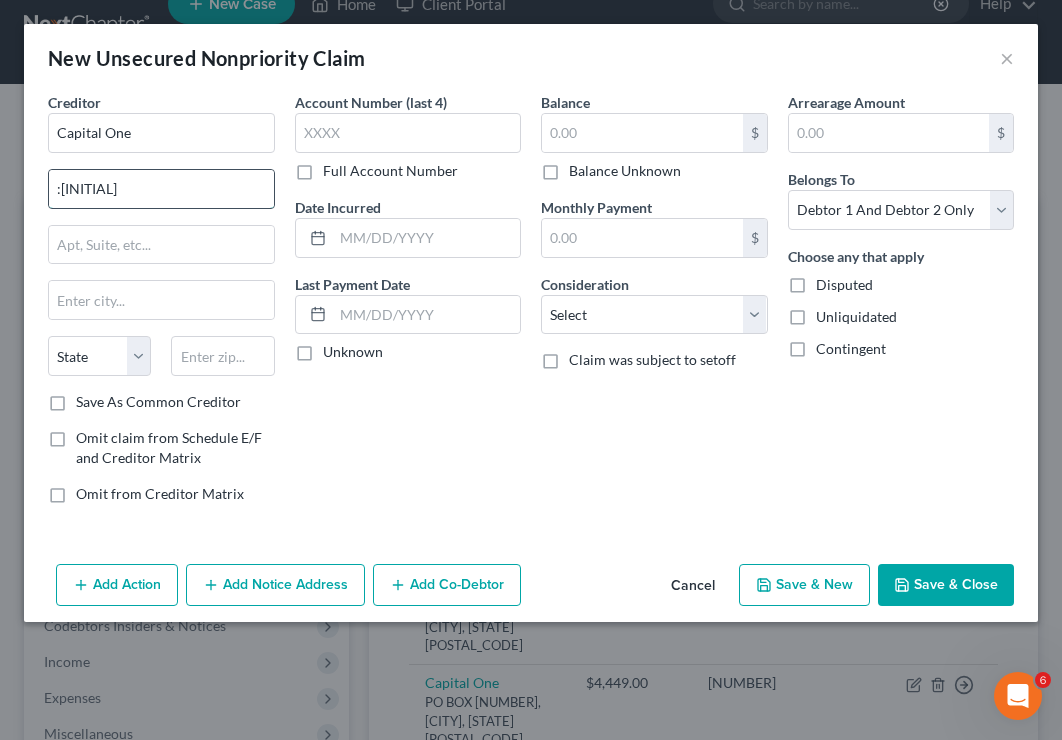 type on ":" 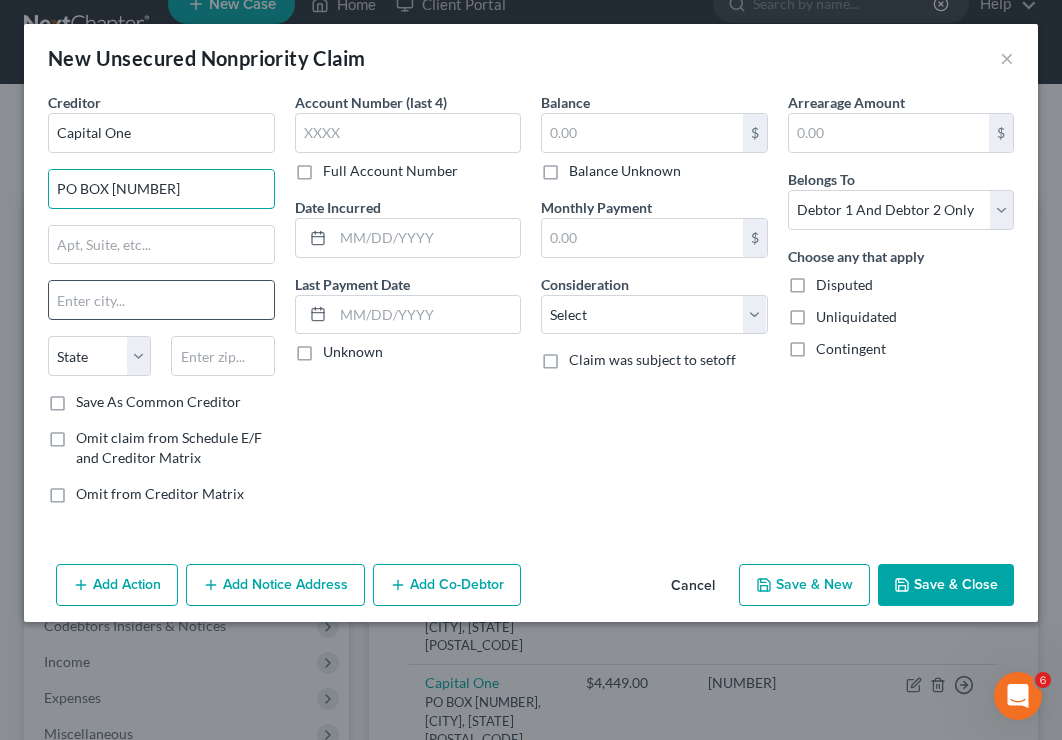 type on "PO BOX [NUMBER]" 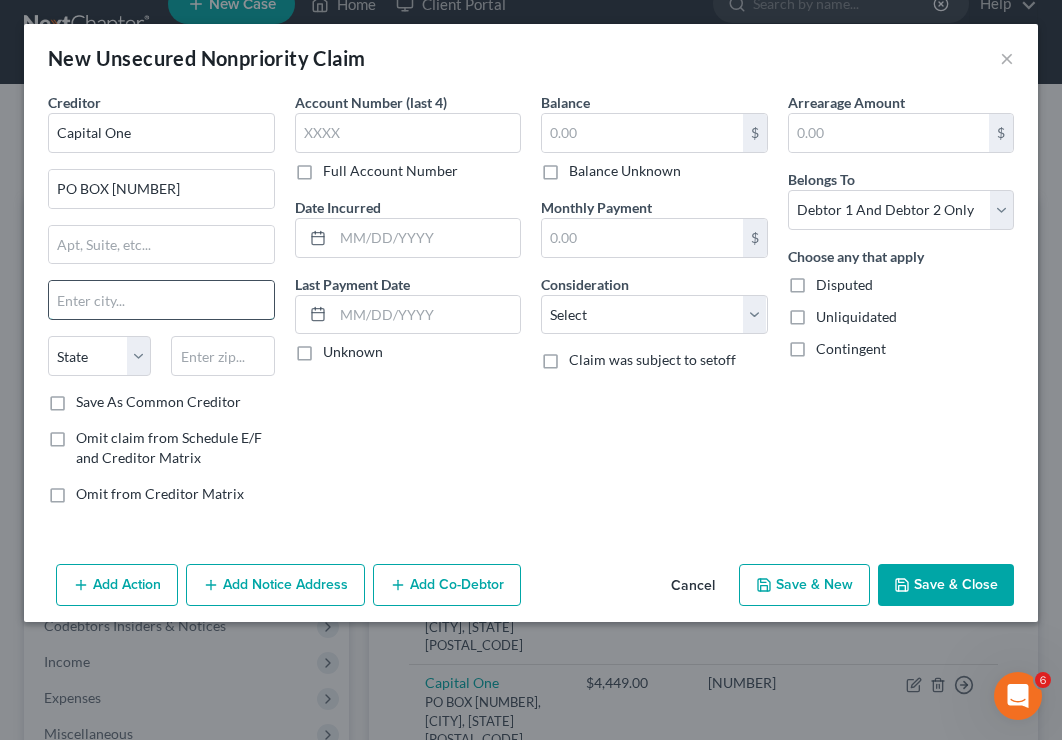 click at bounding box center (161, 300) 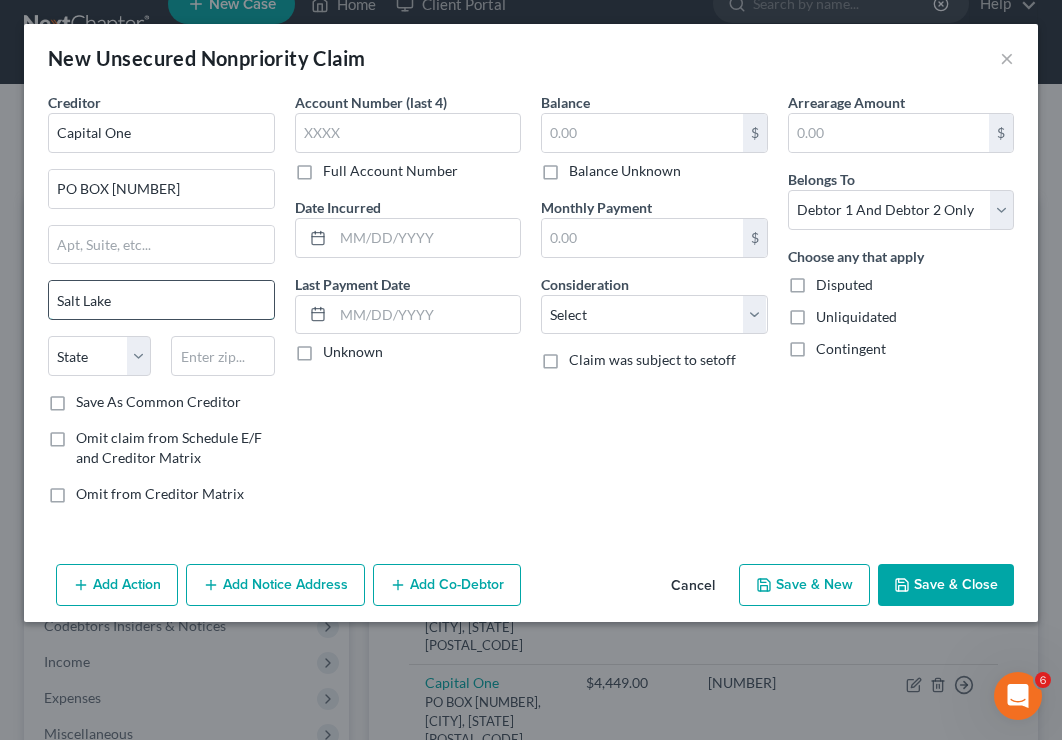 type on "Salt Lake City" 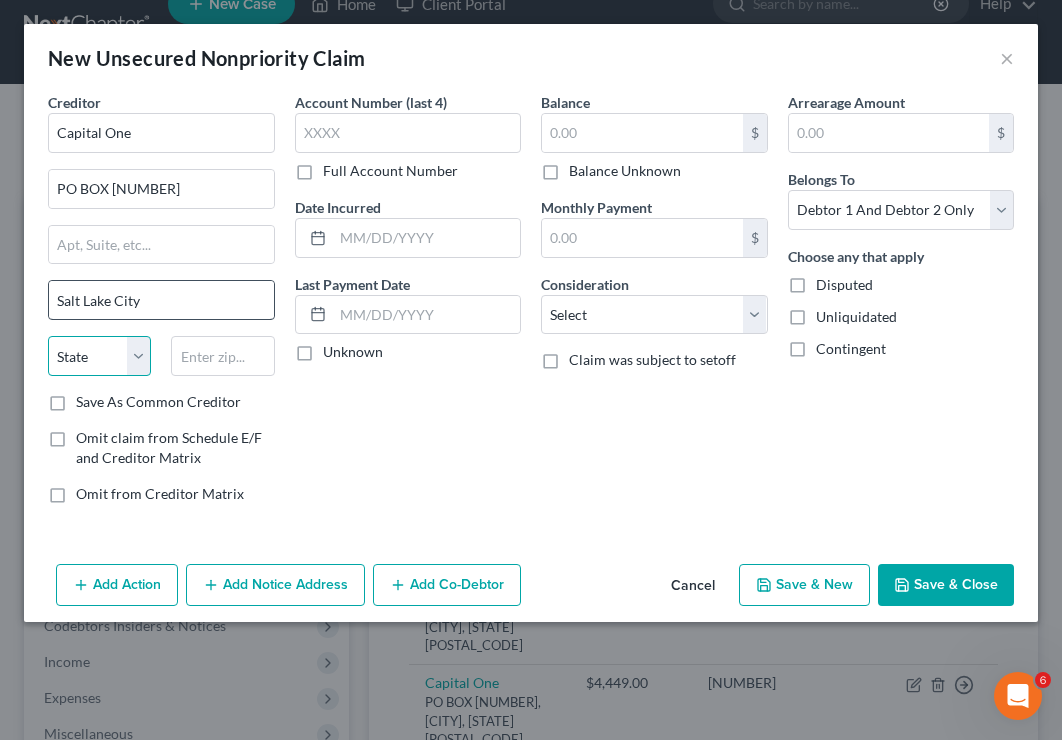 select on "46" 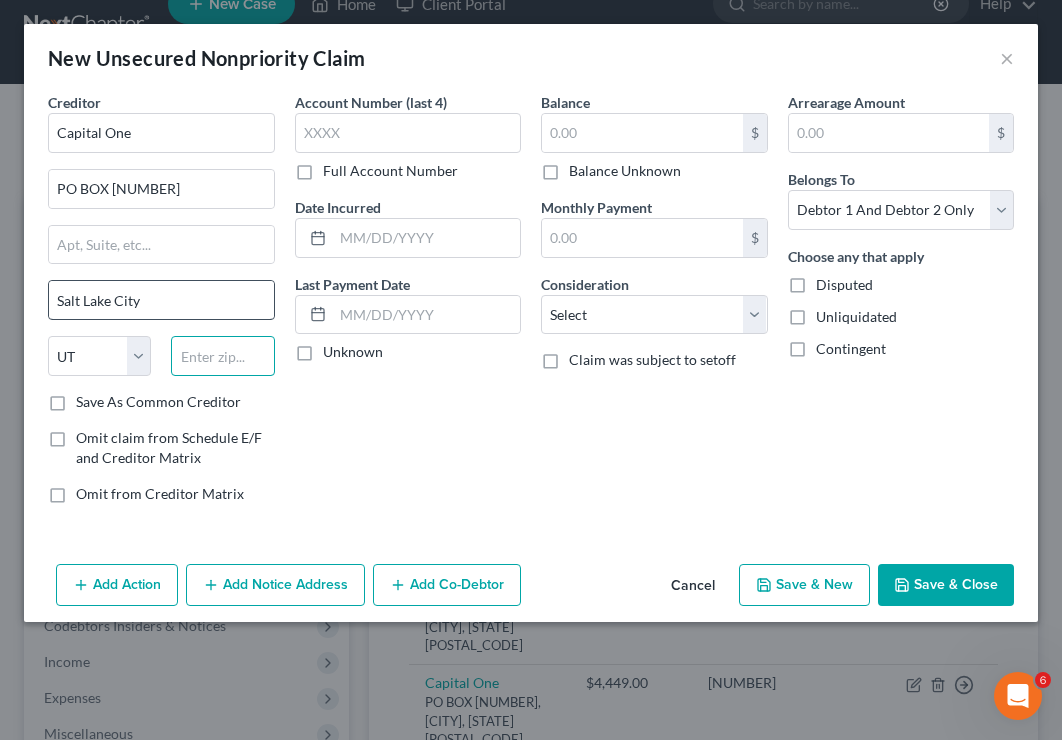 type on "4" 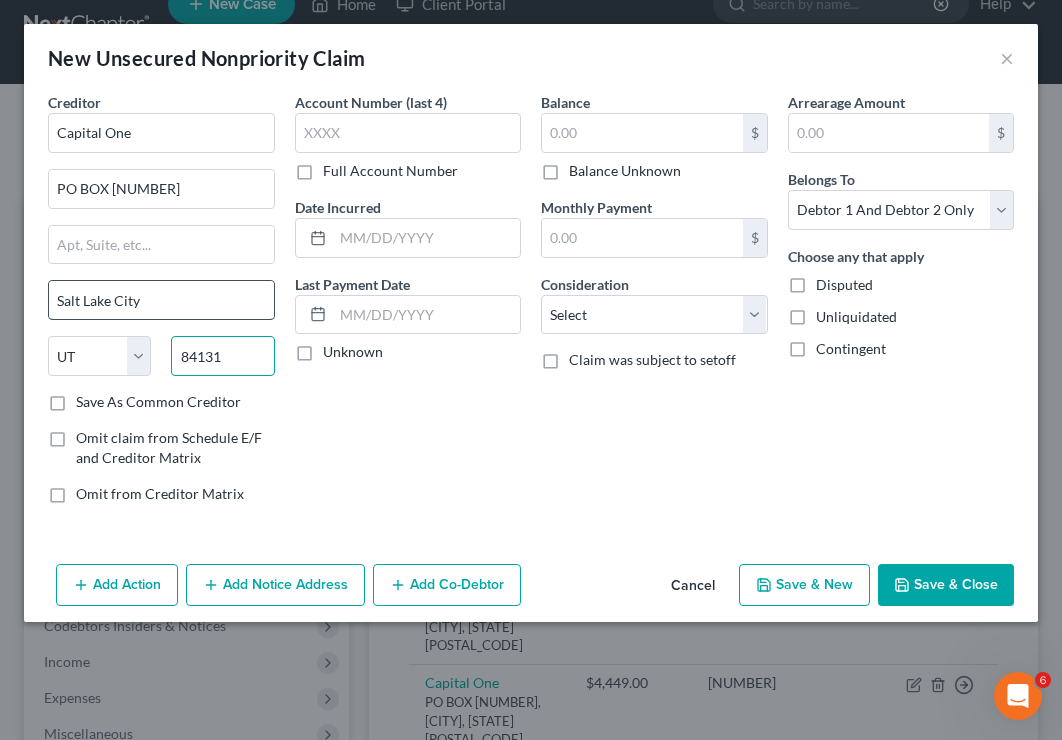 type on "84131" 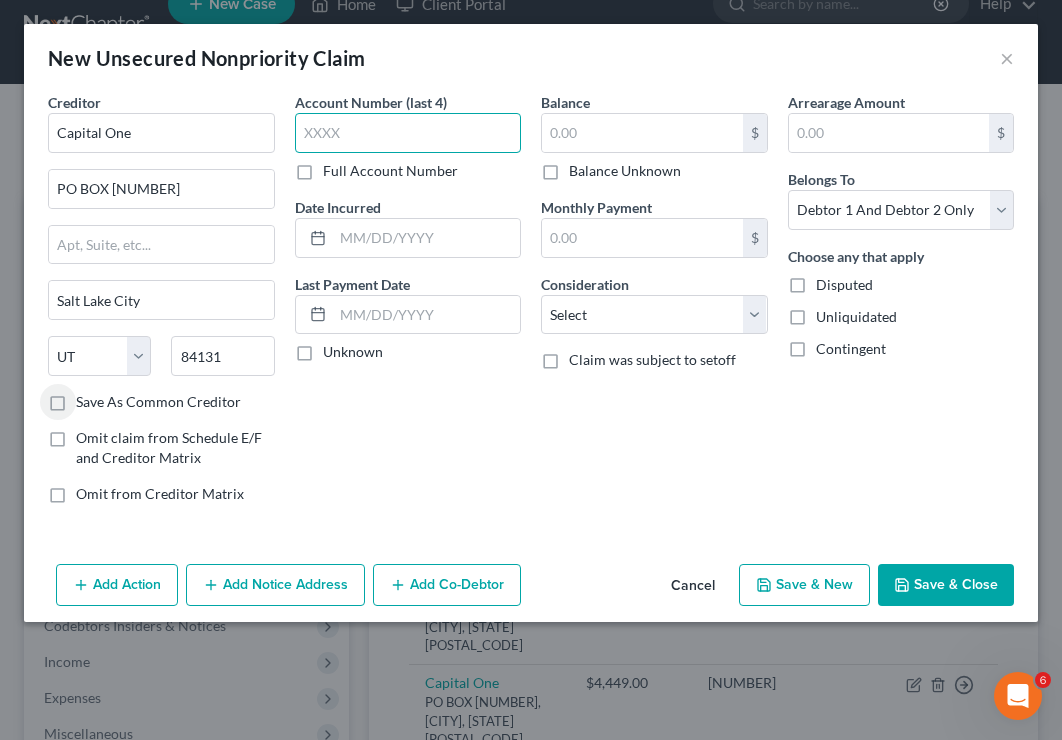 click at bounding box center [408, 133] 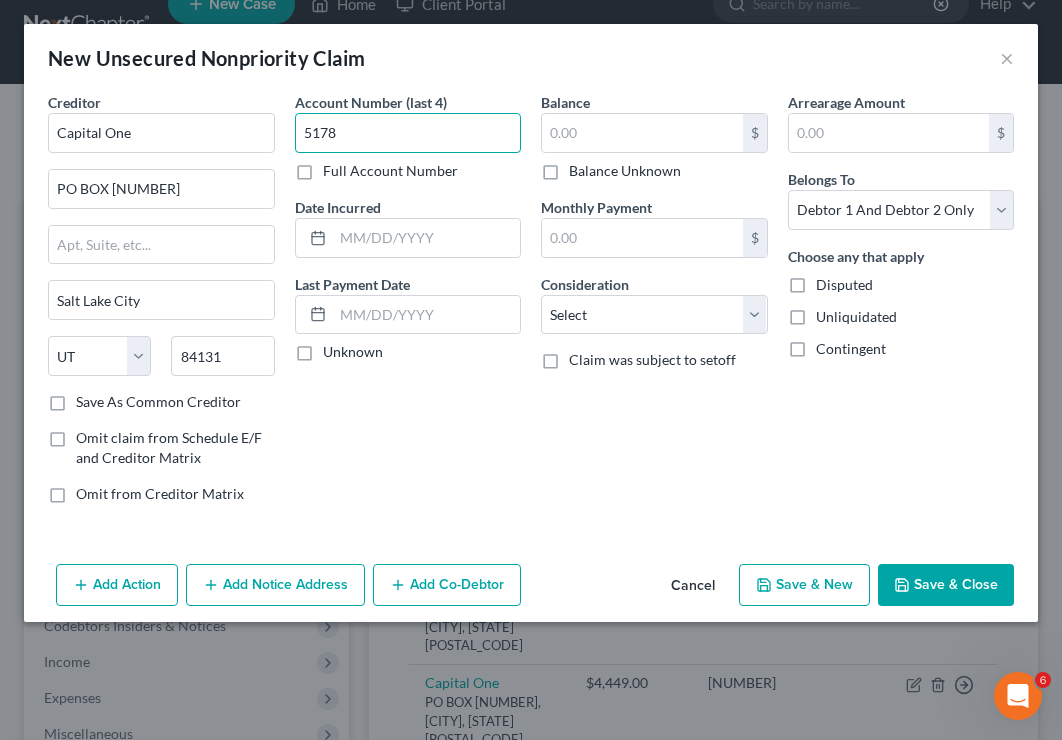 type on "5178" 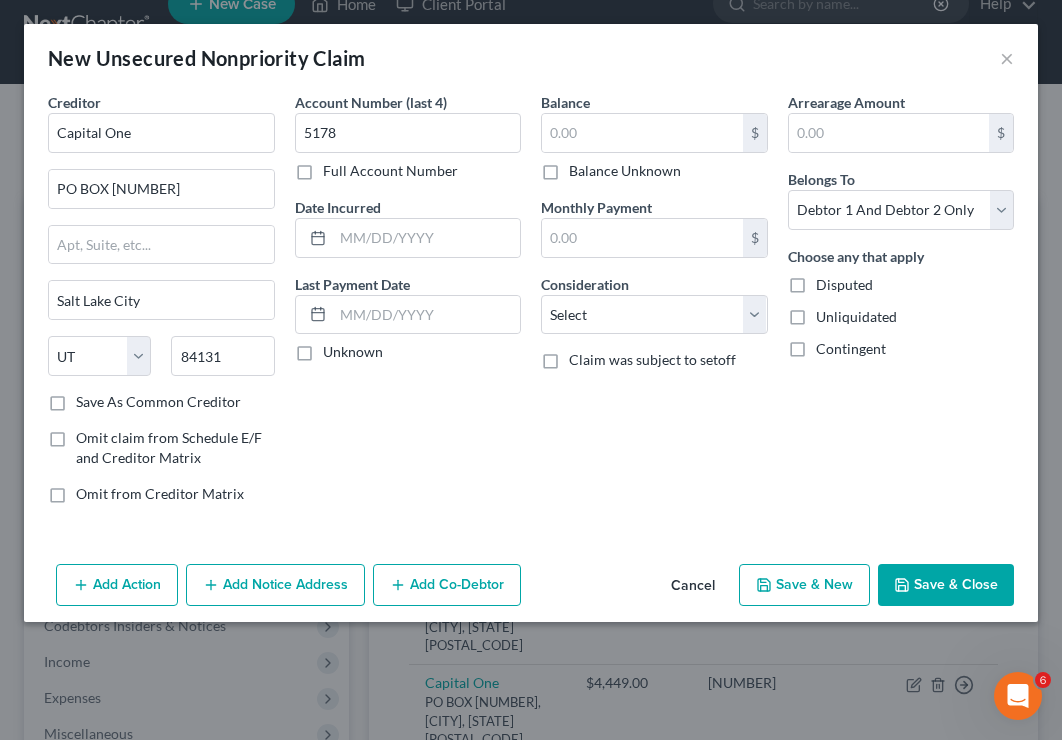 click on "Full Account Number" at bounding box center [390, 171] 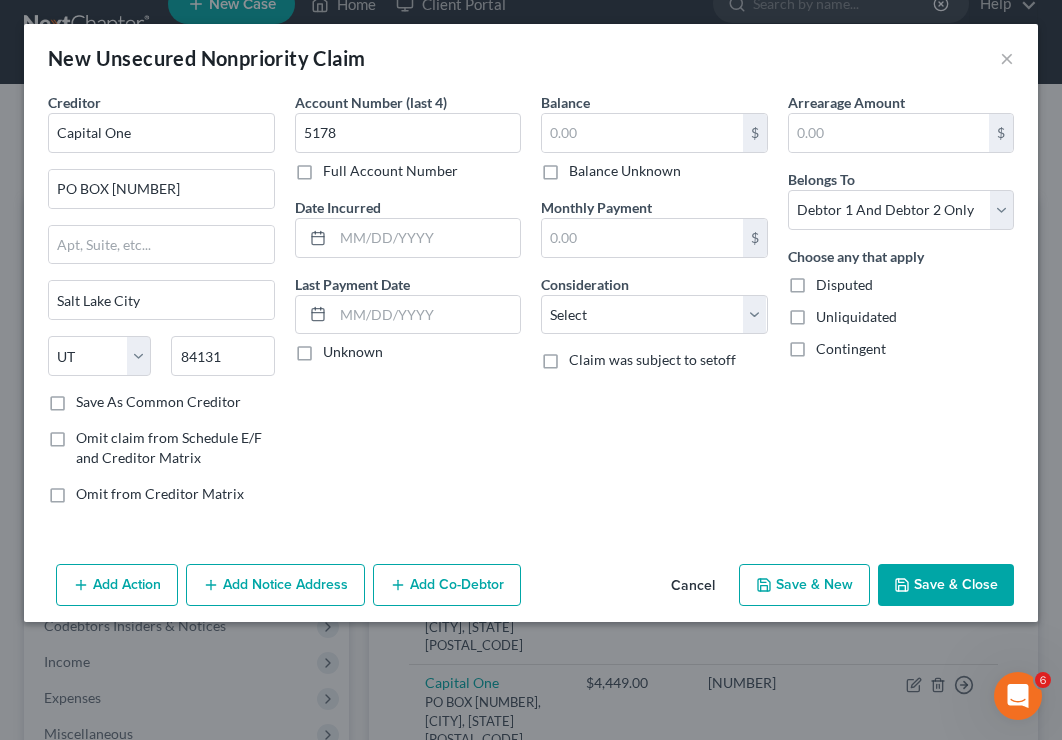 click on "Full Account Number" at bounding box center [337, 167] 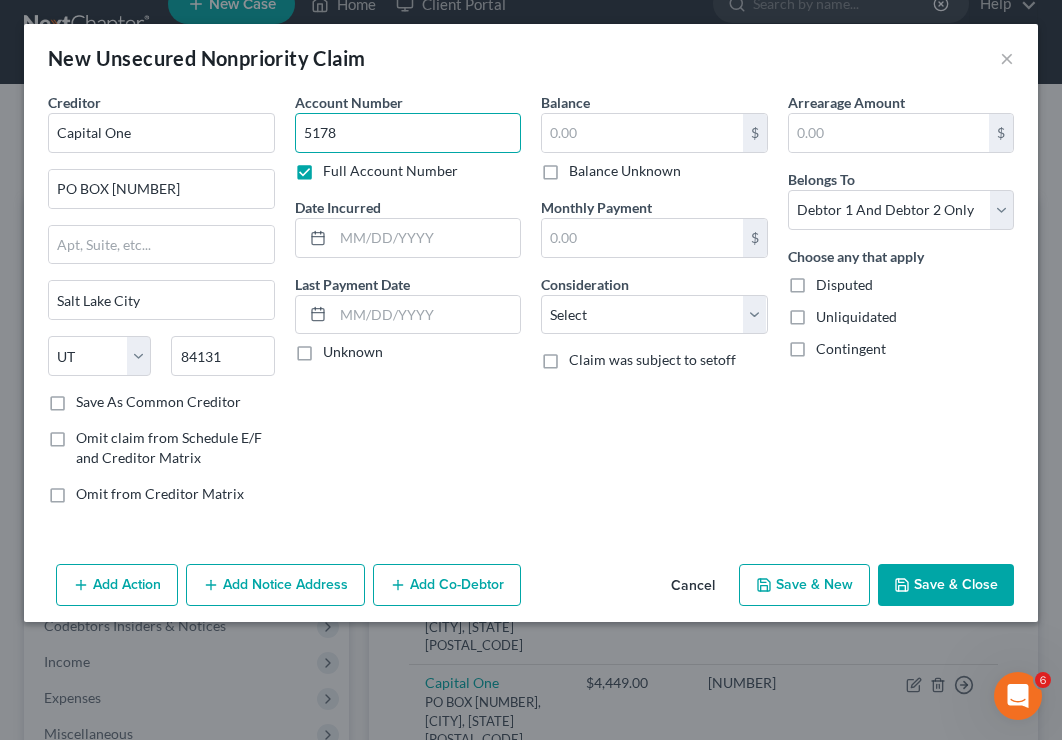 click on "5178" at bounding box center (408, 133) 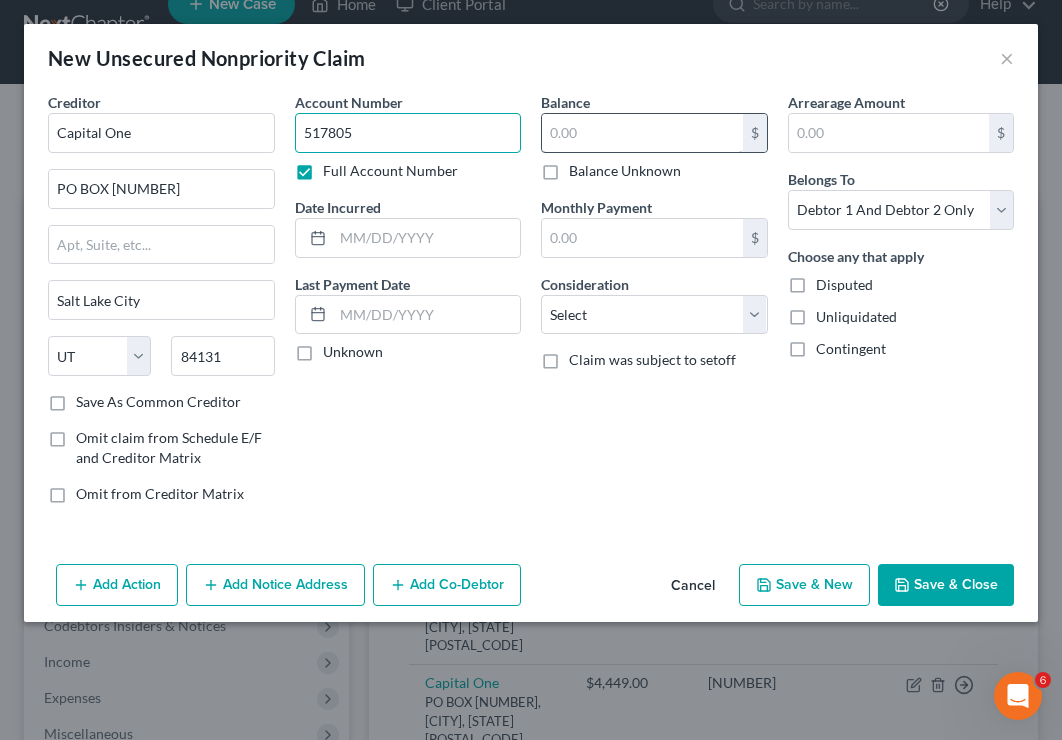type on "517805" 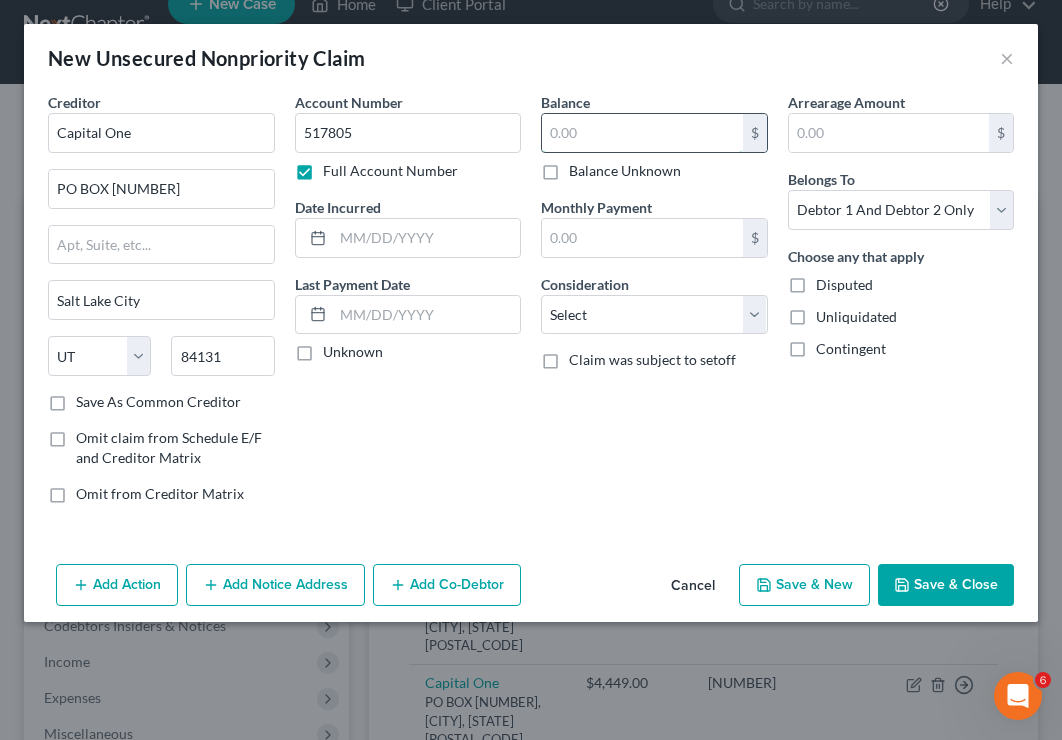 click at bounding box center [642, 133] 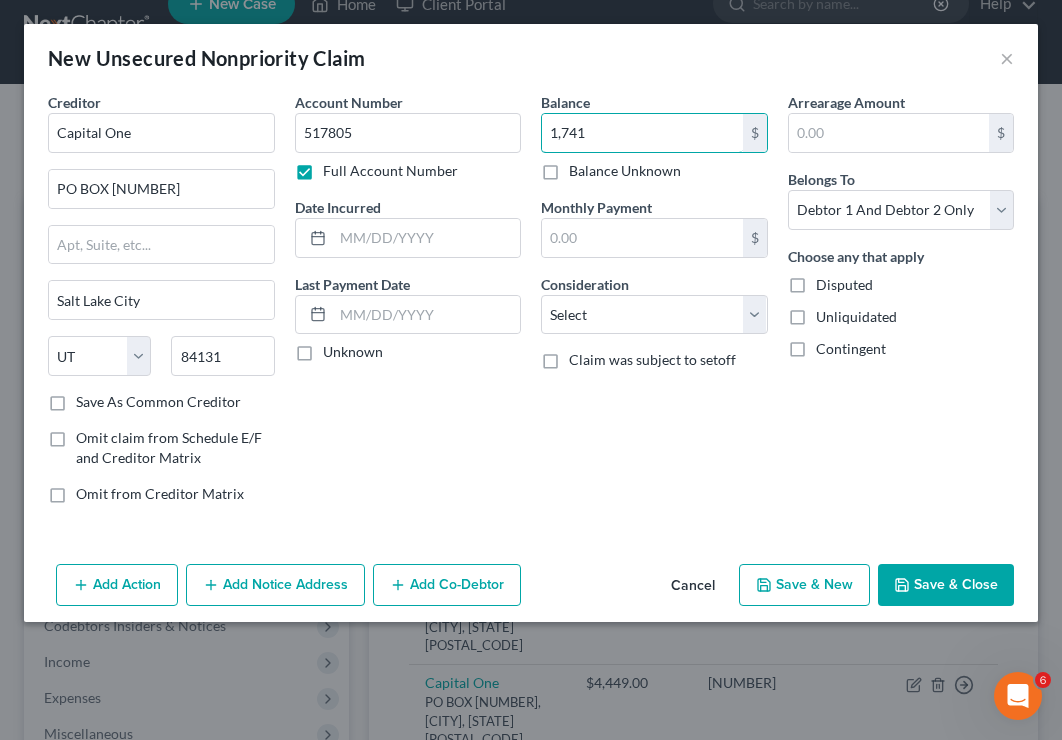 type on "1,741" 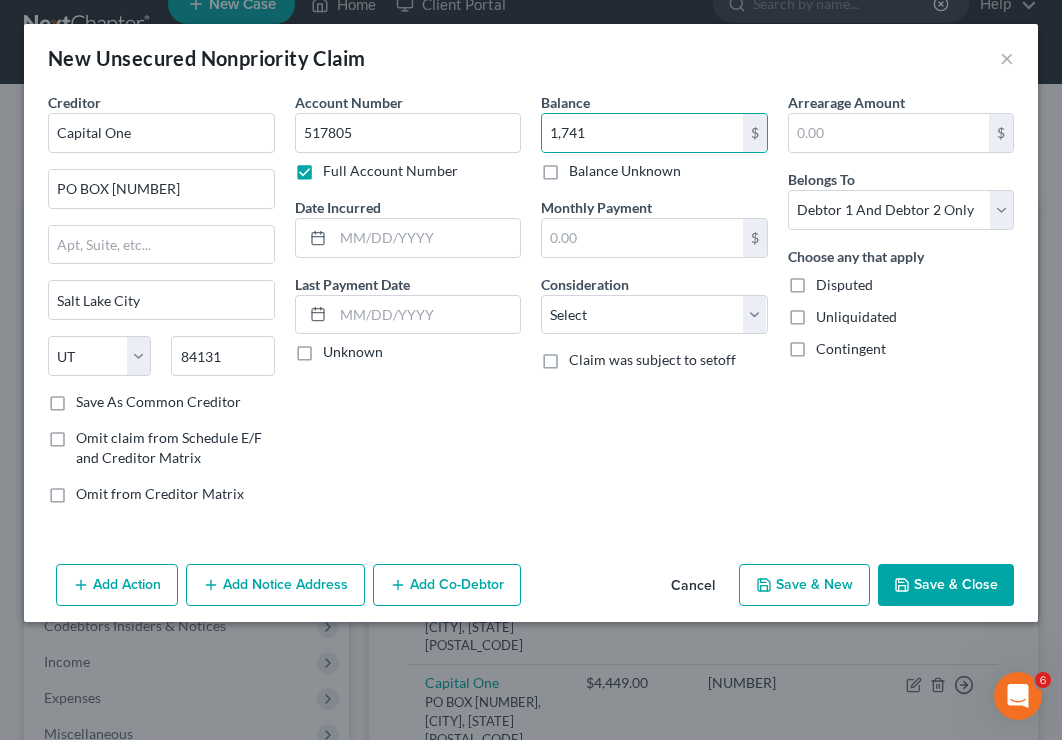 click on "Save & New" at bounding box center (804, 585) 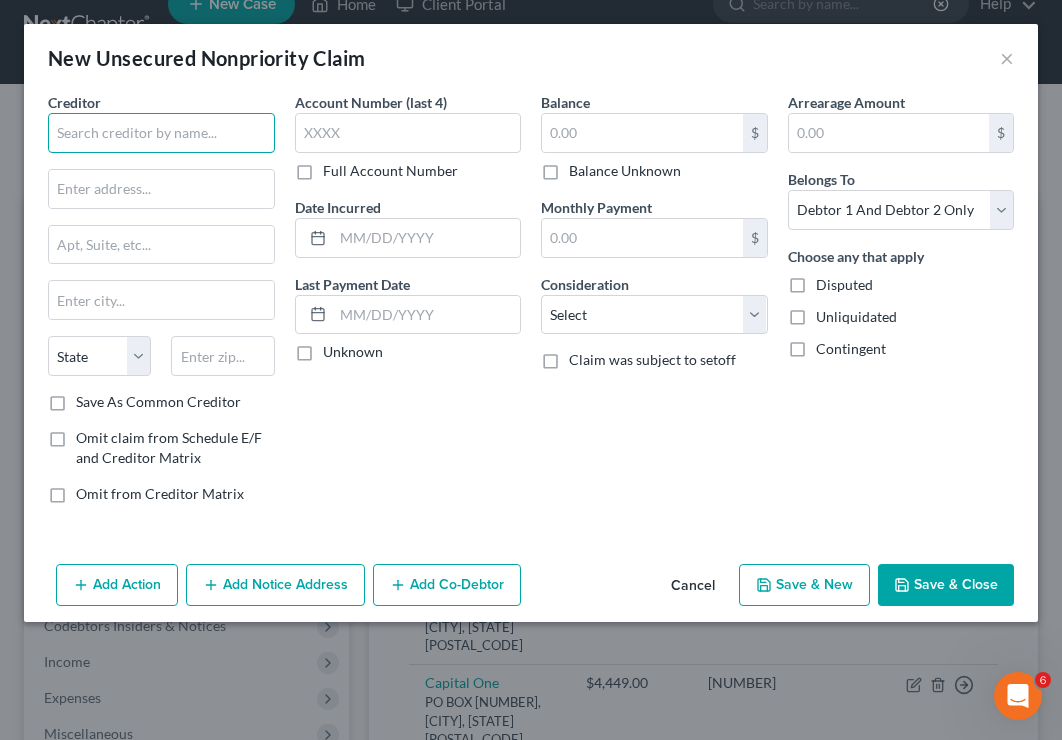 click at bounding box center [161, 133] 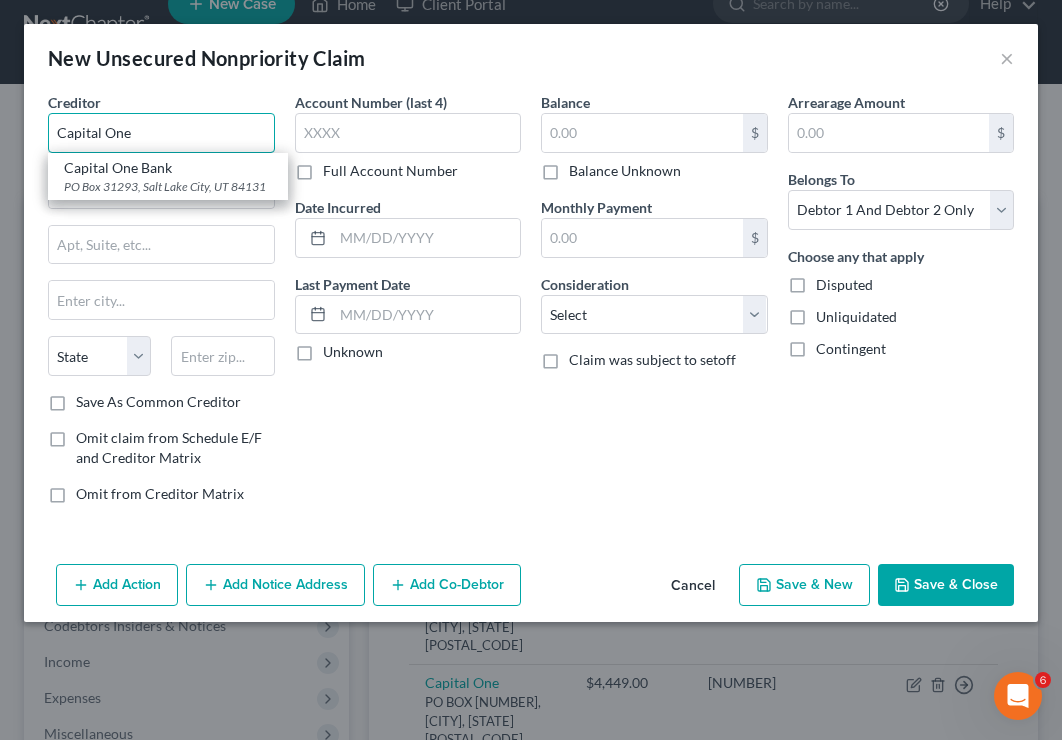 type on "Capital One" 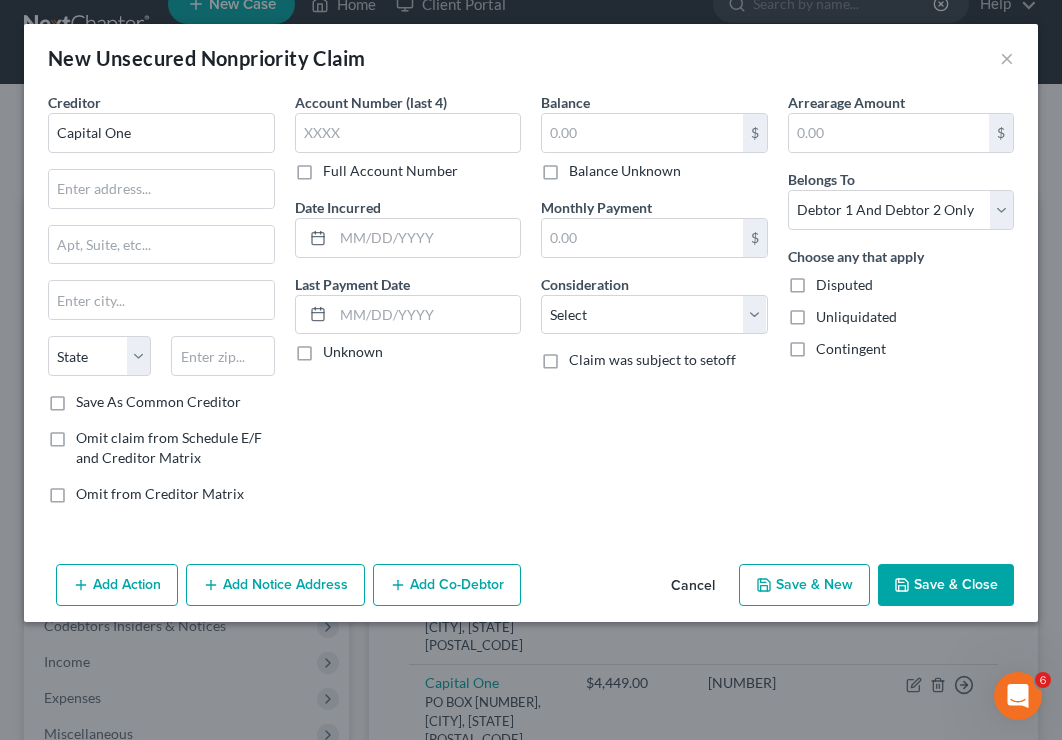 click on "Full Account Number" at bounding box center (390, 171) 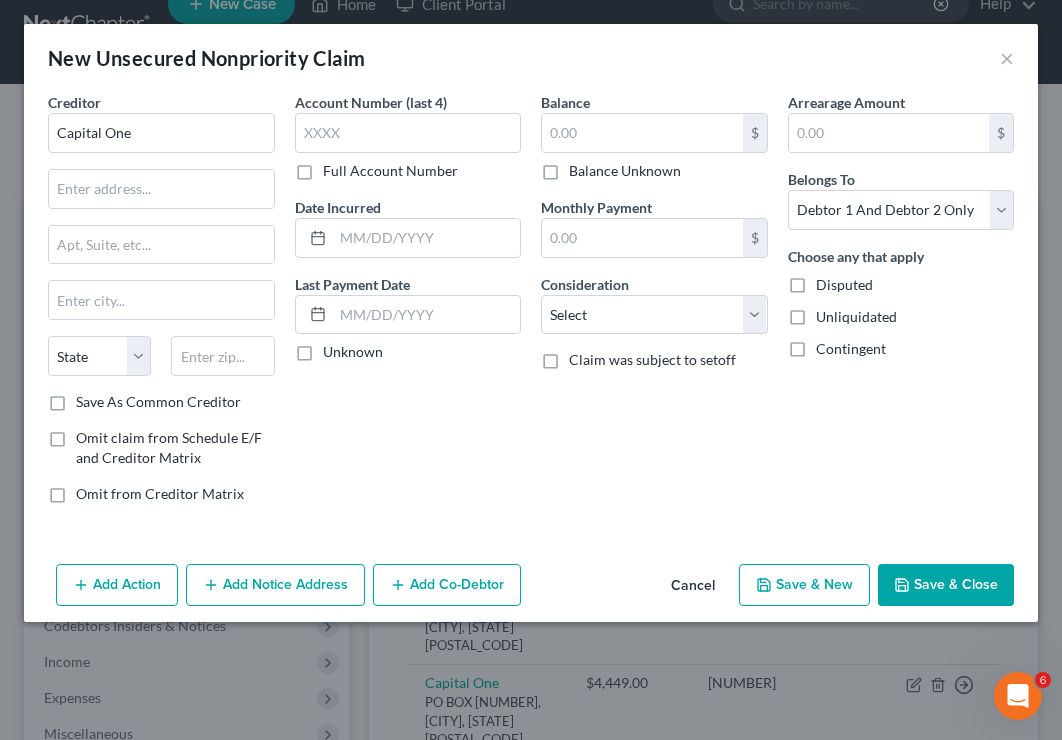 click on "Full Account Number" at bounding box center [337, 167] 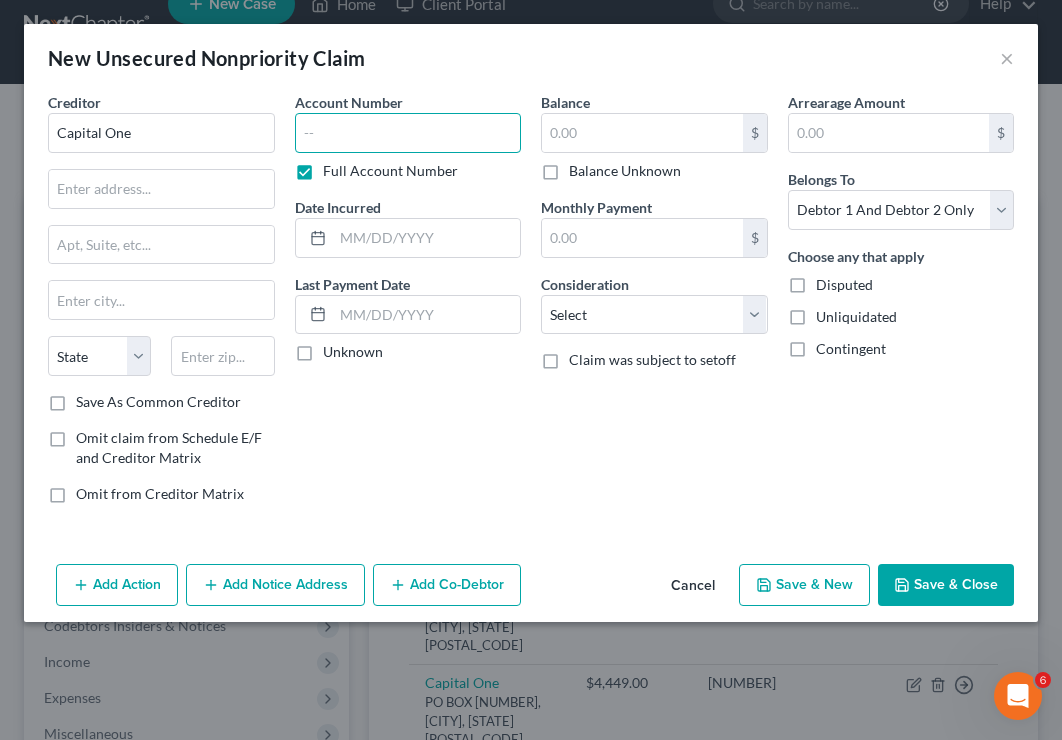click at bounding box center (408, 133) 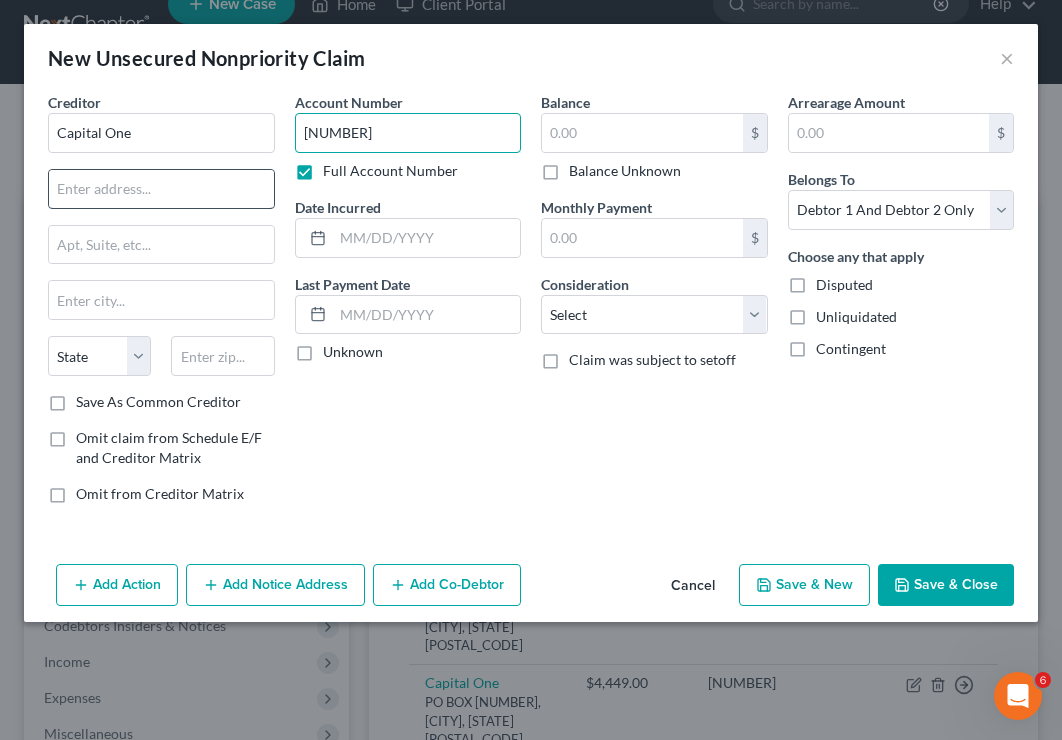 type on "[NUMBER]" 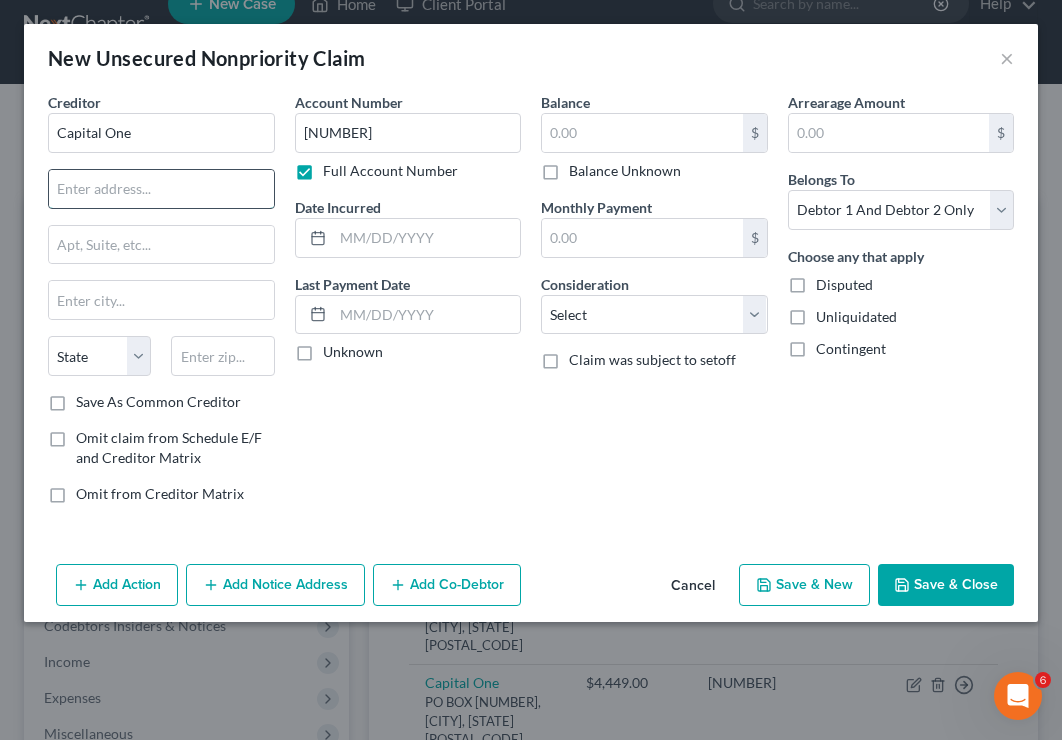 click at bounding box center [161, 189] 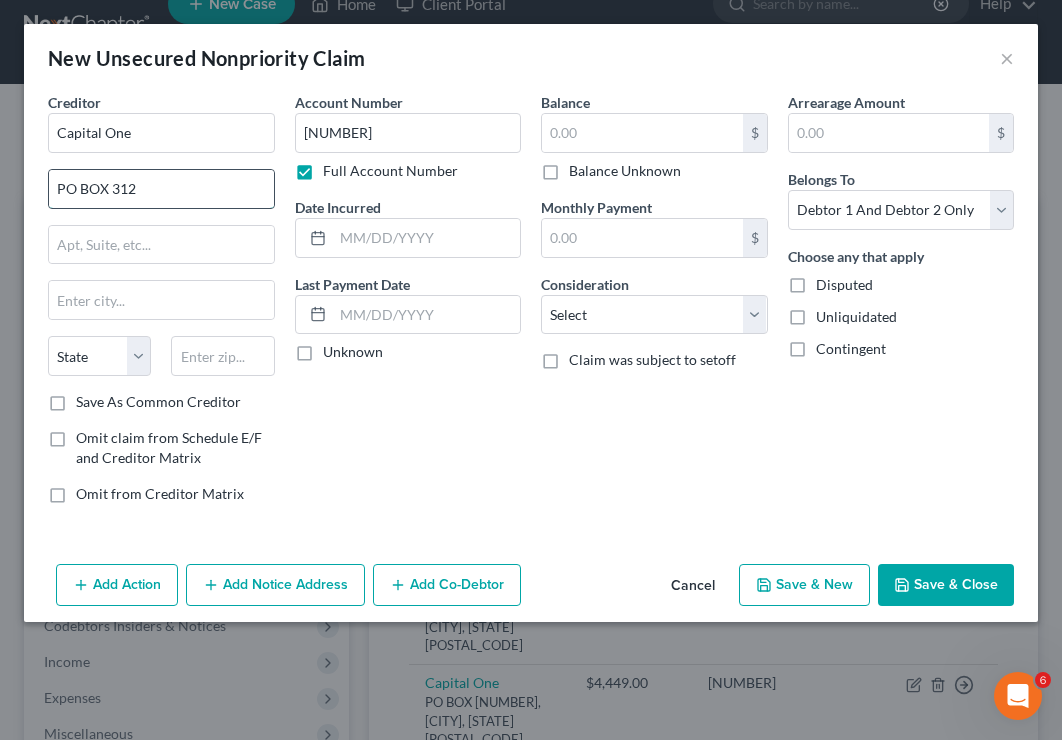 type on "PO BOX [NUMBER]" 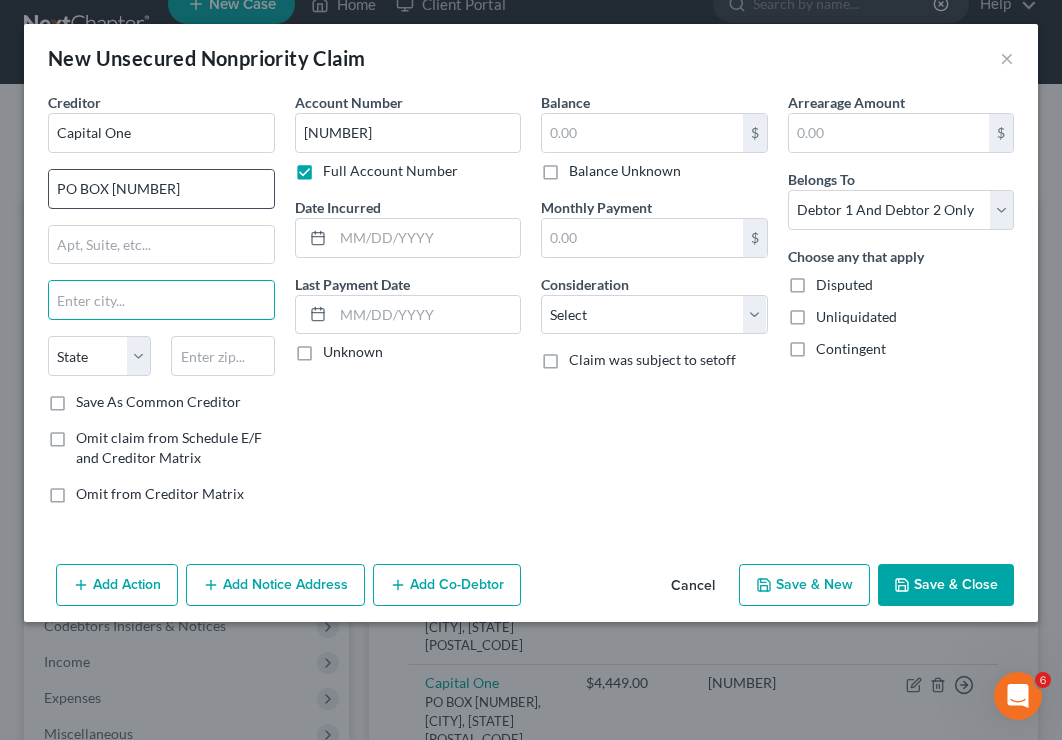 type on "U" 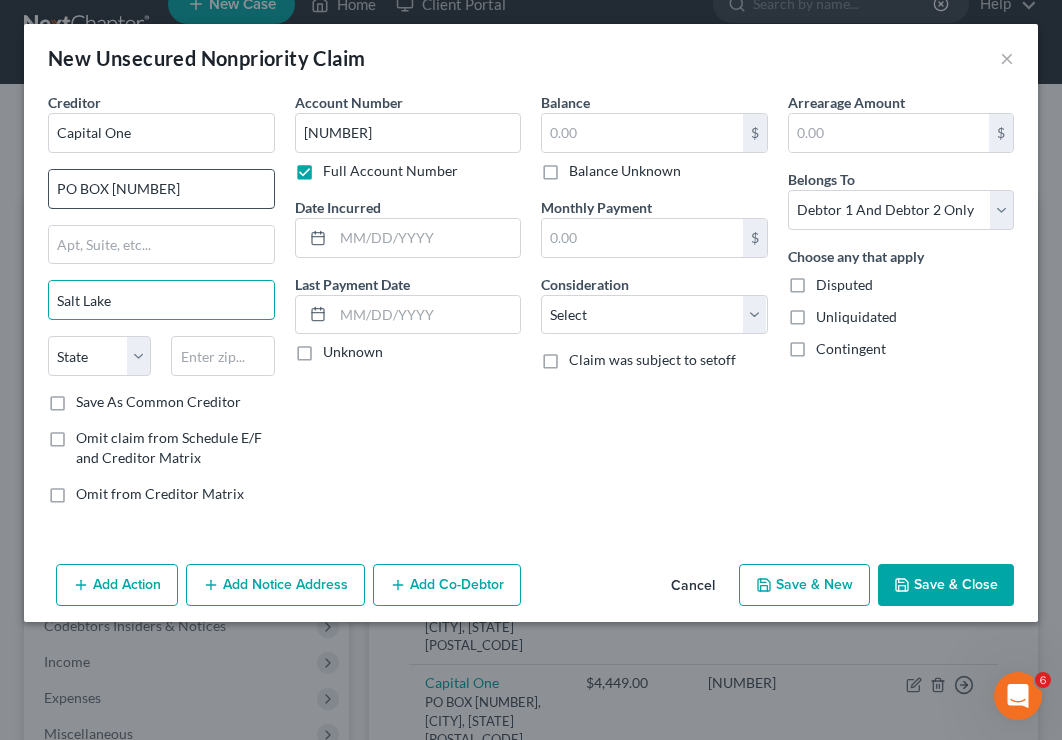 type on "Salt Lake City" 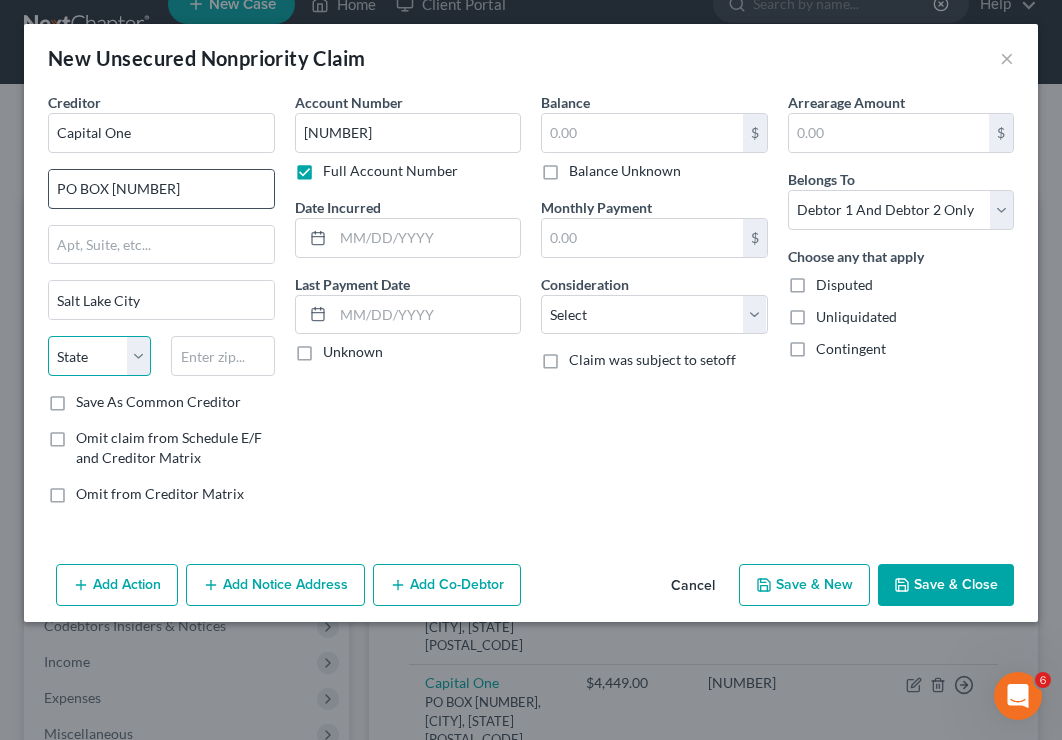 select on "46" 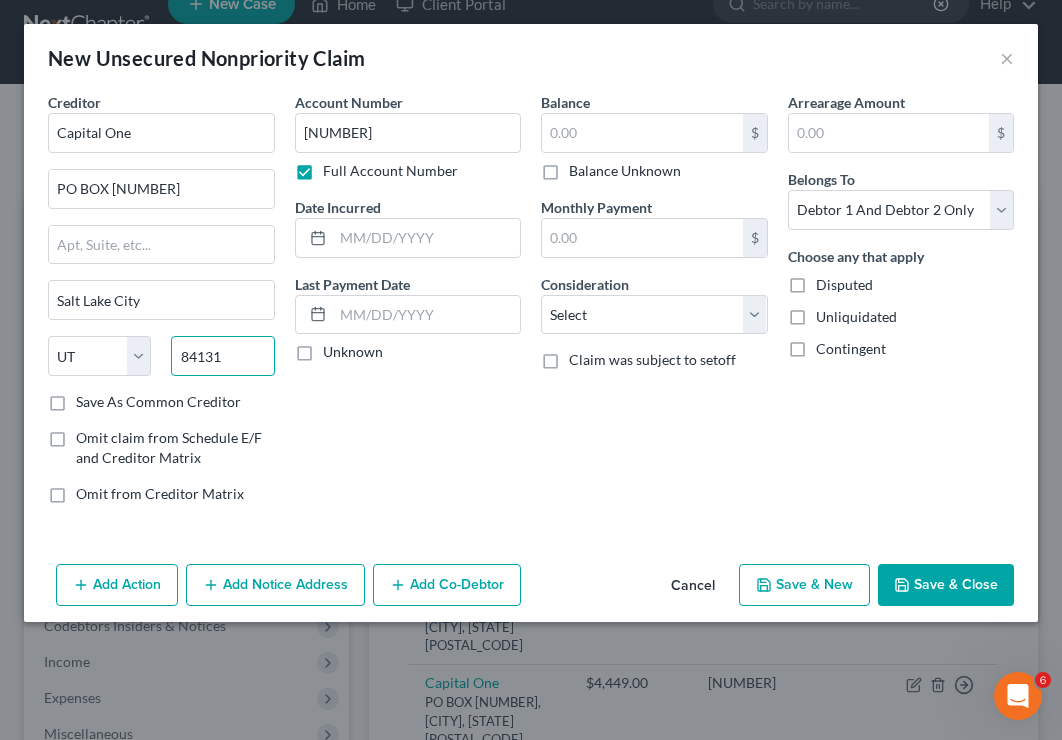 type on "84131" 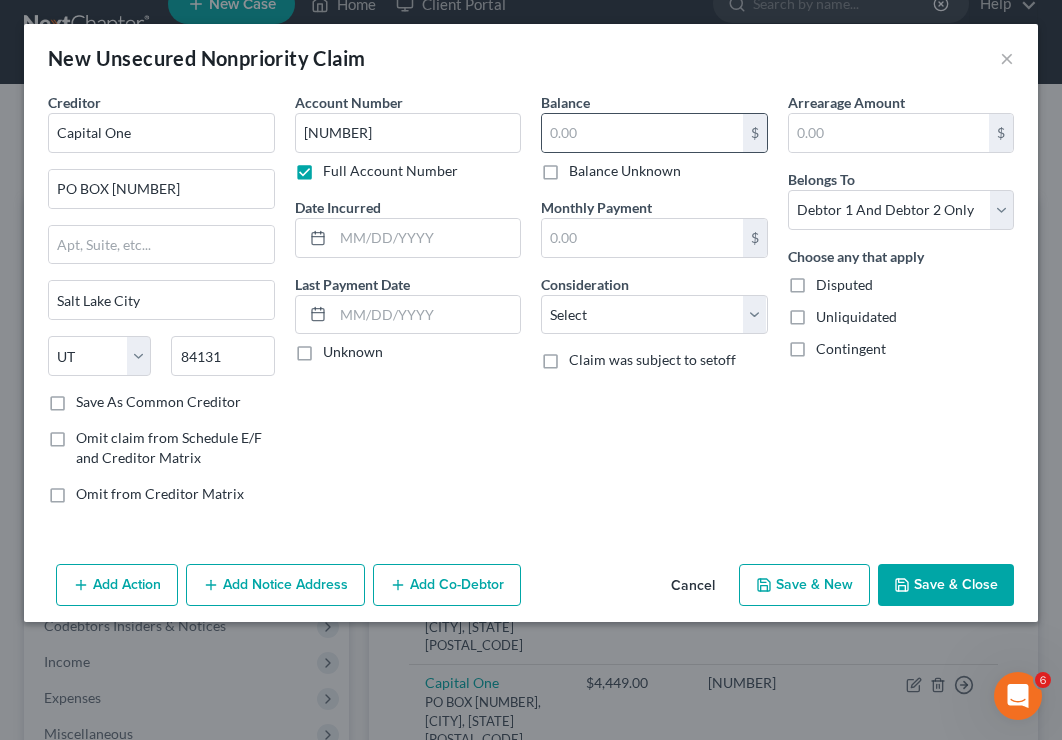 click on "$
Balance Unknown" at bounding box center [654, 147] 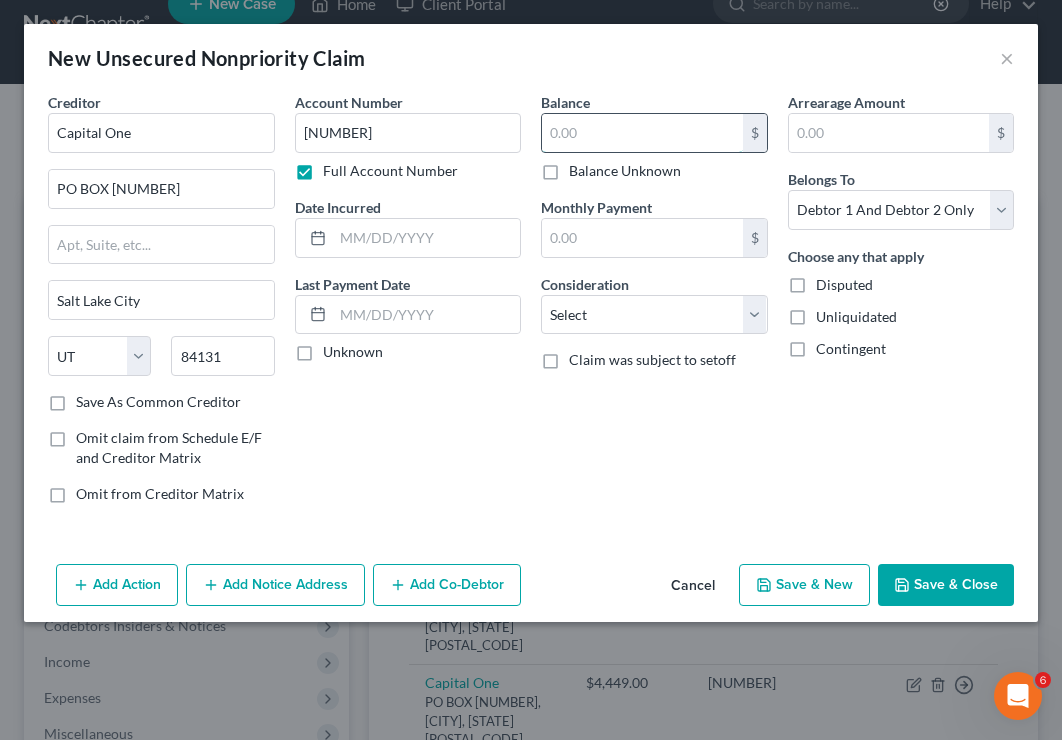 click at bounding box center [642, 133] 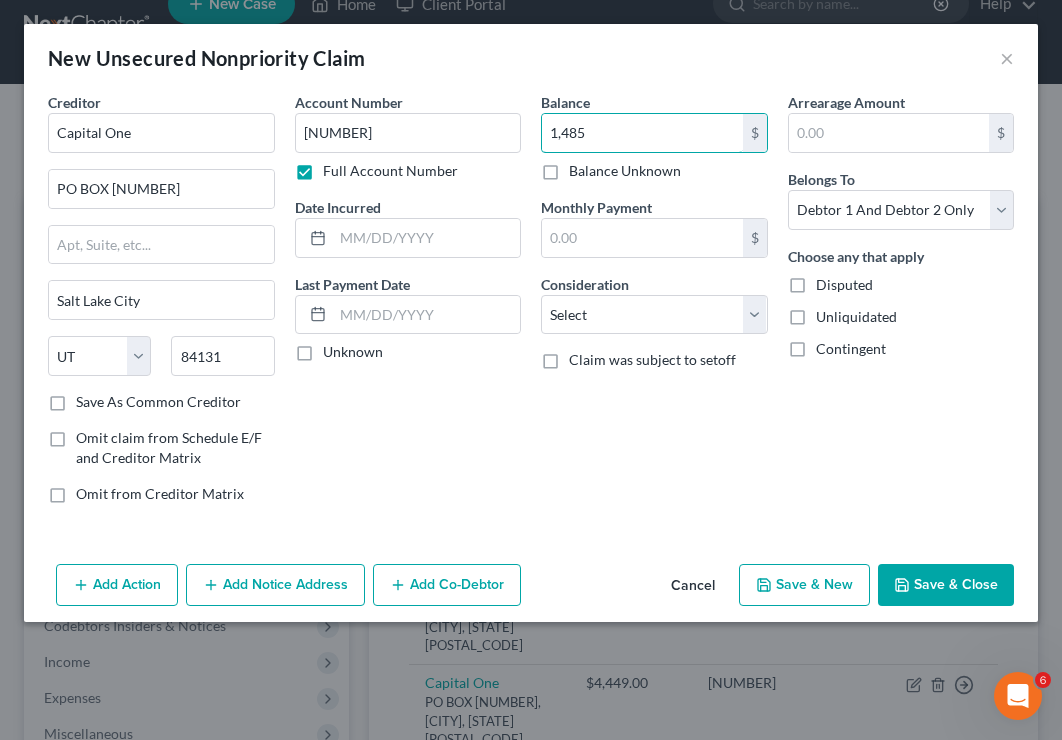 type on "1,485" 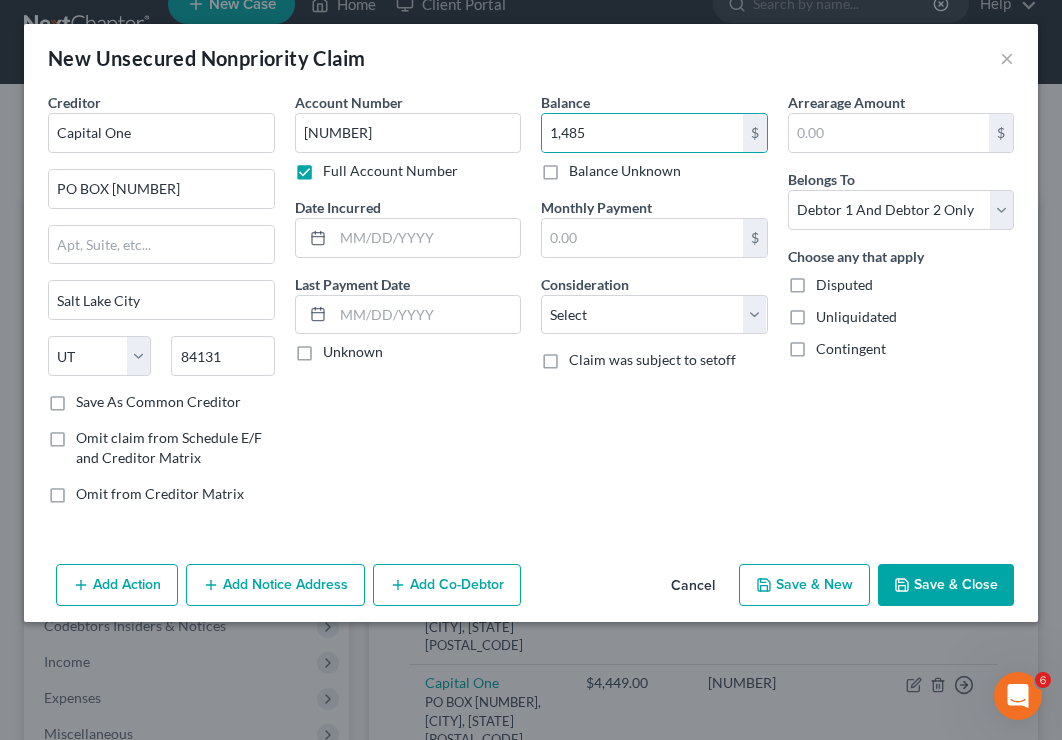 click on "Save & New" at bounding box center [804, 585] 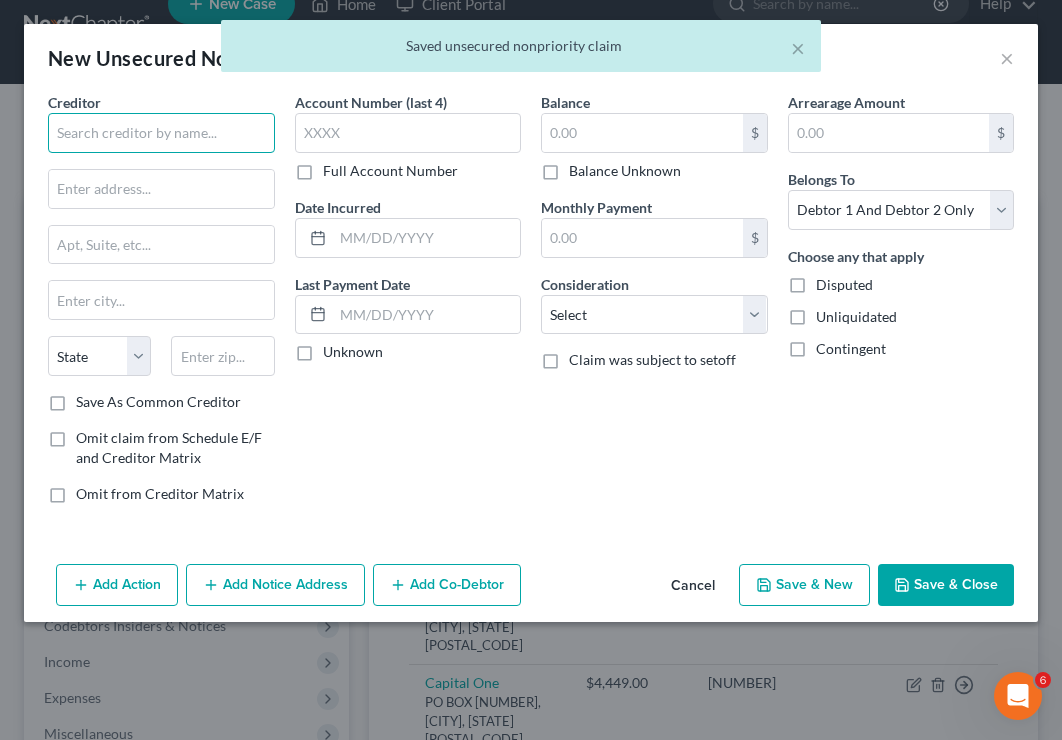 click at bounding box center (161, 133) 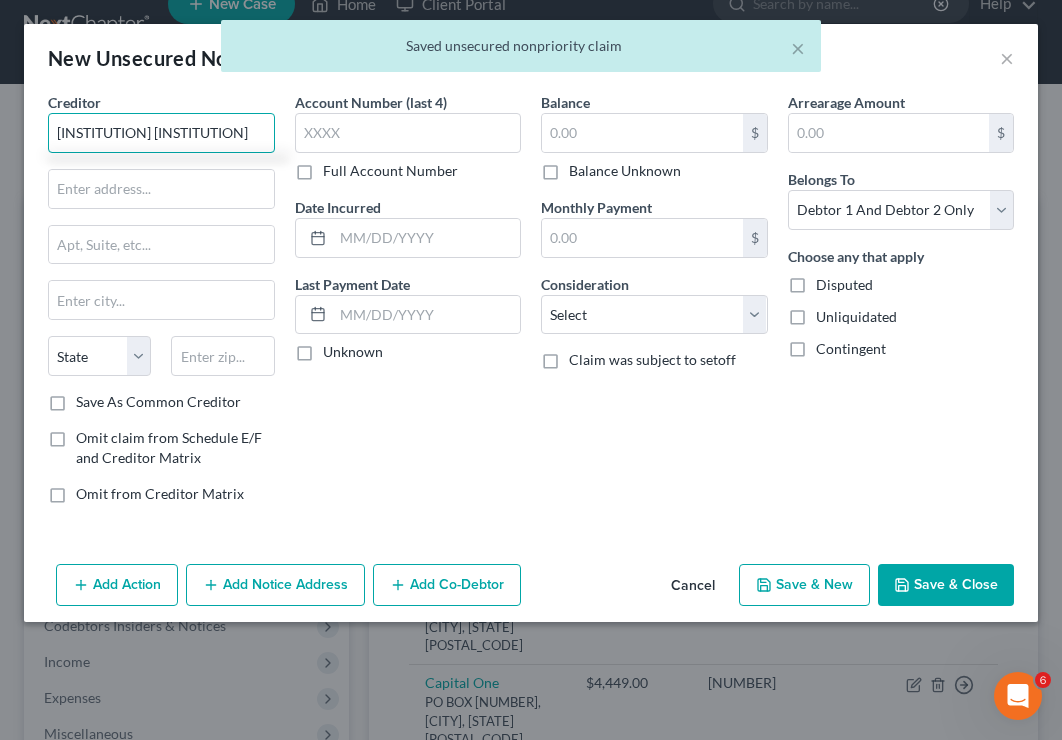 type on "[INSTITUTION] [INSTITUTION]" 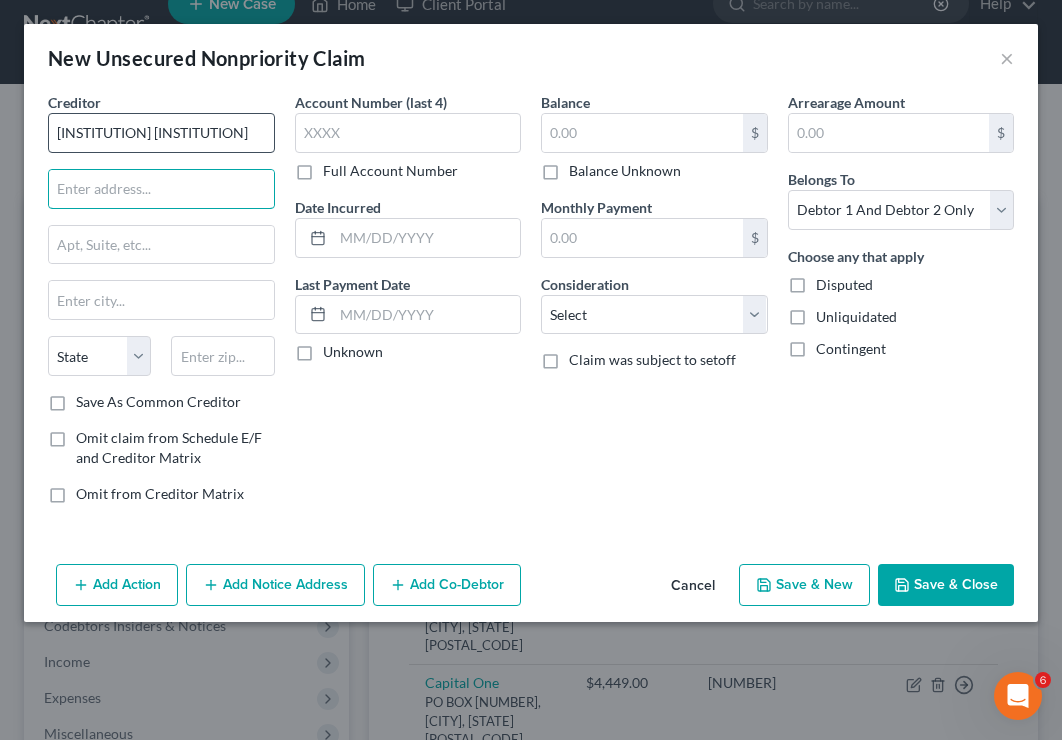 type on "t" 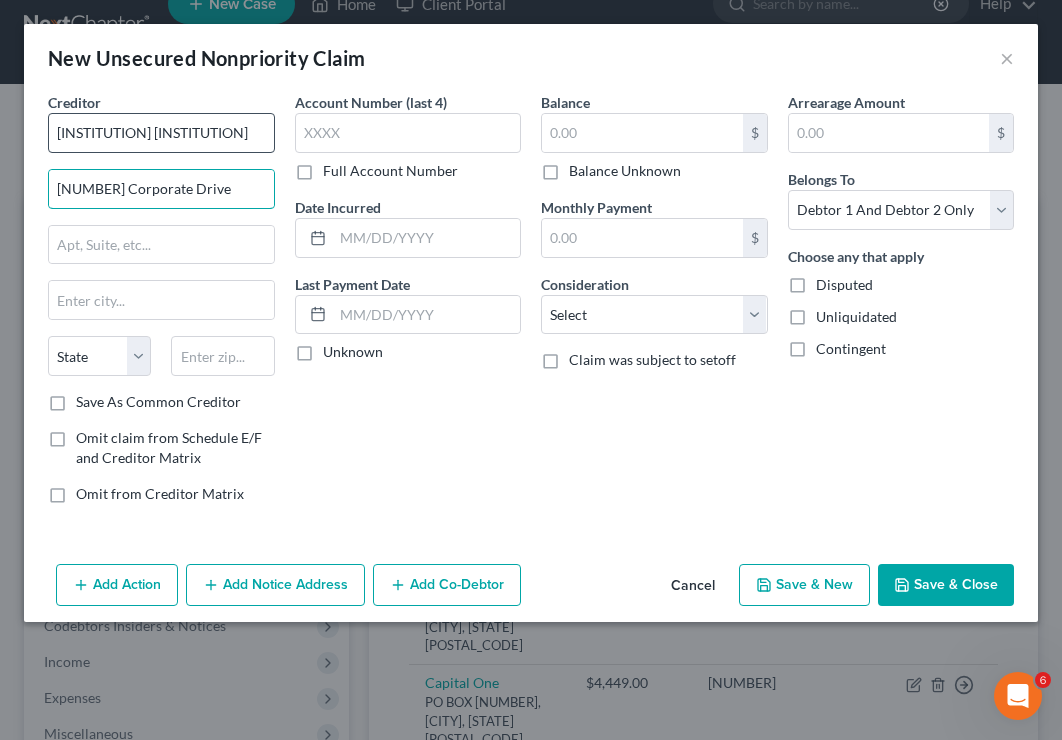 type on "[NUMBER] Corporate Drive" 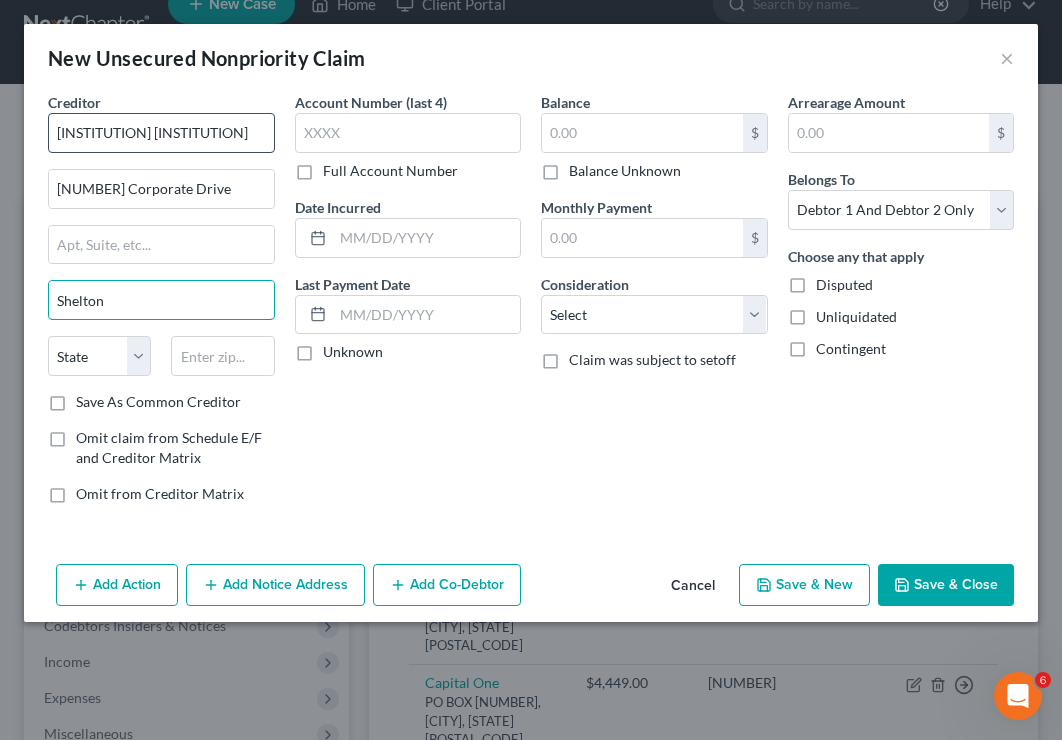 type on "Shelton" 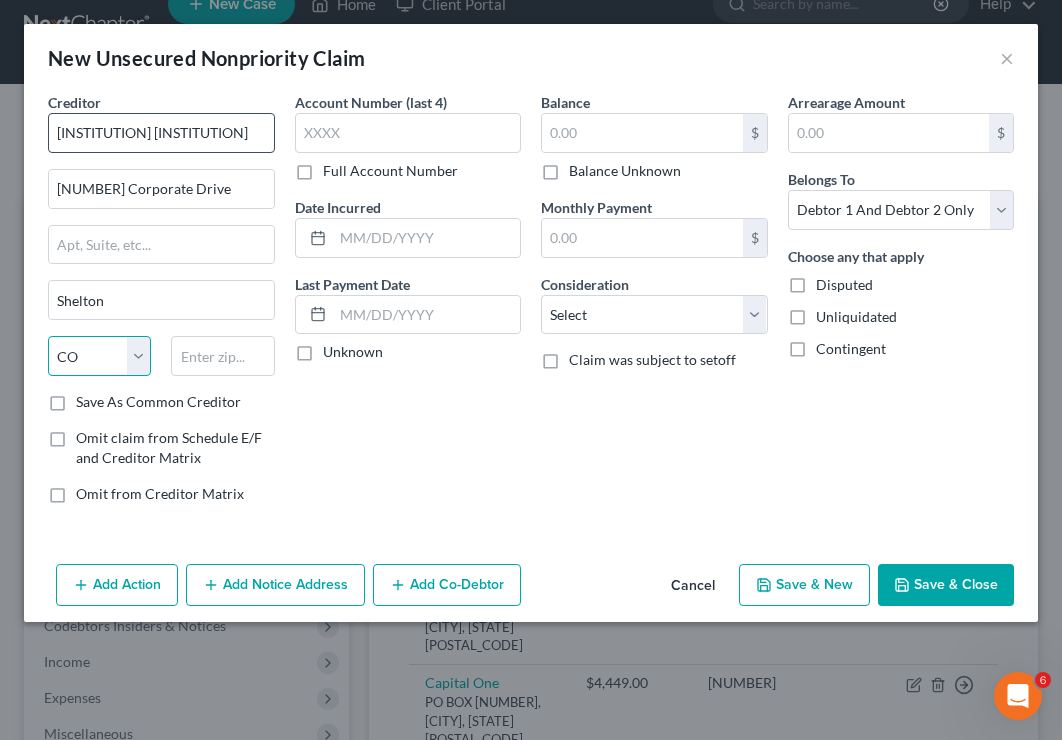 select on "6" 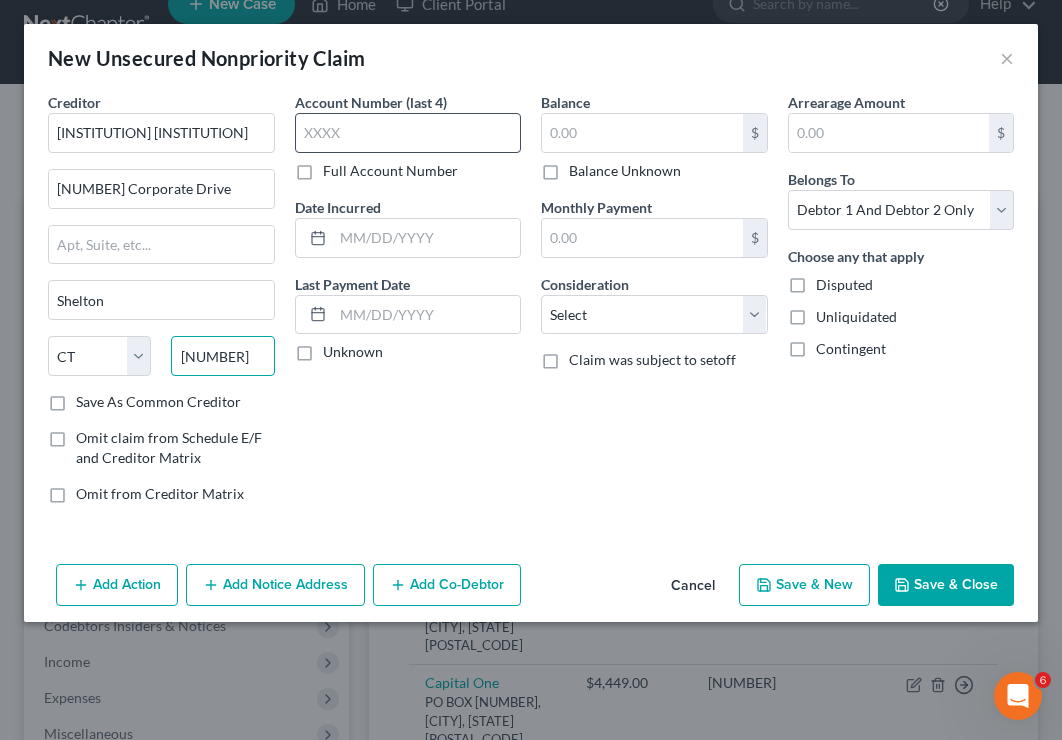 type on "[NUMBER]" 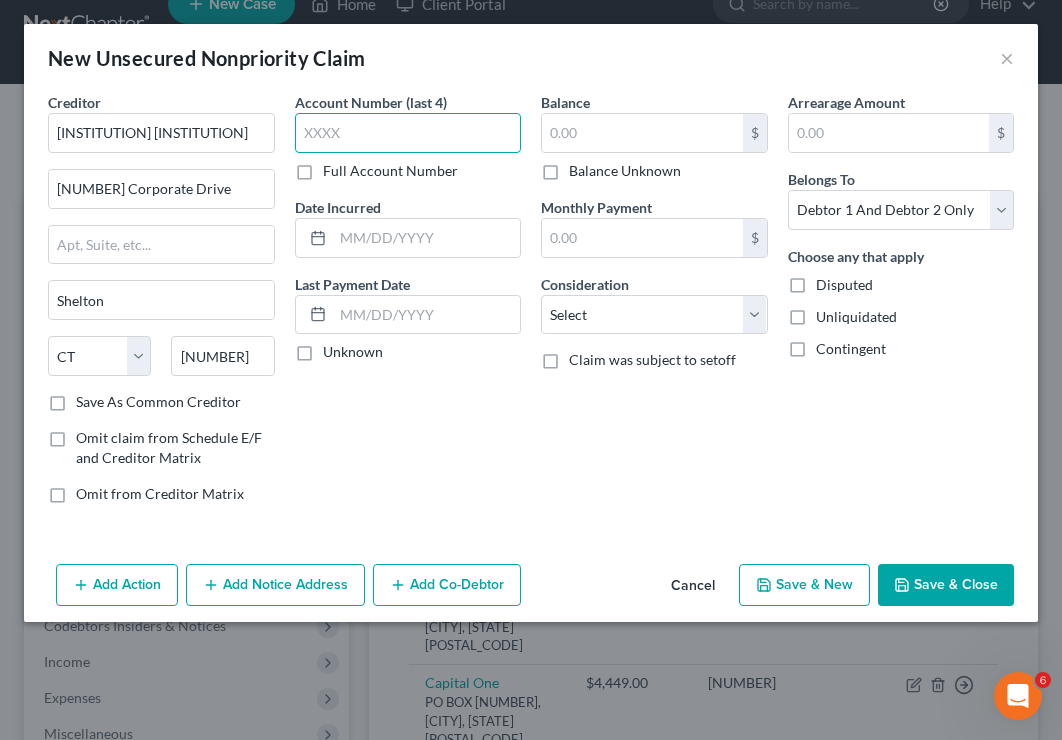 click at bounding box center (408, 133) 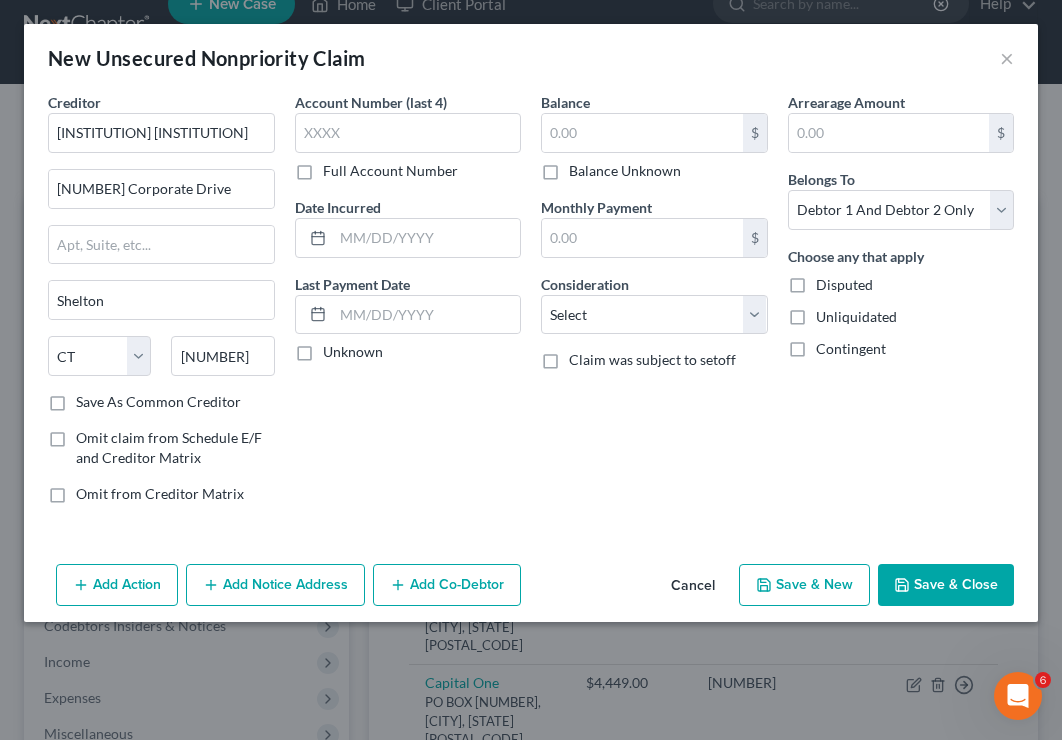 click on "Full Account Number" at bounding box center [390, 171] 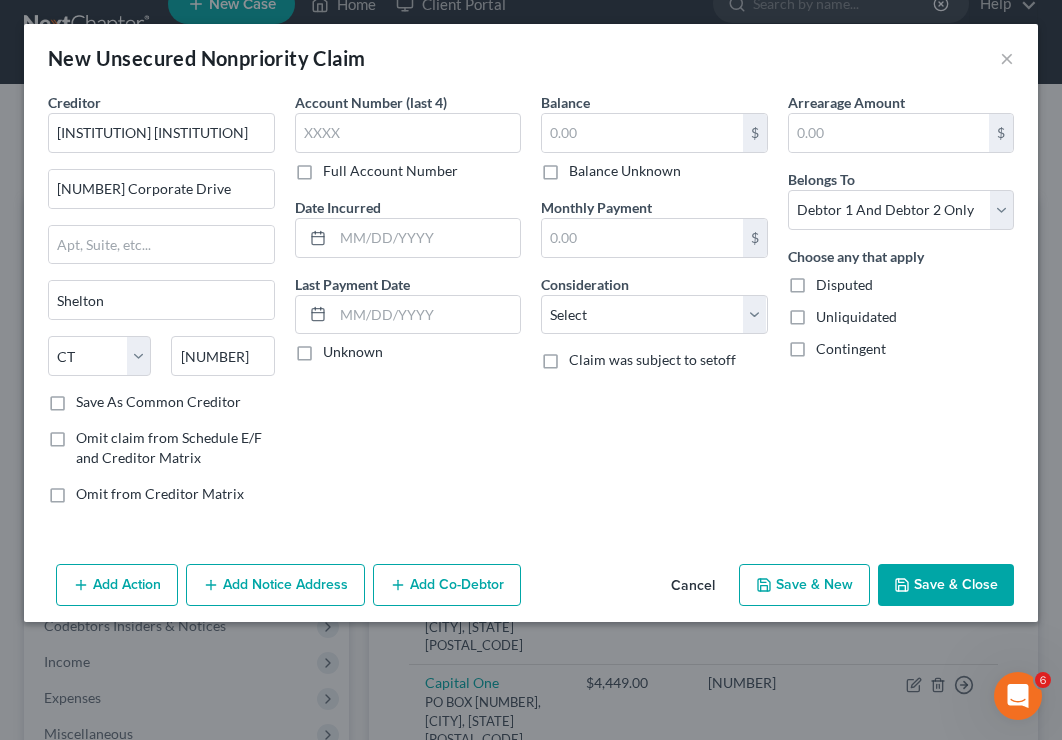 click on "Full Account Number" at bounding box center (337, 167) 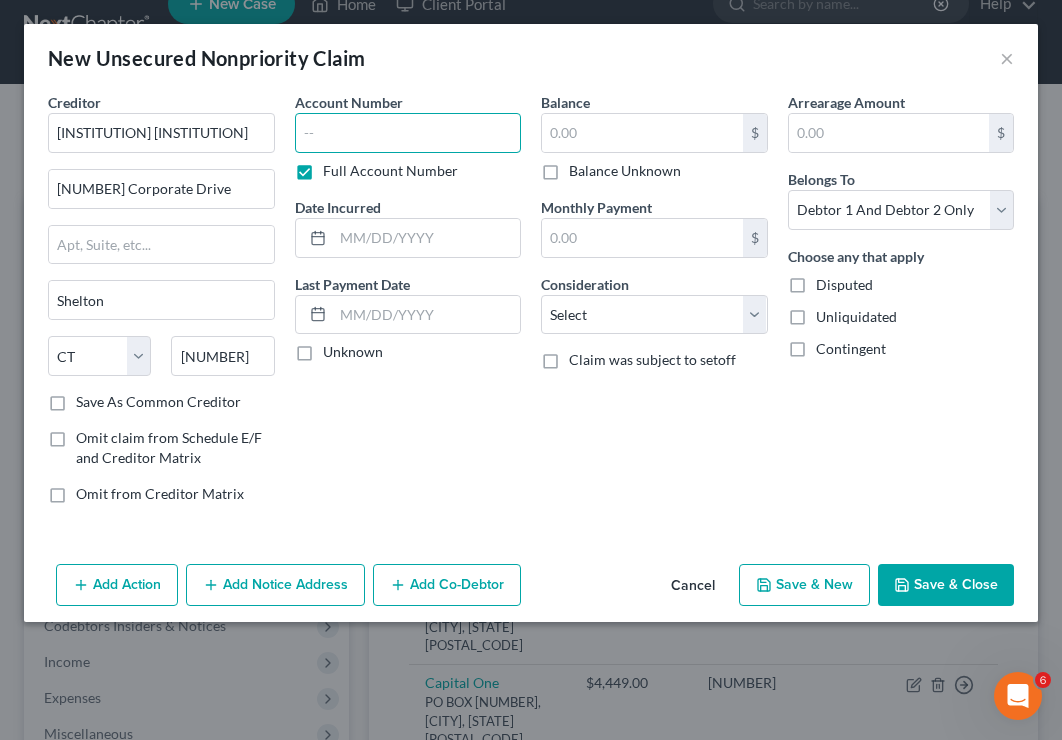 click at bounding box center [408, 133] 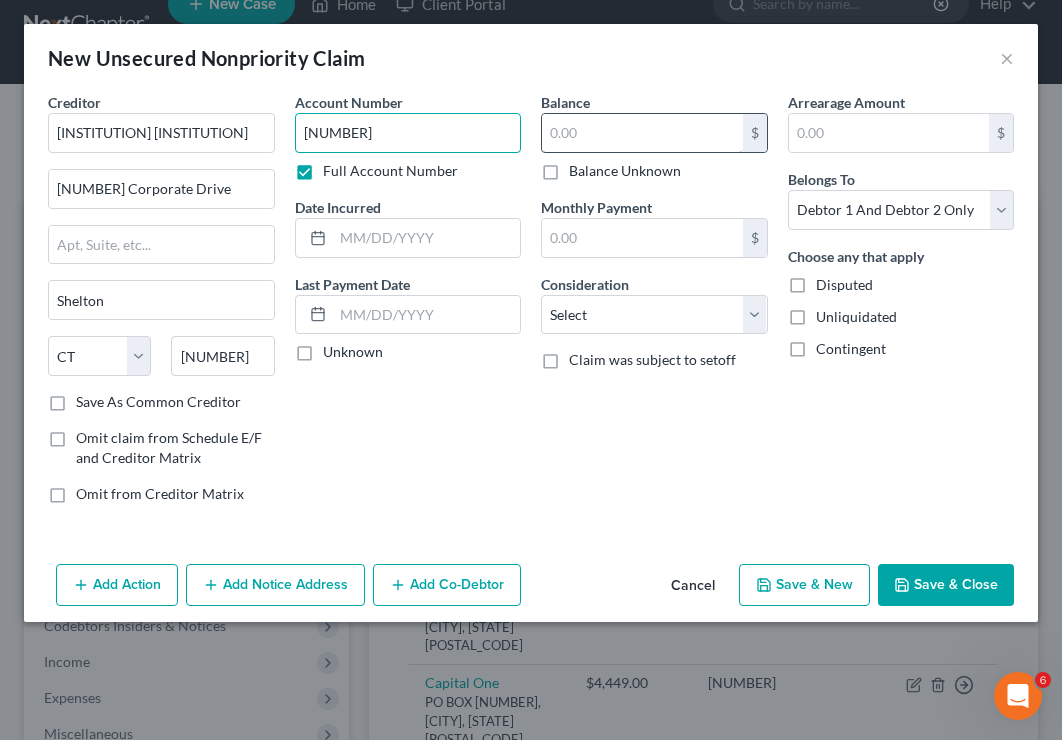 type on "[NUMBER]" 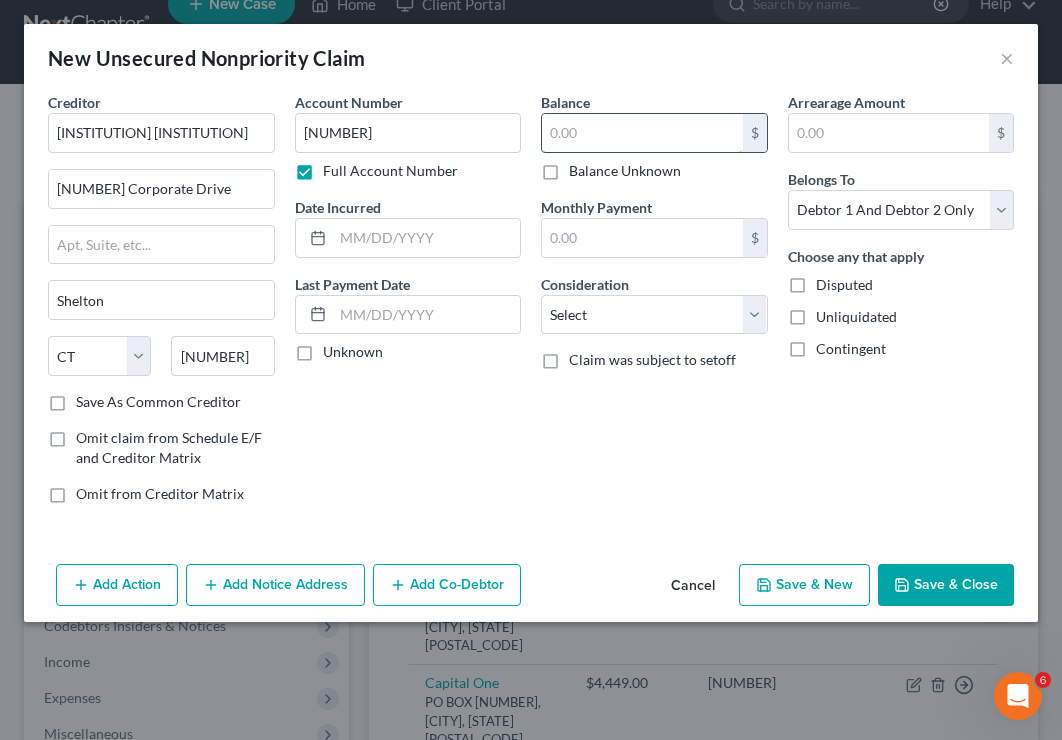 click at bounding box center (642, 133) 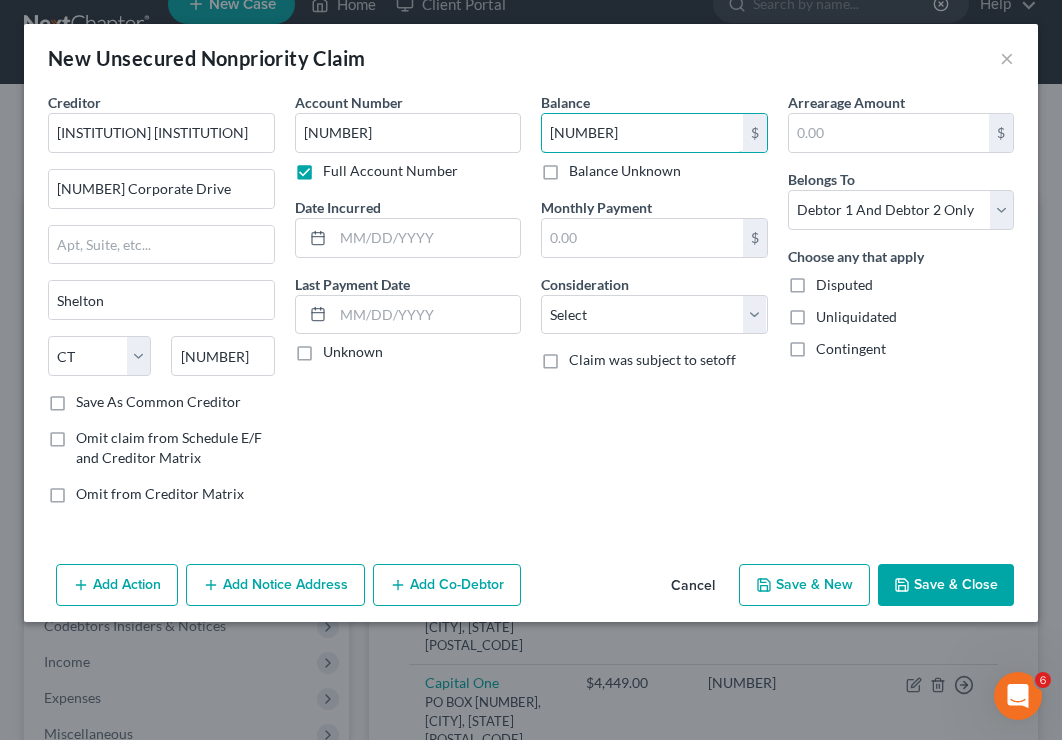 type on "[NUMBER]" 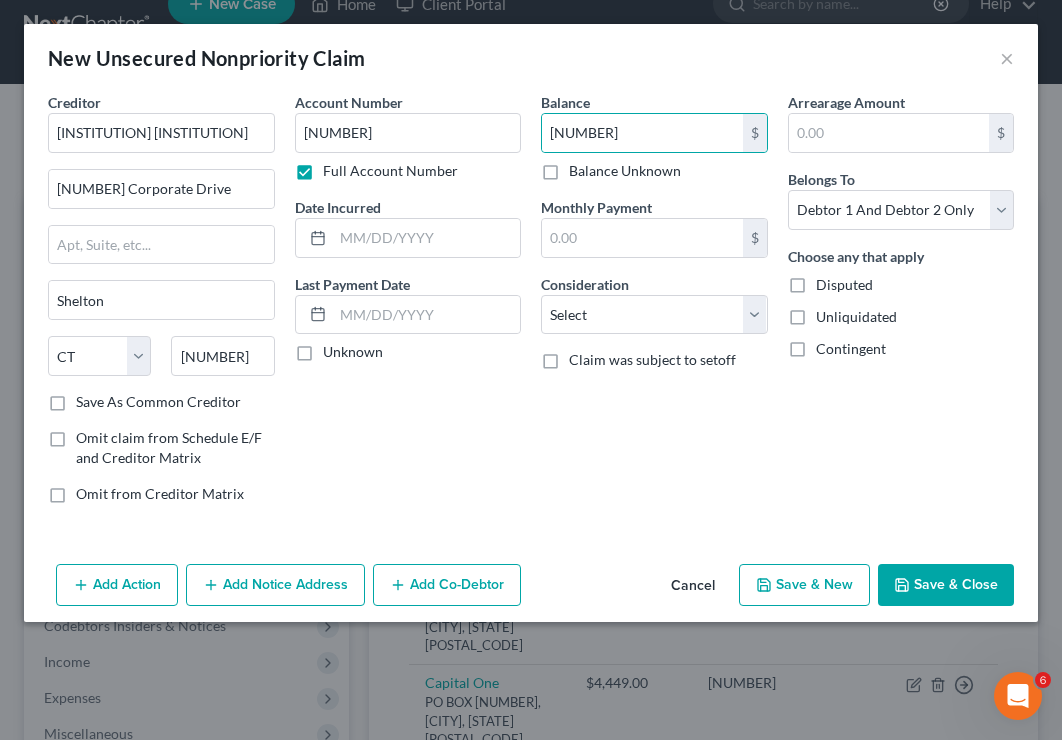 click on "Save & New" at bounding box center (804, 585) 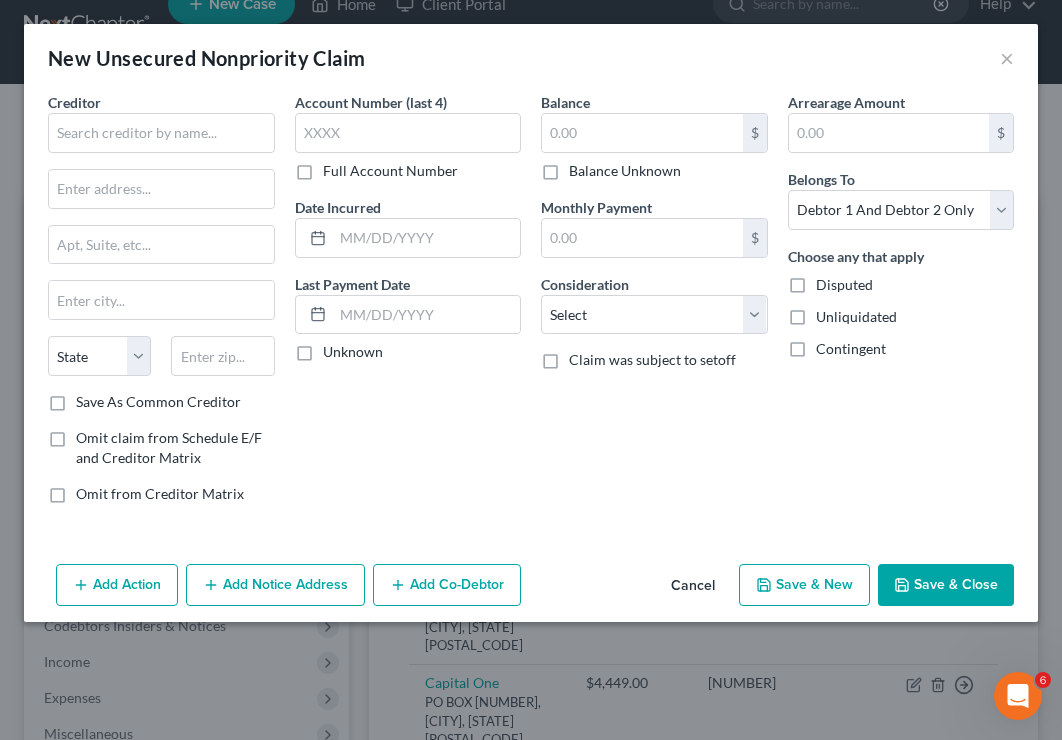 type on "11,685.00" 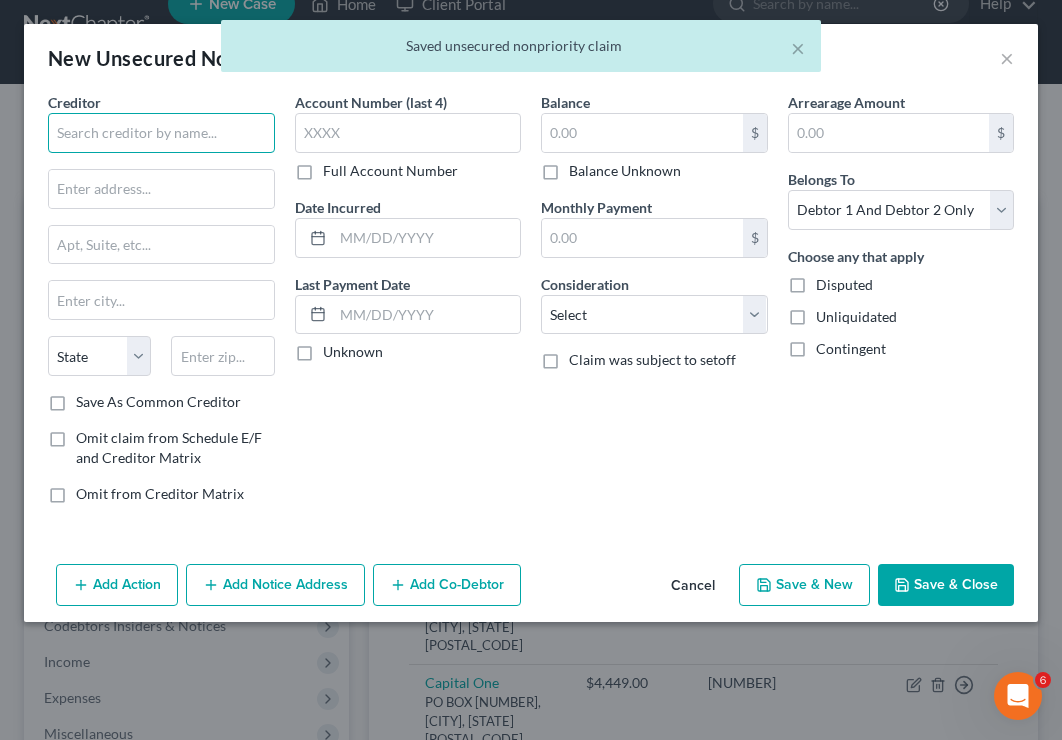 click at bounding box center (161, 133) 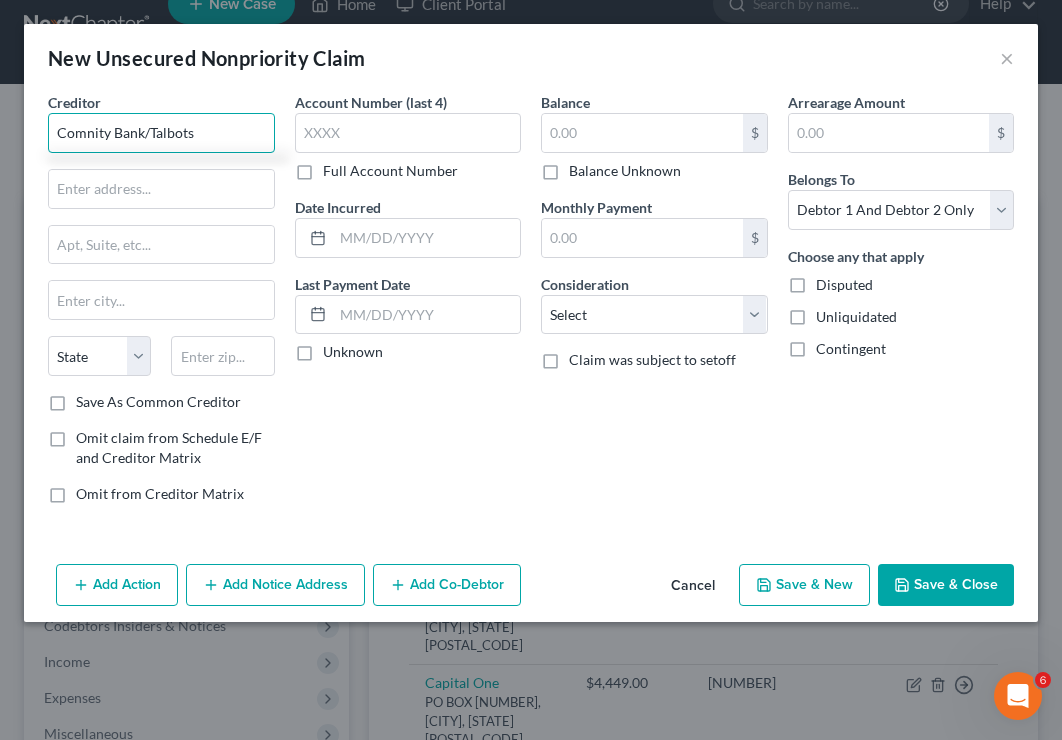 type on "Comnity Bank/Talbots" 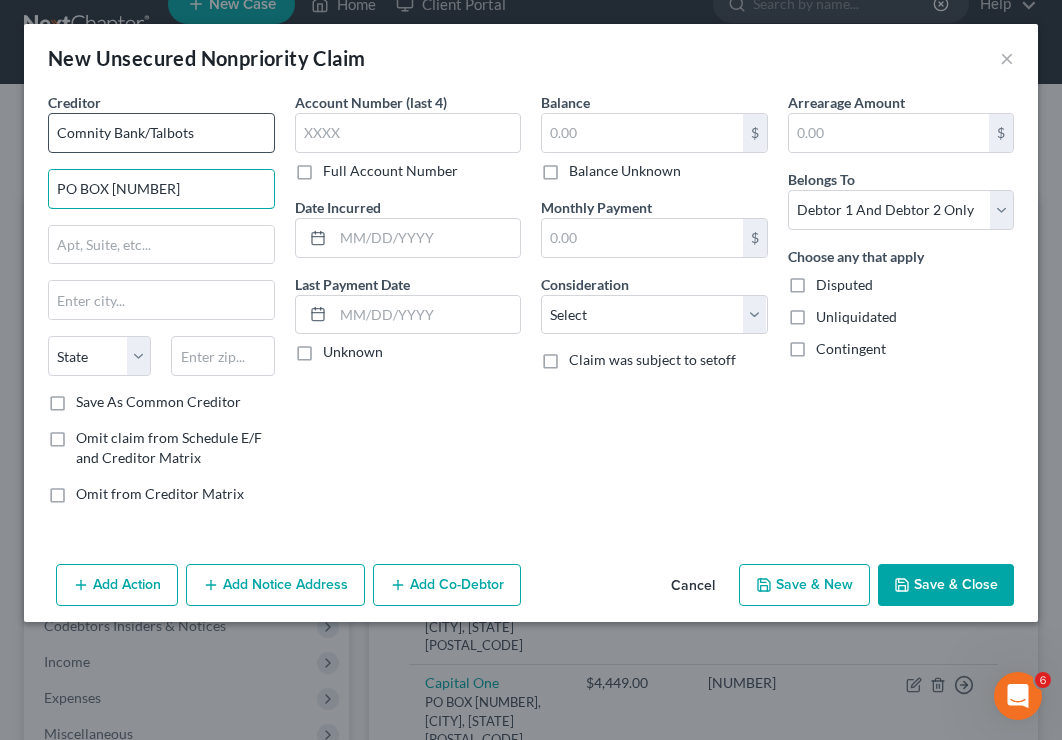 type on "PO BOX [NUMBER]" 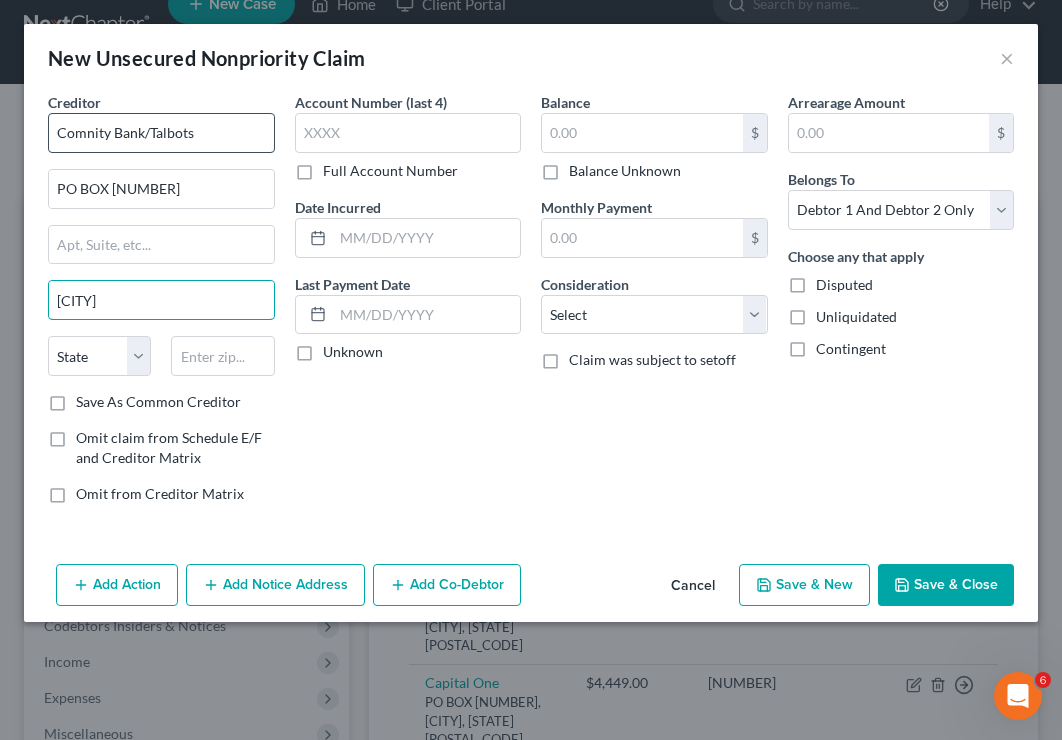 type on "[CITY]" 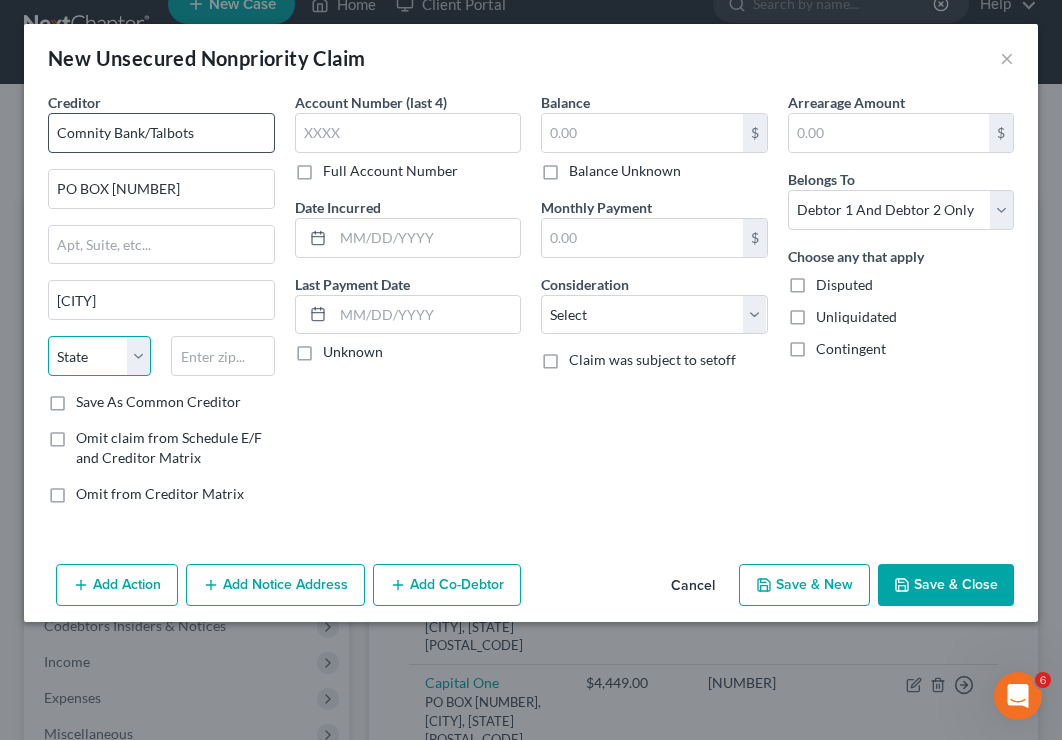 select on "36" 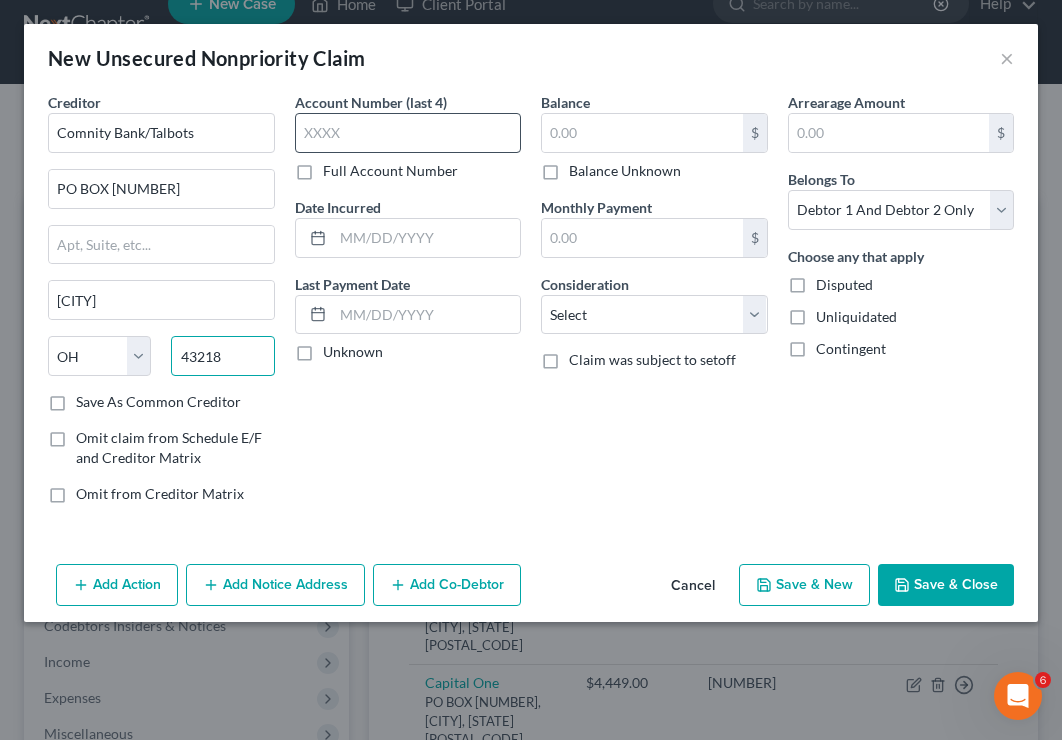 type on "43218" 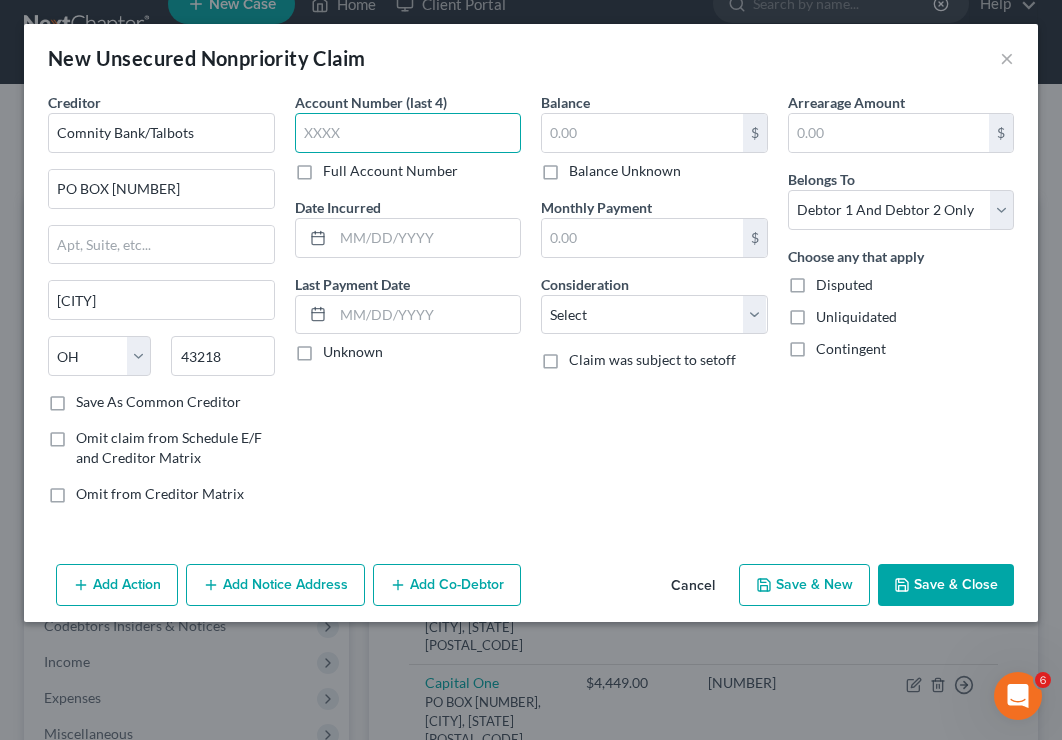 click at bounding box center [408, 133] 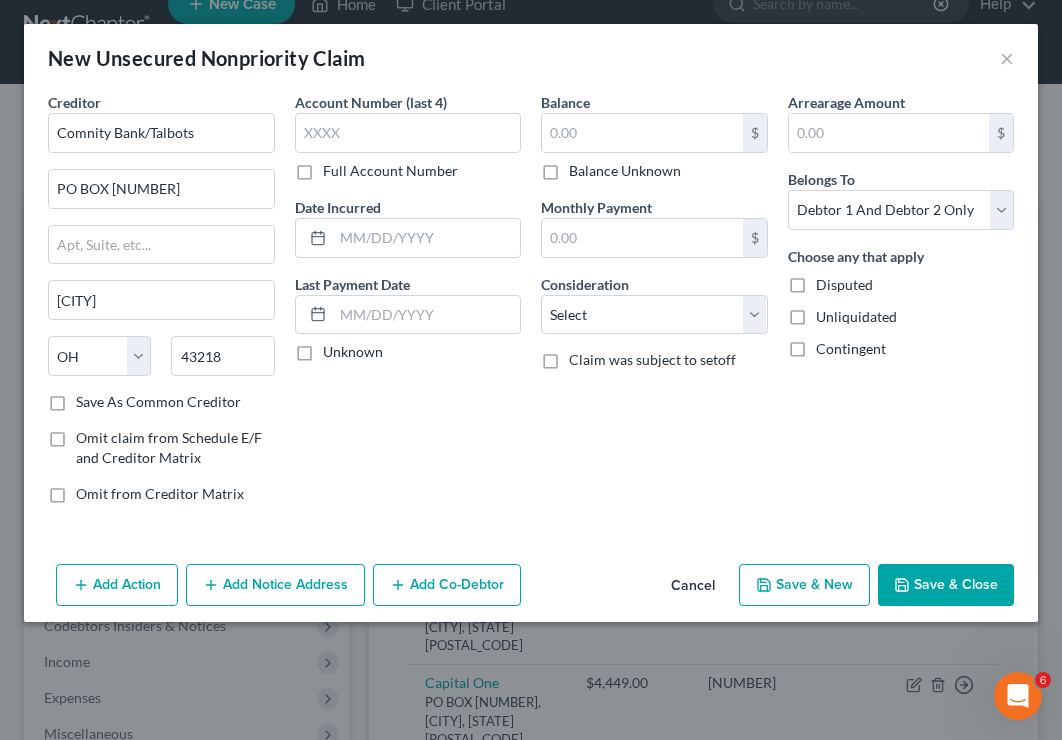 click on "Full Account Number" at bounding box center (390, 171) 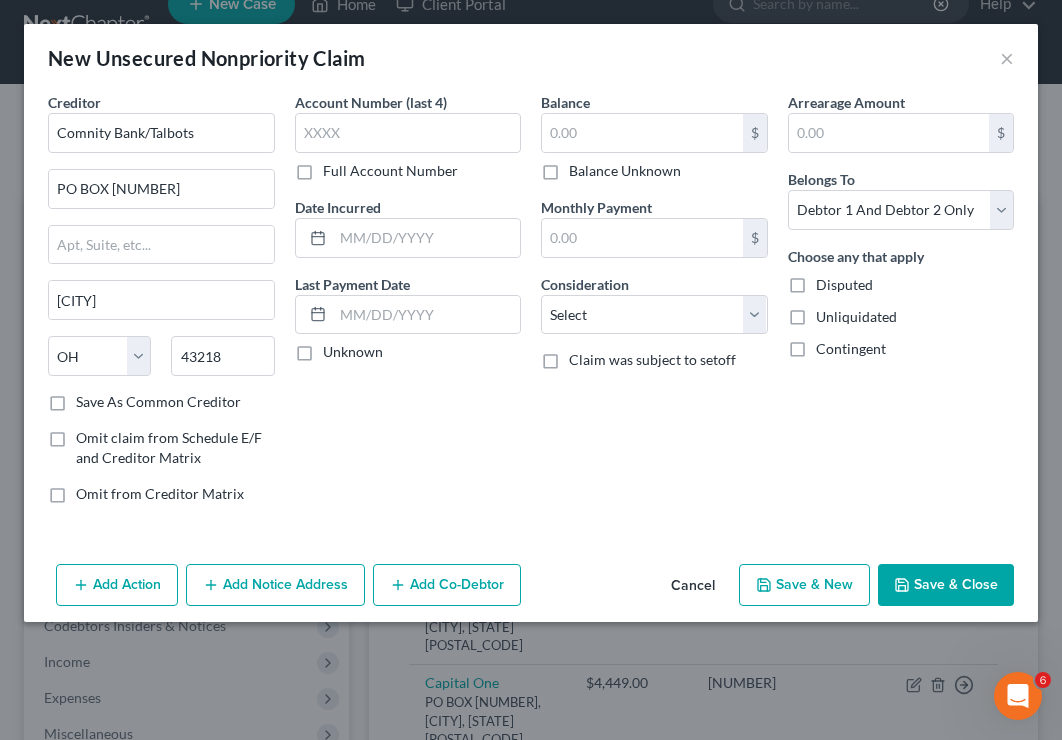 click on "Full Account Number" at bounding box center (337, 167) 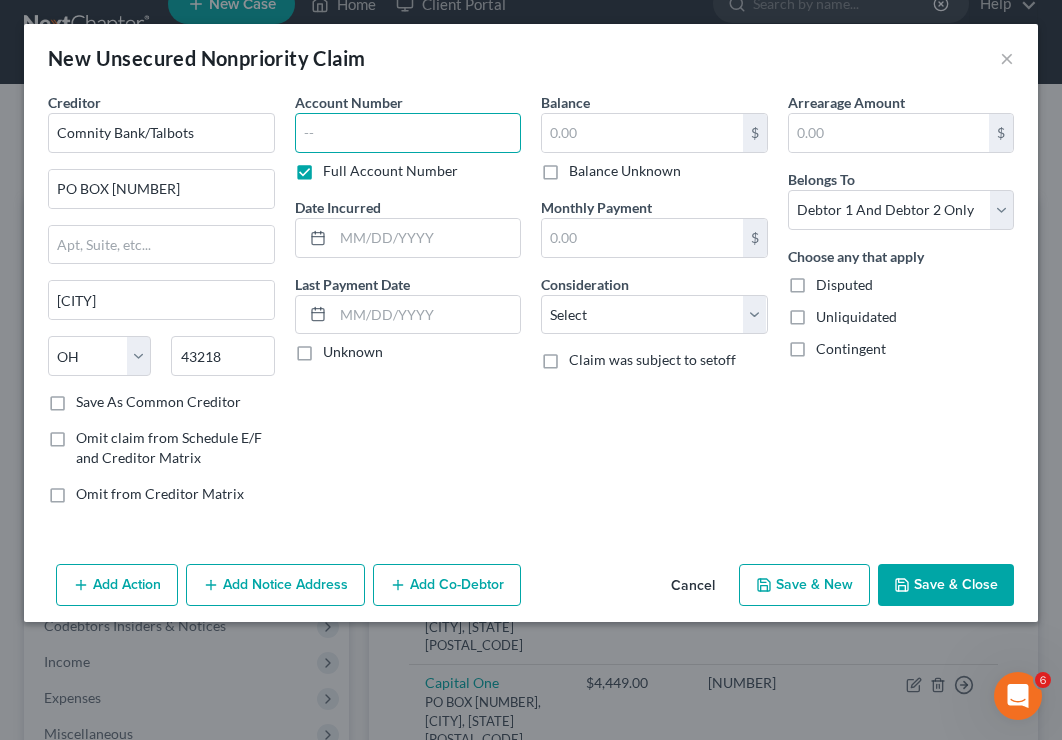 click at bounding box center [408, 133] 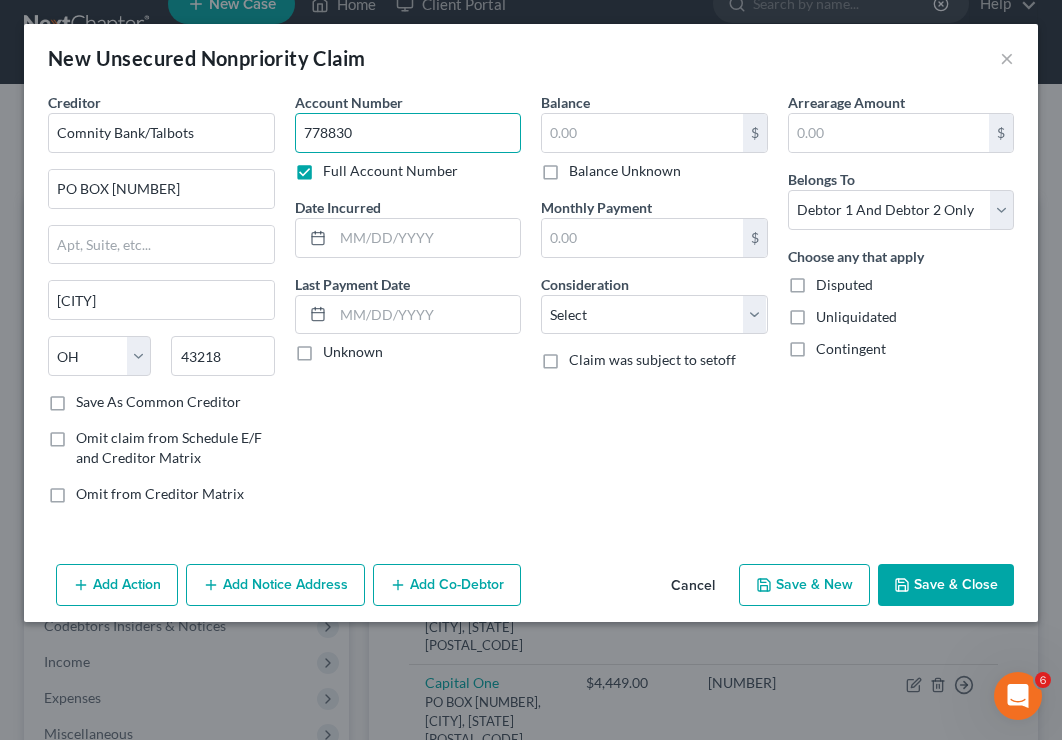 type on "778830" 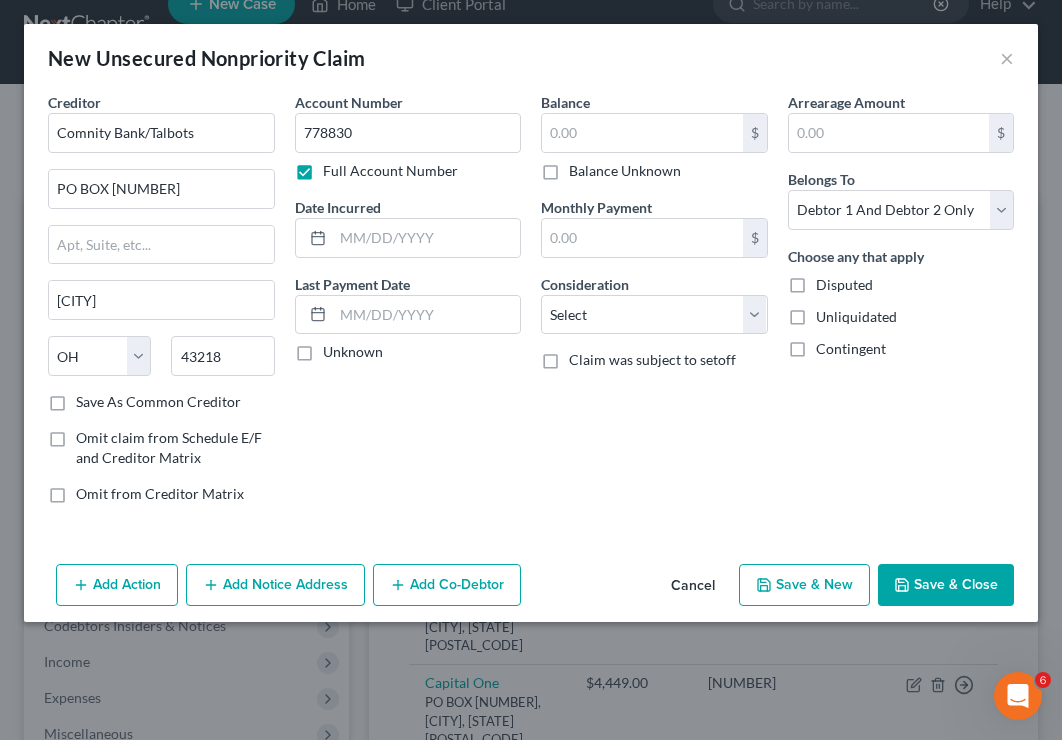 click on "Save & New" at bounding box center [804, 585] 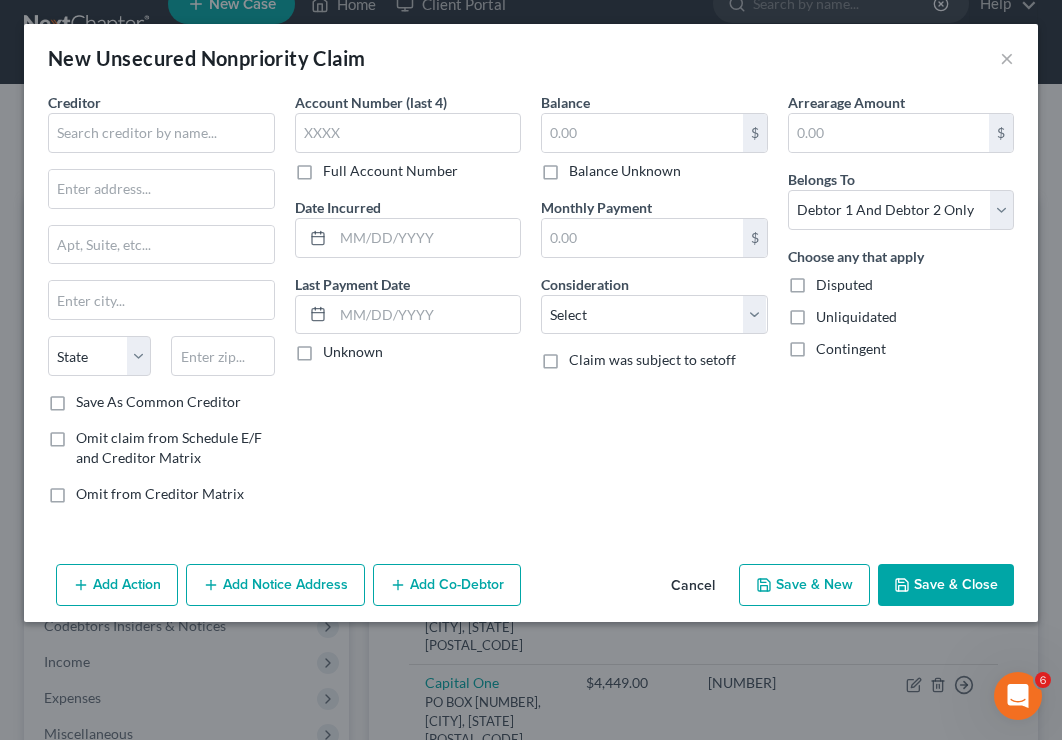 type on "0.00" 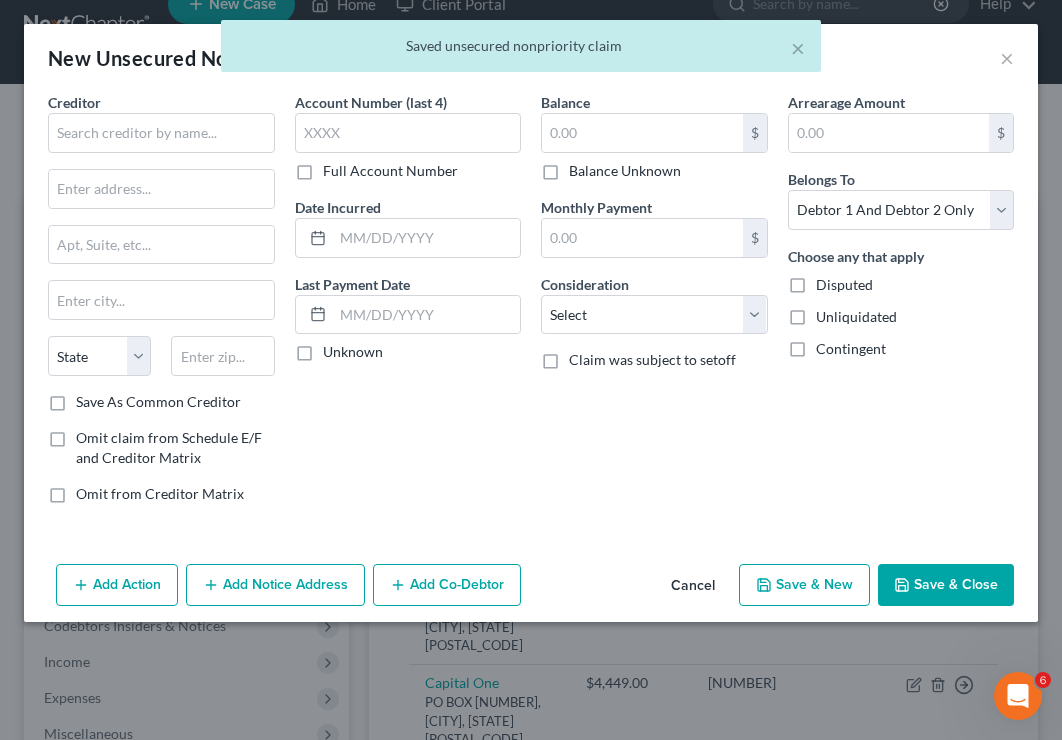 click on "Save & Close" at bounding box center (946, 585) 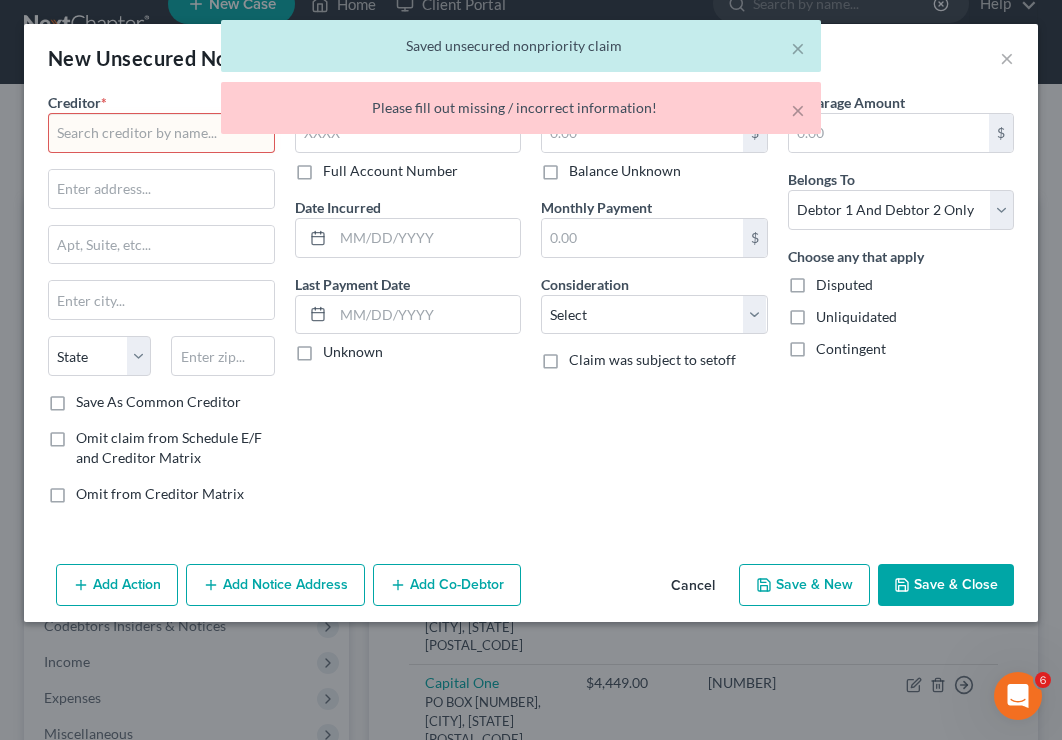 click on "×                     Saved unsecured nonpriority claim                     	 		 ×                     Please fill out missing / incorrect information!" at bounding box center (521, 82) 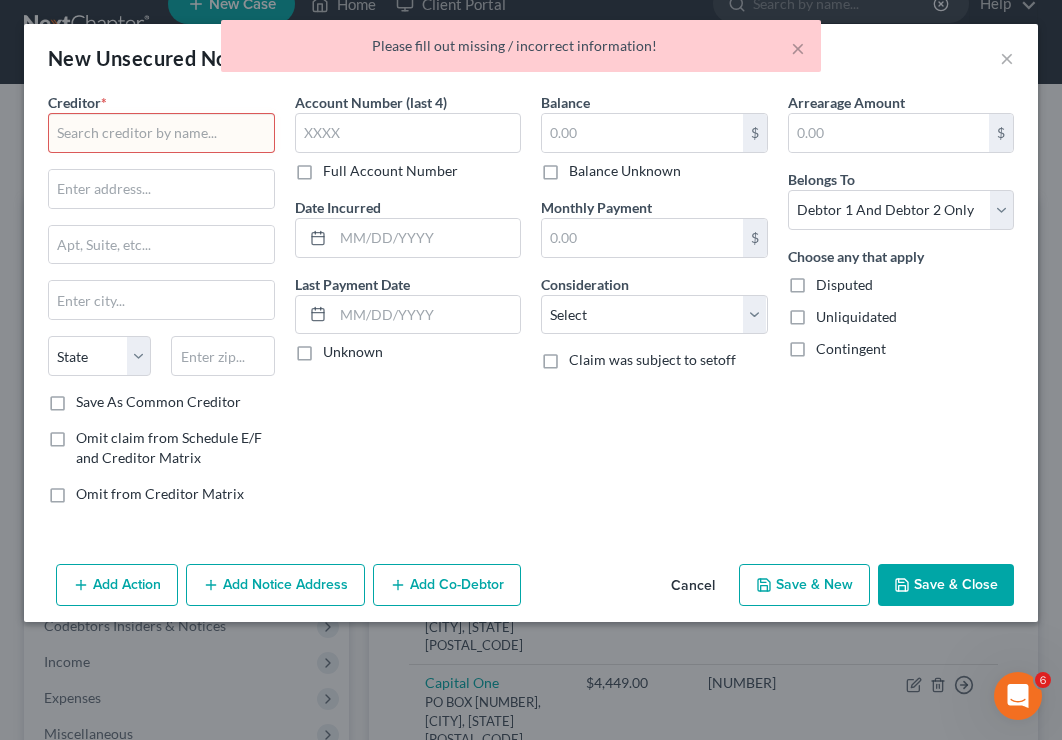 click on "×                     Please fill out missing / incorrect information!" at bounding box center [521, 51] 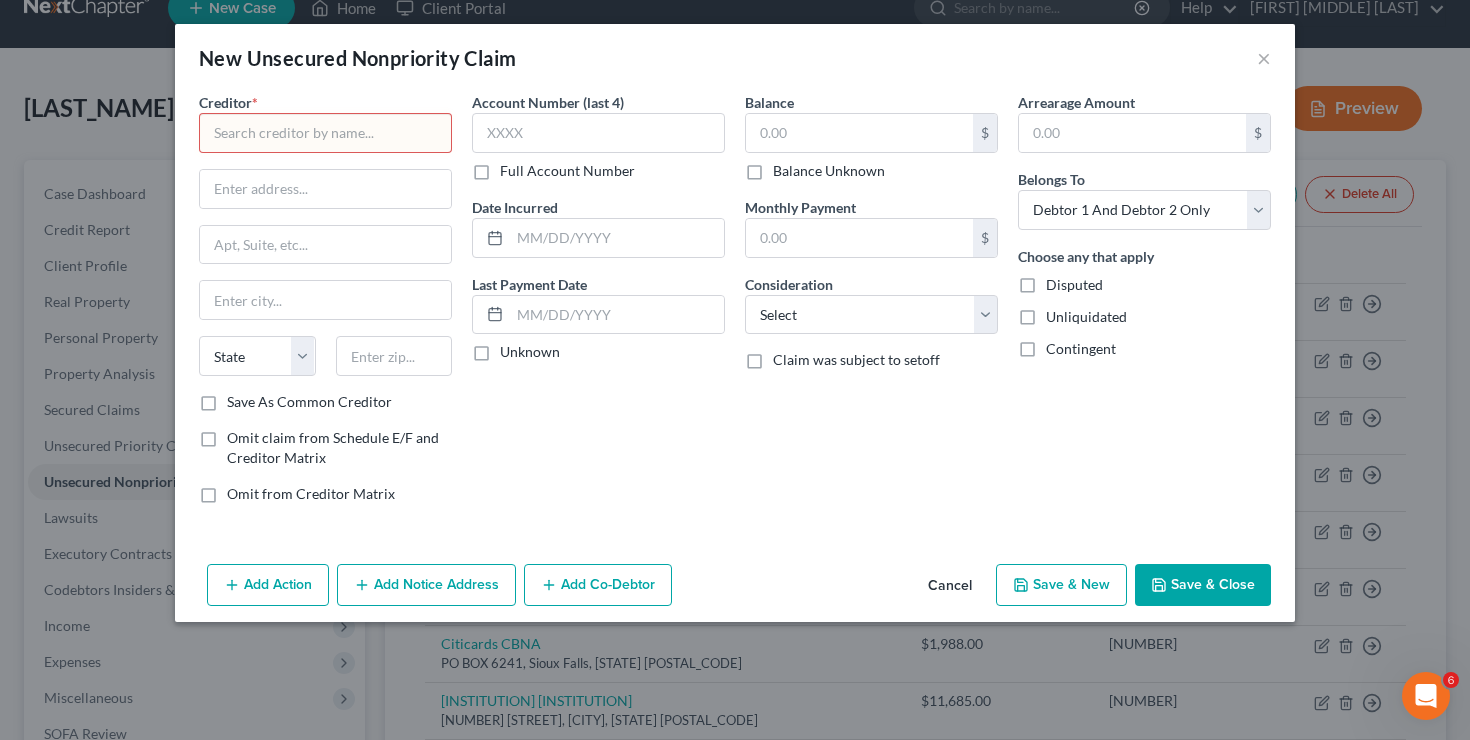 click on "New Unsecured Nonpriority Claim  ×" at bounding box center [735, 58] 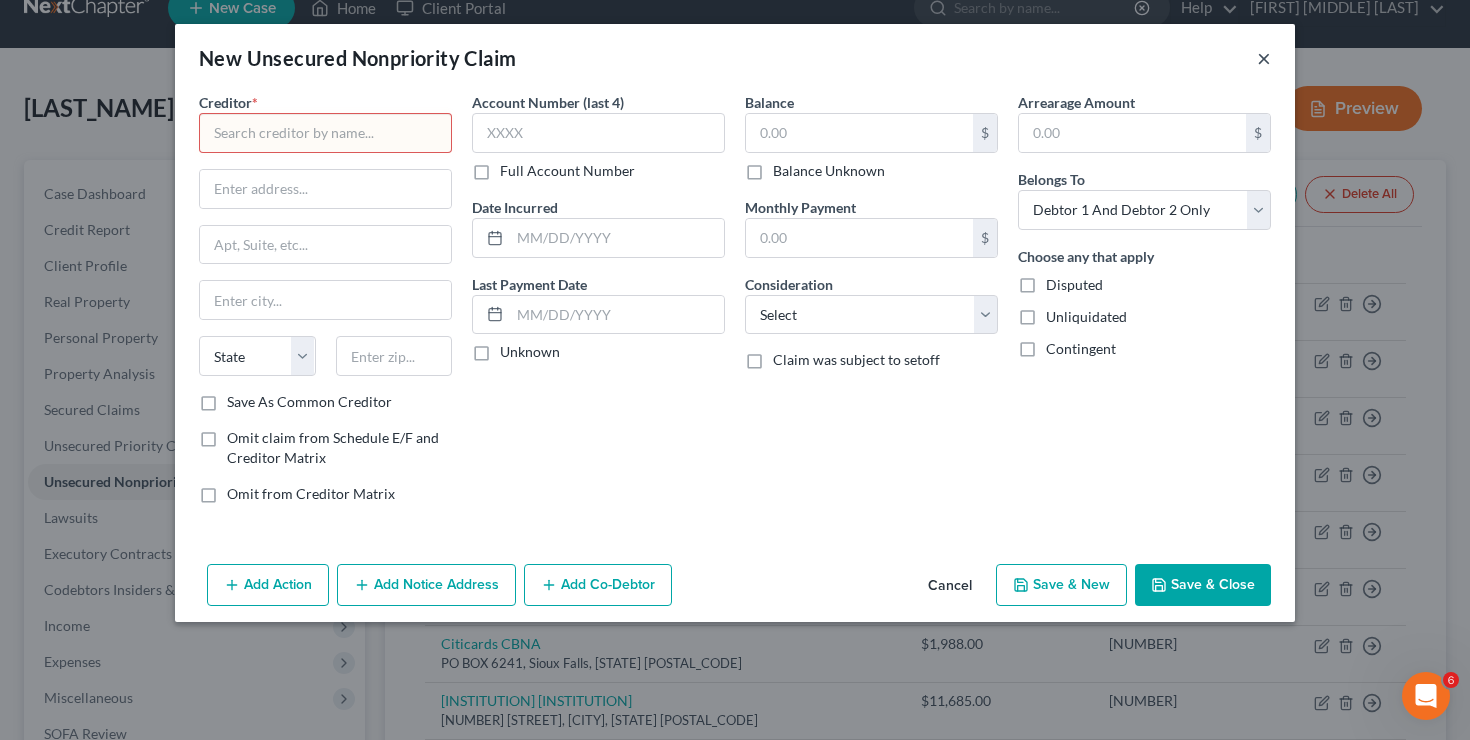 click on "×" at bounding box center (1264, 58) 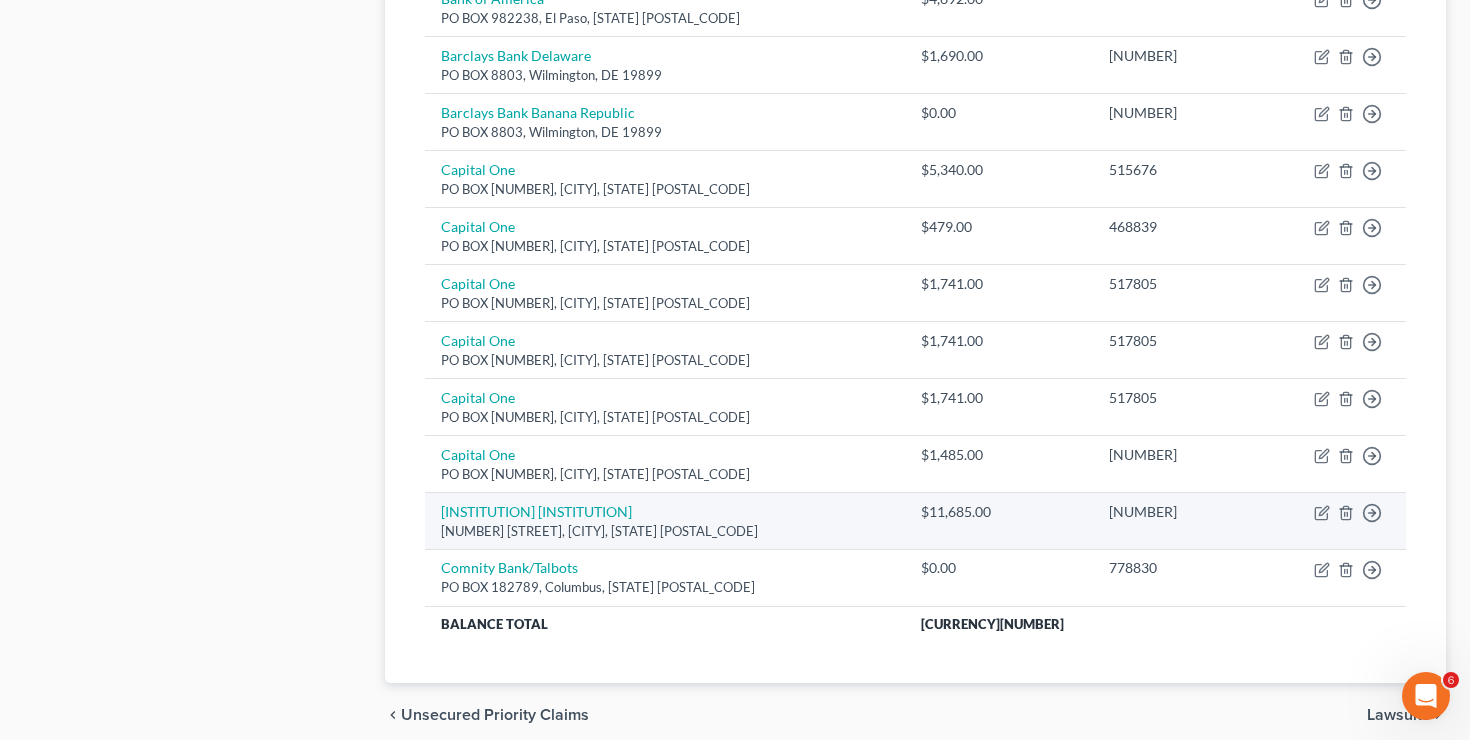 scroll, scrollTop: 1603, scrollLeft: 0, axis: vertical 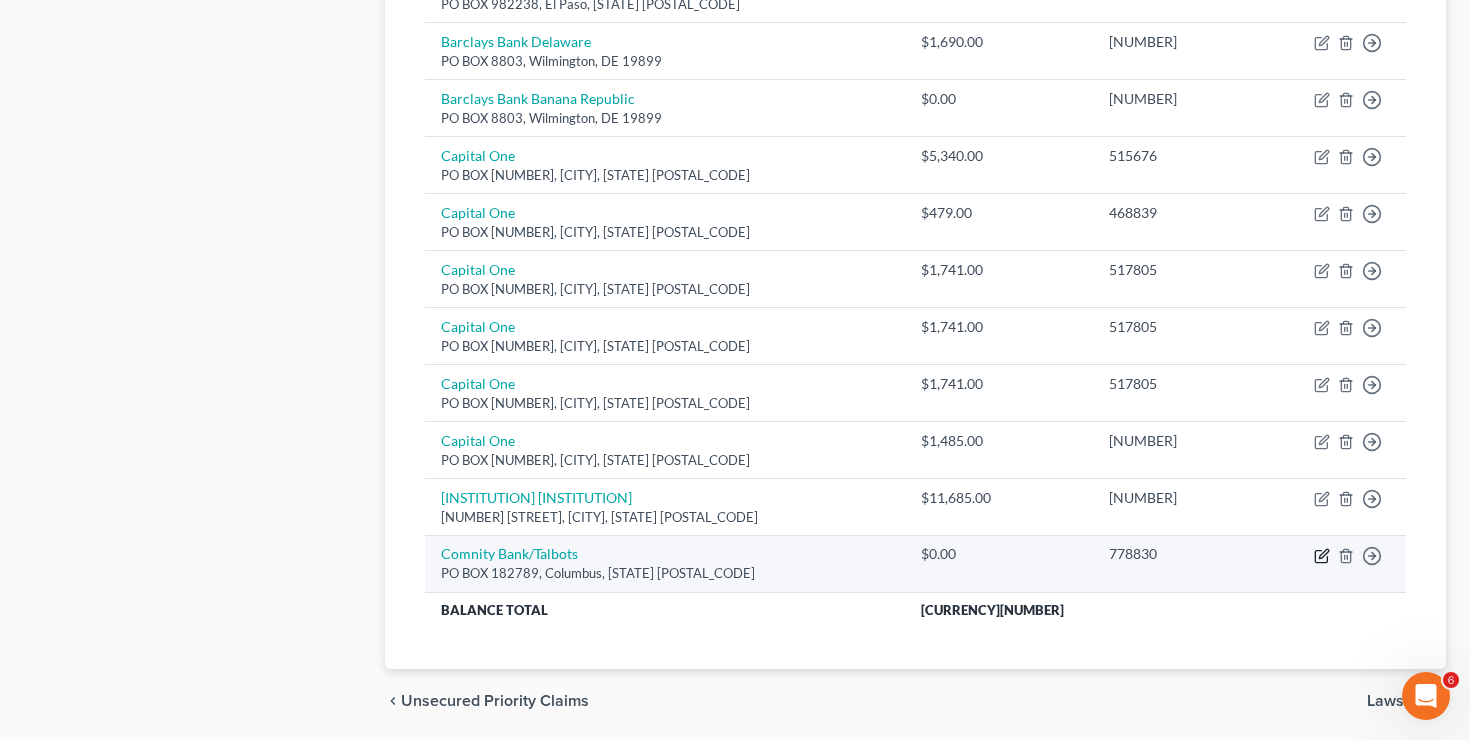 click 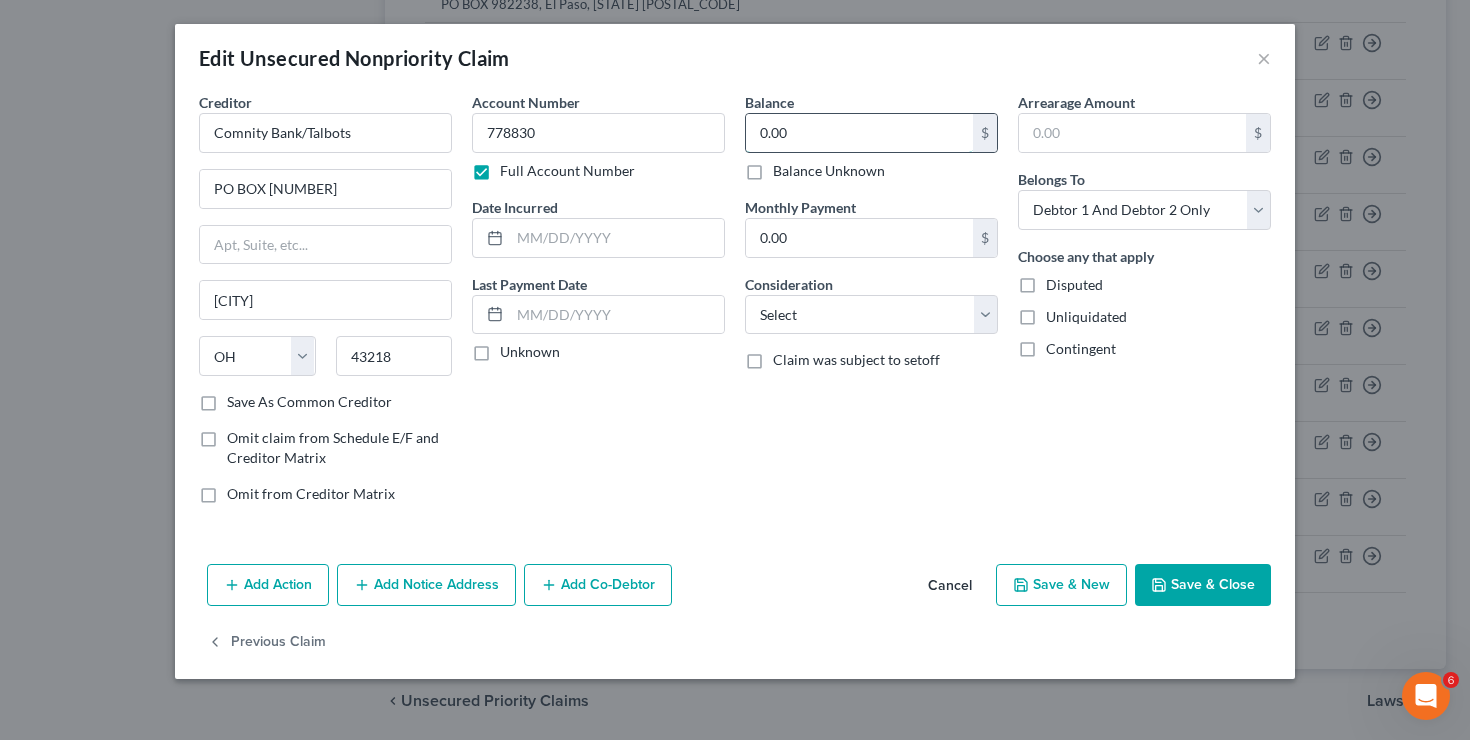 type 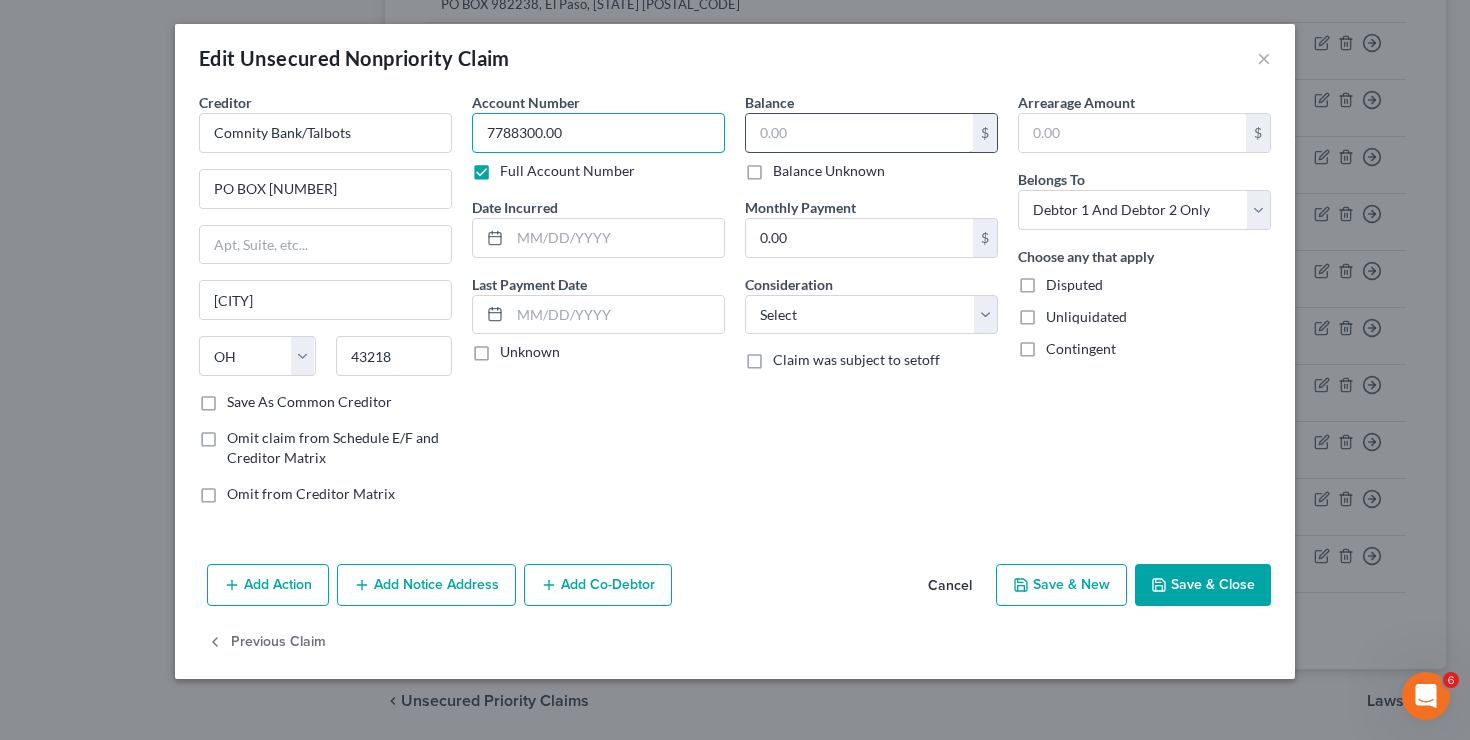 type on "7788300.00" 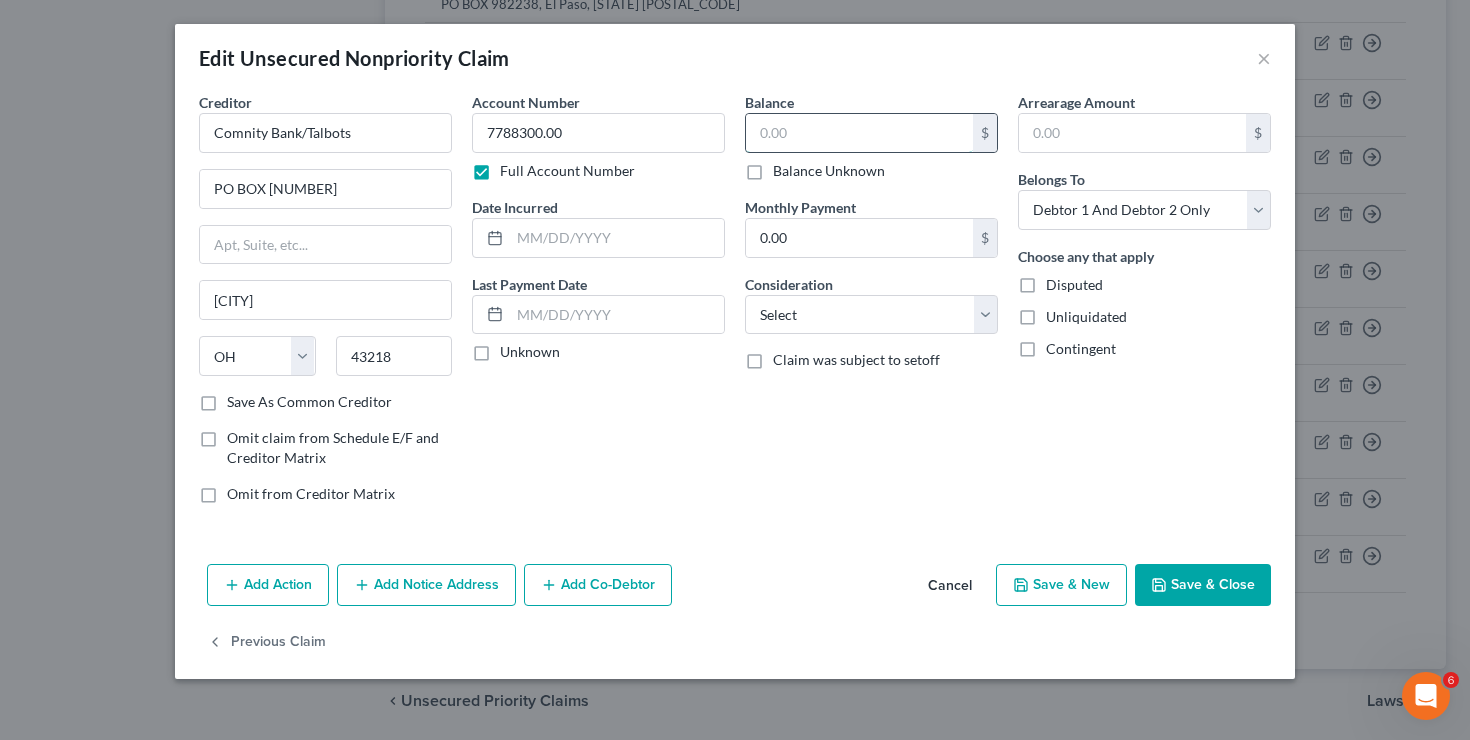 click at bounding box center (859, 133) 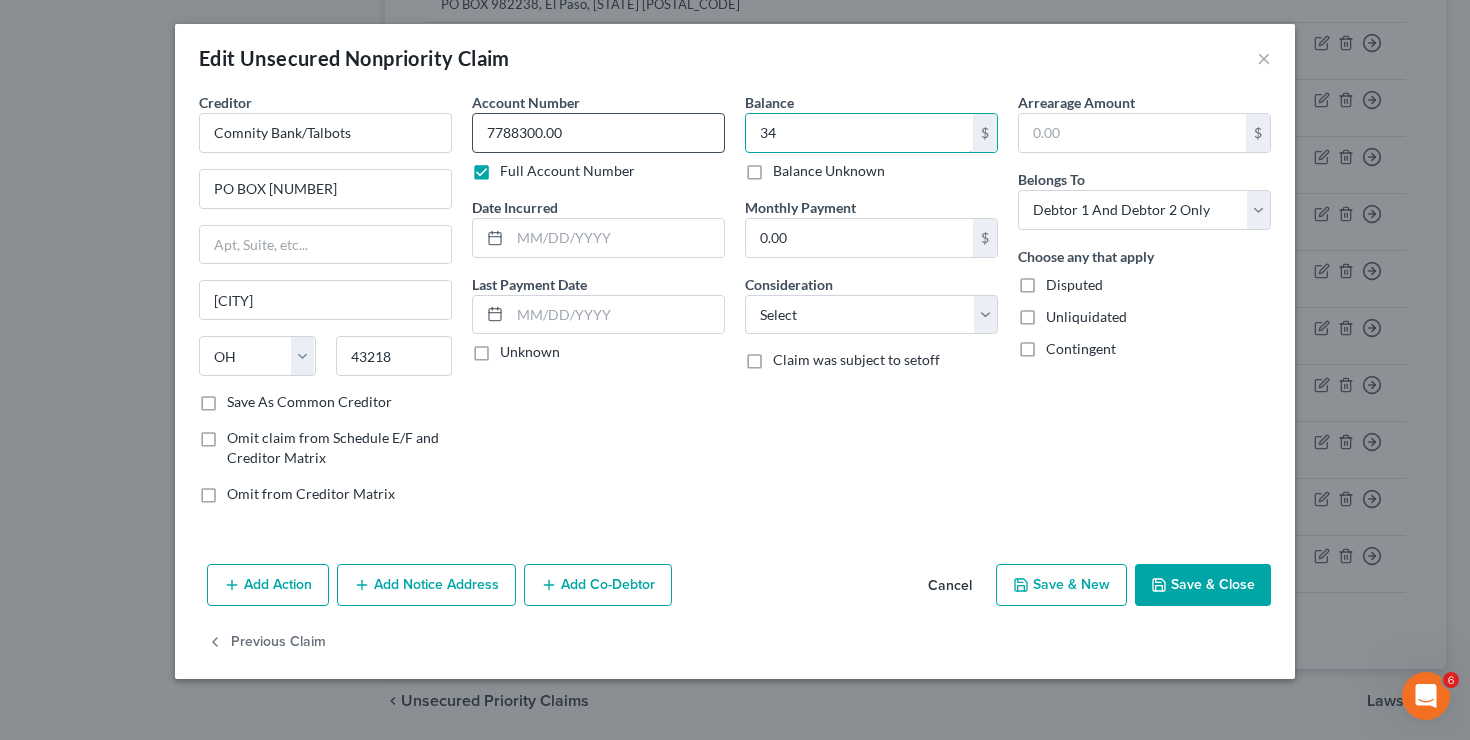 type on "34" 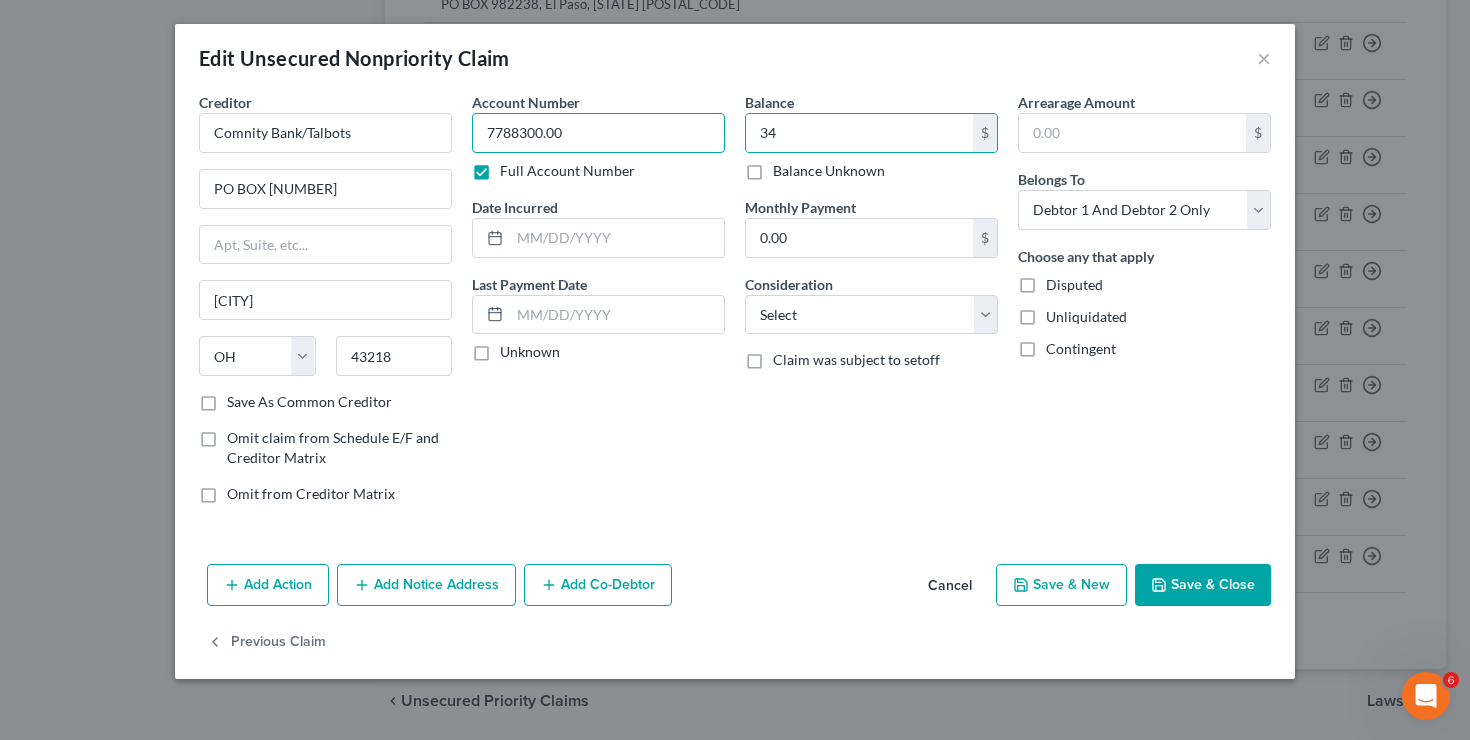 click on "7788300.00" at bounding box center [598, 133] 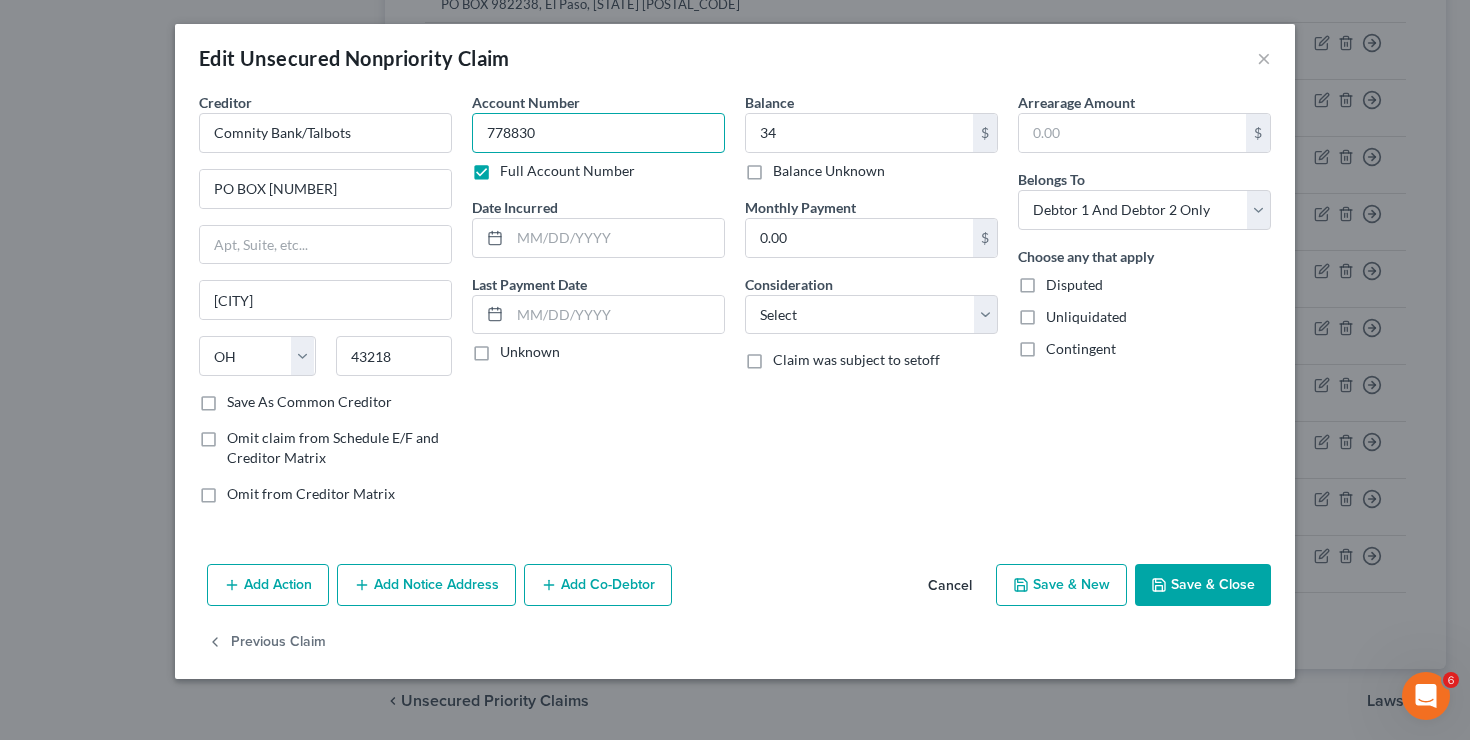 type on "778830" 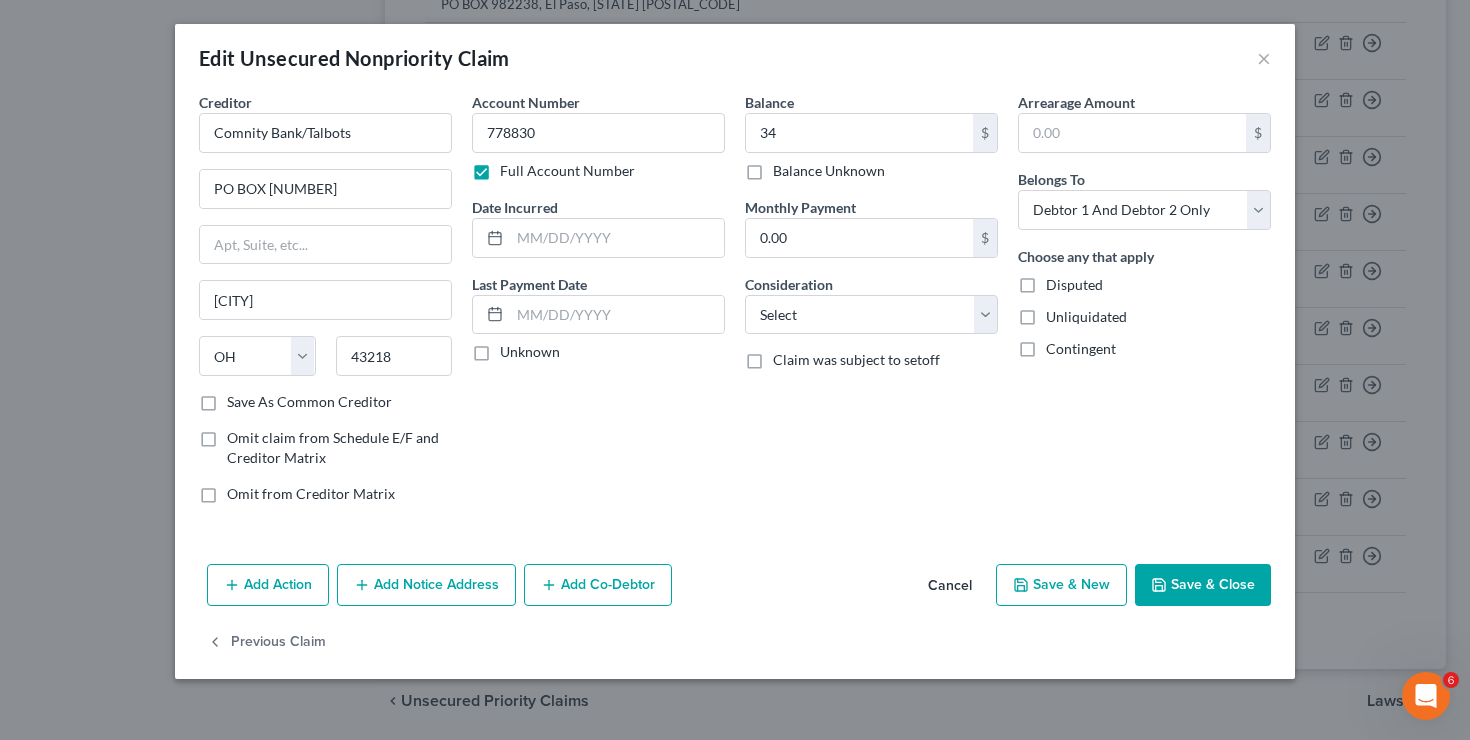 click on "Save & Close" at bounding box center [1203, 585] 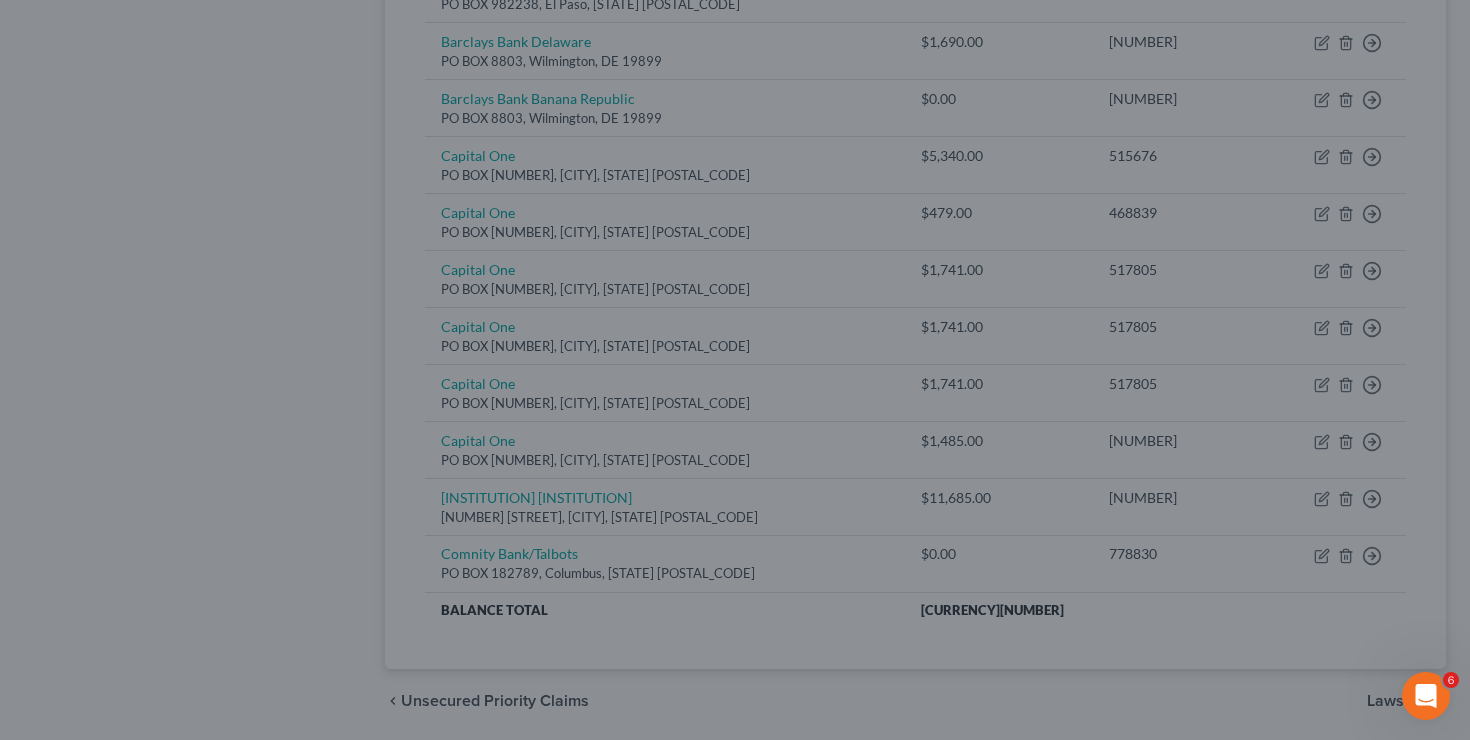 type on "34.00" 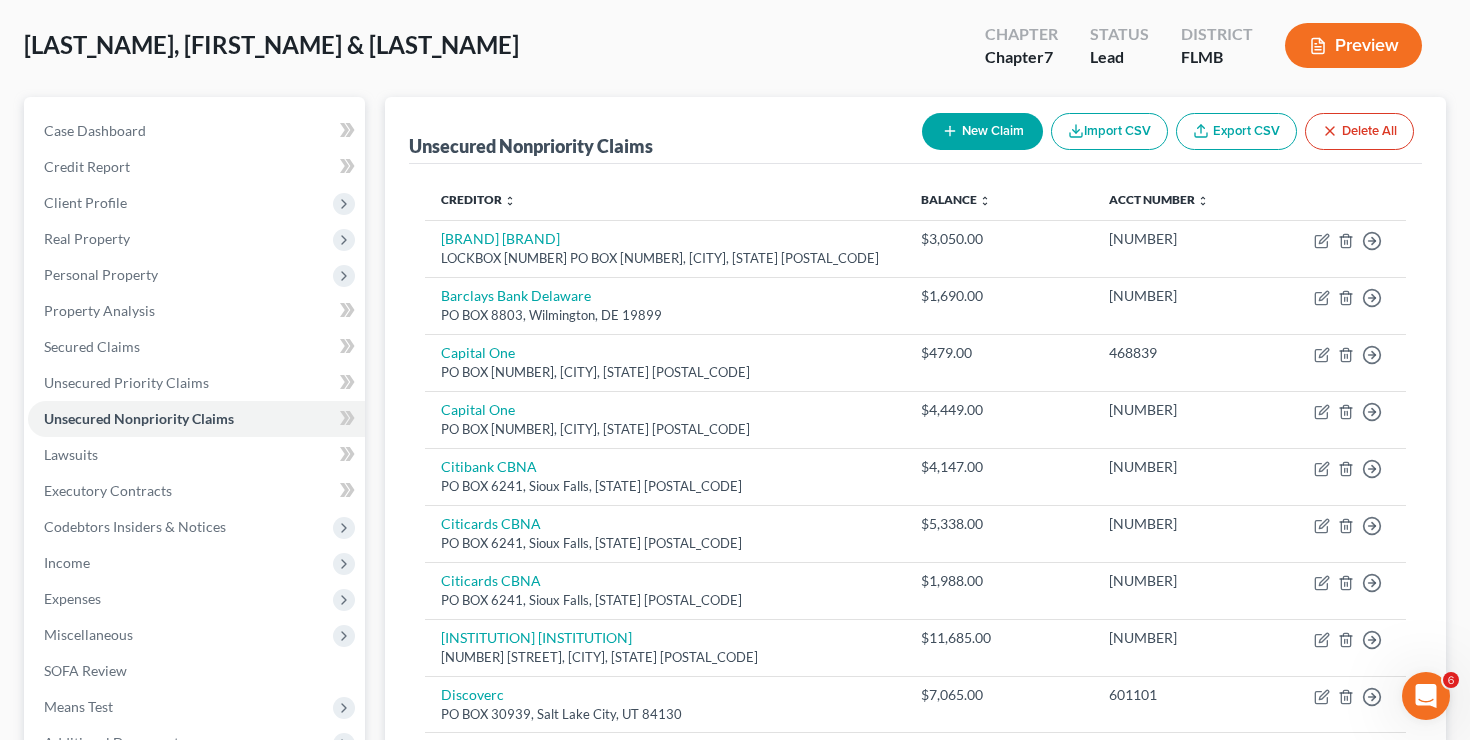 scroll, scrollTop: 0, scrollLeft: 0, axis: both 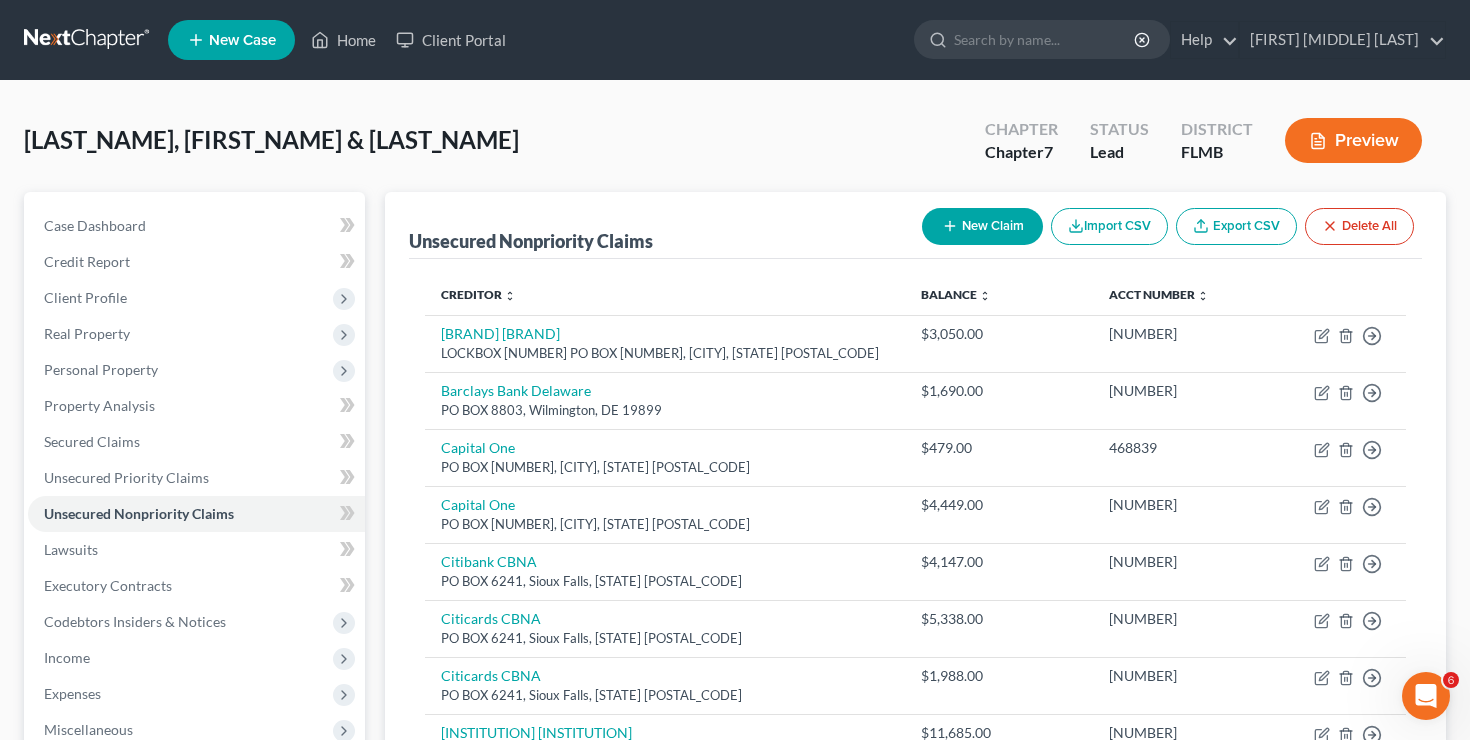 click on "New Claim" at bounding box center [982, 226] 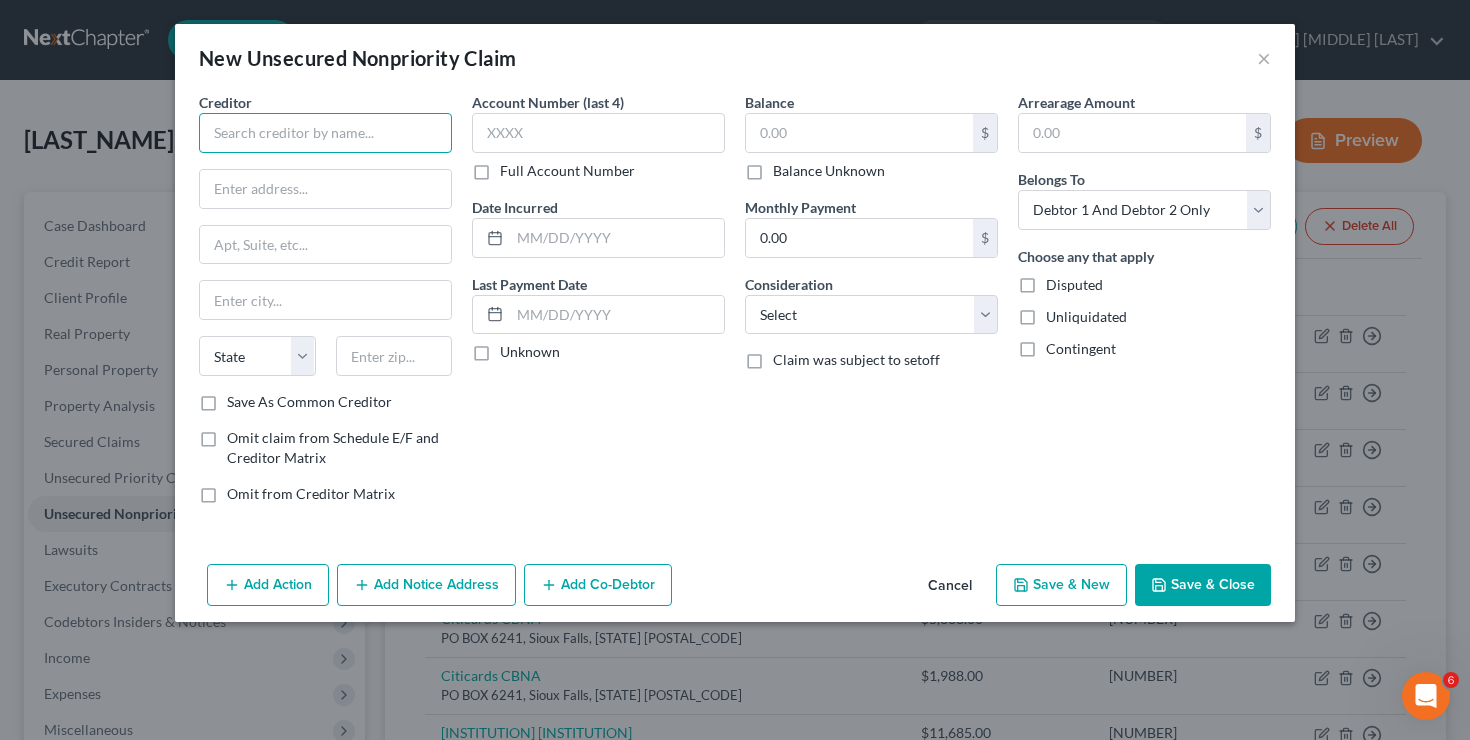 click at bounding box center (325, 133) 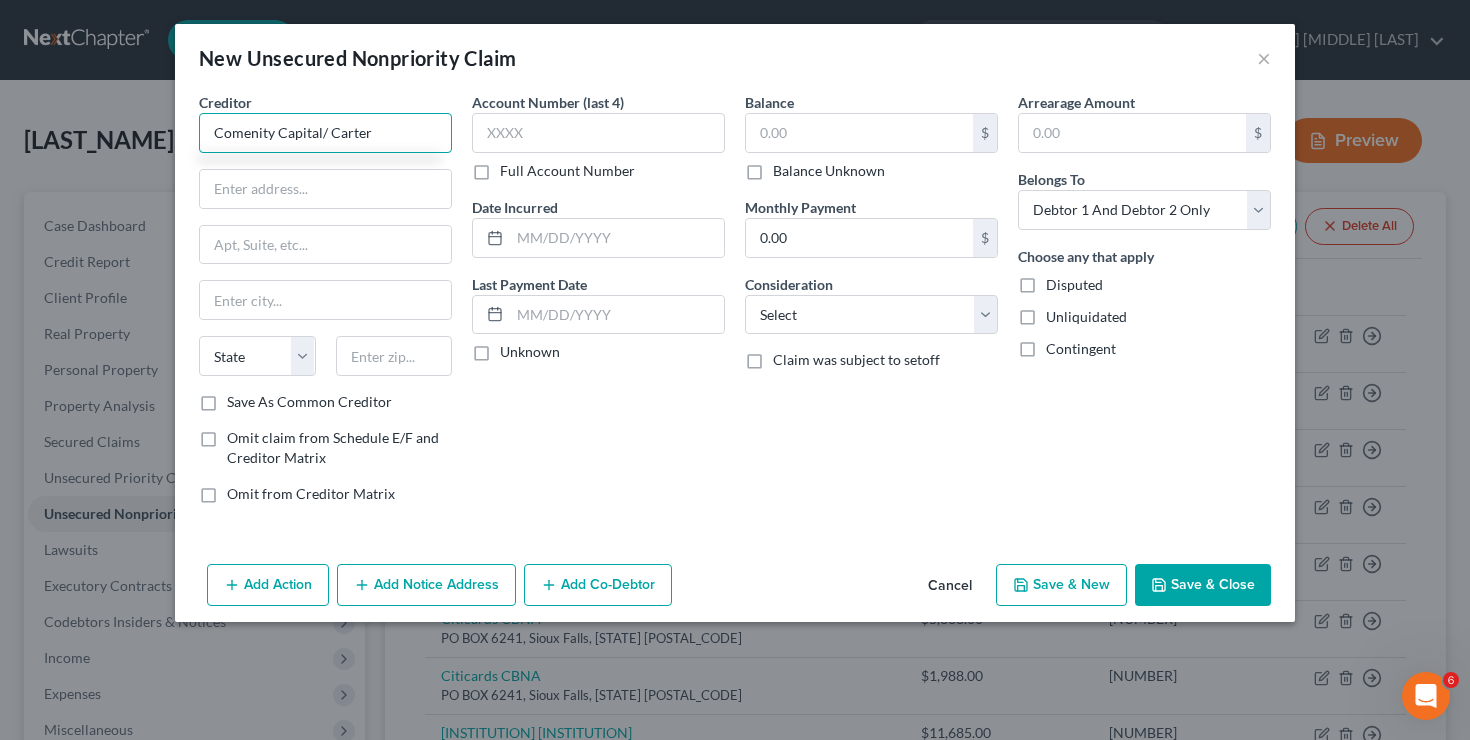 type on "Comenity Capital/ Carter" 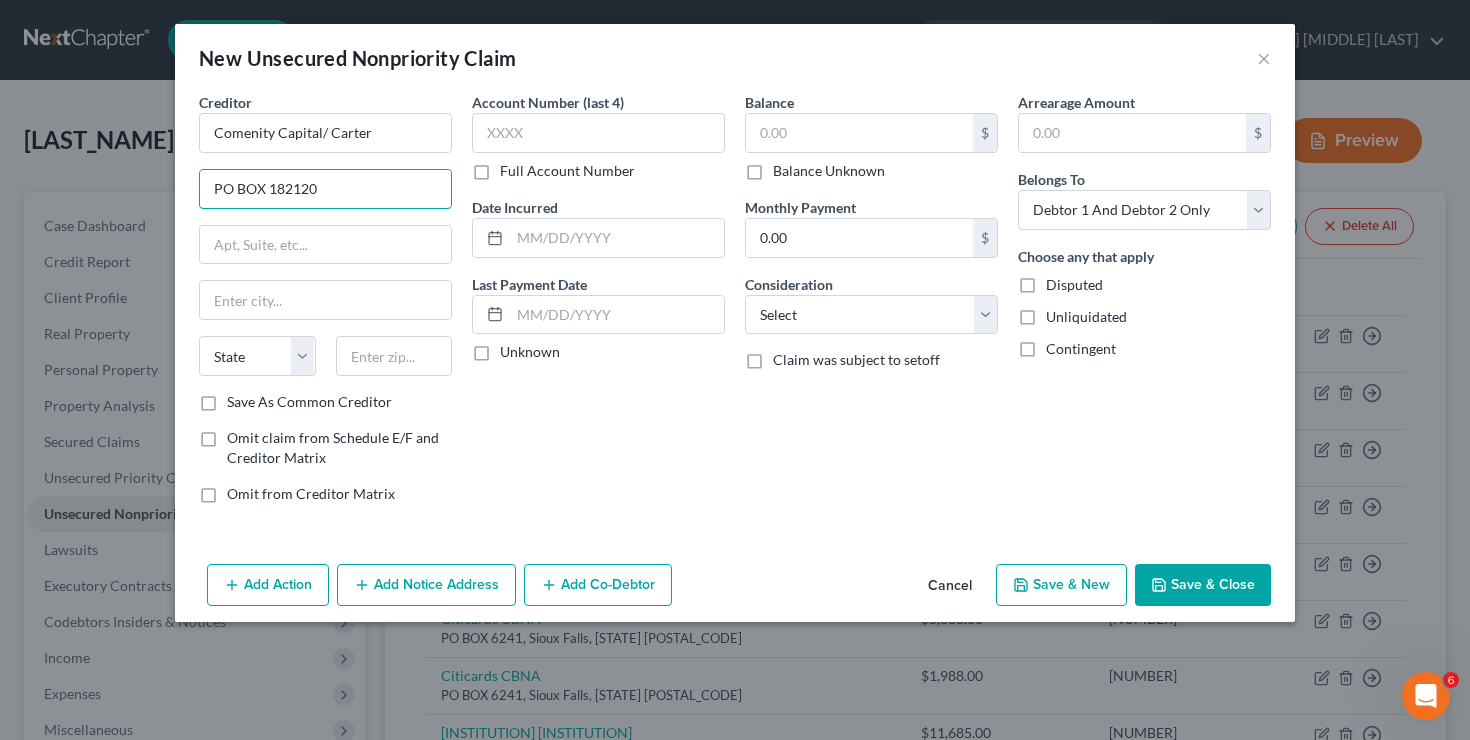 type on "PO BOX 182120" 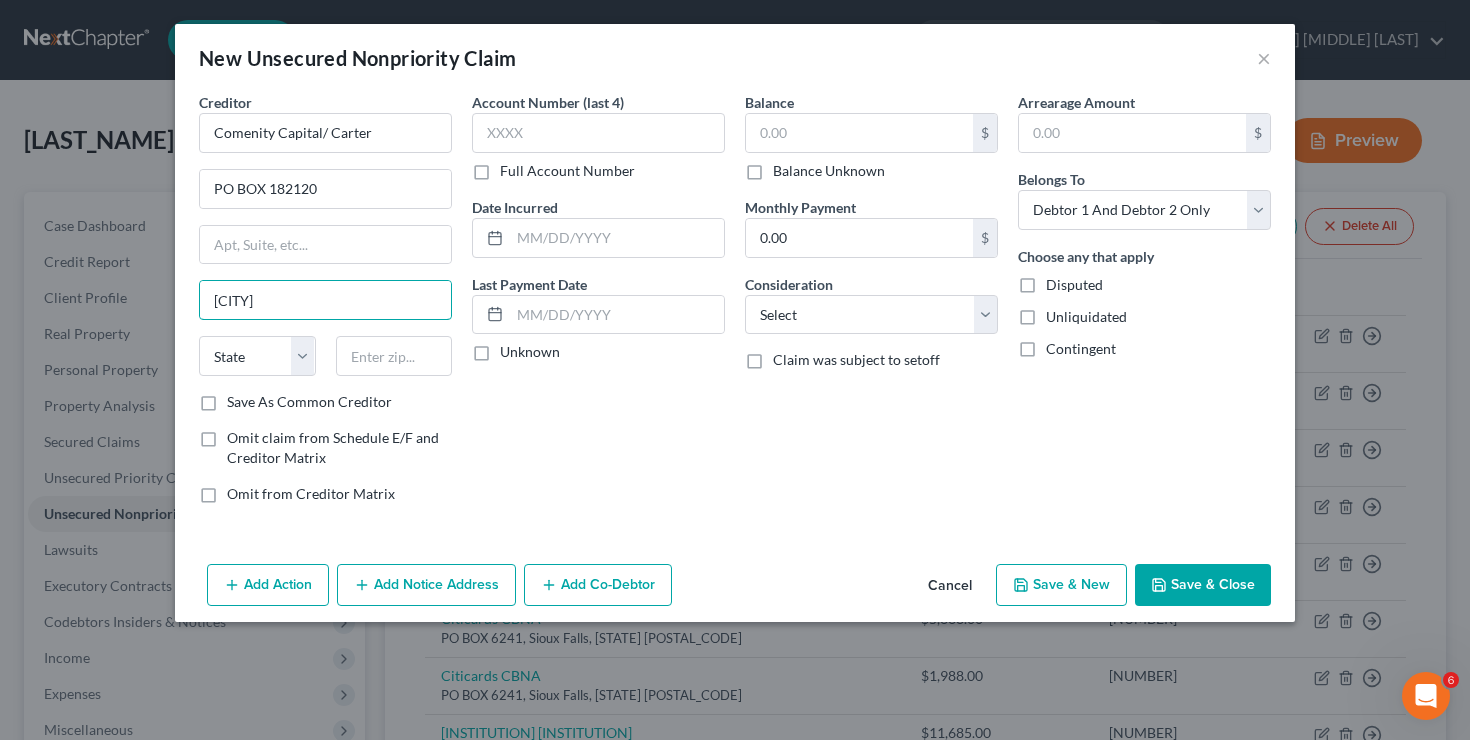 type on "[CITY]" 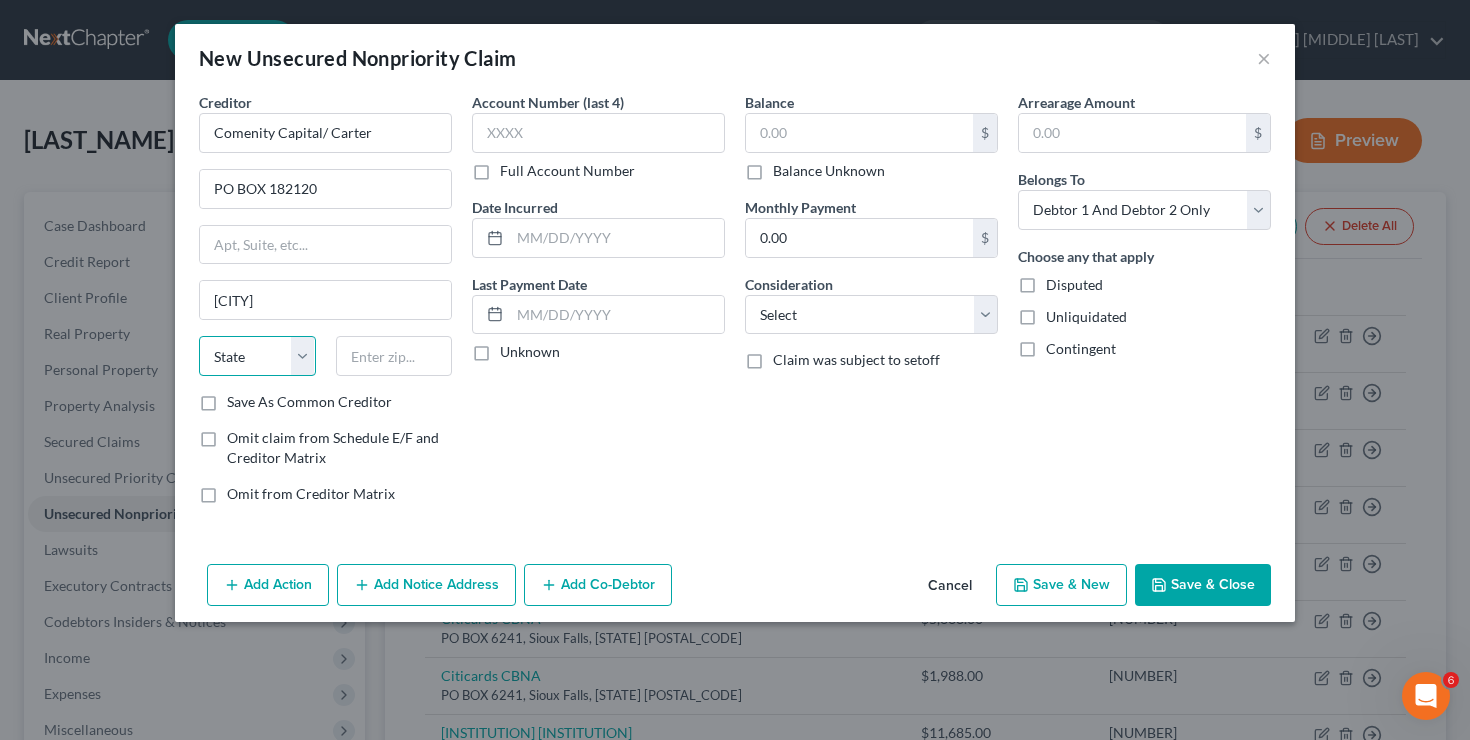 select on "36" 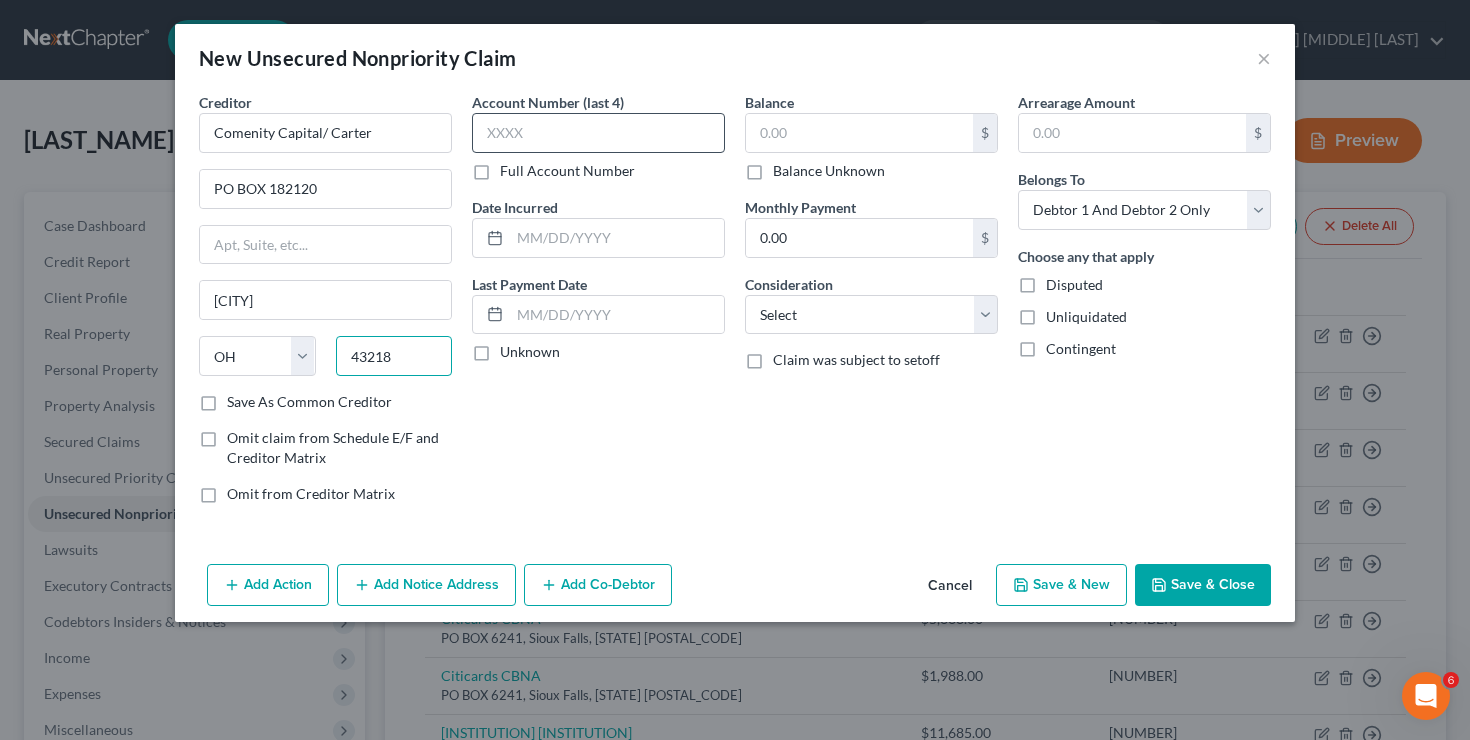 type on "43218" 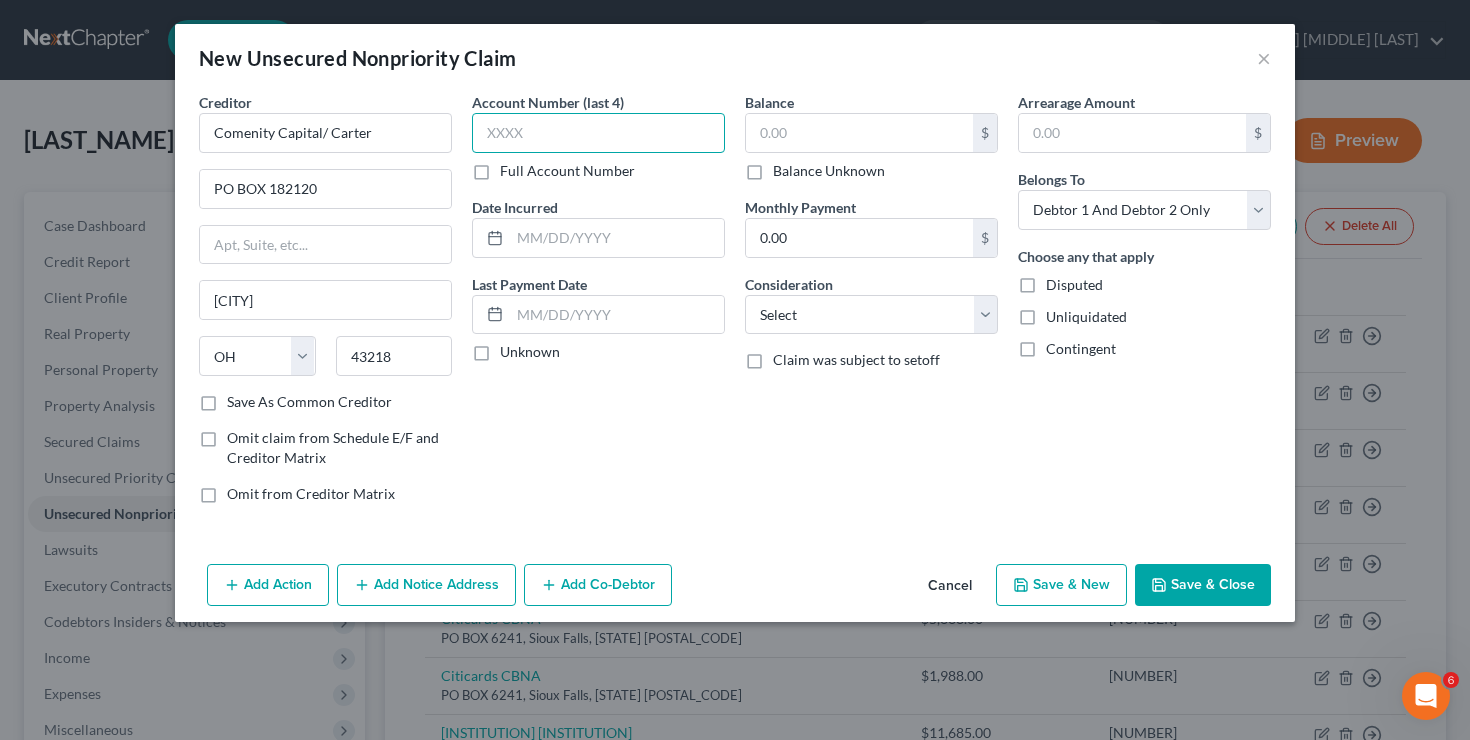click at bounding box center [598, 133] 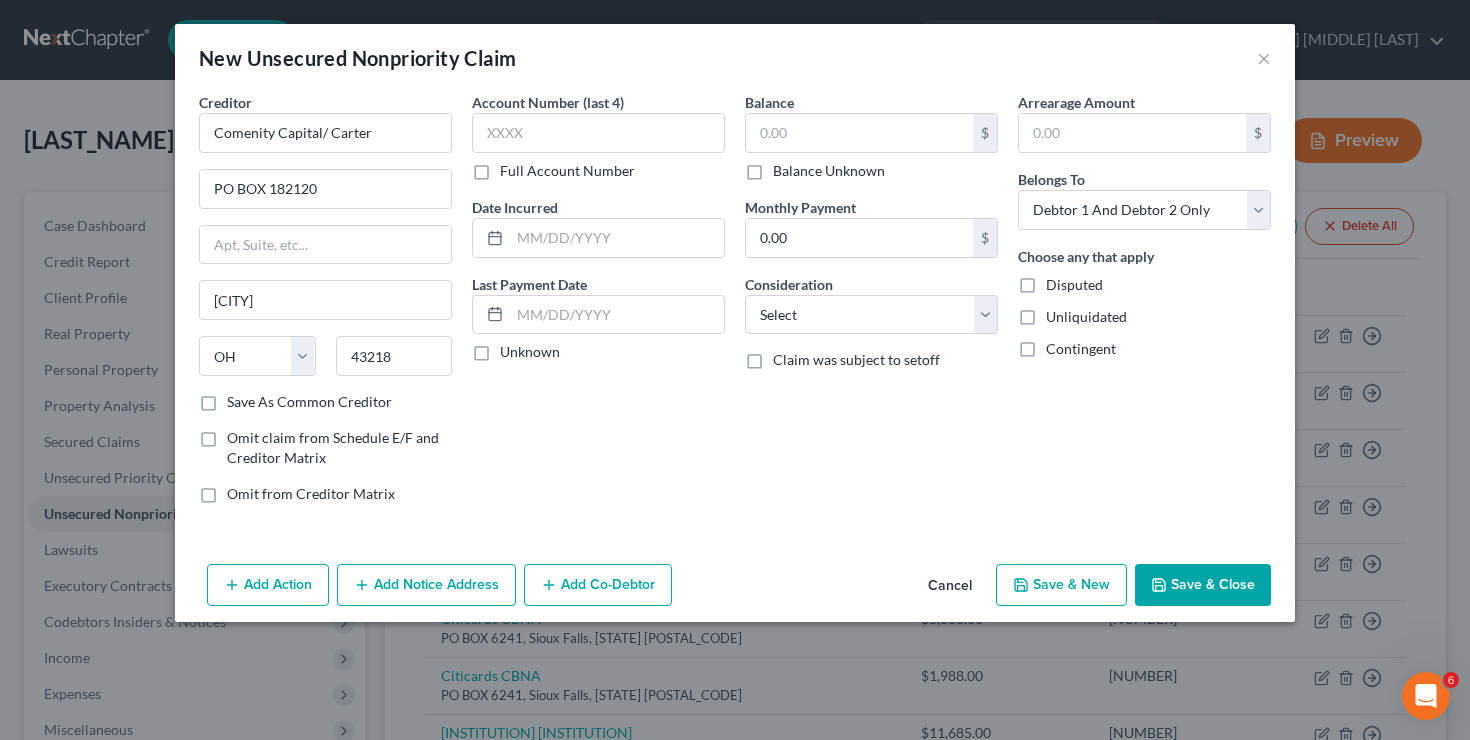 click on "Full Account Number" at bounding box center (567, 171) 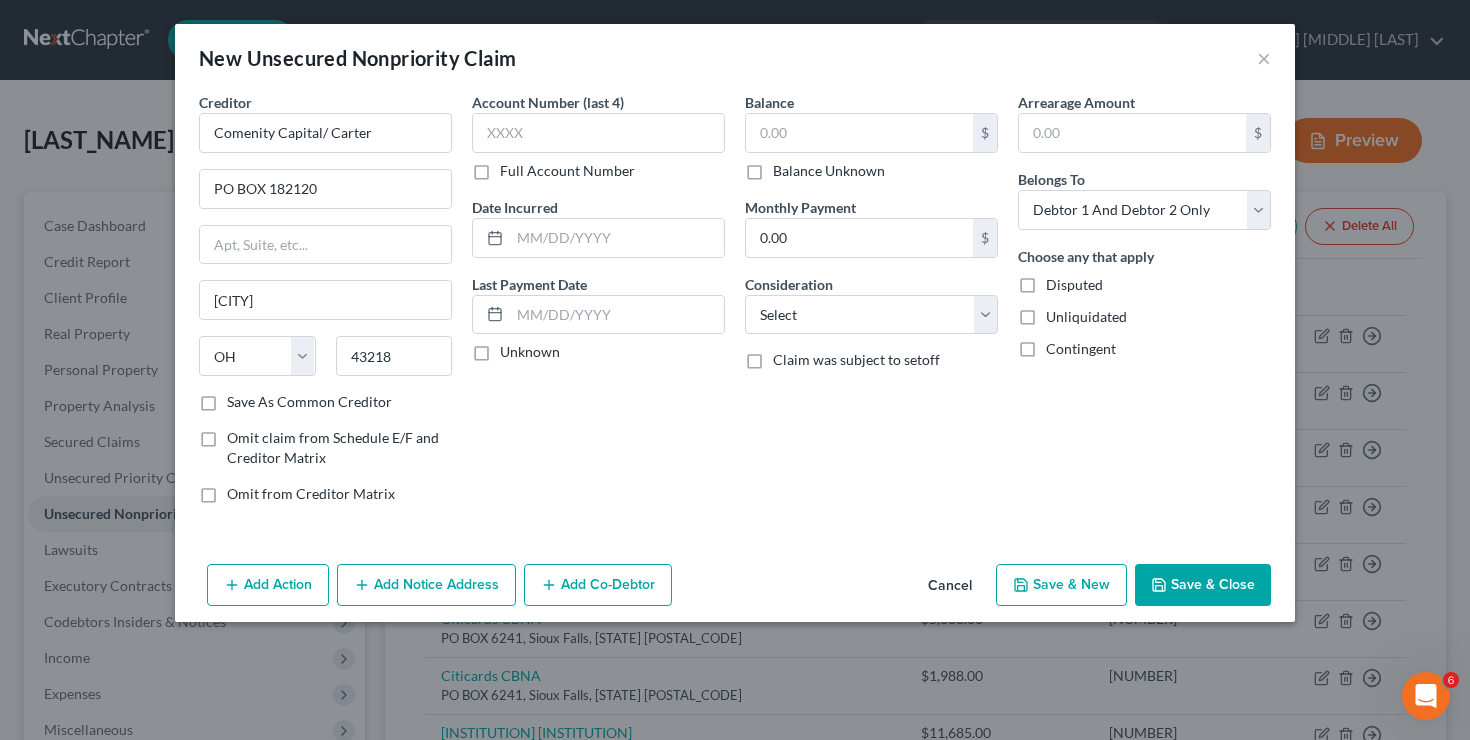 click on "Full Account Number" at bounding box center (514, 167) 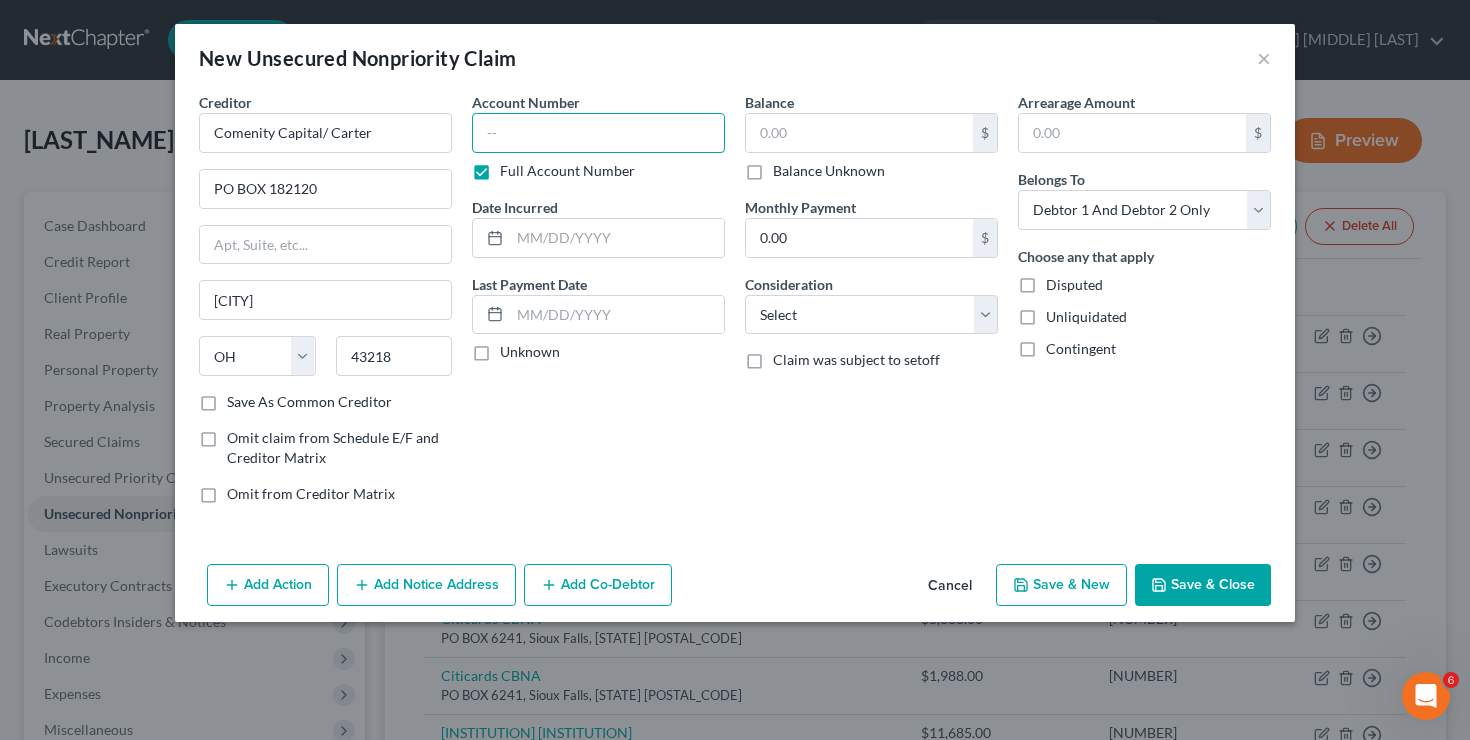 click at bounding box center [598, 133] 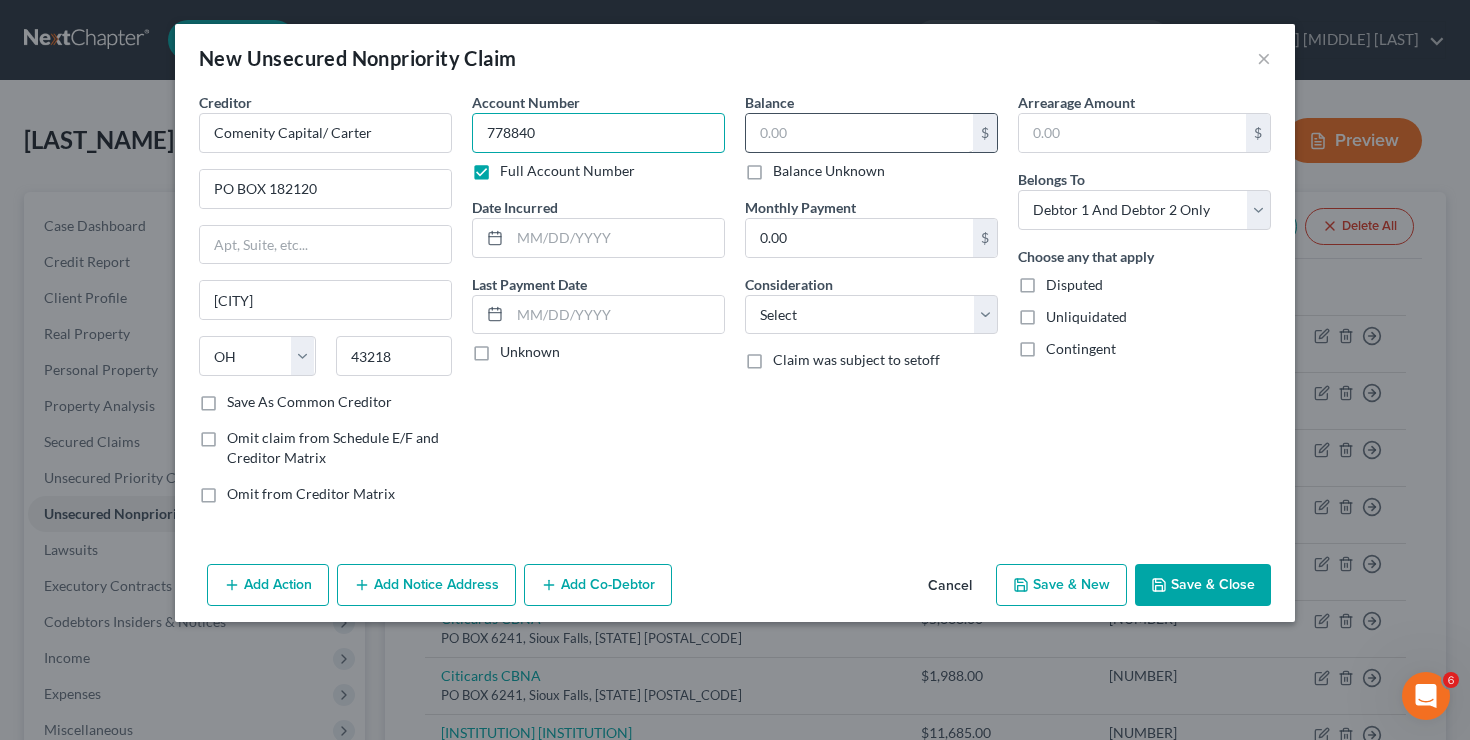 type on "778840" 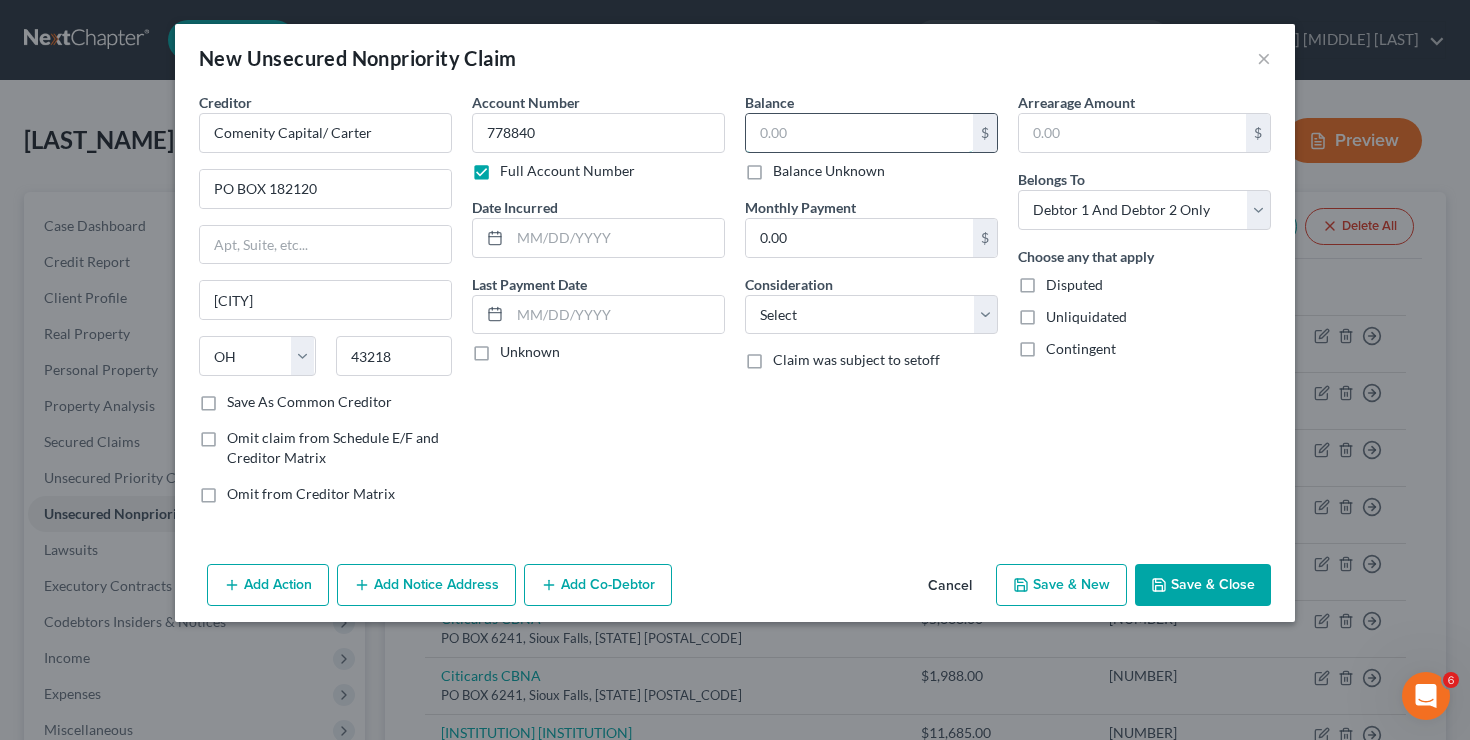 click at bounding box center (859, 133) 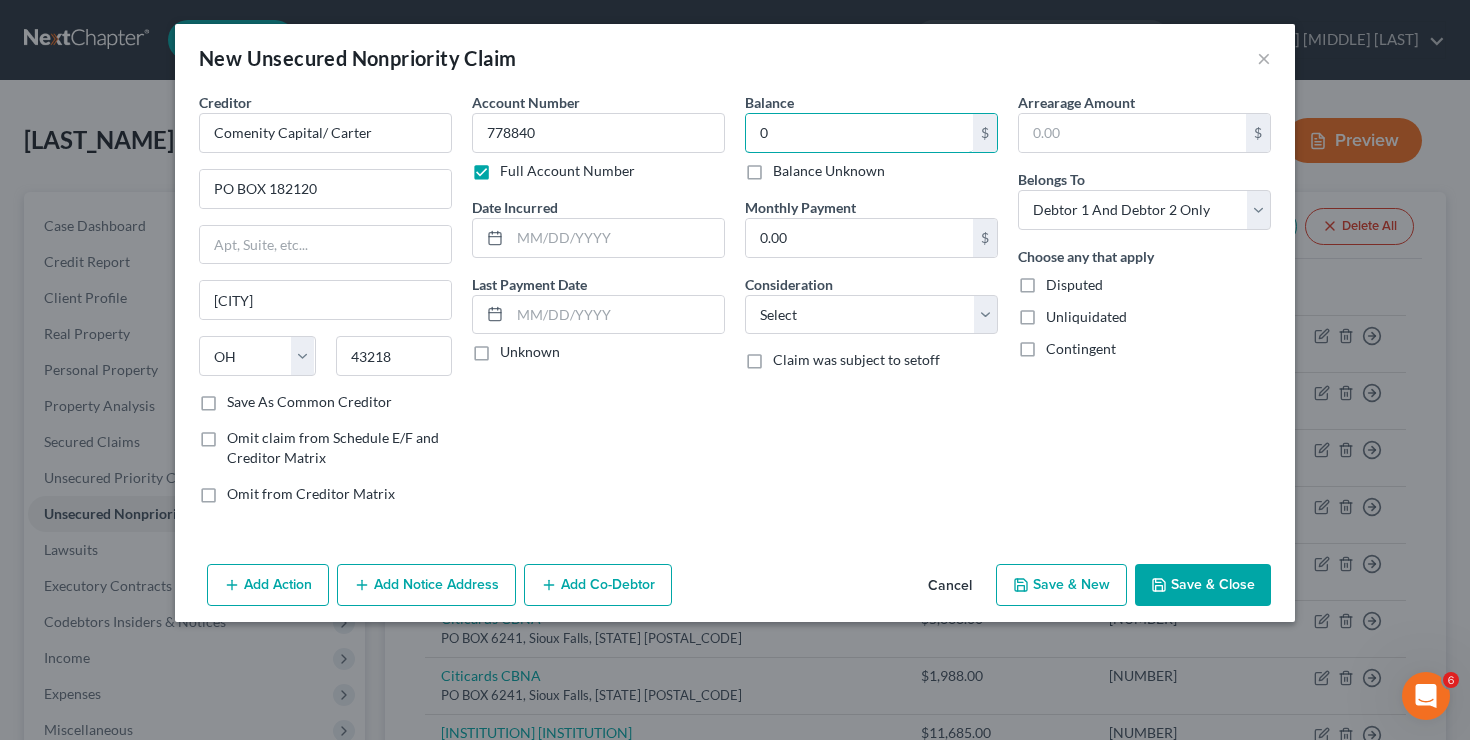 type on "0" 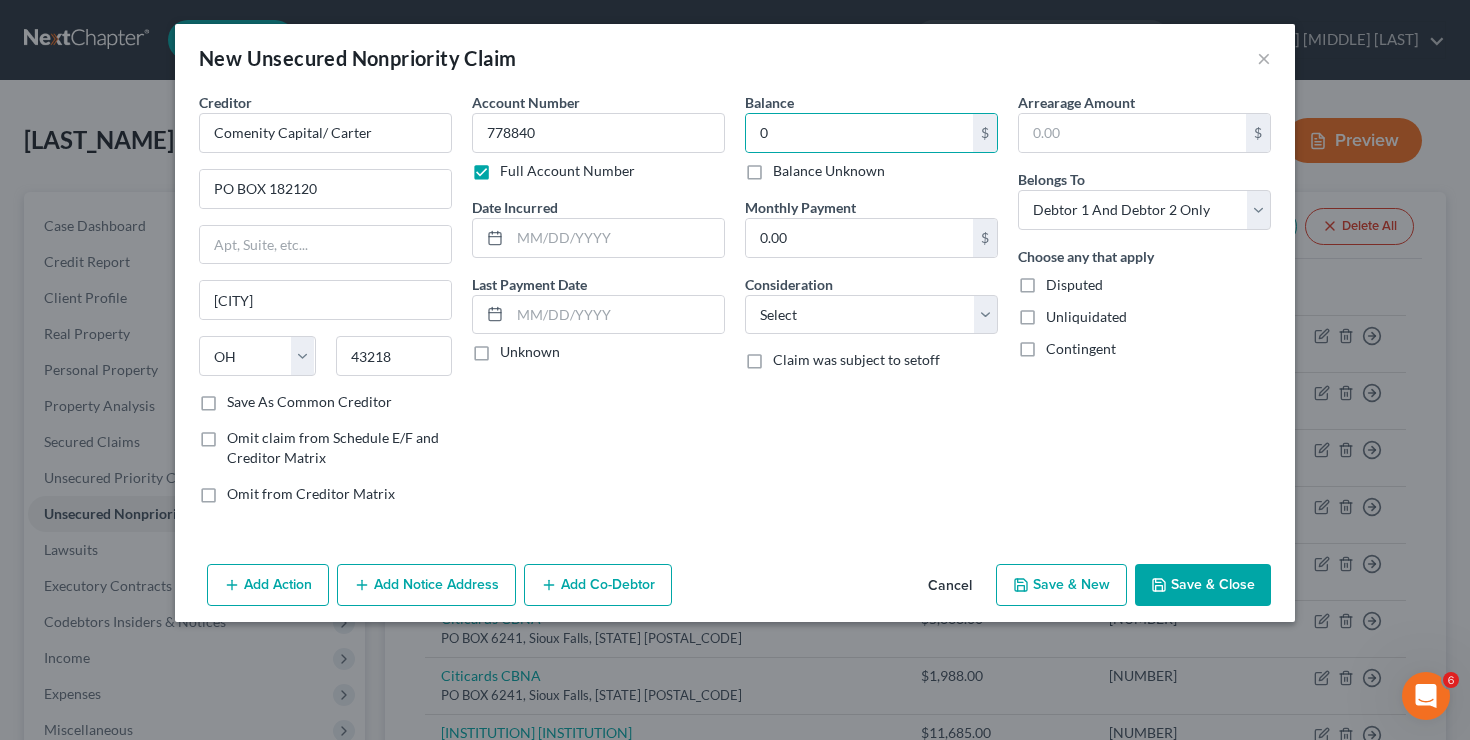 click on "Save & New" at bounding box center [1061, 585] 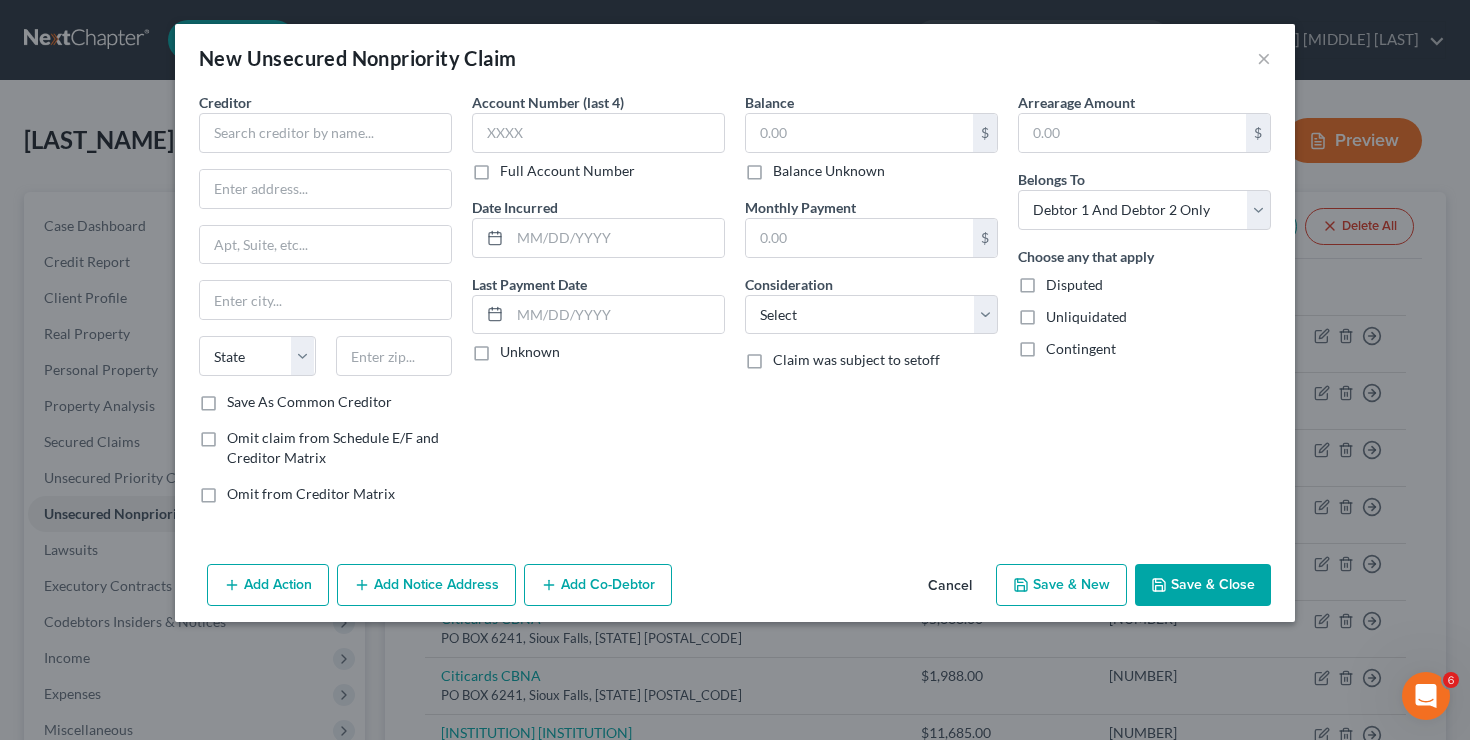 type on "0.00" 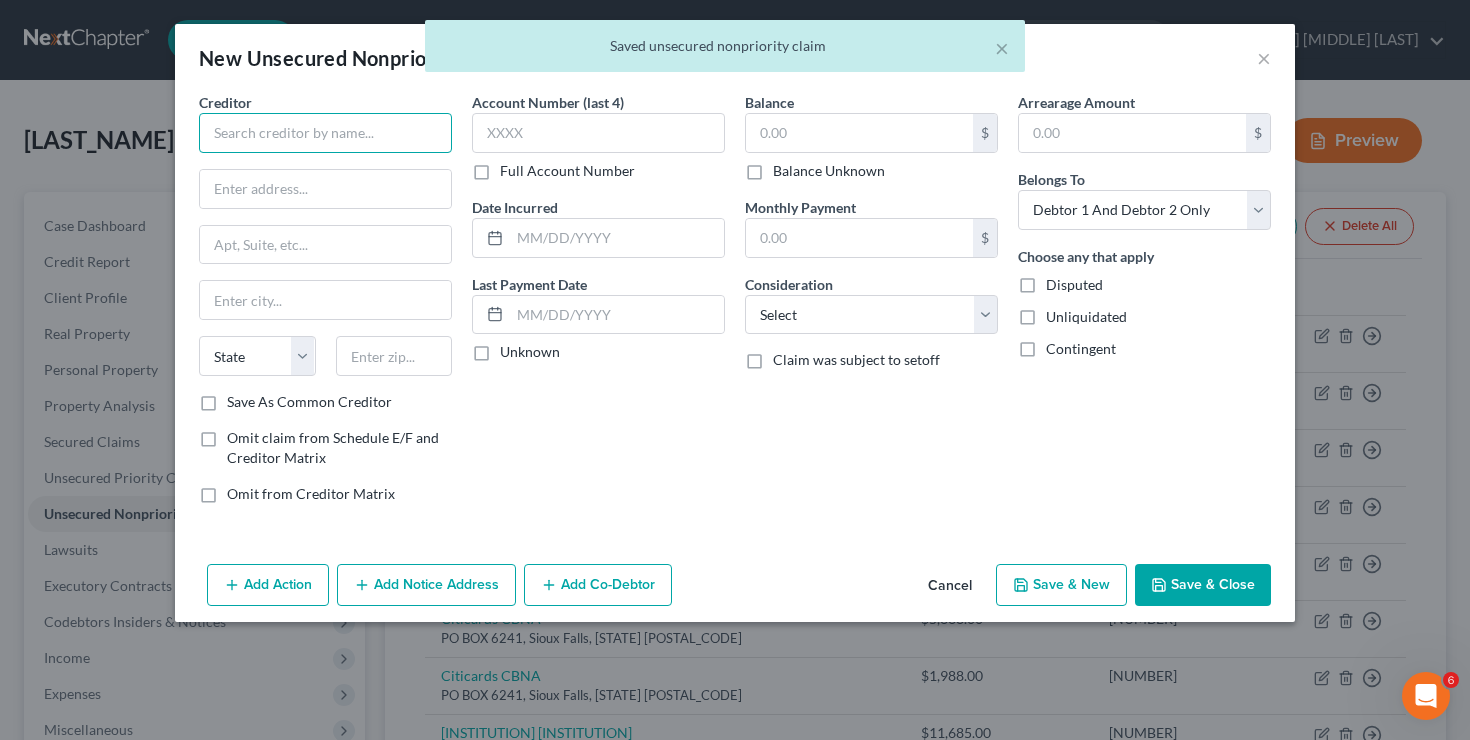 click at bounding box center [325, 133] 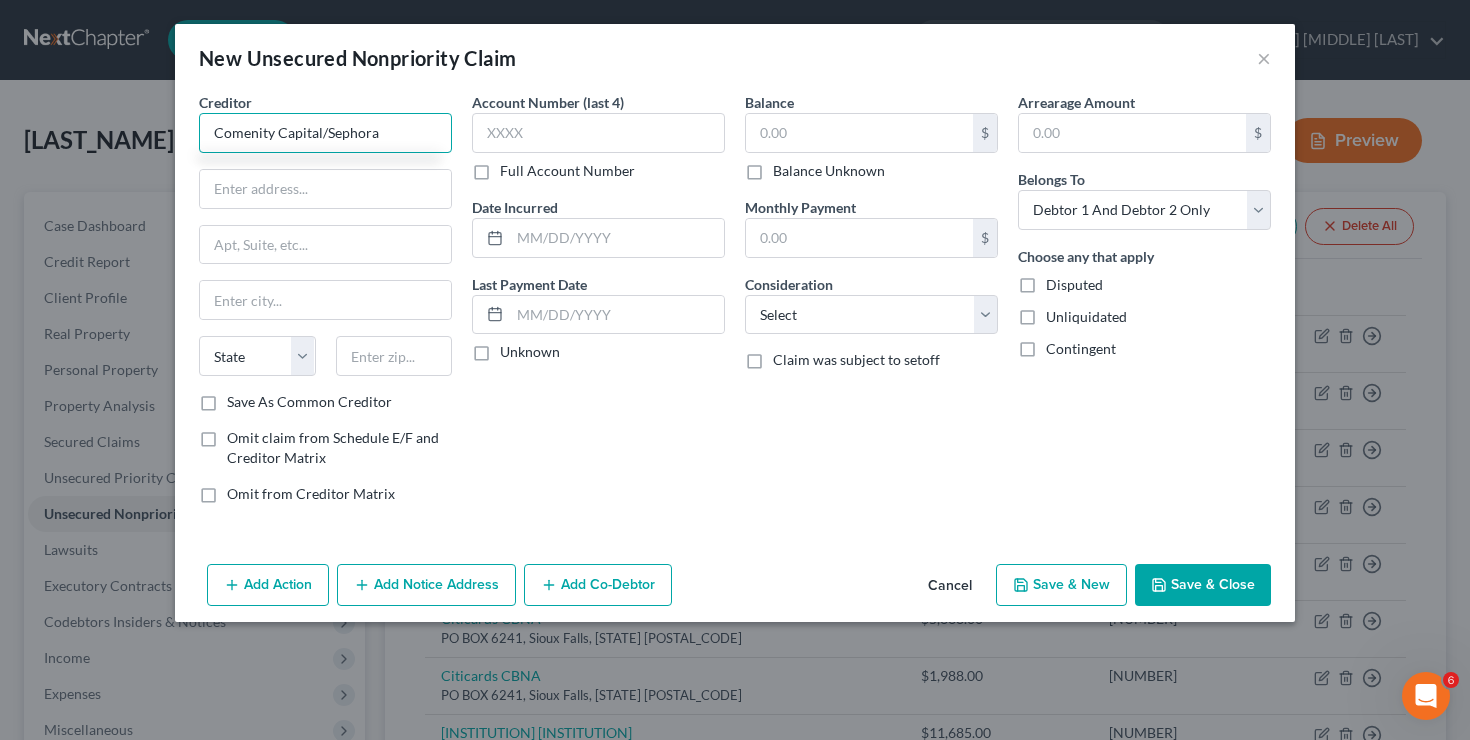 type on "Comenity Capital/Sephora" 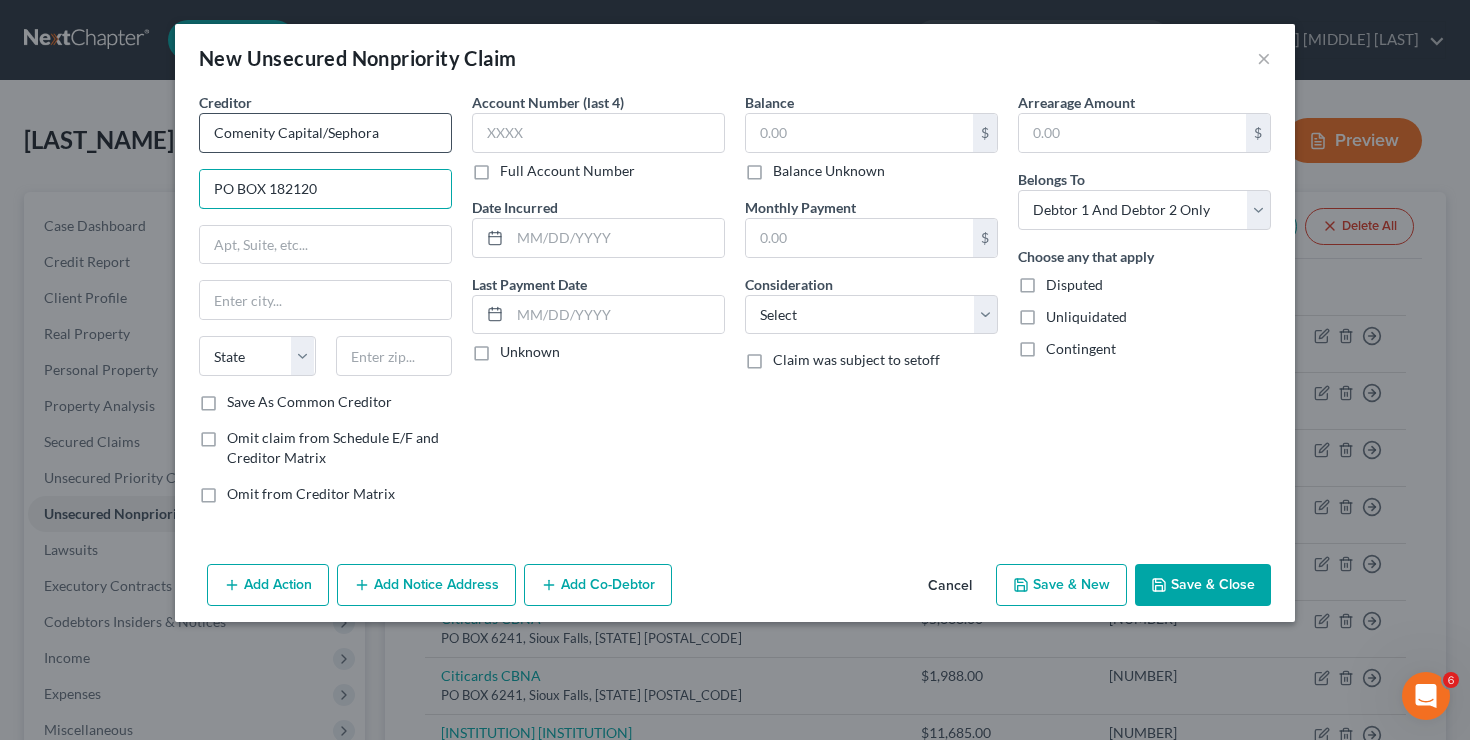 type on "PO BOX 182120" 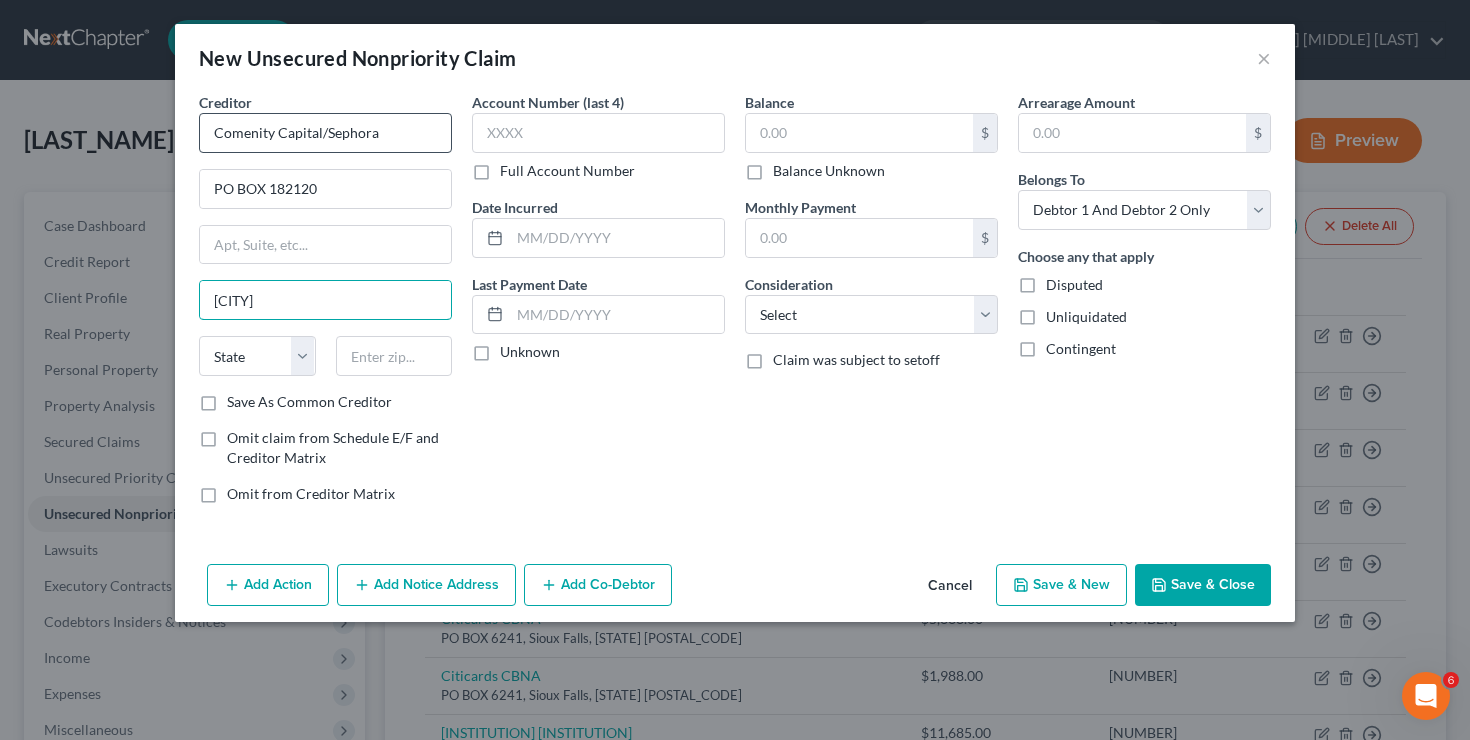 type on "[CITY]" 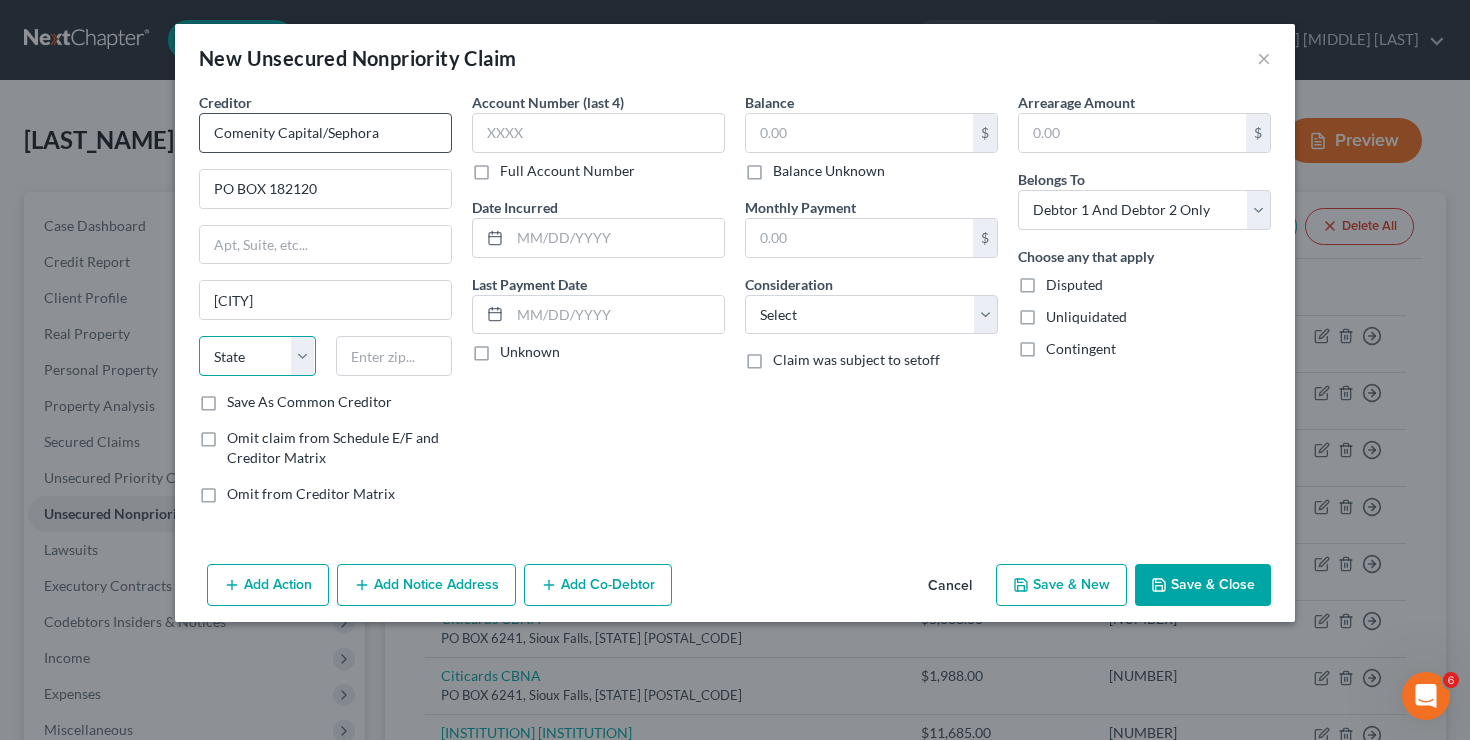 select on "36" 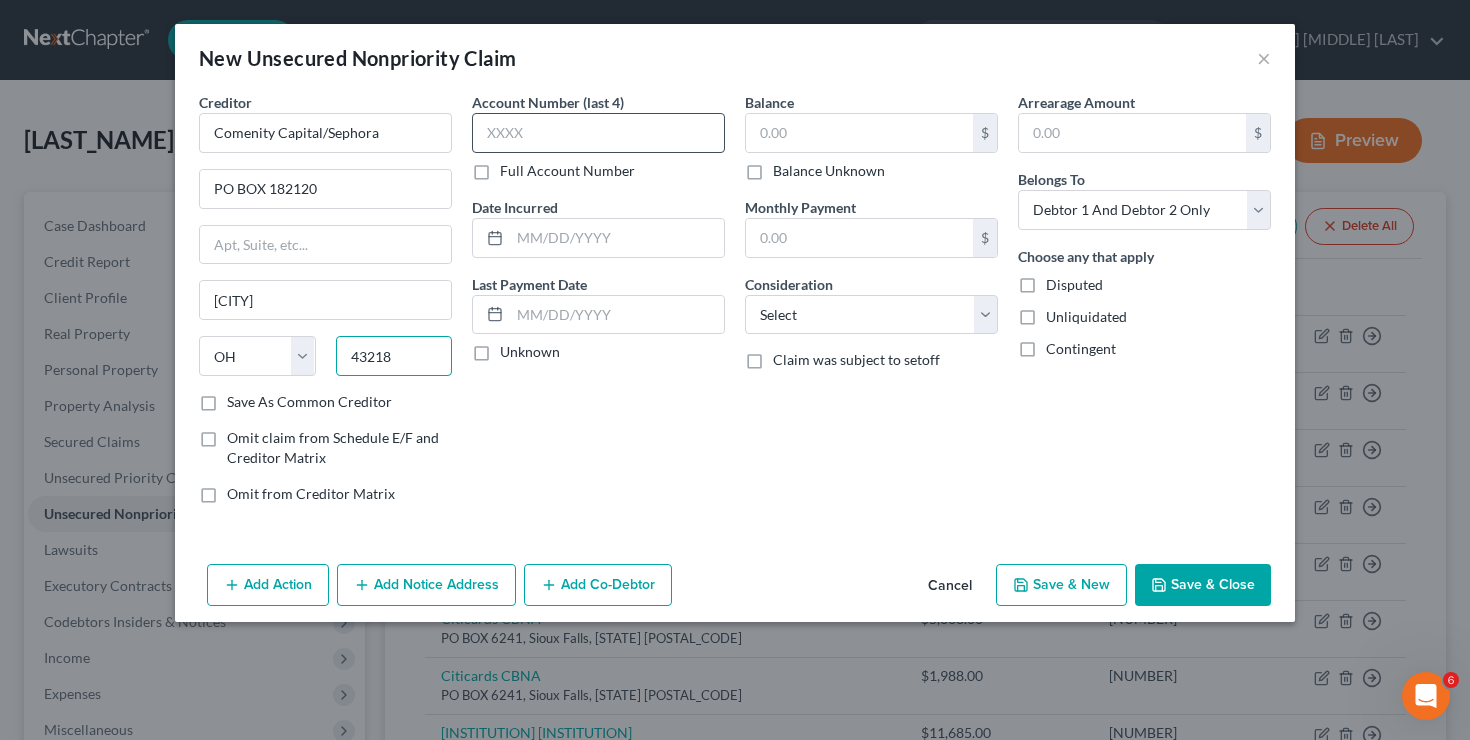 type on "43218" 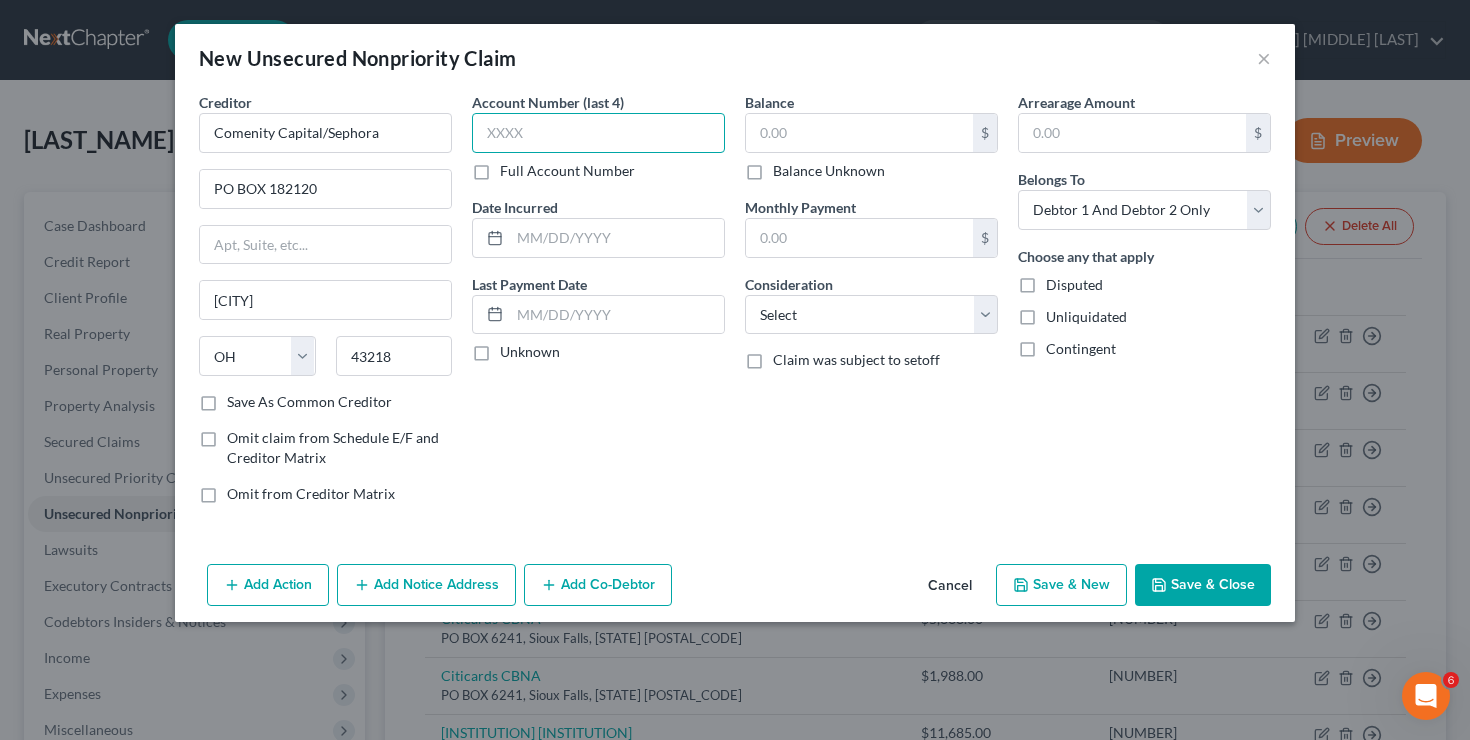 click at bounding box center (598, 133) 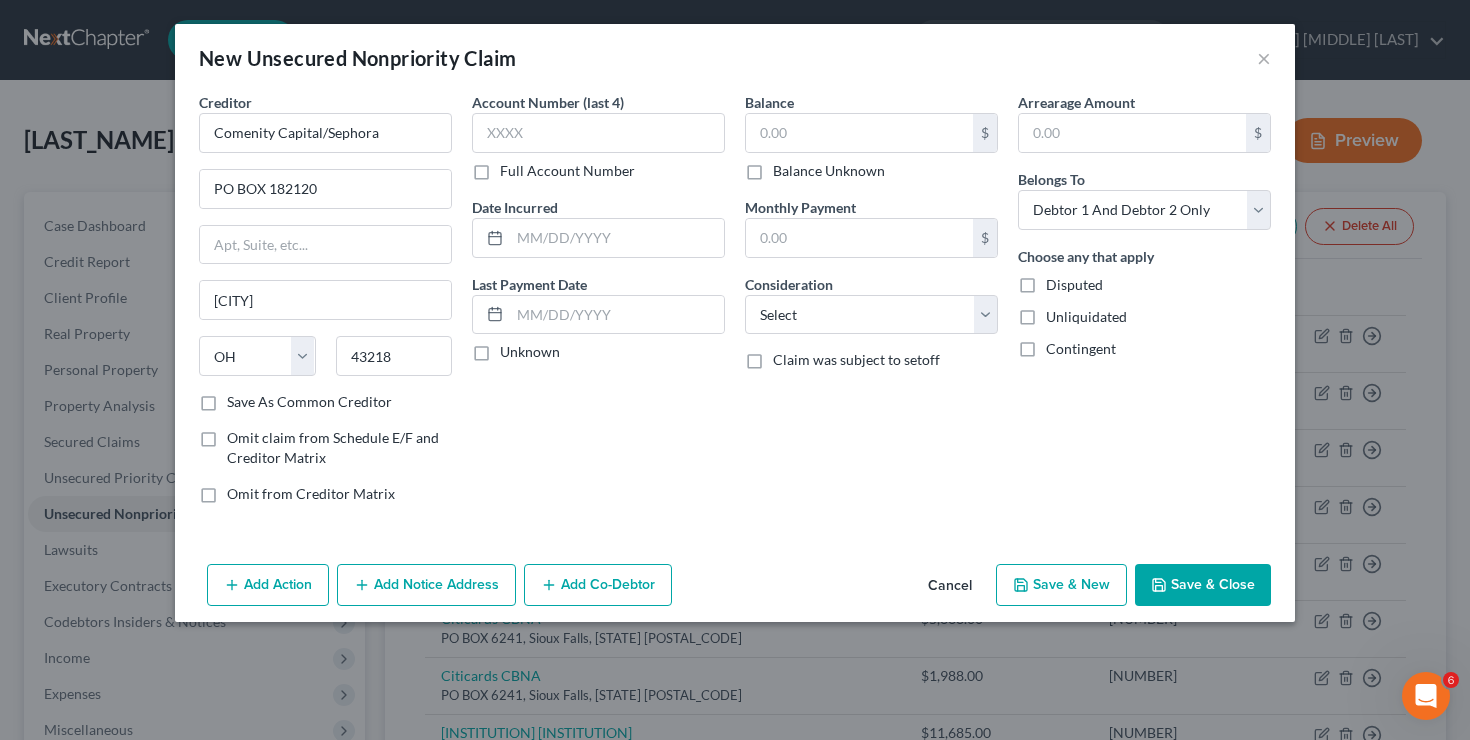 click on "Full Account Number" at bounding box center (567, 171) 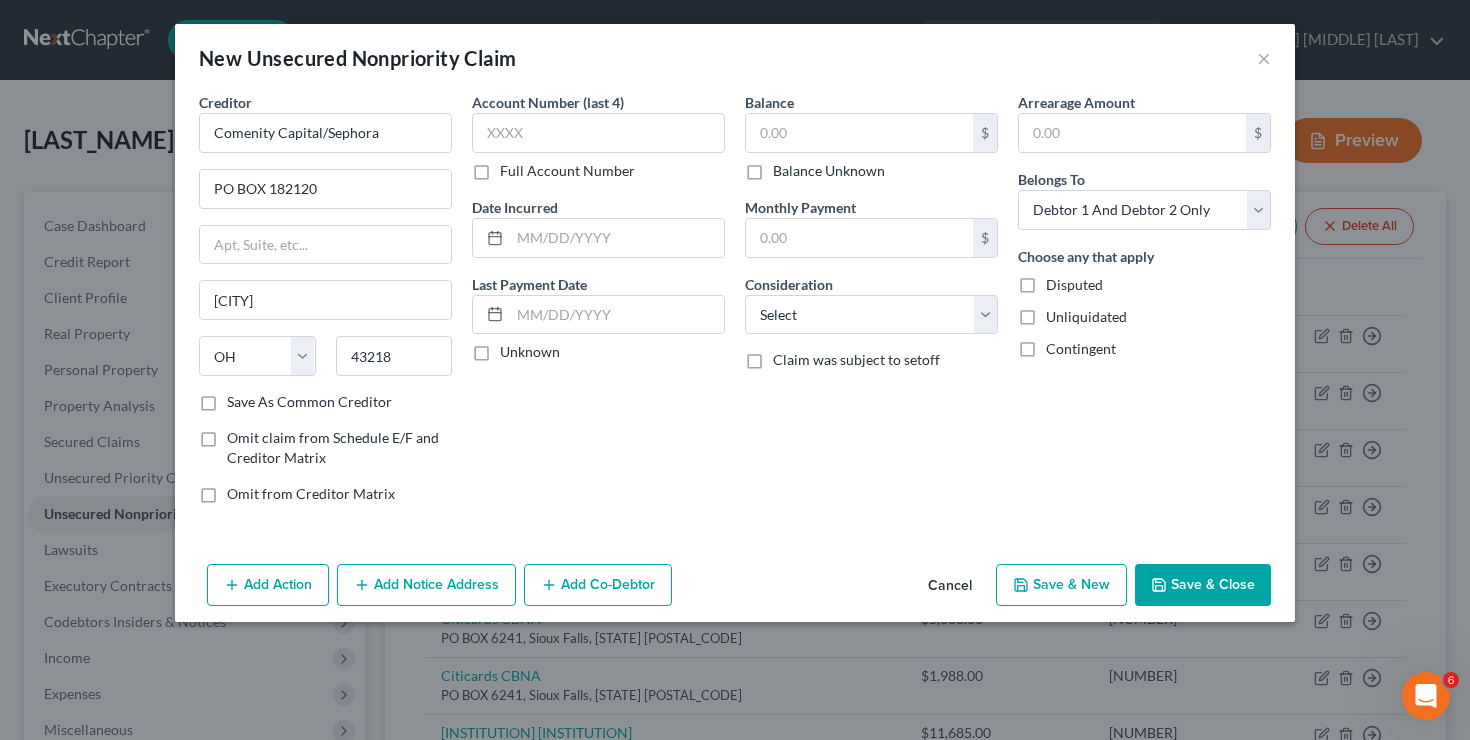 click on "Full Account Number" at bounding box center [514, 167] 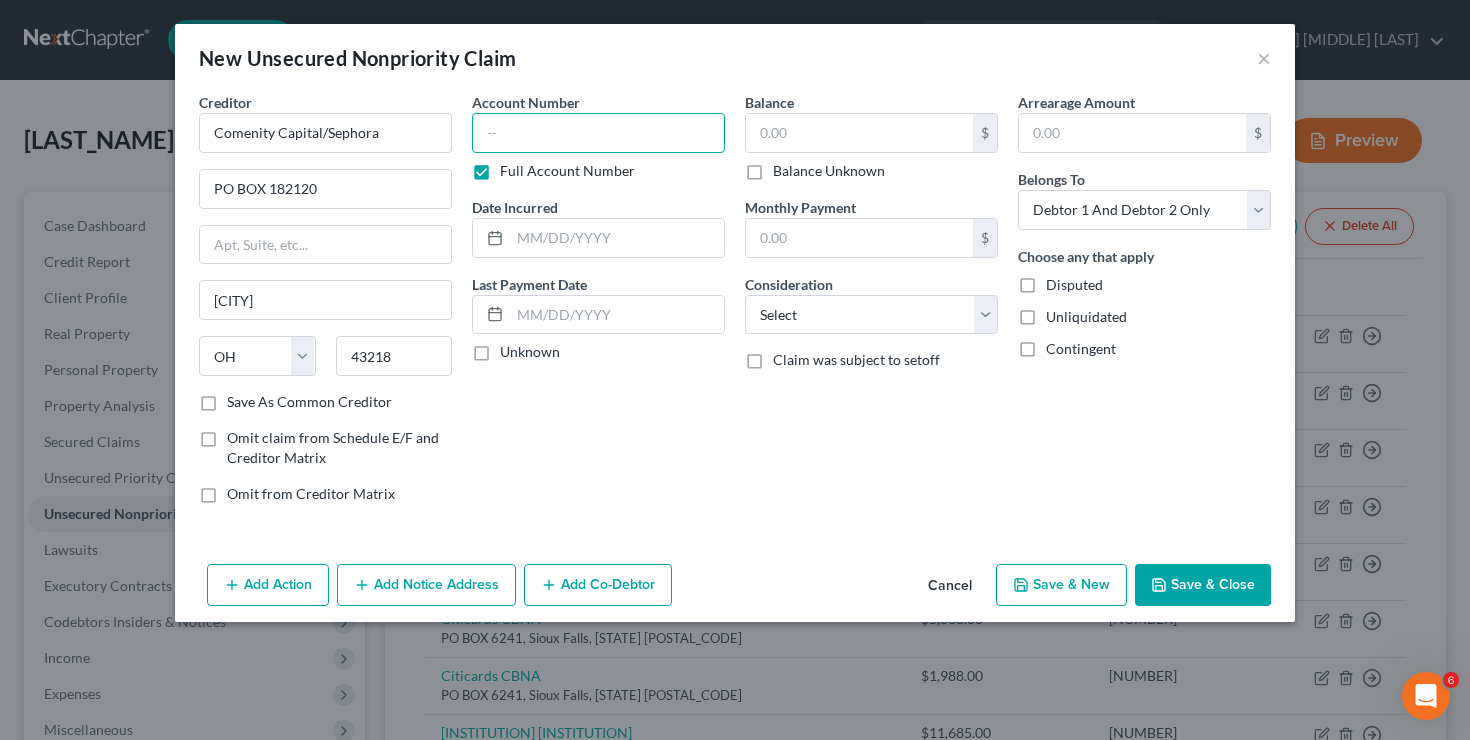 click at bounding box center [598, 133] 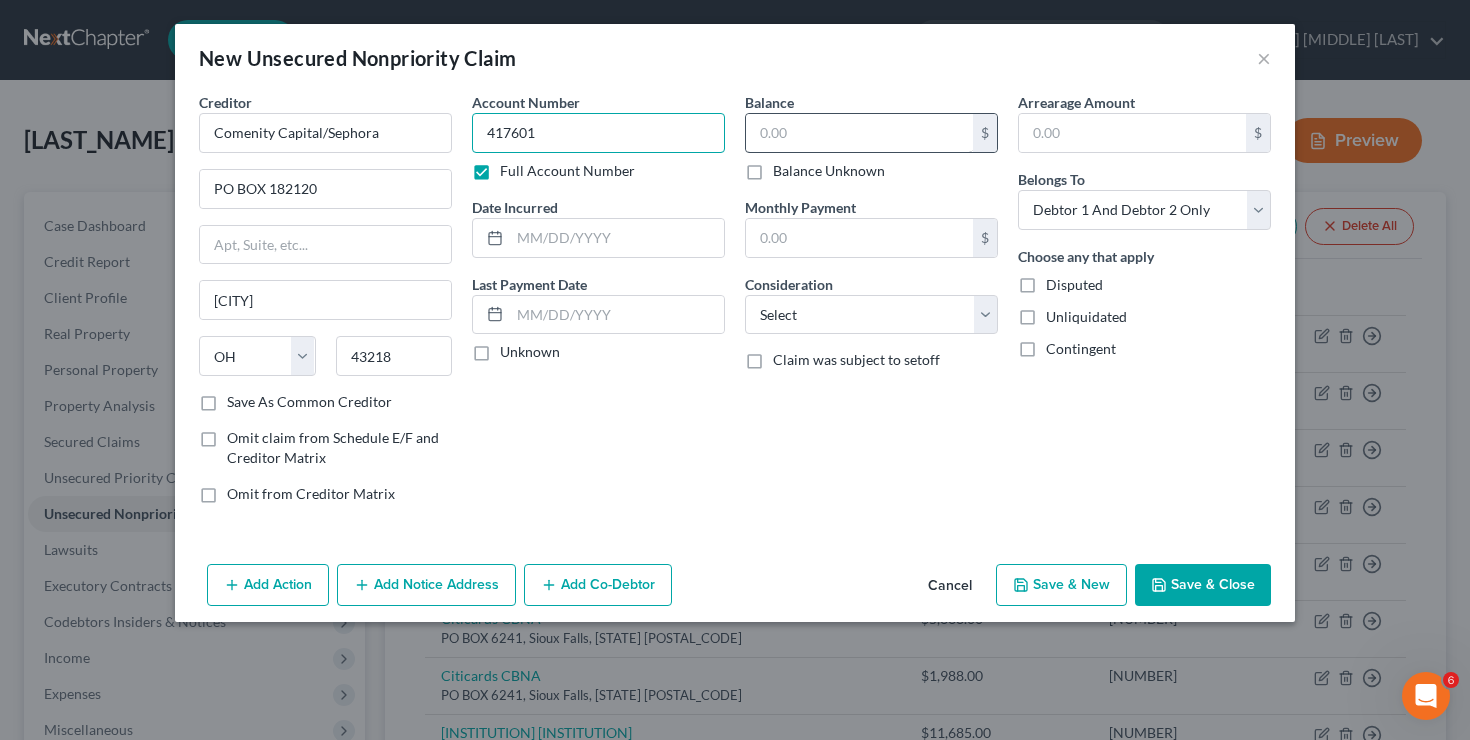 type on "417601" 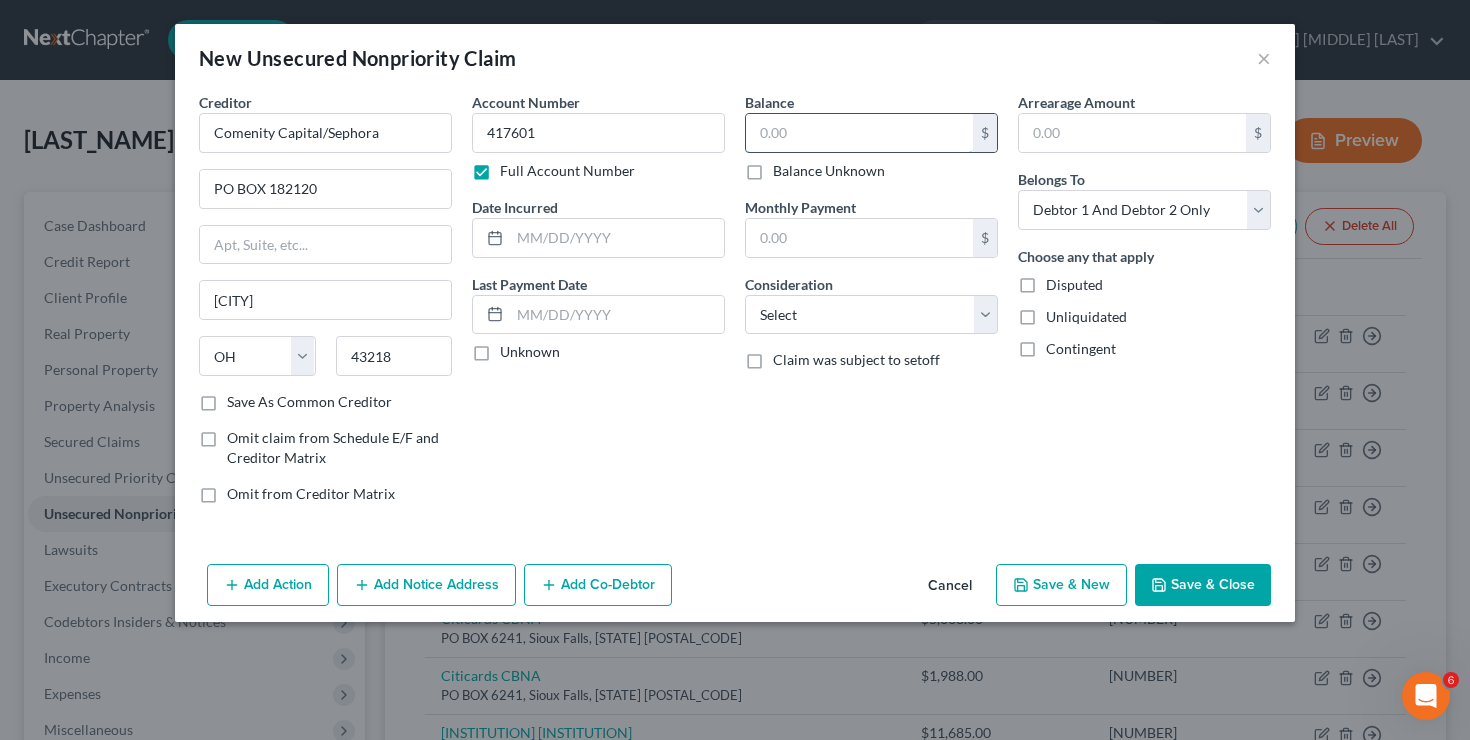 click at bounding box center [859, 133] 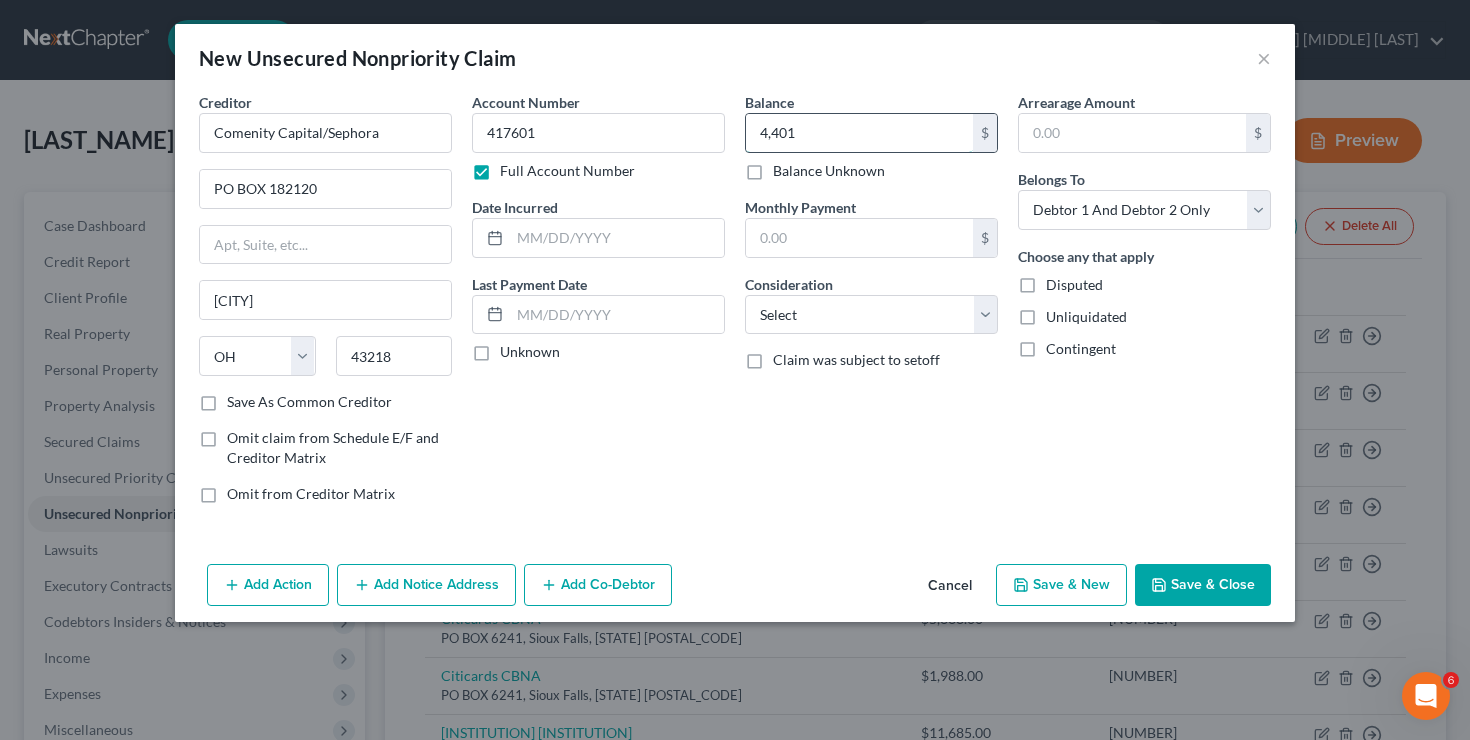 type on "4,401" 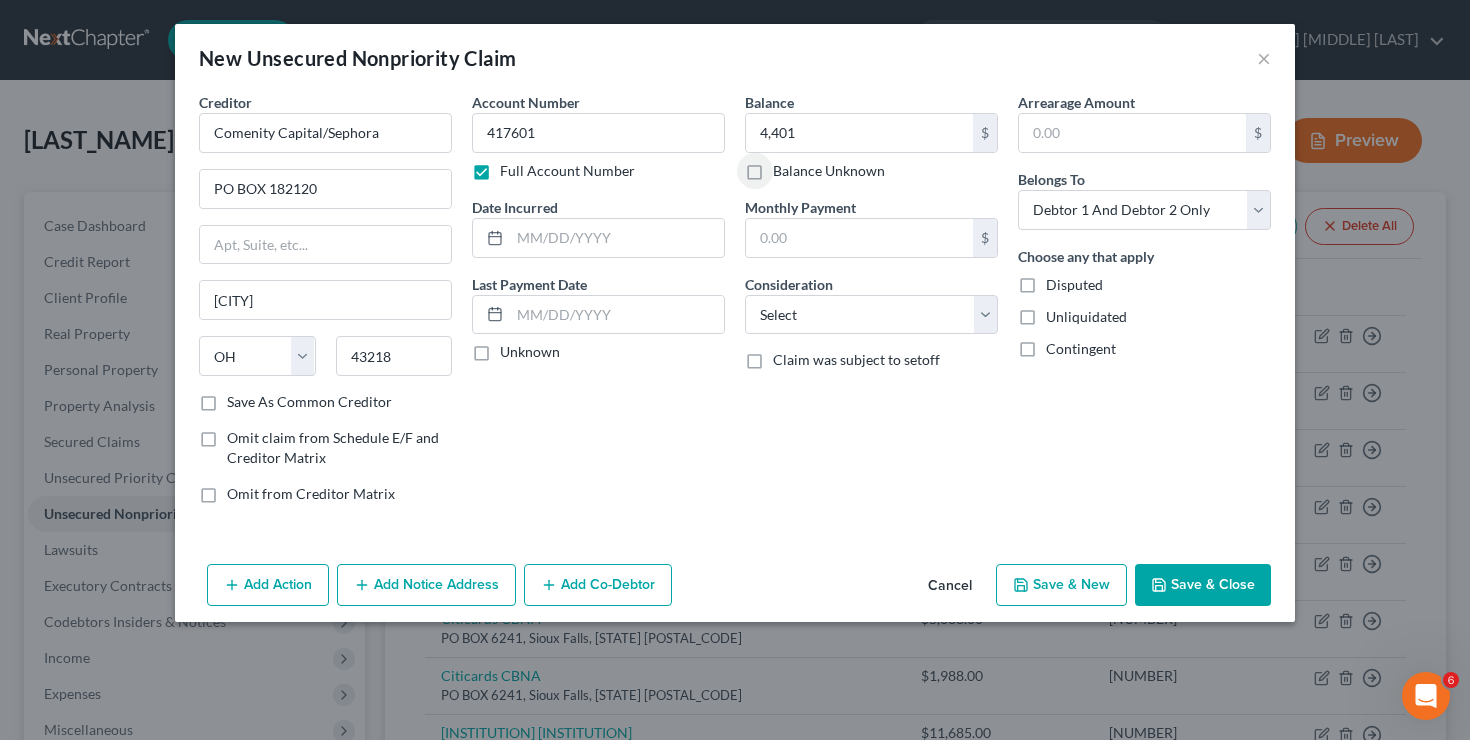 click on "Save & New" at bounding box center [1061, 585] 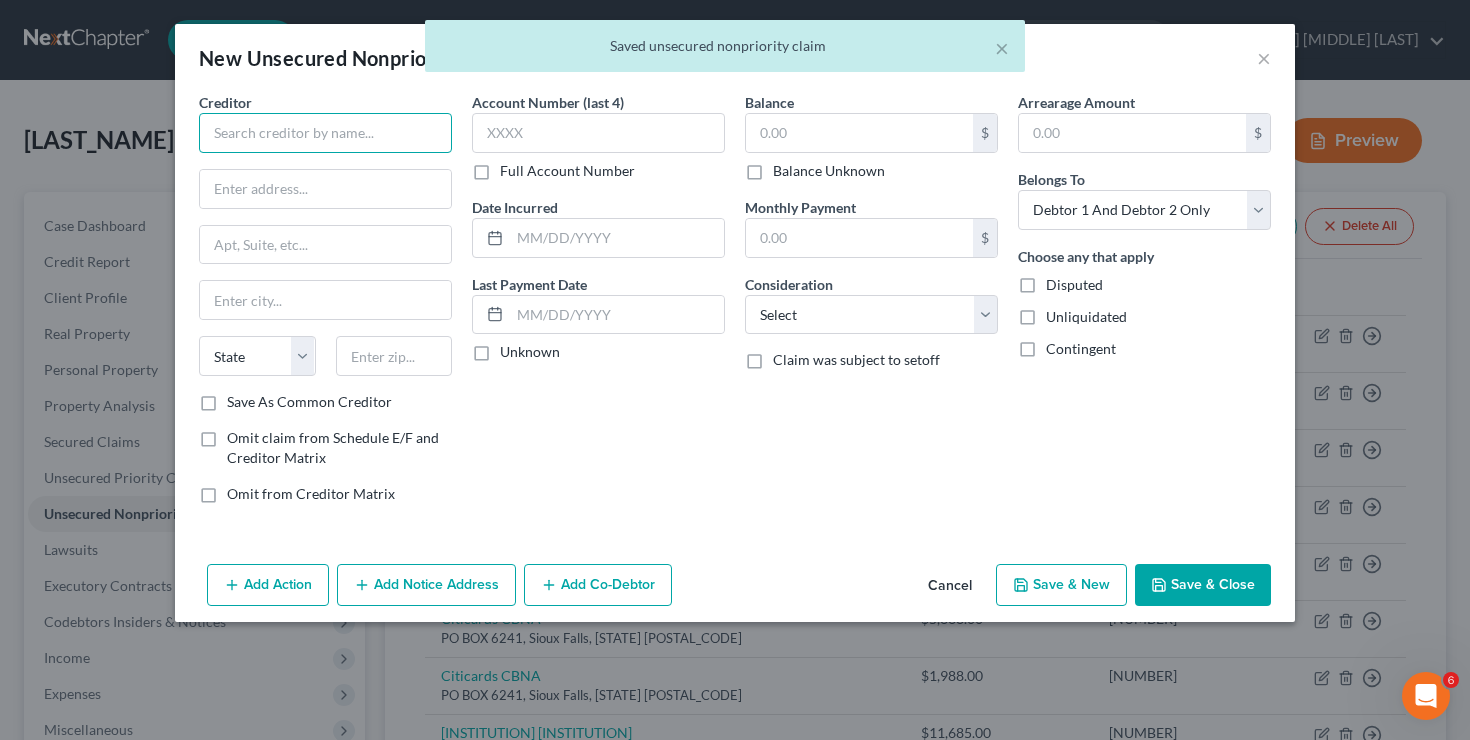 click at bounding box center [325, 133] 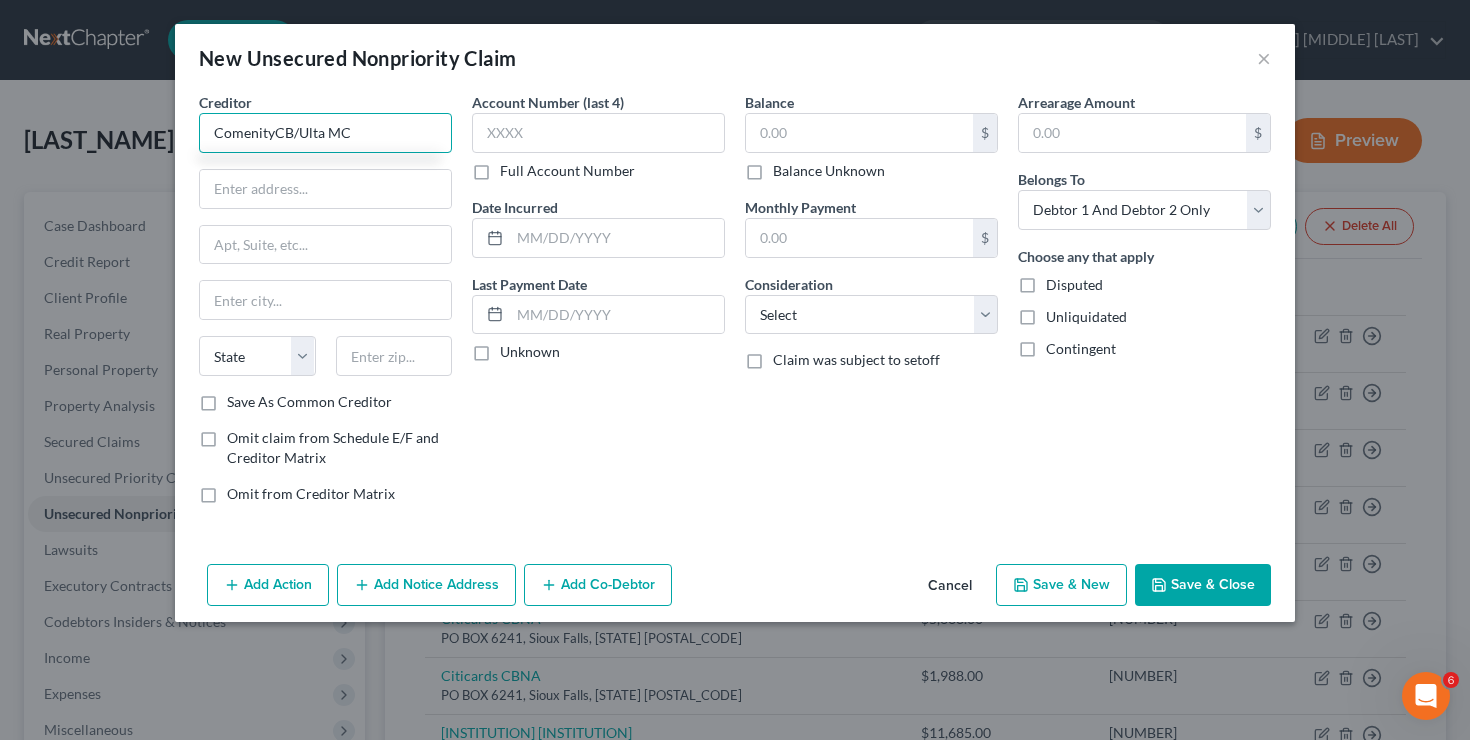 type on "ComenityCB/Ulta MC" 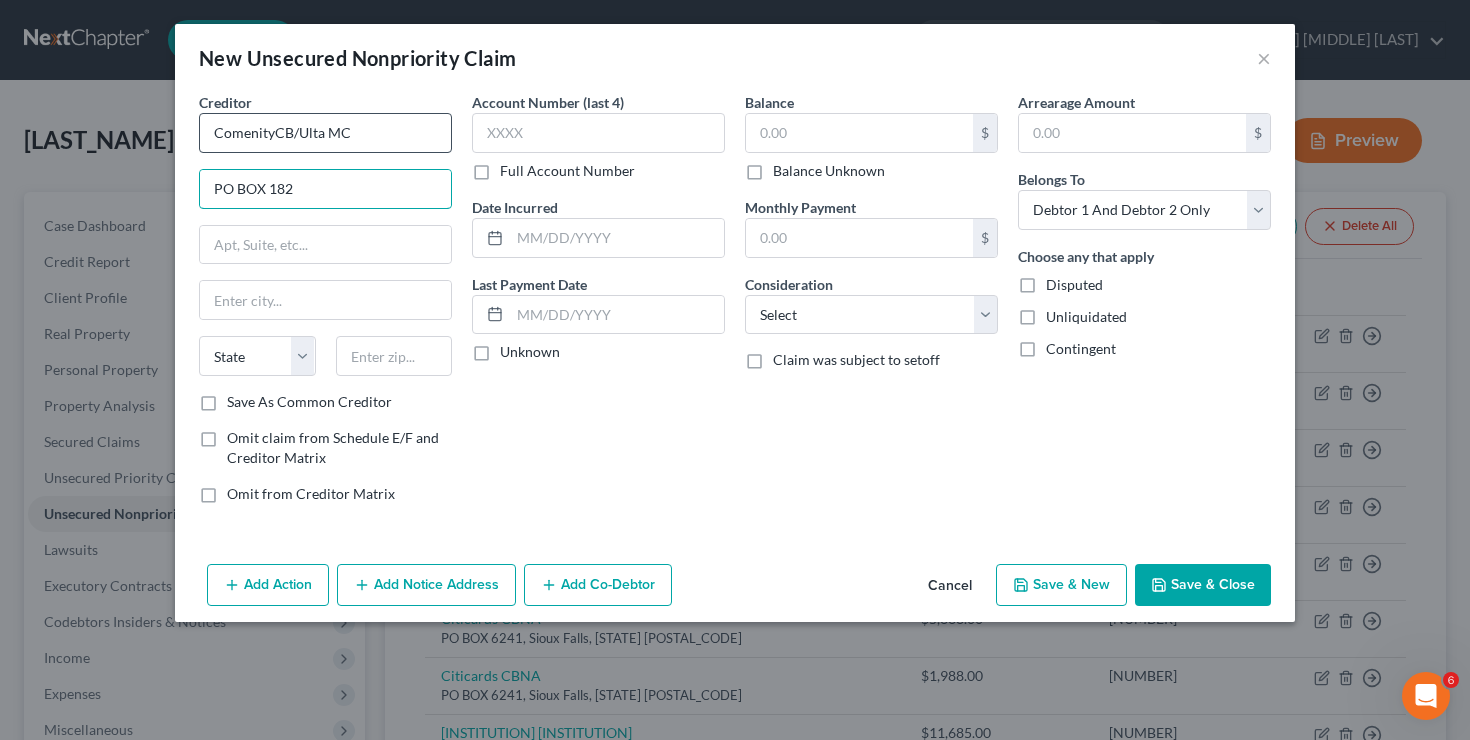 type on "PO BOX 182120" 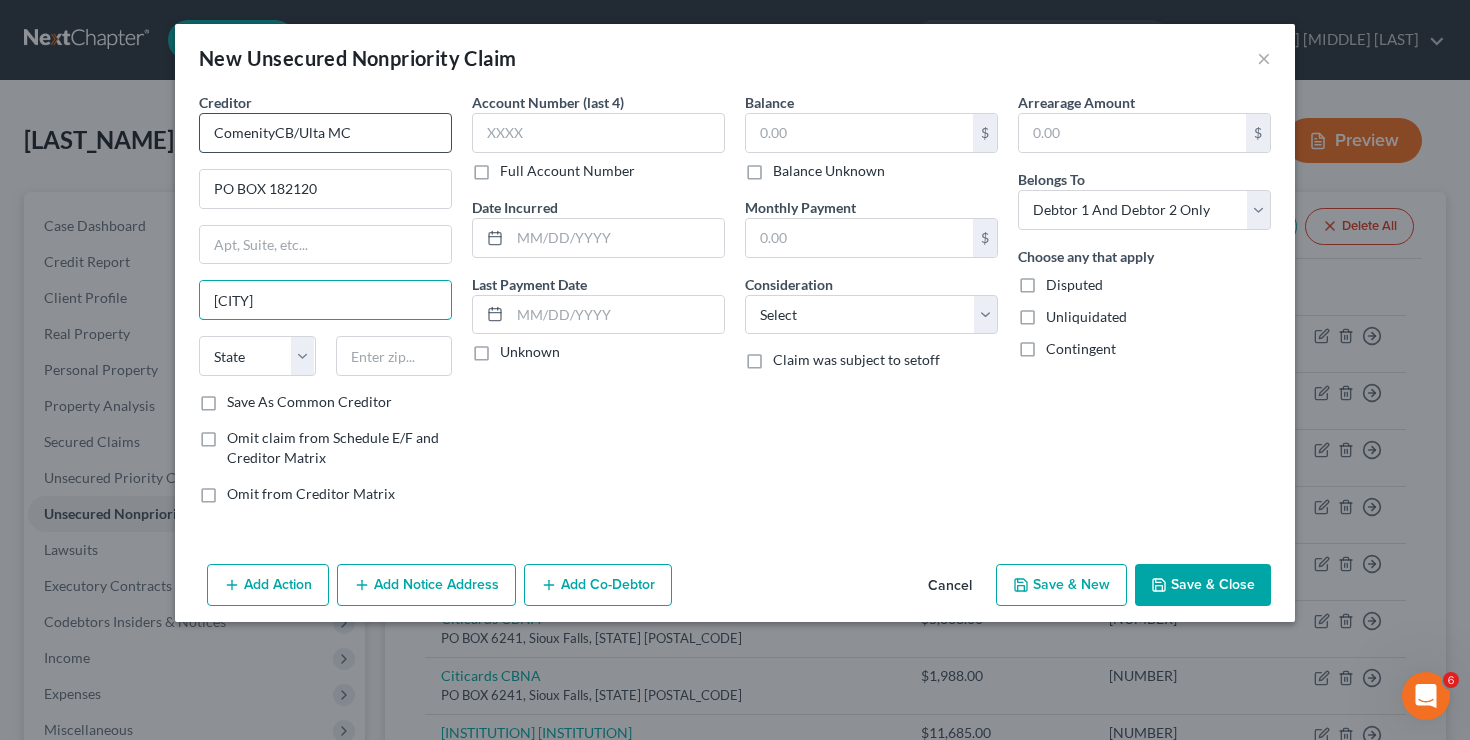 type on "[CITY]" 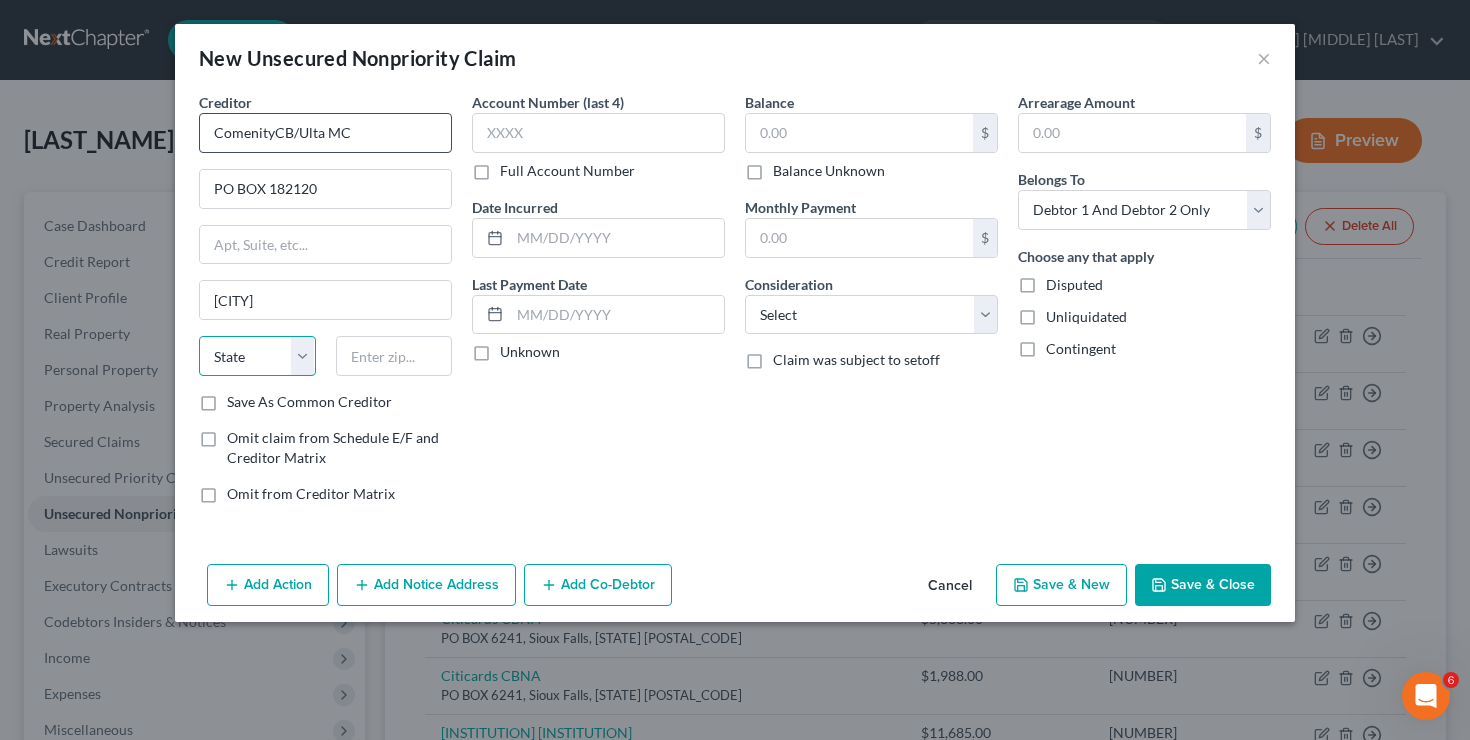 select on "36" 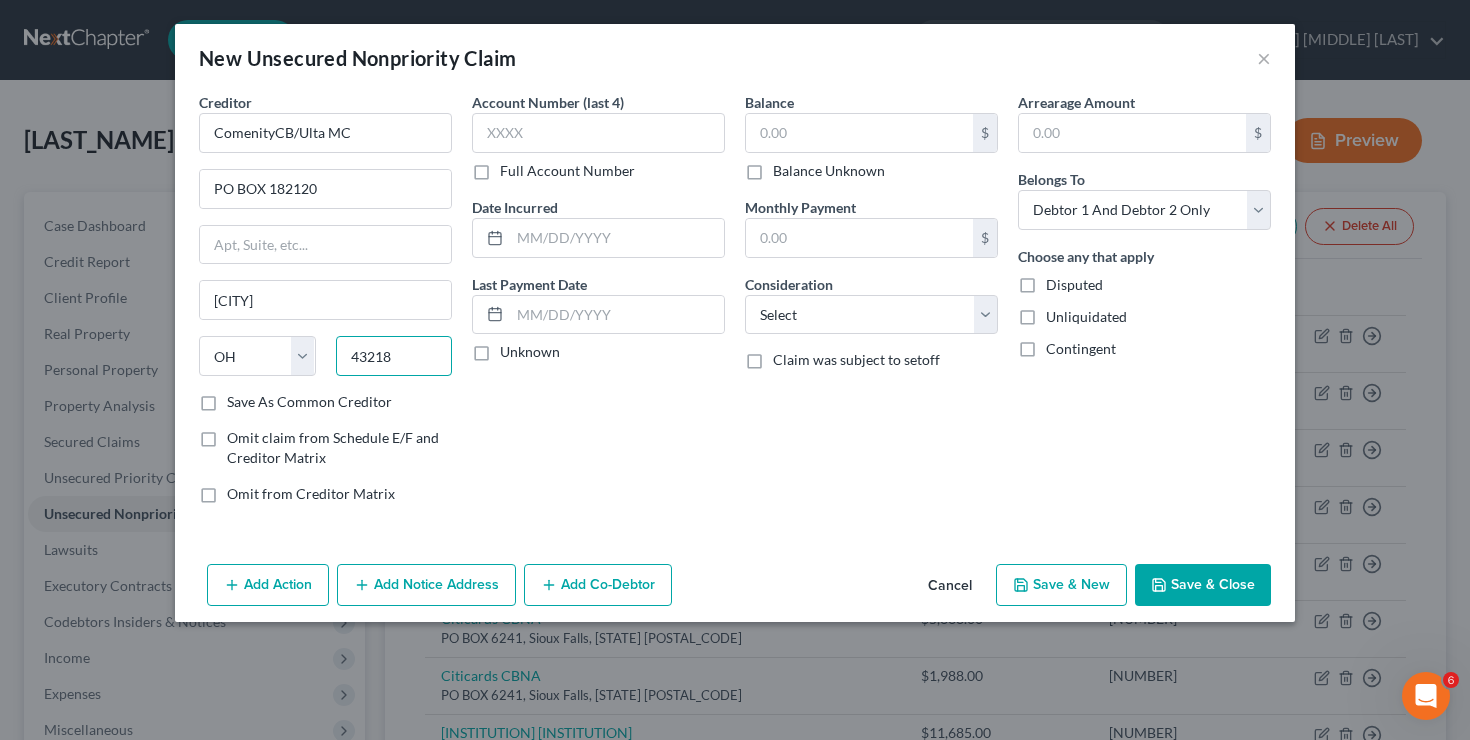 type on "43218" 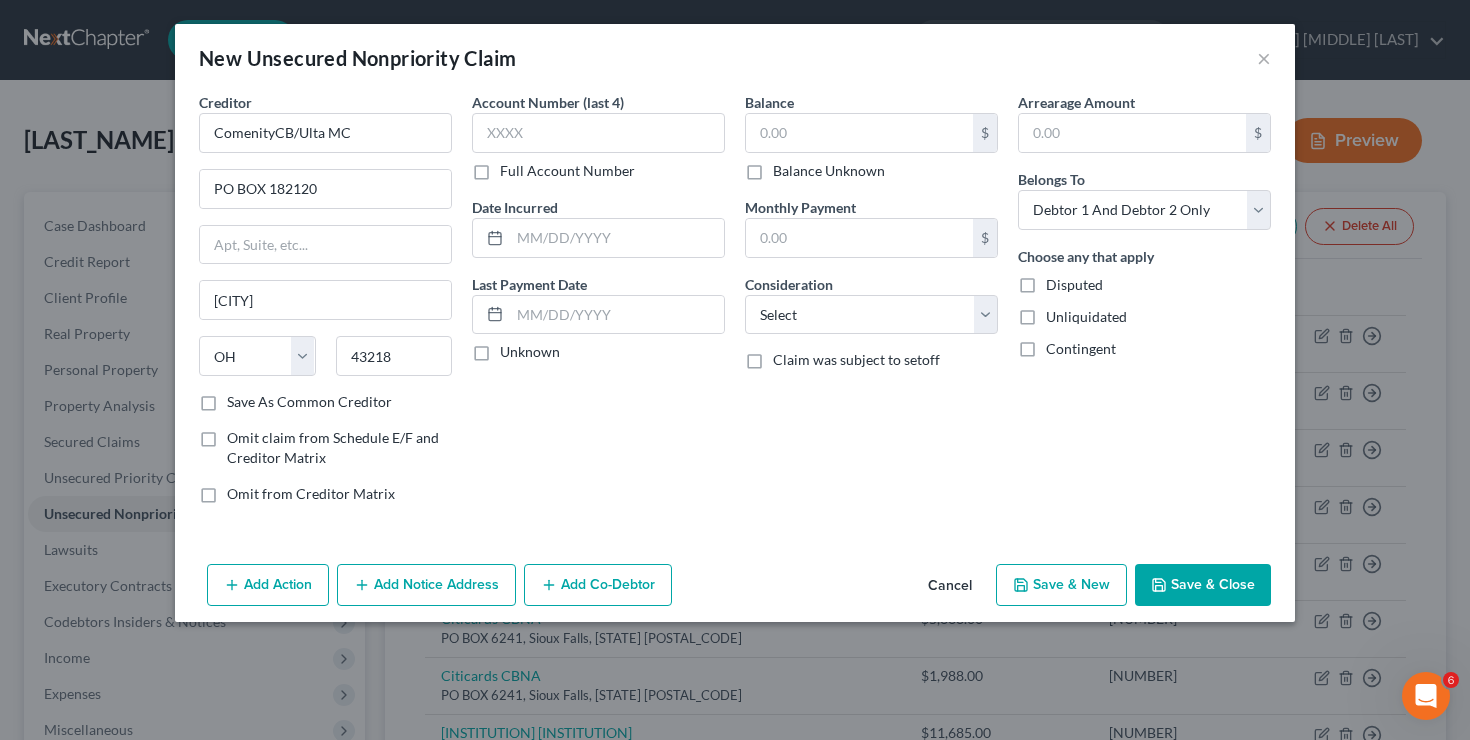 click on "Account Number (last 4)" at bounding box center (548, 102) 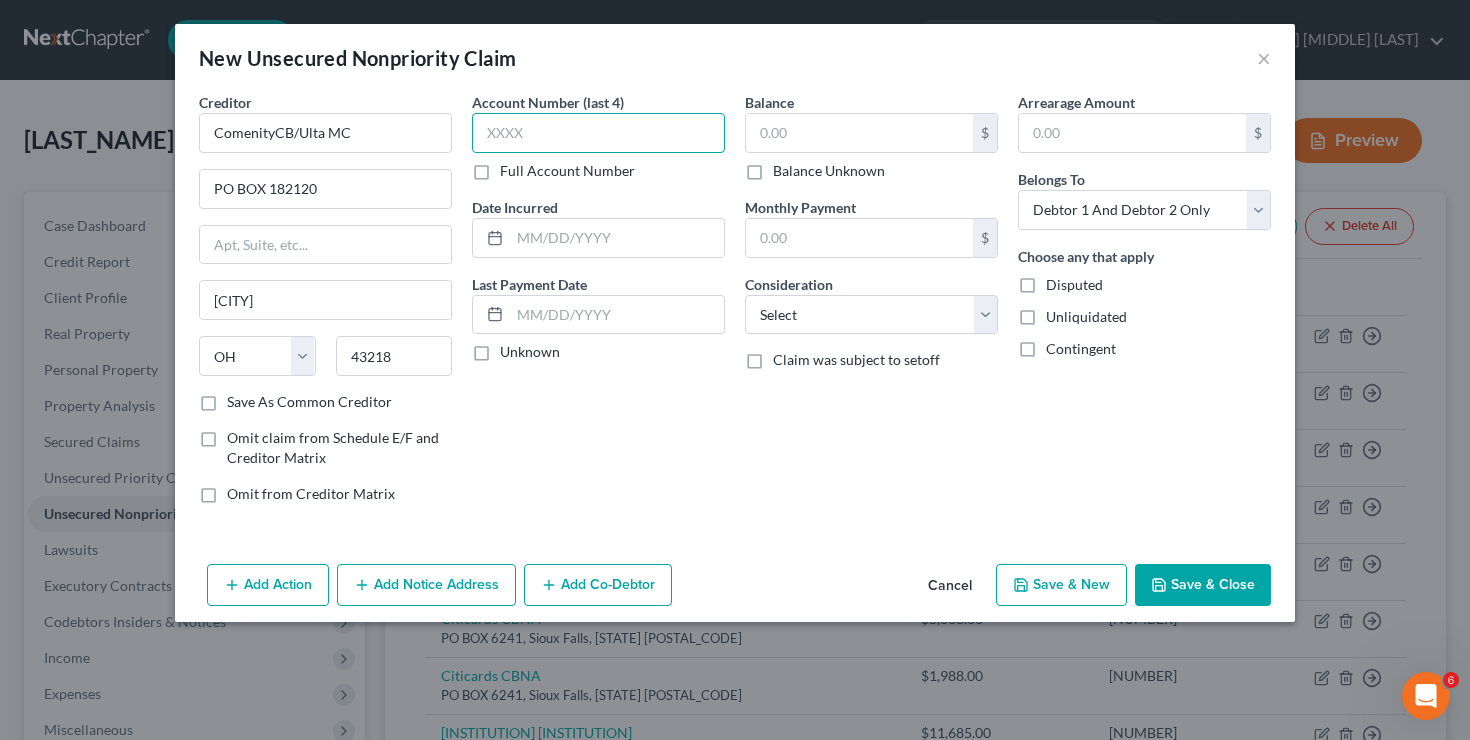 click at bounding box center [598, 133] 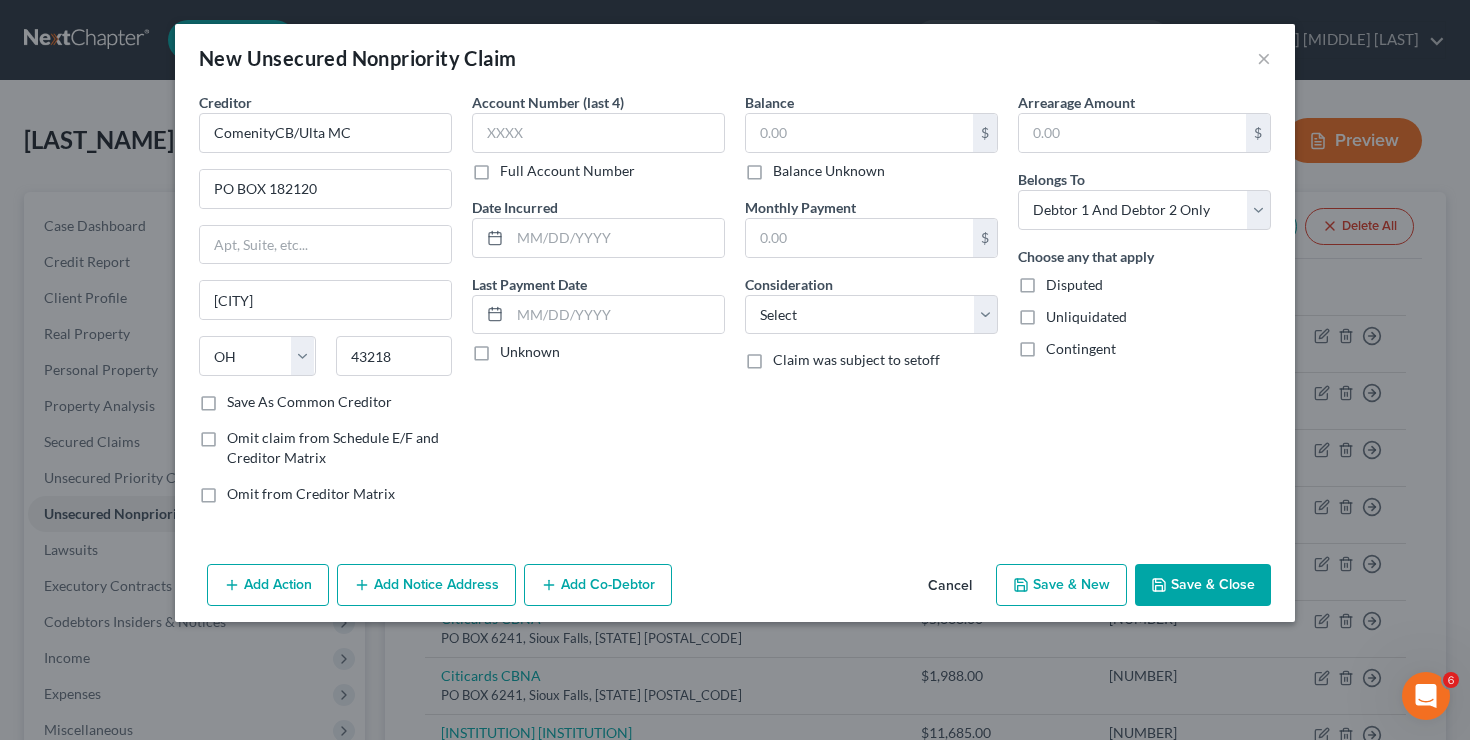click on "Full Account Number" at bounding box center (567, 171) 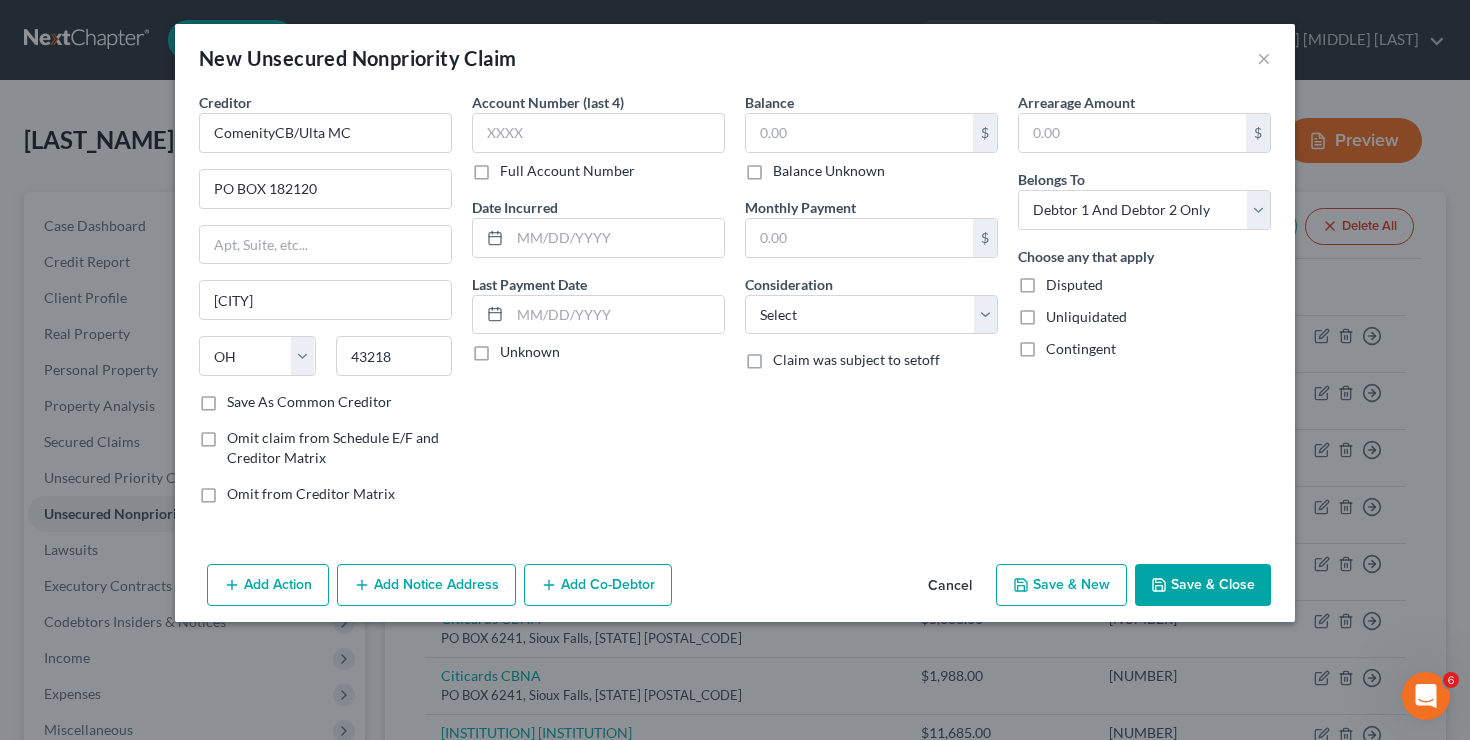 click on "Full Account Number" at bounding box center (514, 167) 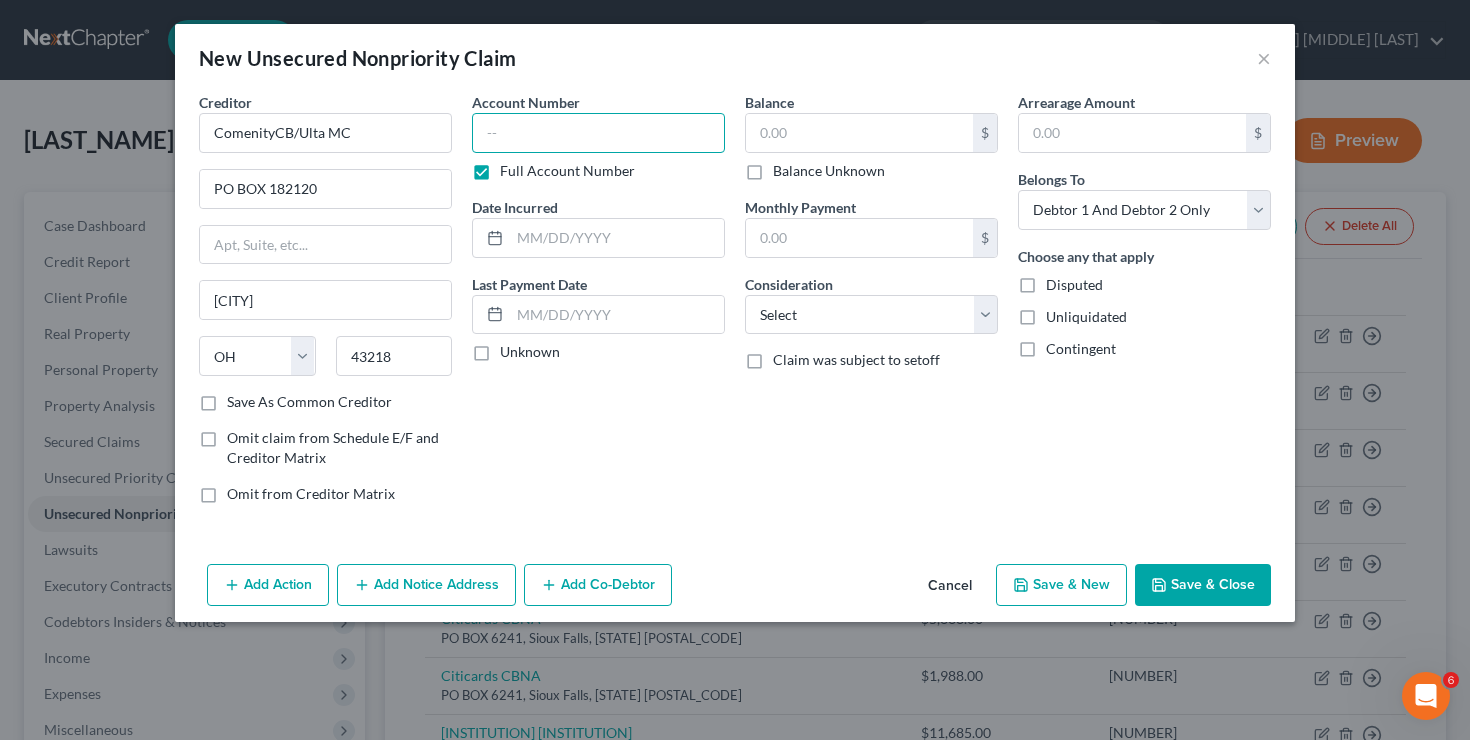 click at bounding box center (598, 133) 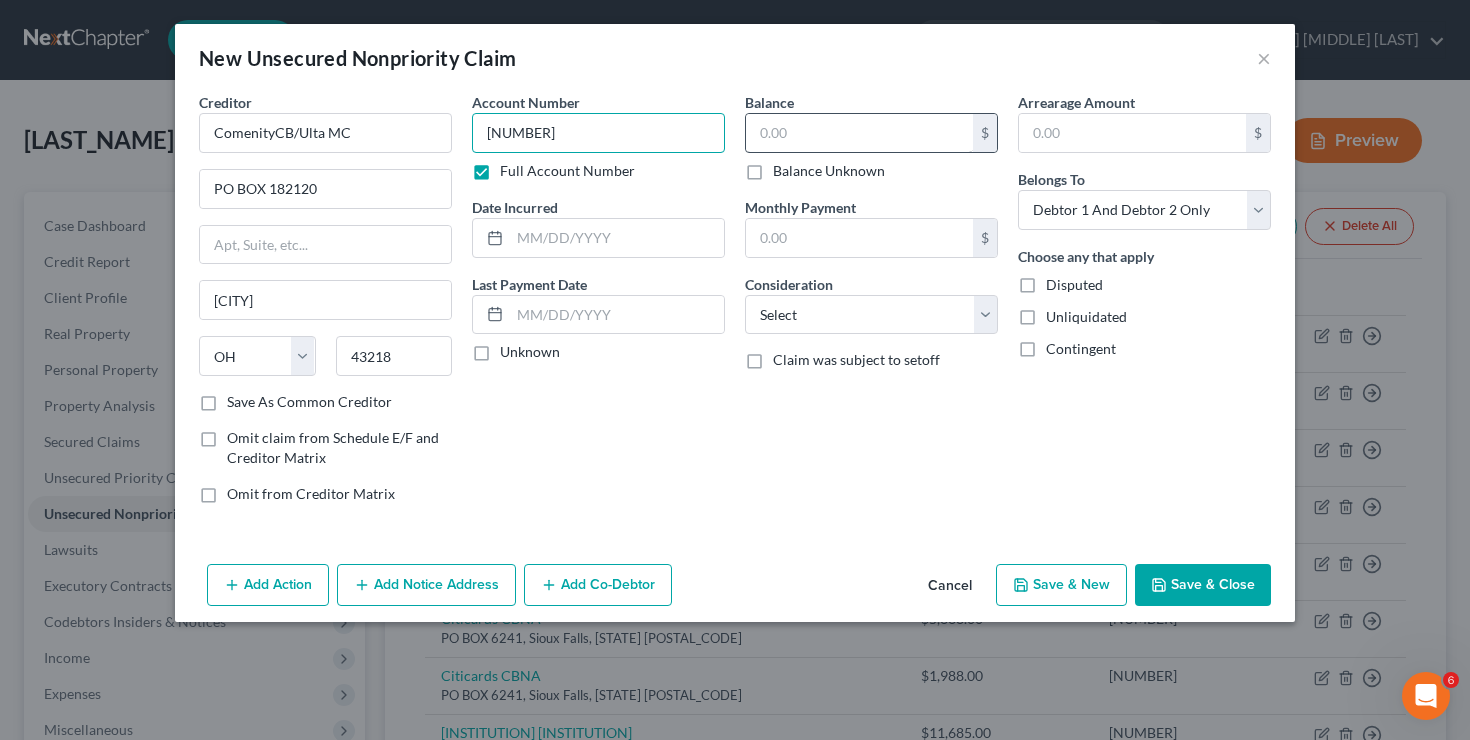 type on "[NUMBER]" 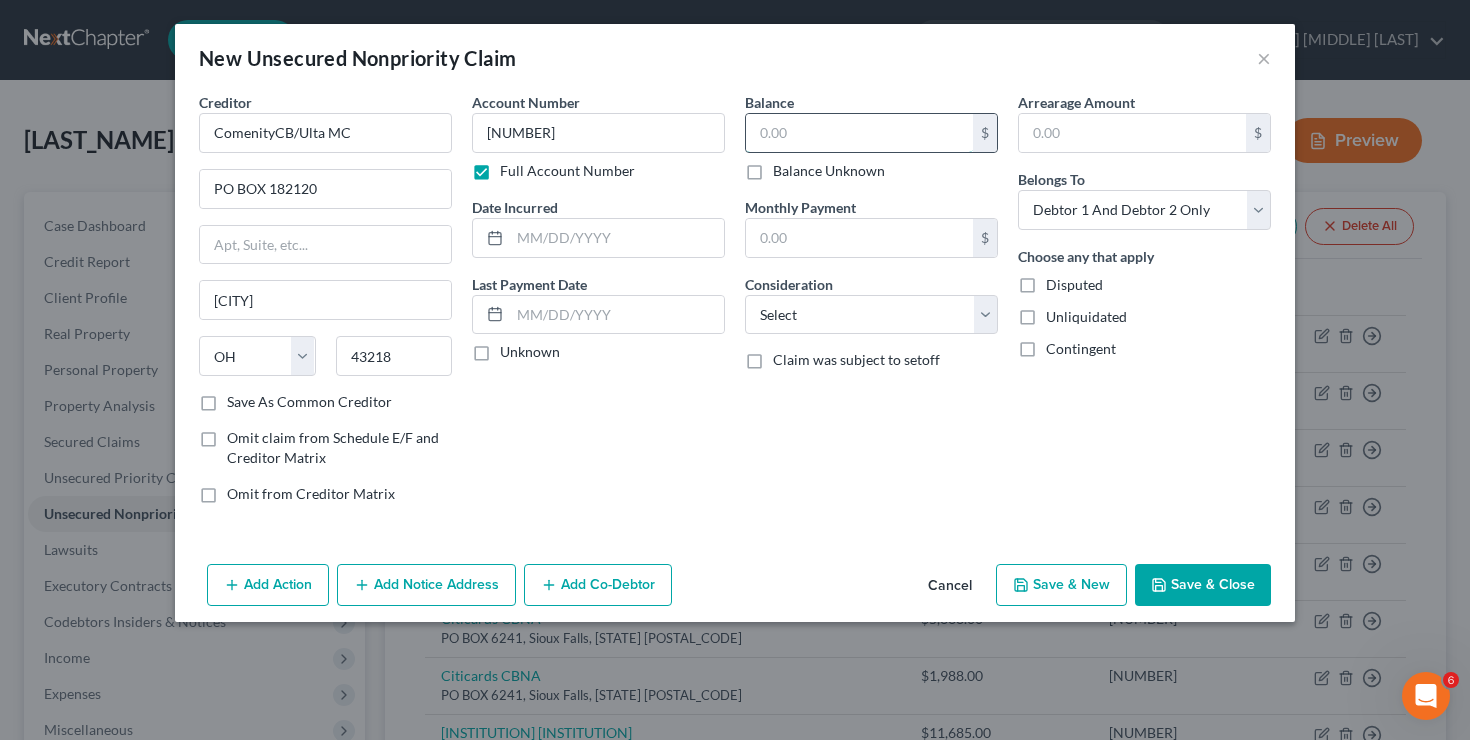 click at bounding box center (859, 133) 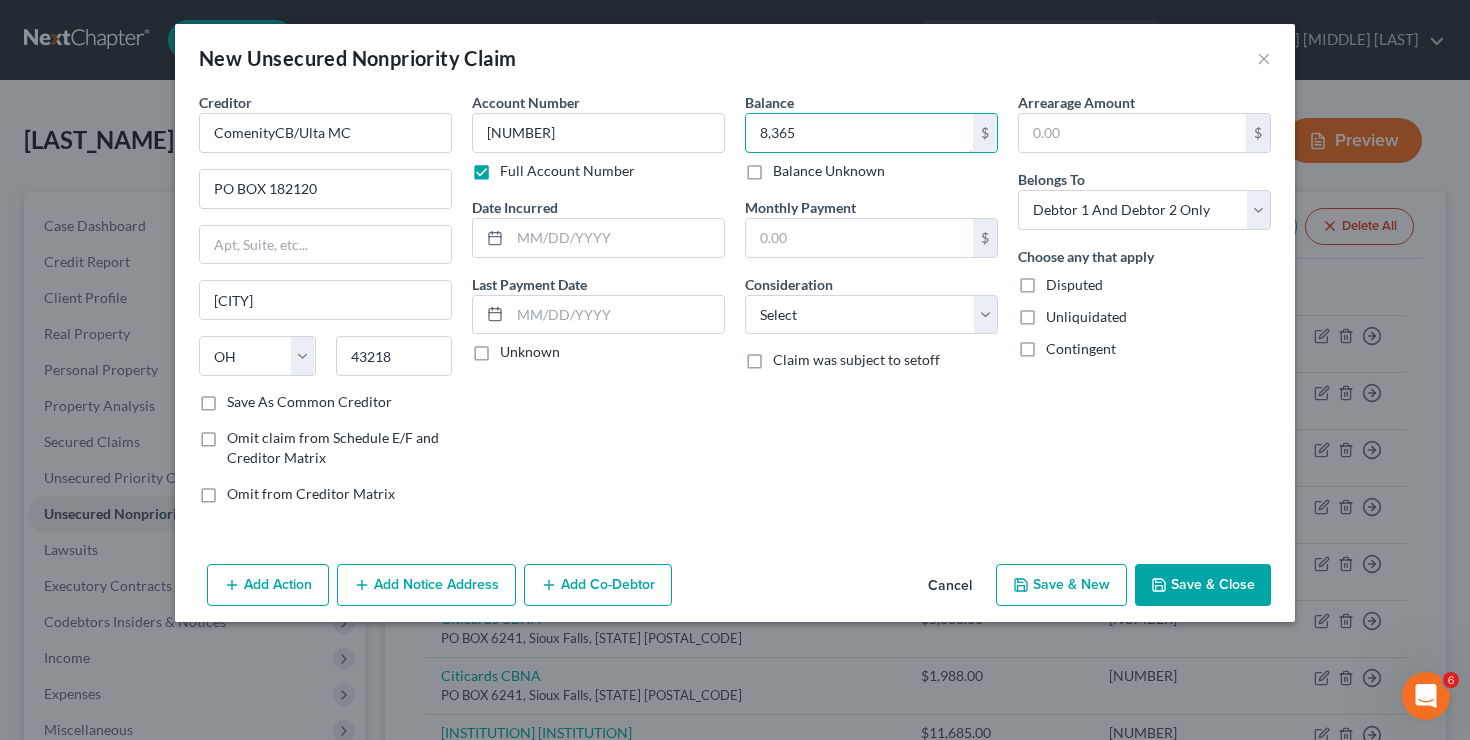 type on "8,365" 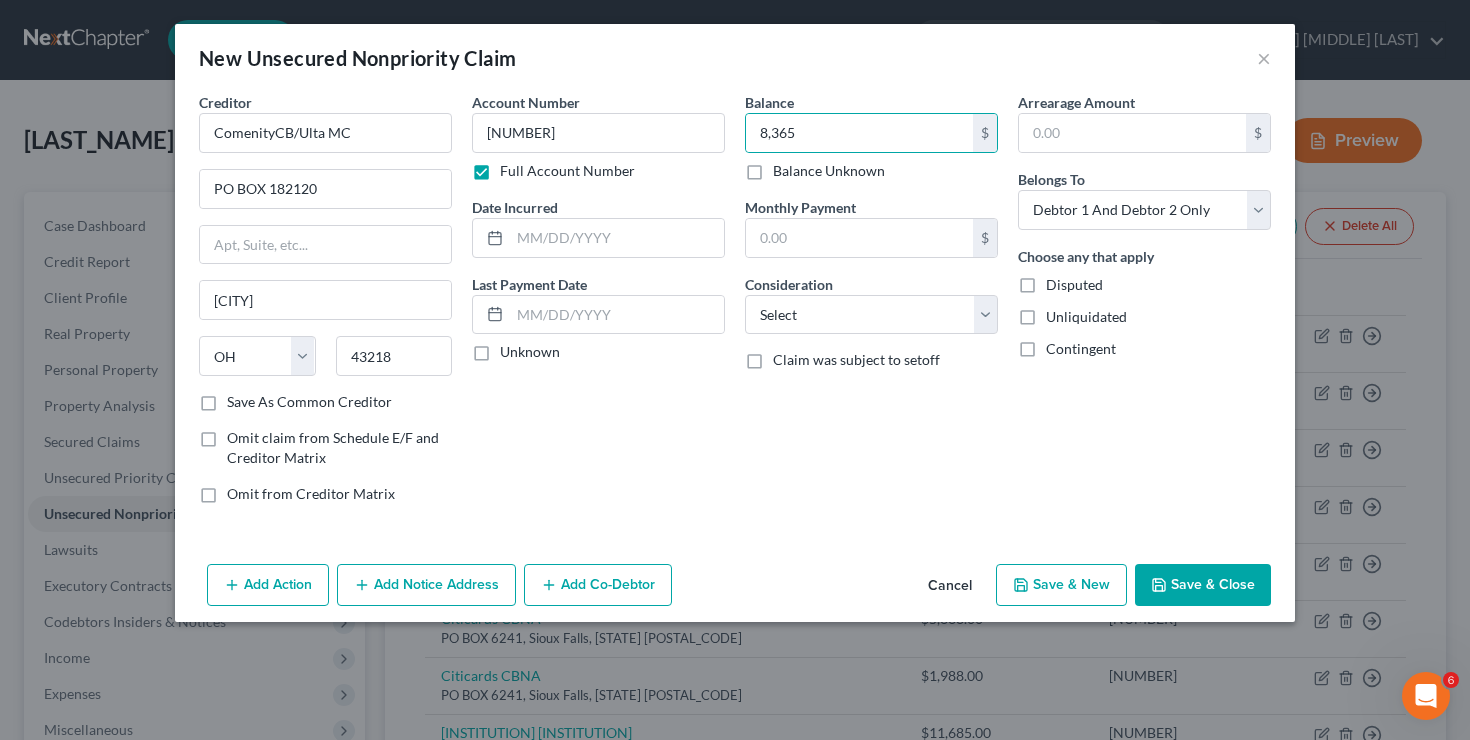 click on "Save & New" at bounding box center [1061, 585] 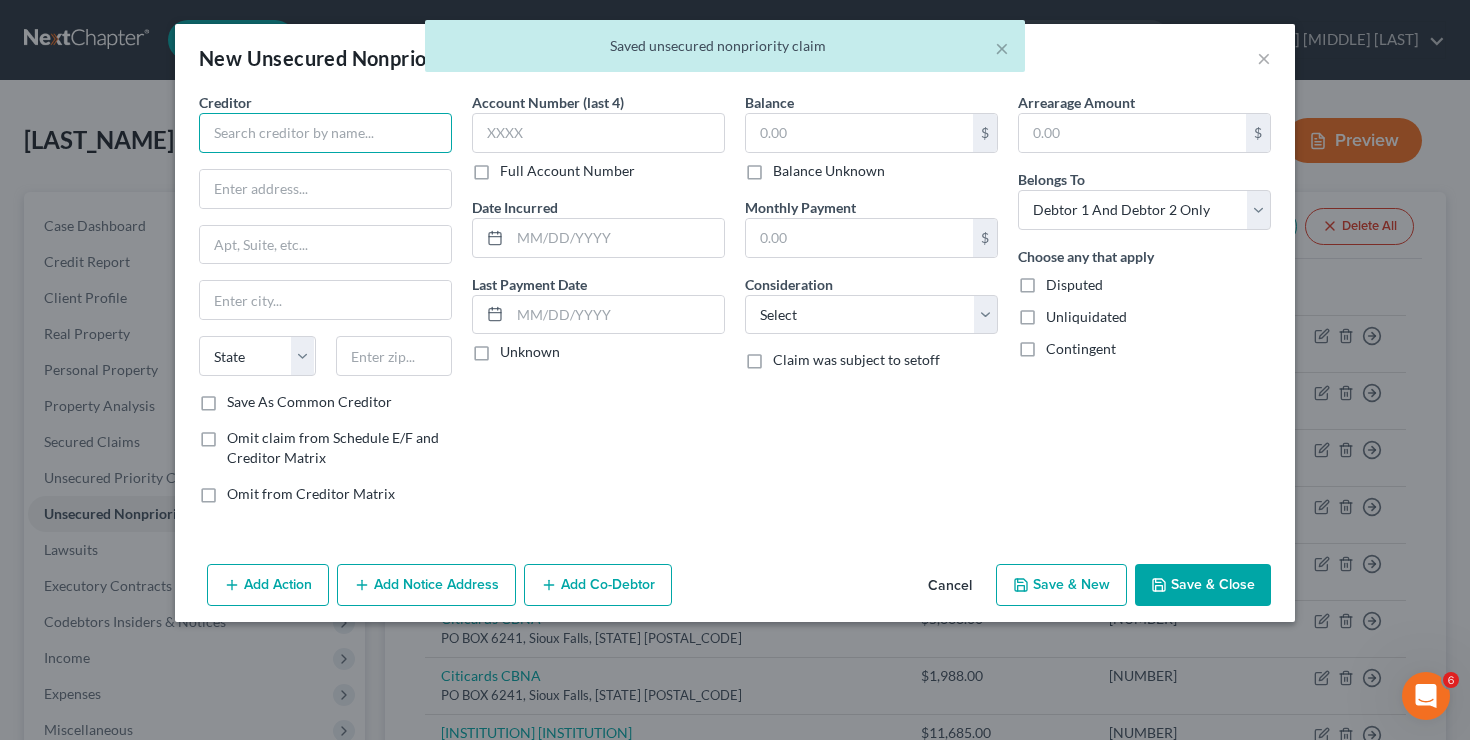 click at bounding box center (325, 133) 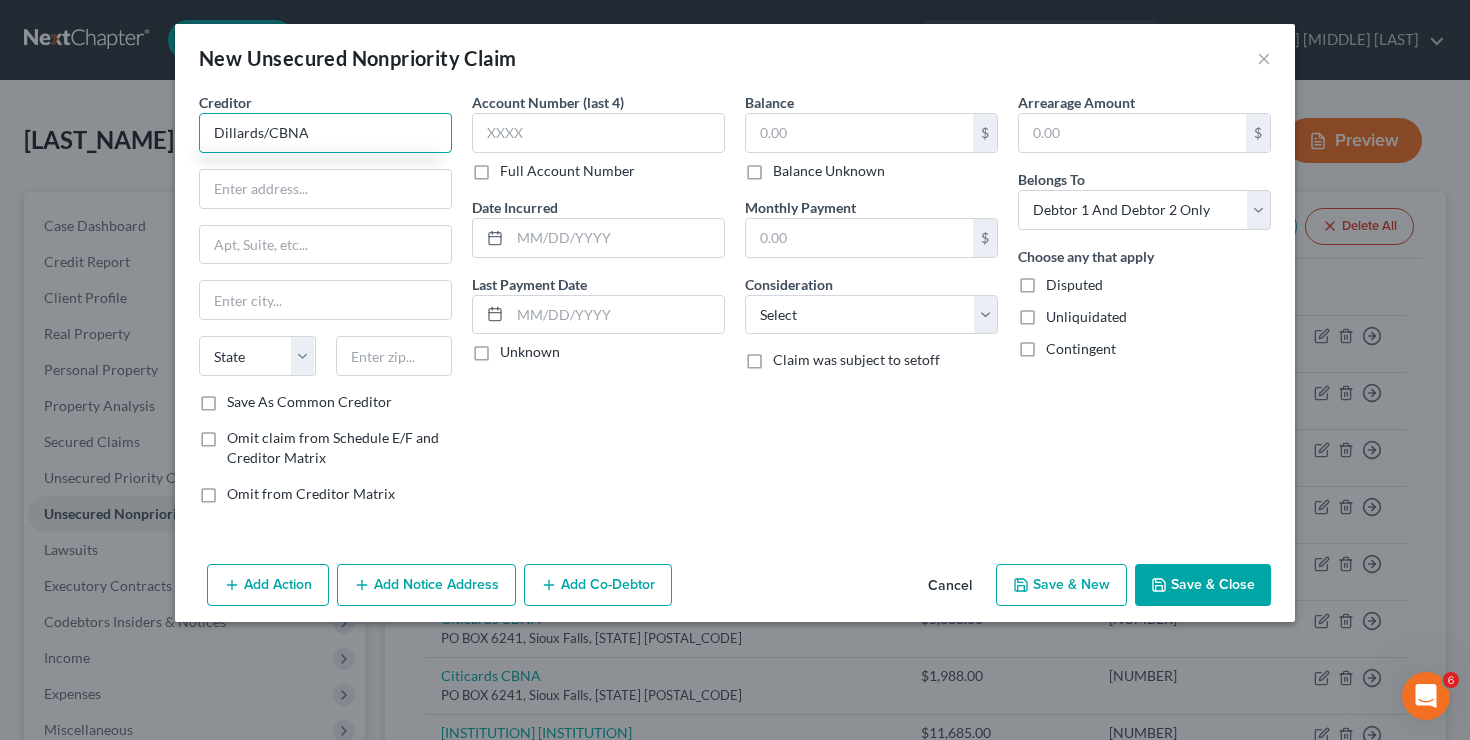 type on "Dillards/CBNA" 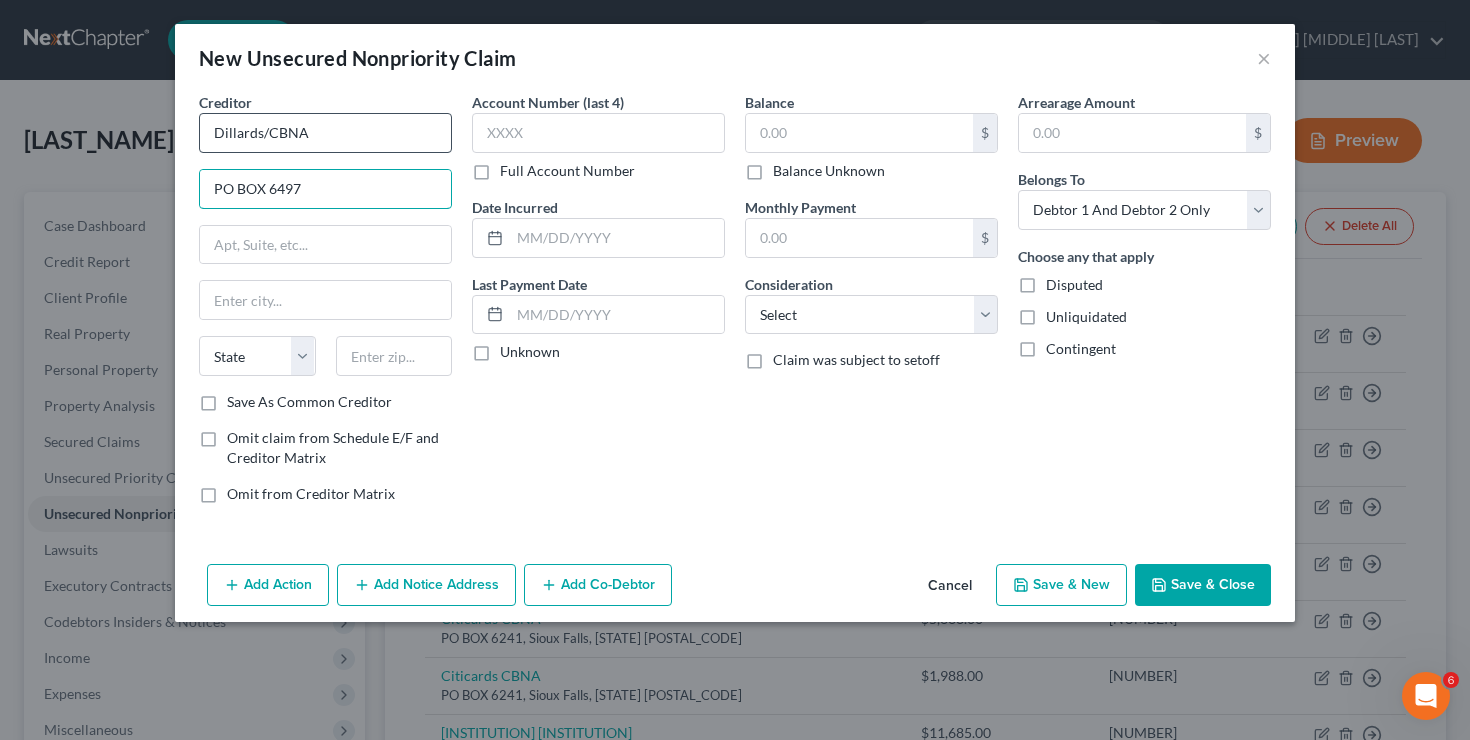 type on "PO BOX 6497" 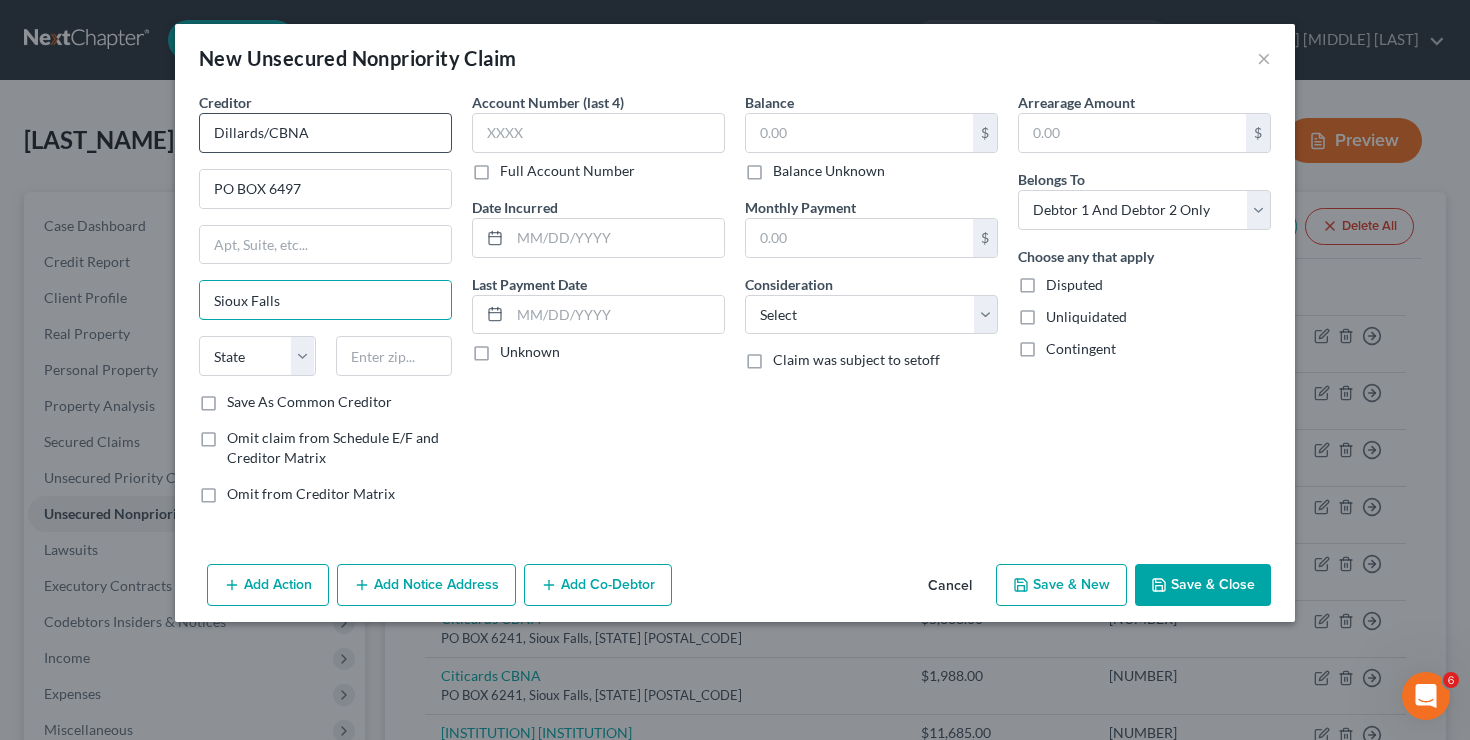 type on "Sioux Falls" 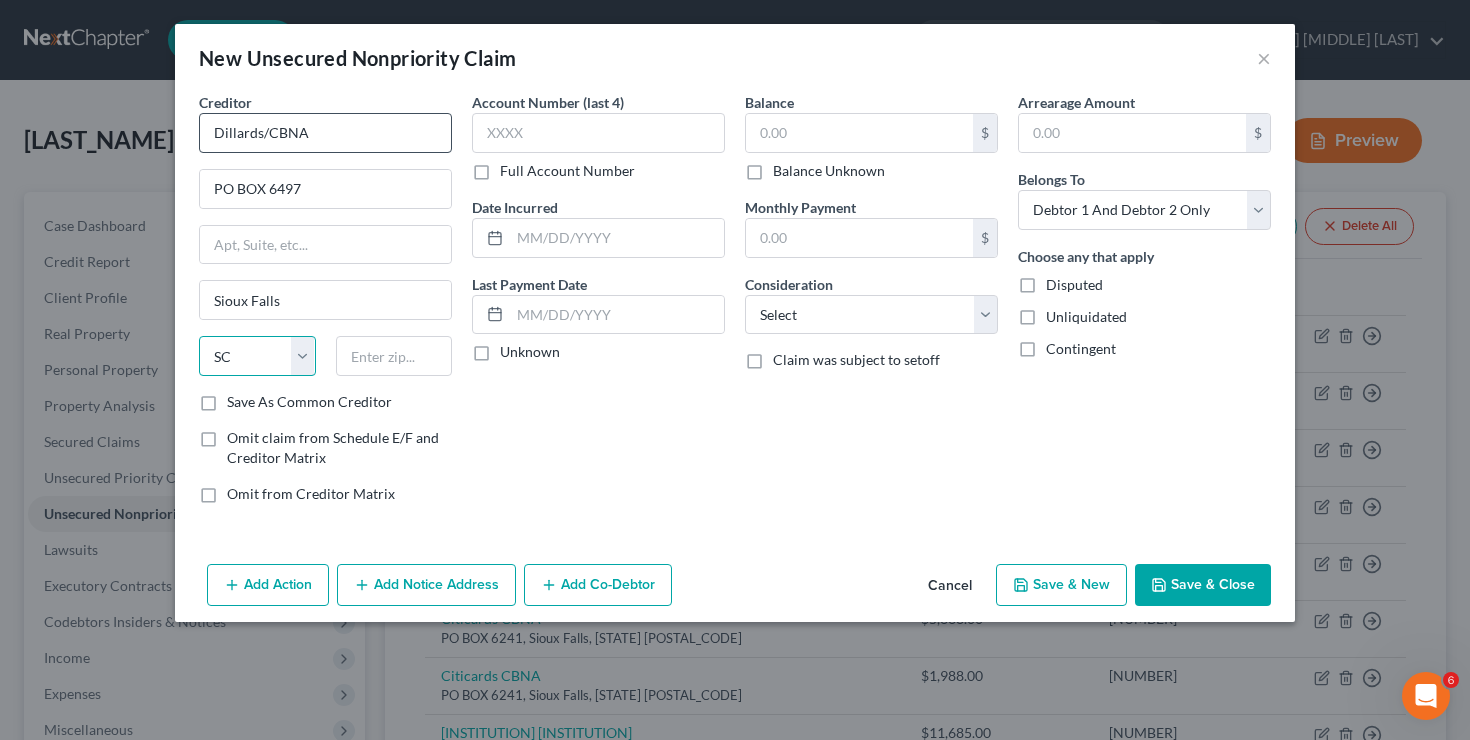 select on "43" 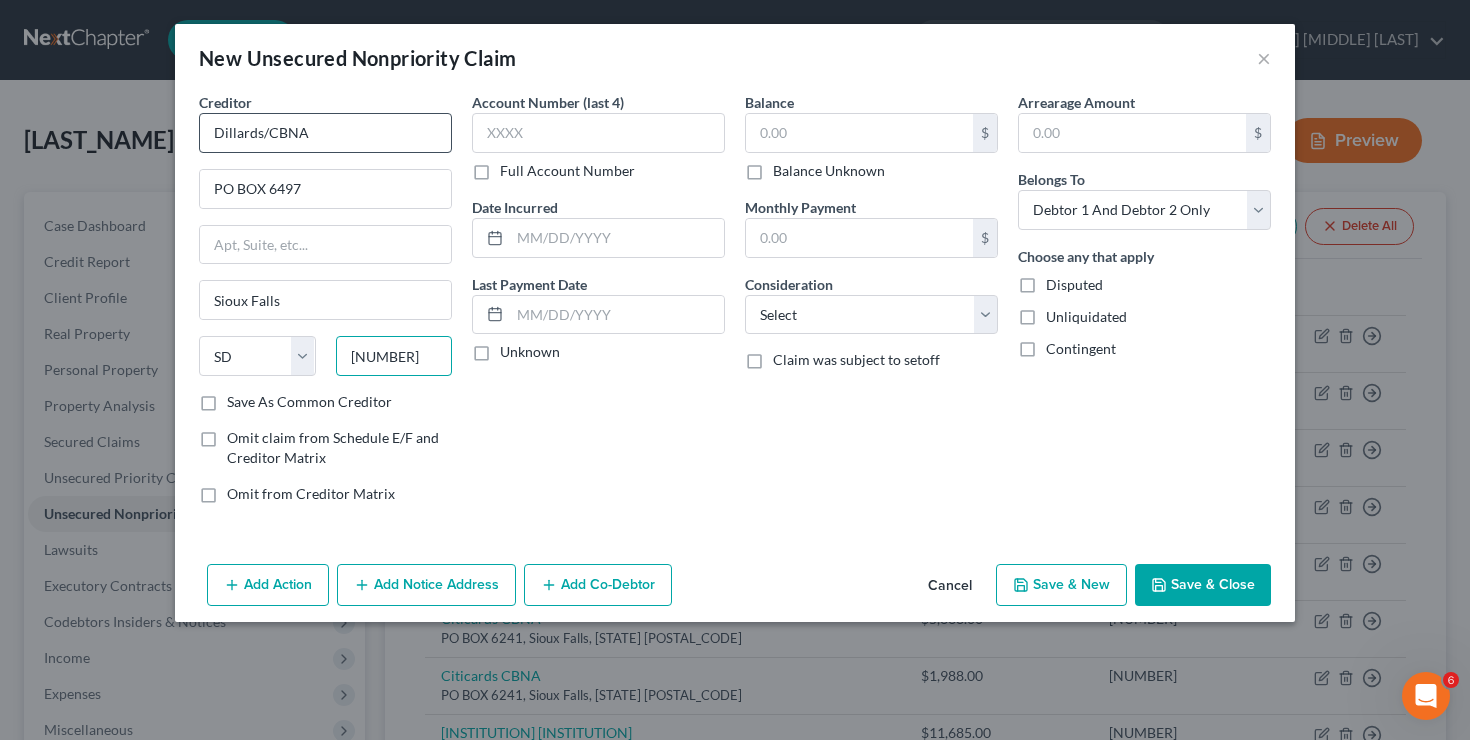 type 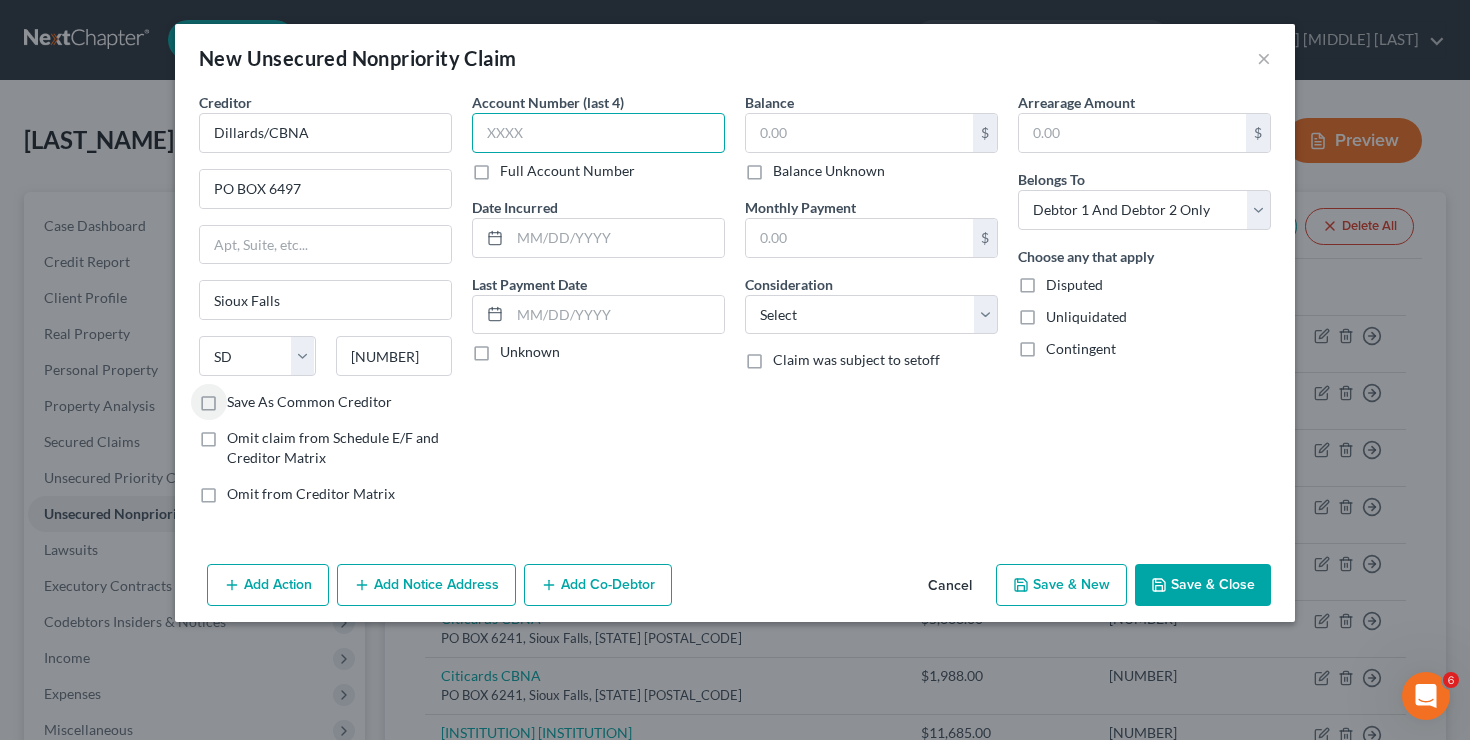 click at bounding box center (598, 133) 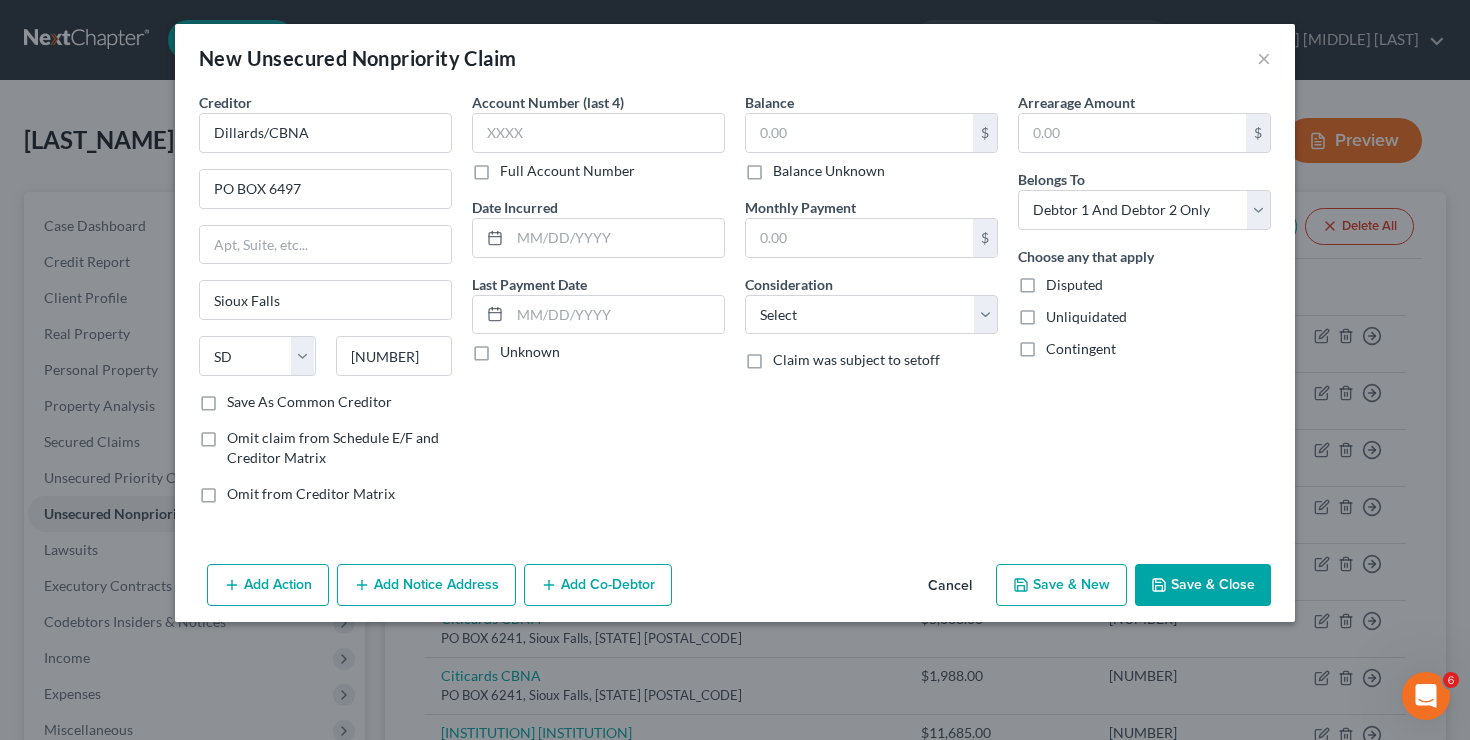 click on "Full Account Number" at bounding box center [567, 171] 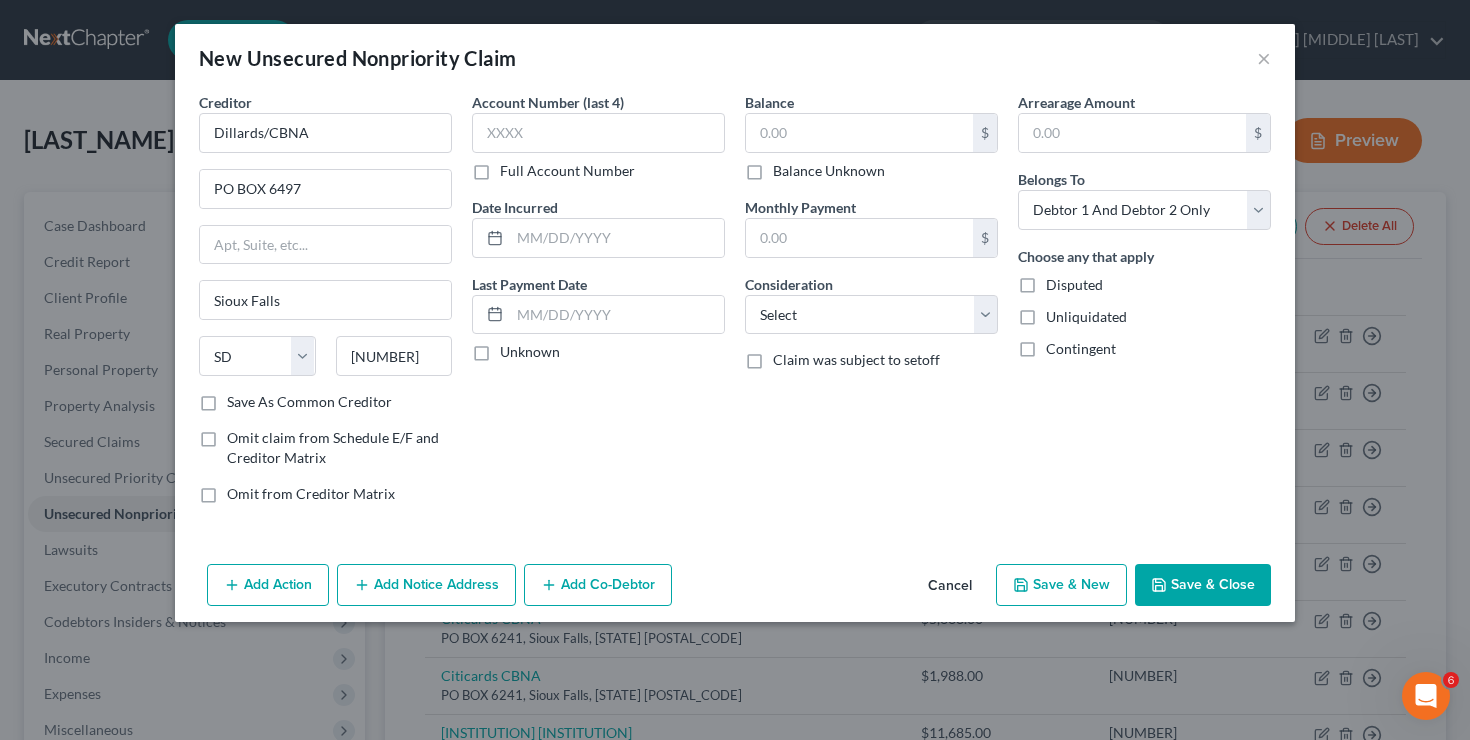 click on "Full Account Number" at bounding box center (514, 167) 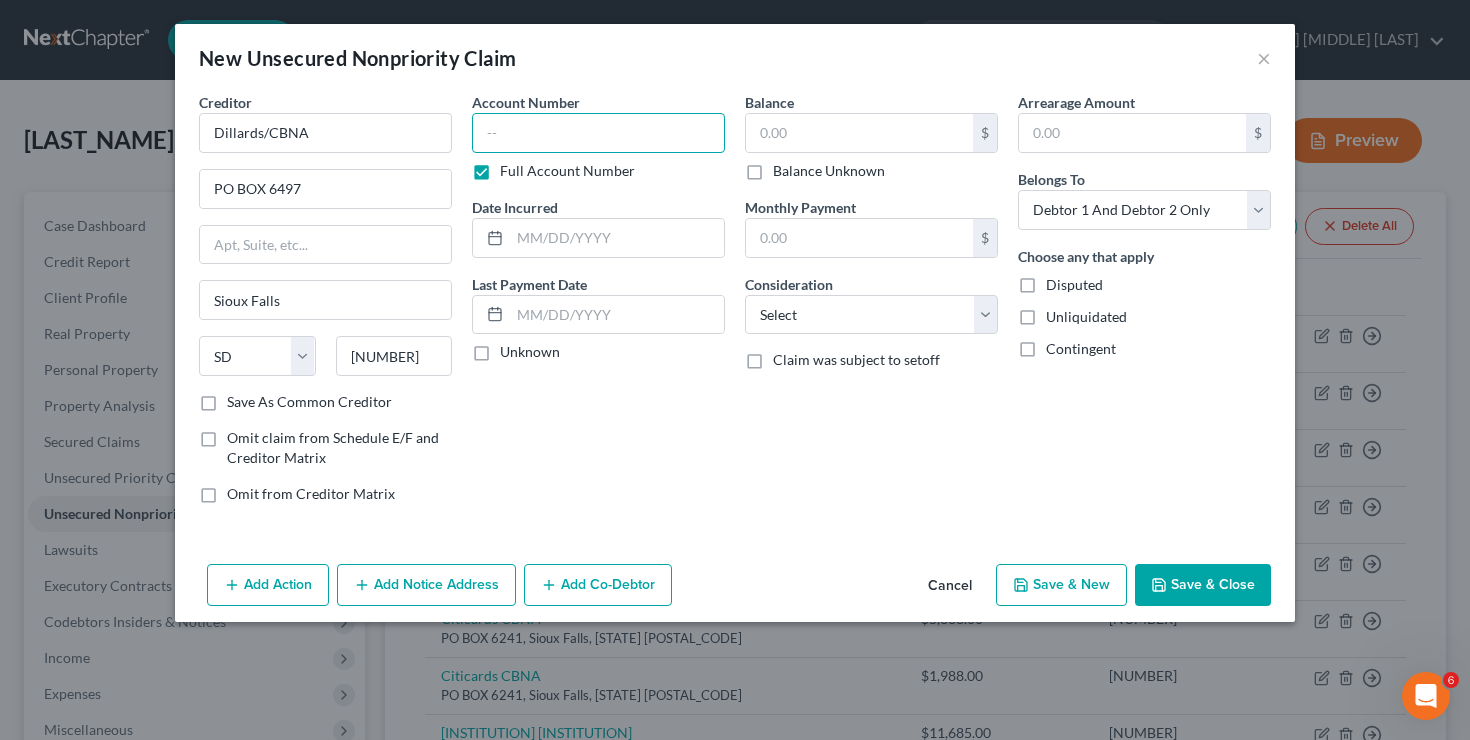click at bounding box center [598, 133] 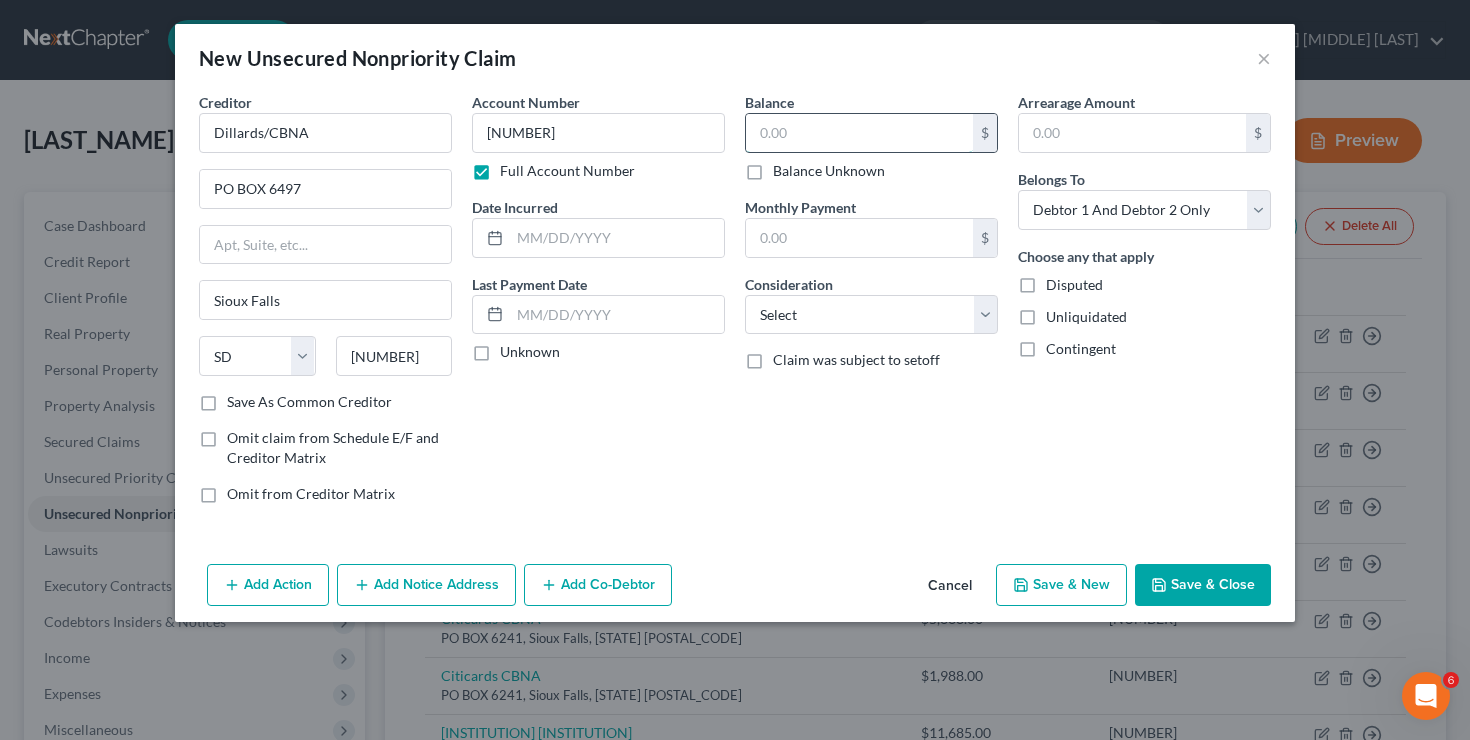 click at bounding box center [859, 133] 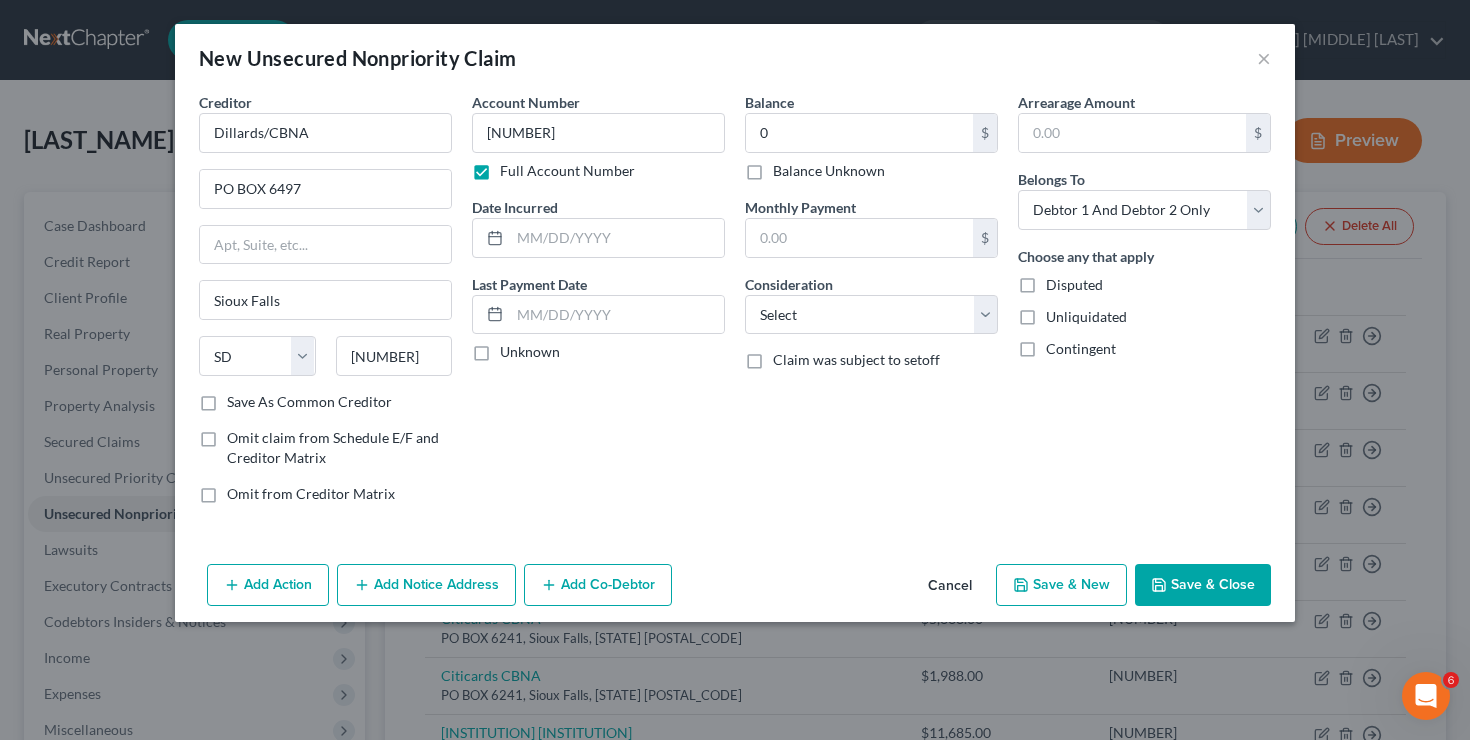 click on "Save & New" at bounding box center (1061, 585) 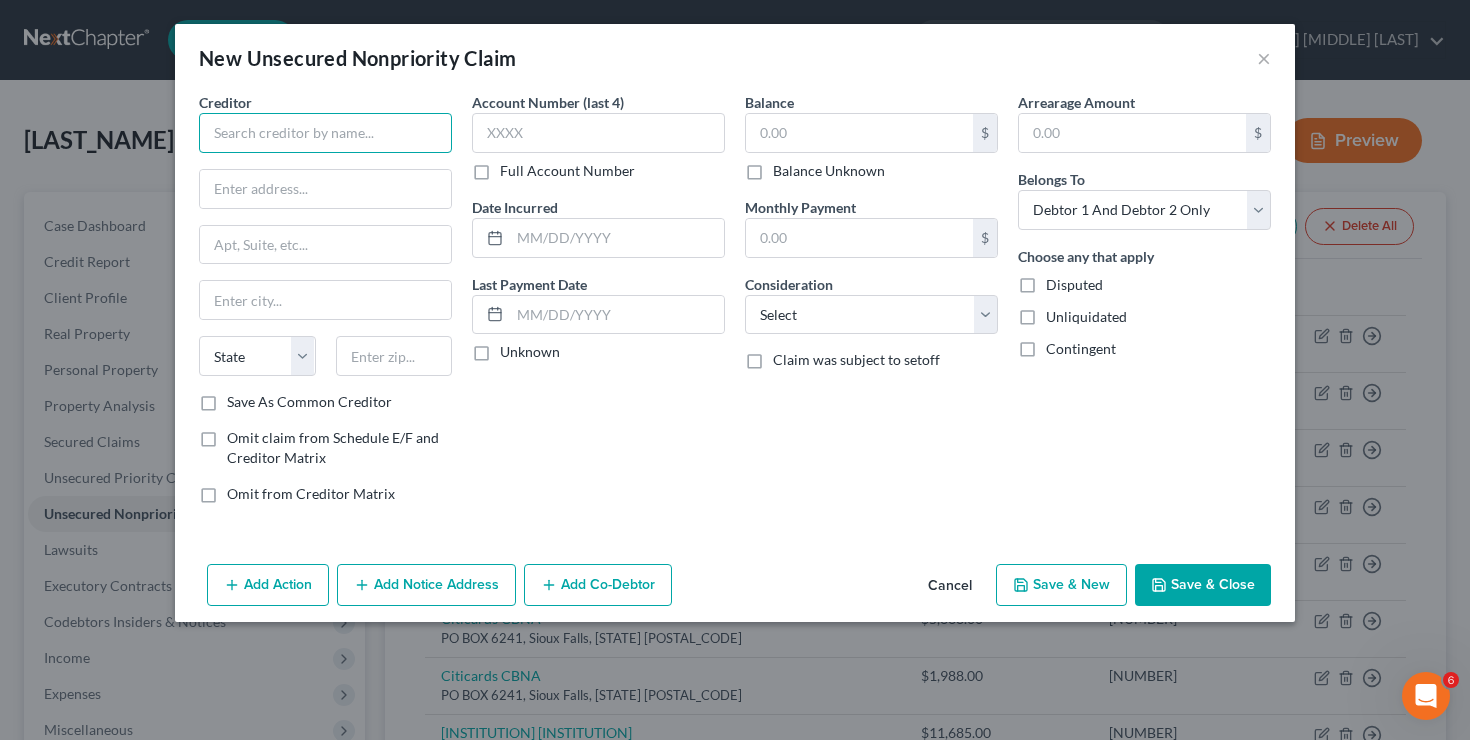 click at bounding box center [325, 133] 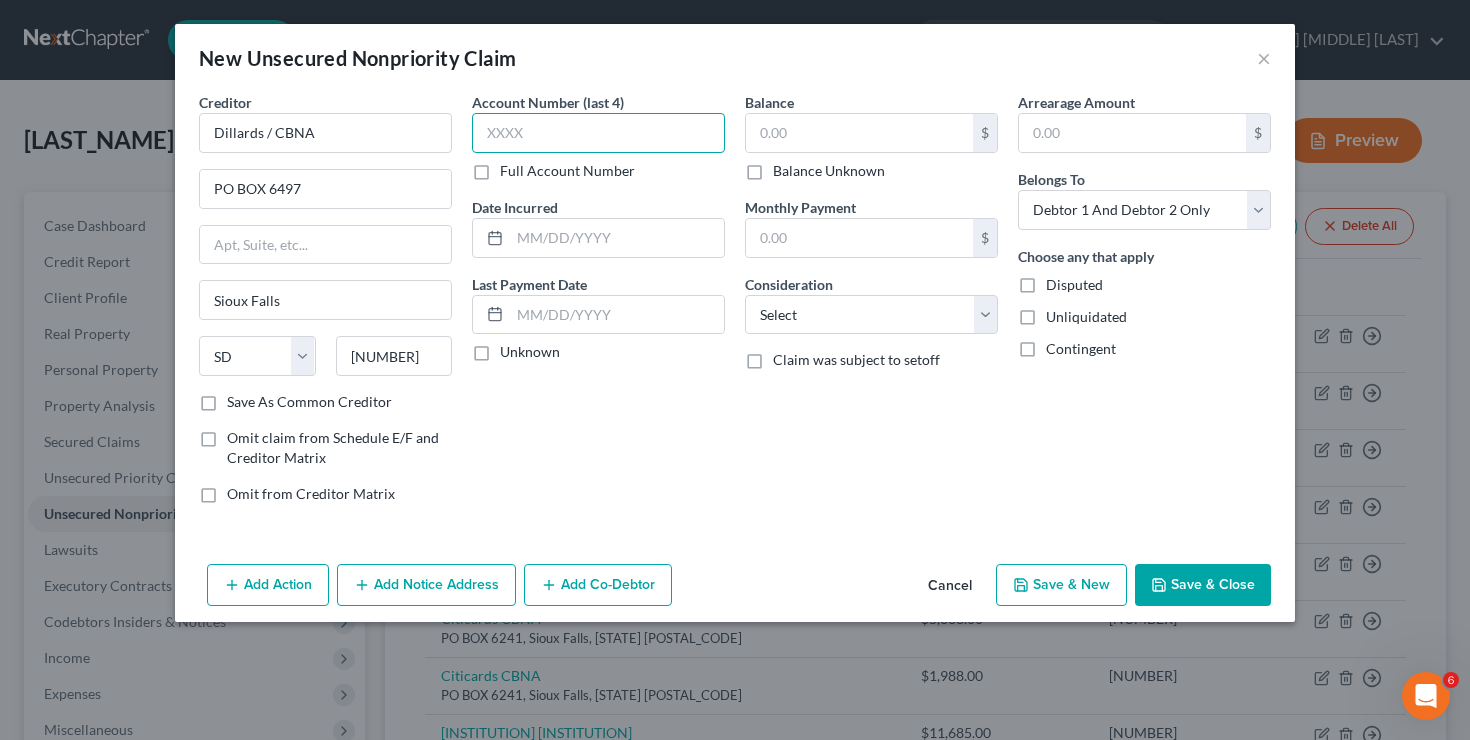 click at bounding box center [598, 133] 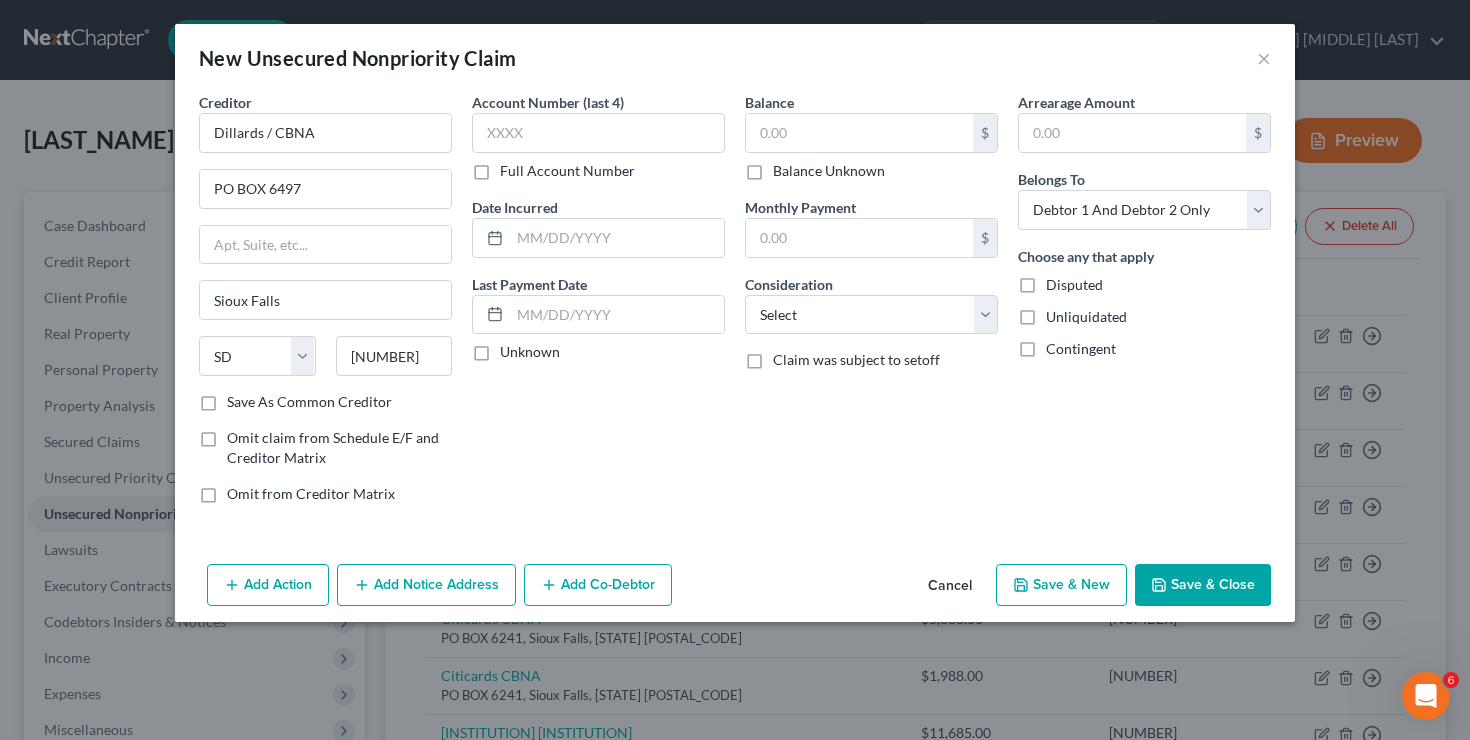 click on "Full Account Number" at bounding box center [567, 171] 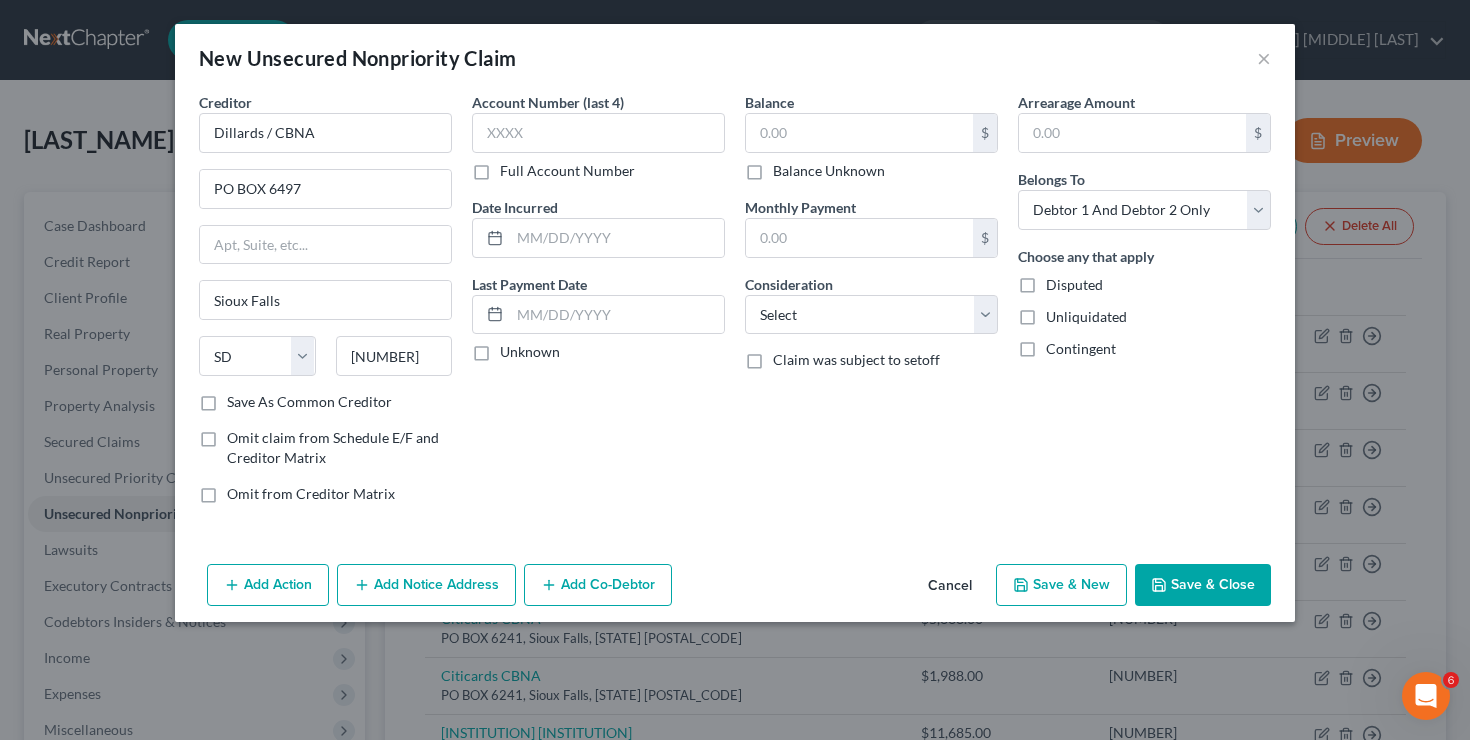 click on "Full Account Number" at bounding box center [514, 167] 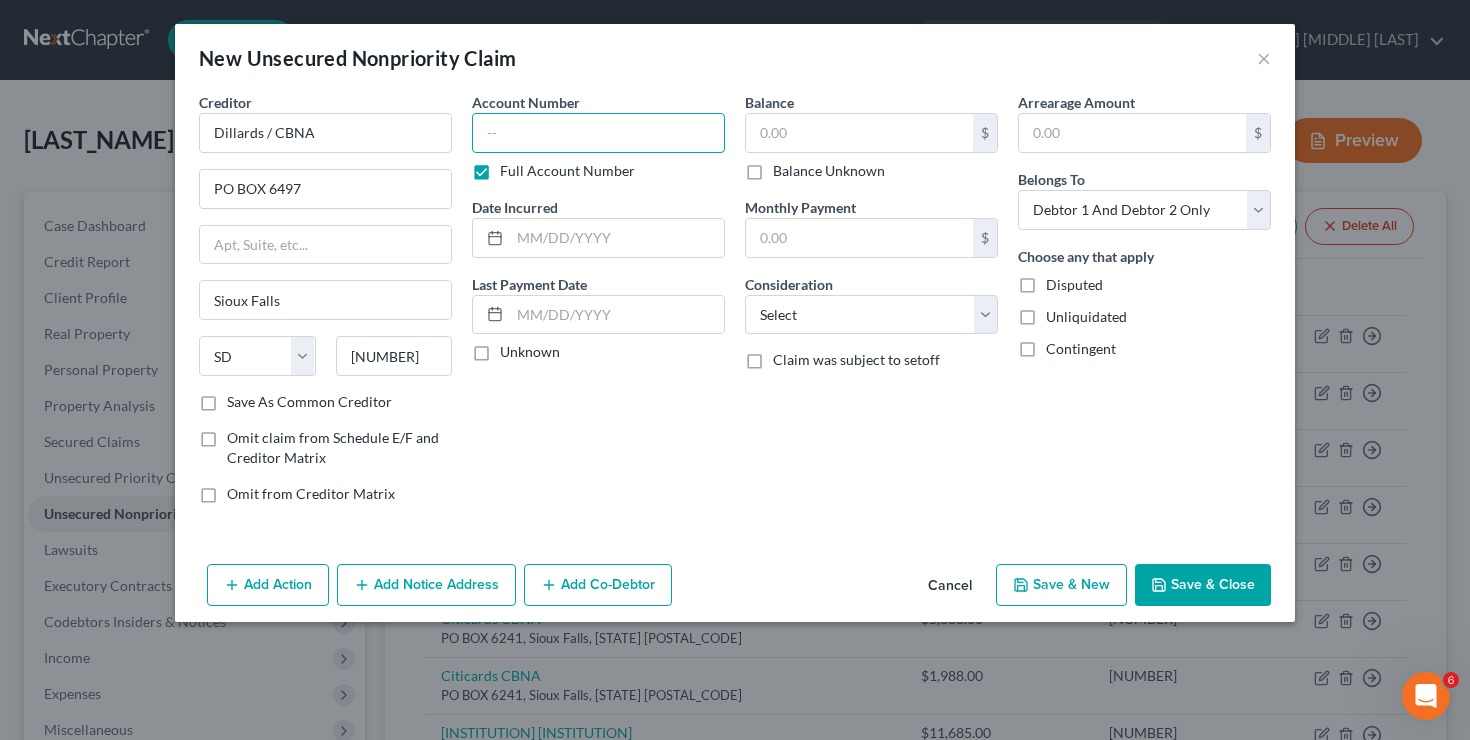 click at bounding box center (598, 133) 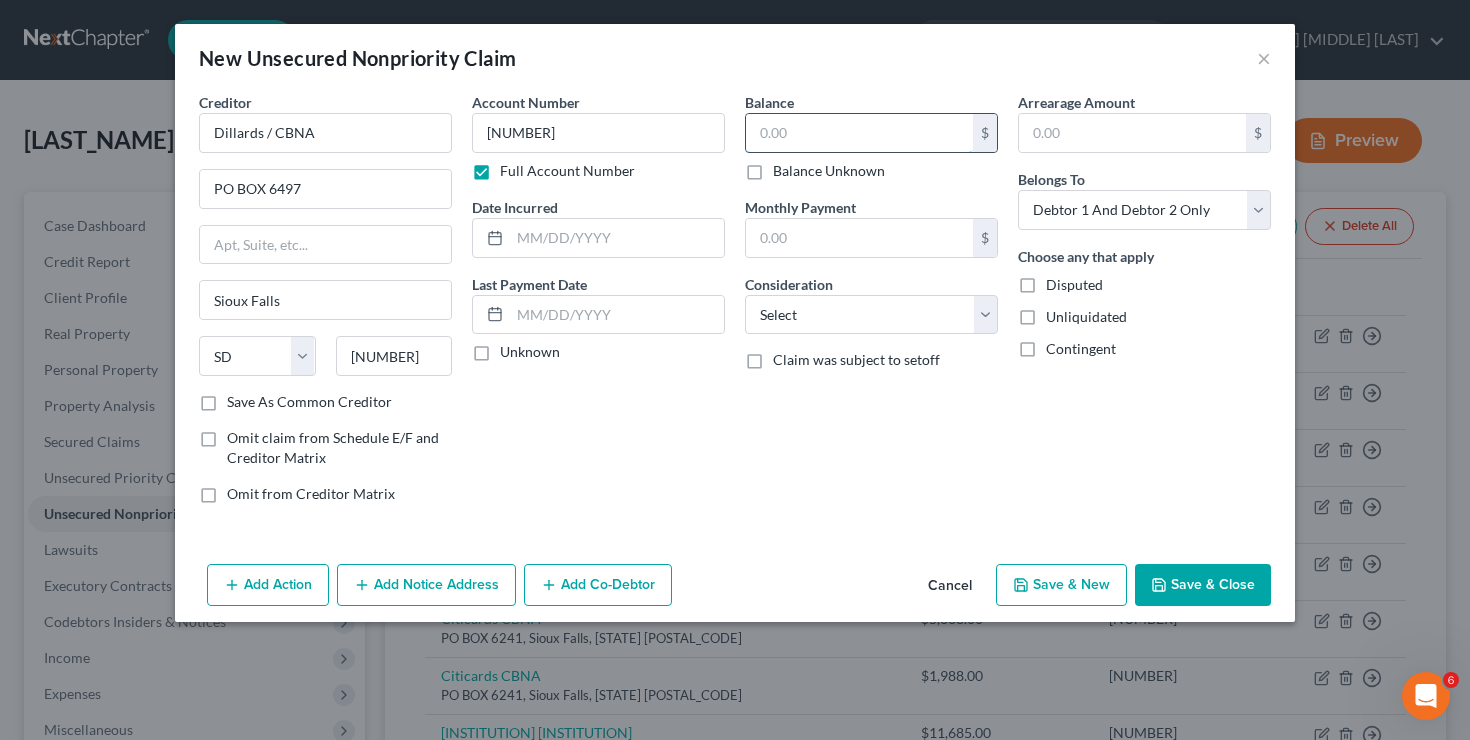 click at bounding box center (859, 133) 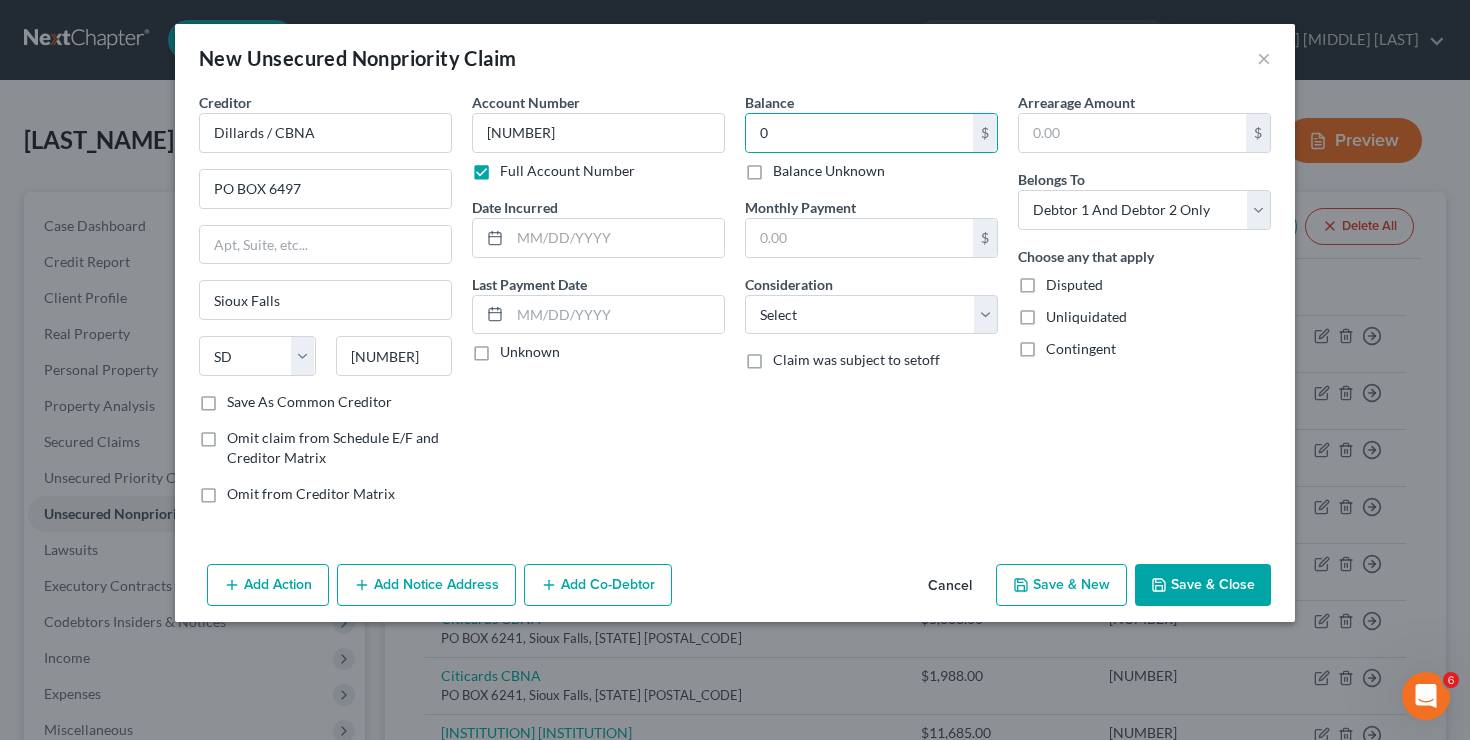 click on "Save & New" at bounding box center (1061, 585) 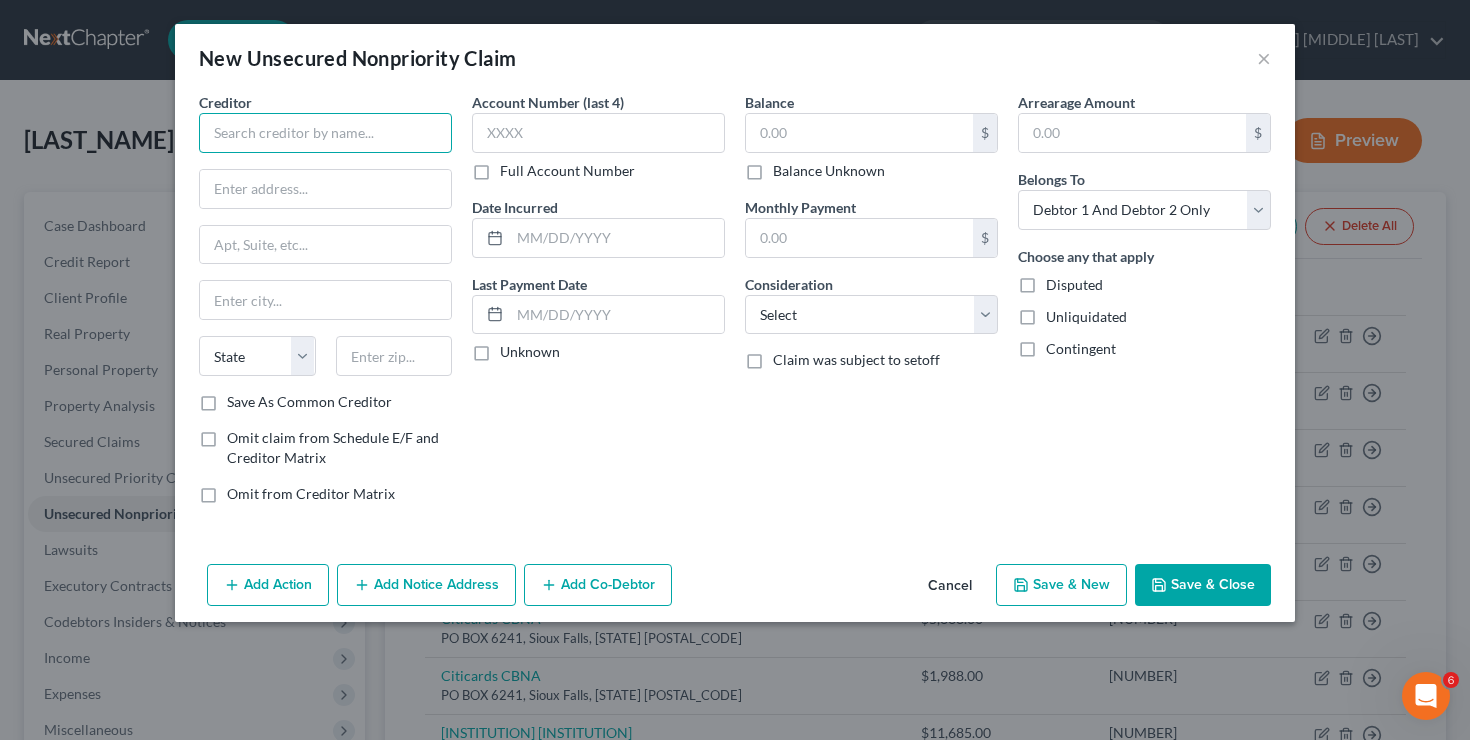click at bounding box center (325, 133) 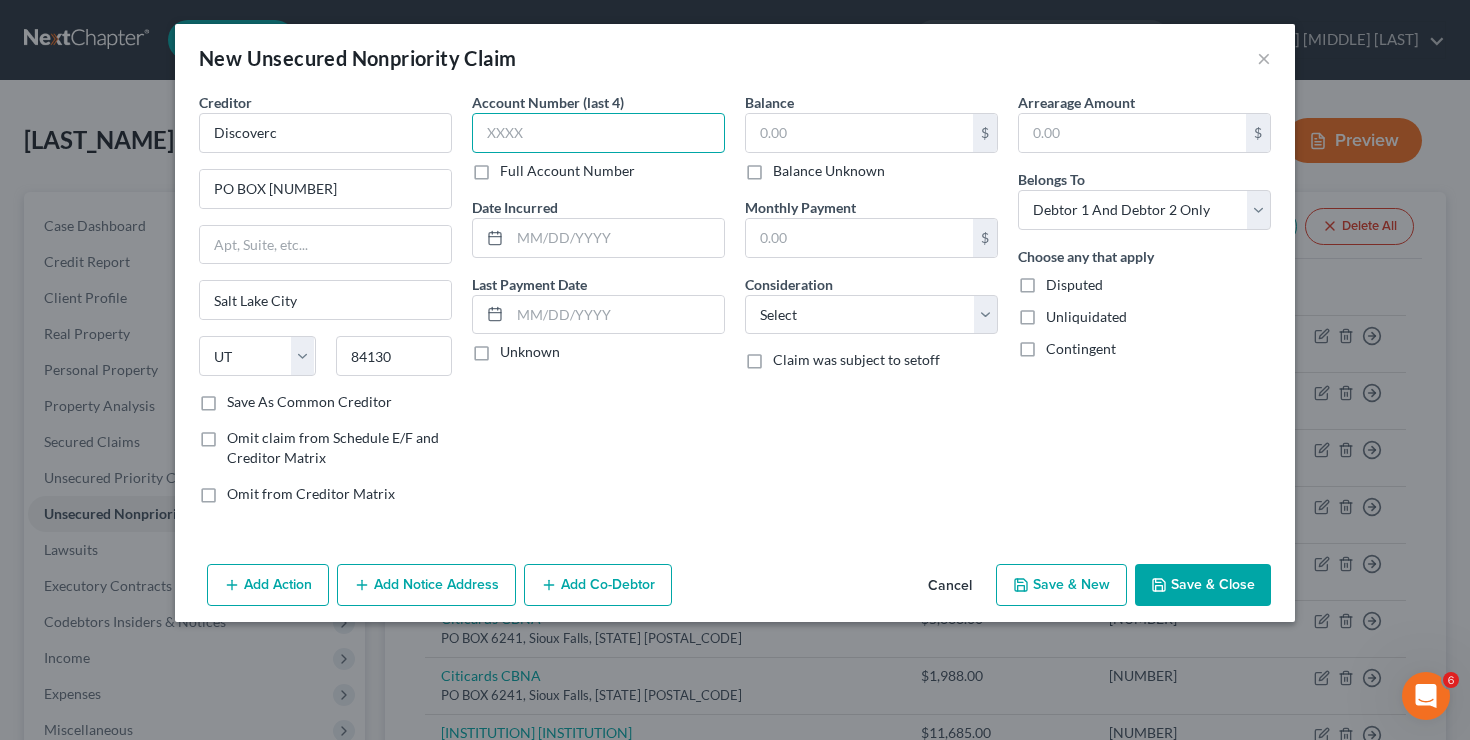 click at bounding box center [598, 133] 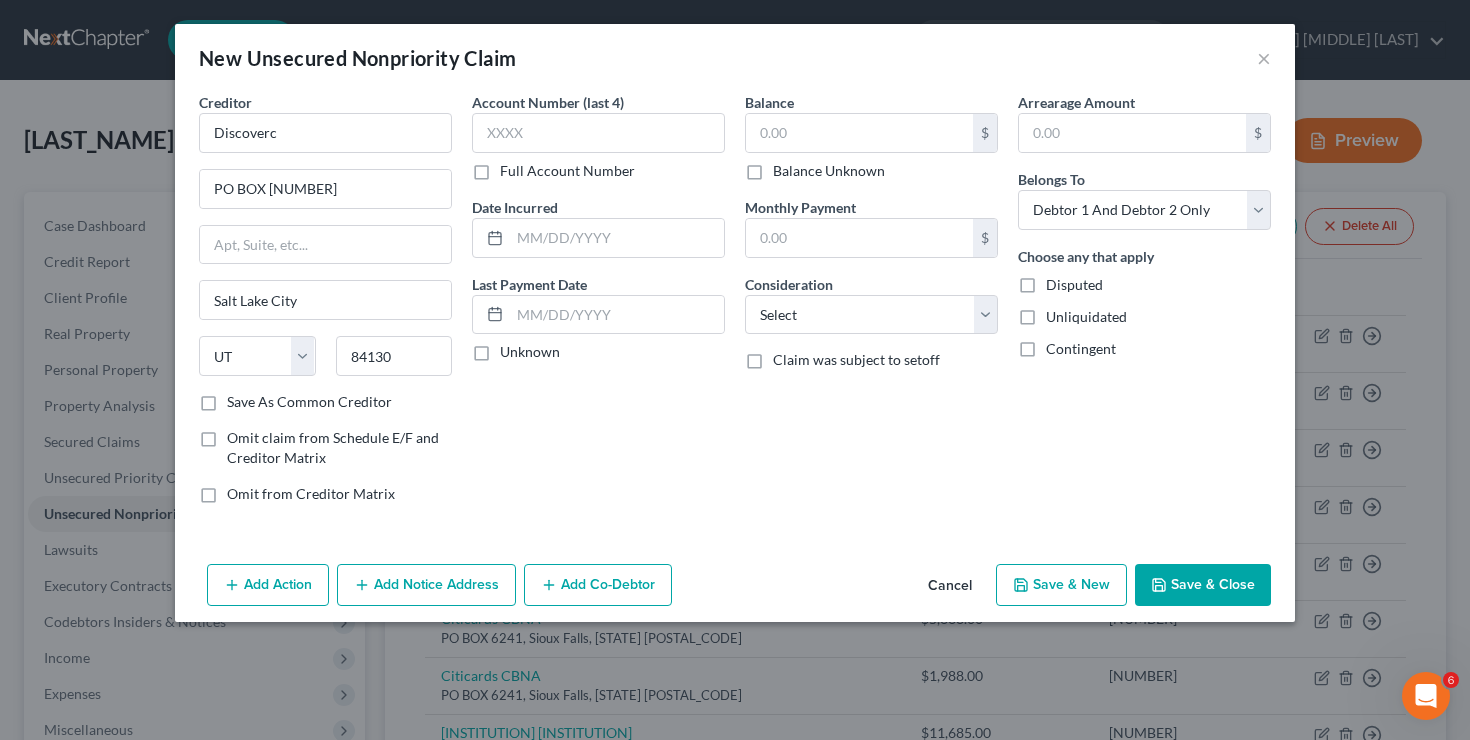 click on "Full Account Number" at bounding box center [567, 171] 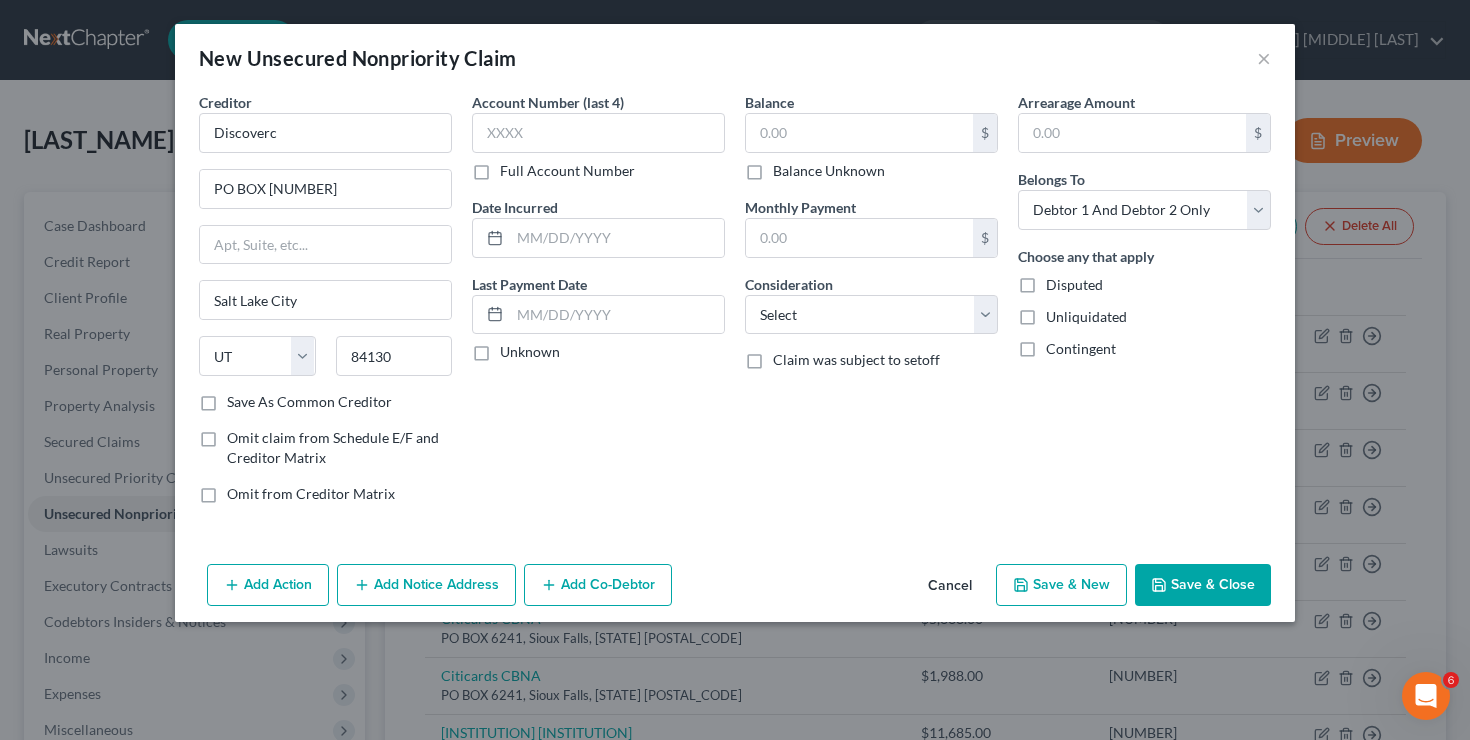 click on "Full Account Number" at bounding box center [514, 167] 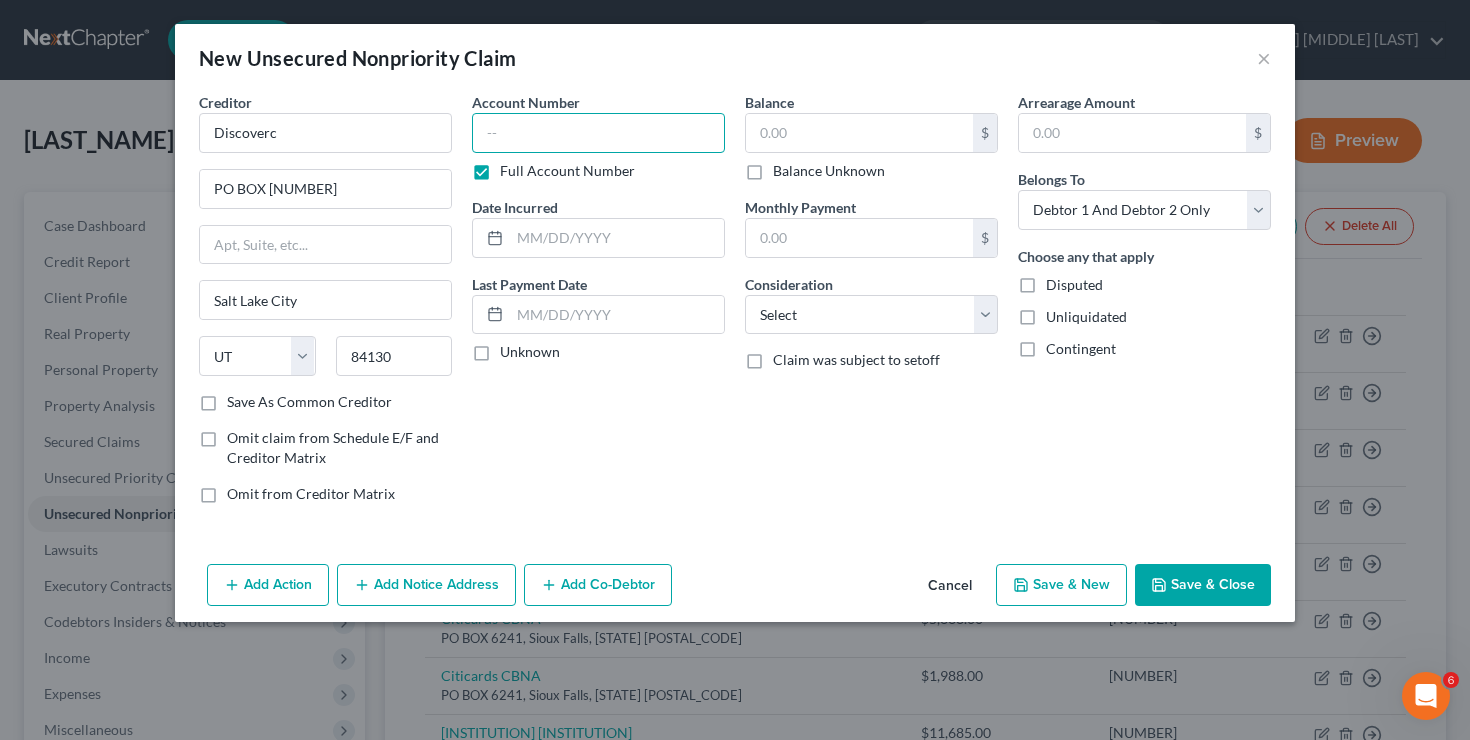 click at bounding box center [598, 133] 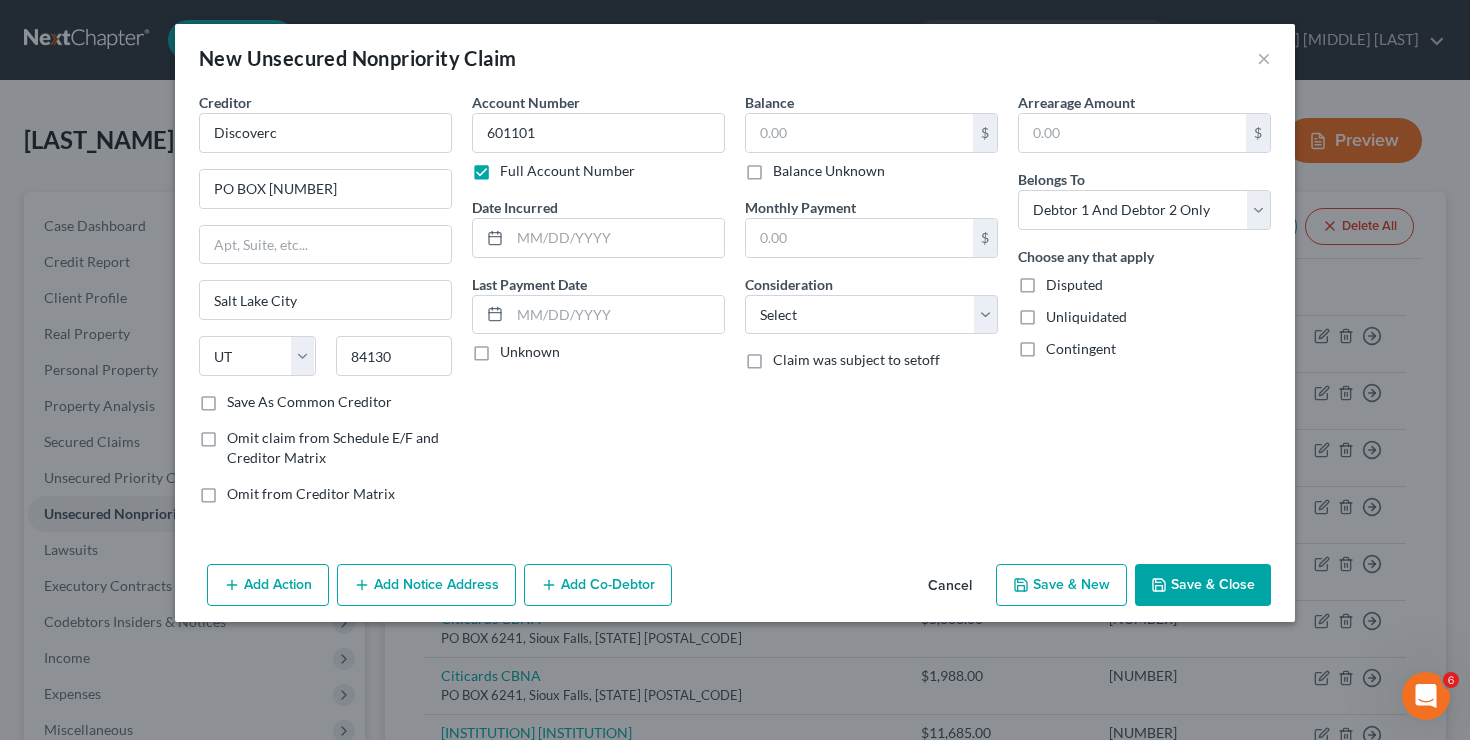 click on "Balance
$
Balance Unknown
Balance Undetermined
$
Balance Unknown" at bounding box center (871, 136) 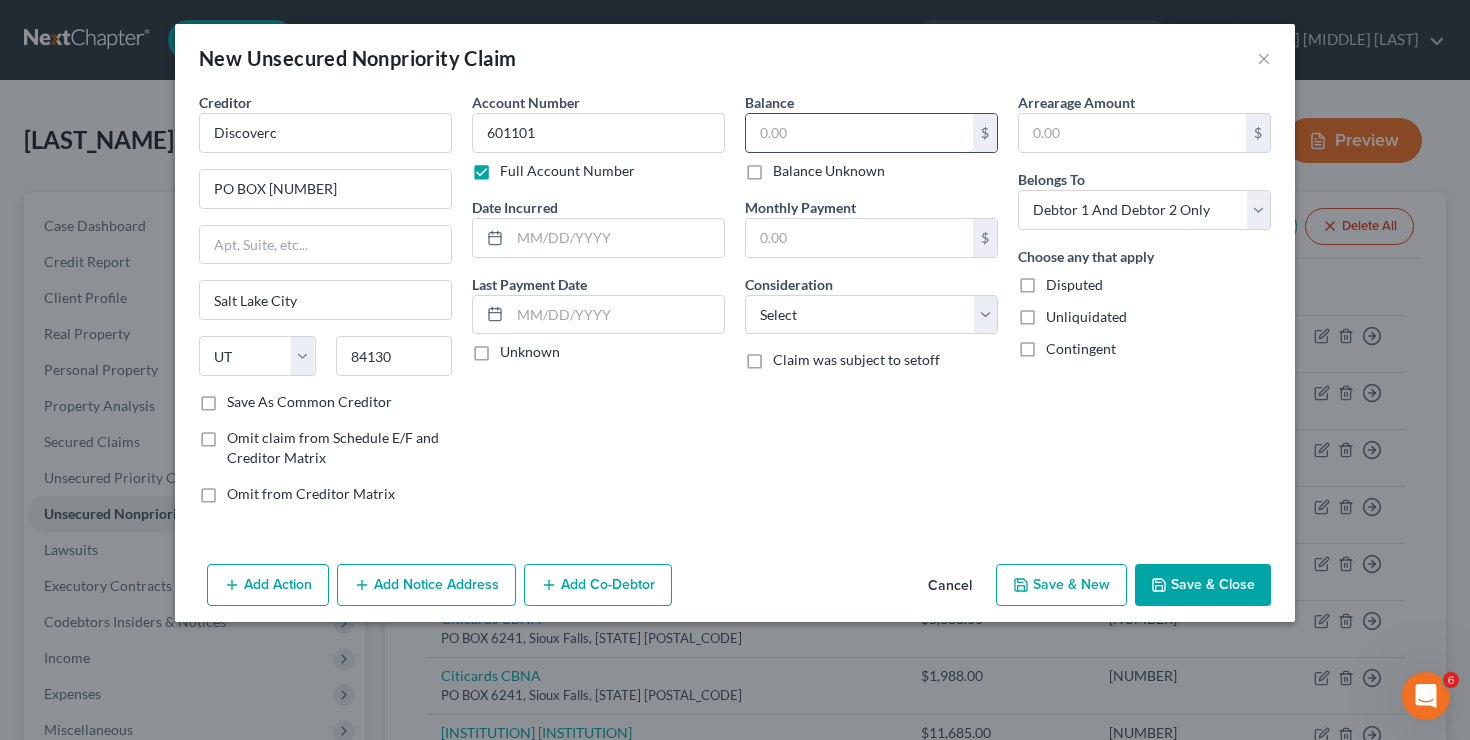 click at bounding box center [859, 133] 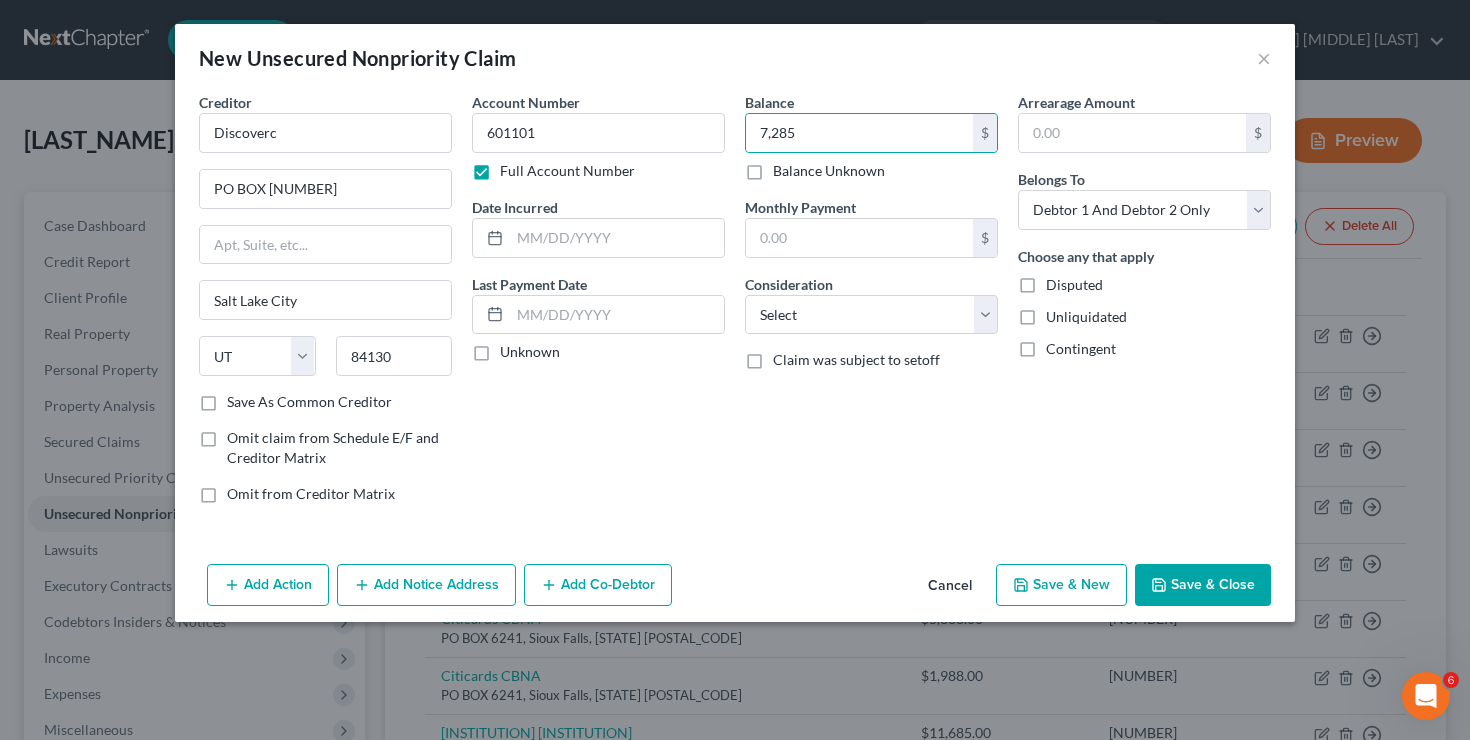 click on "Save & New" at bounding box center (1061, 585) 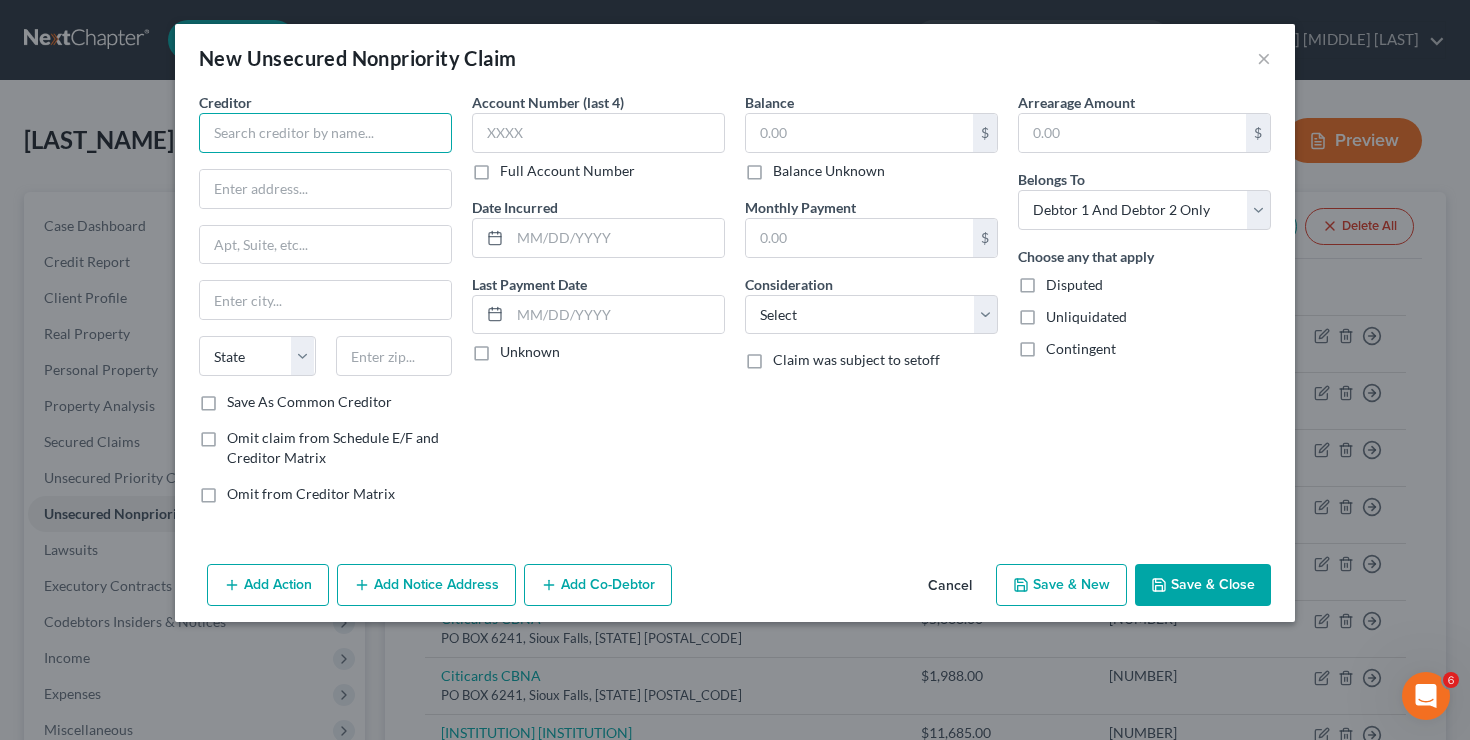 click at bounding box center [325, 133] 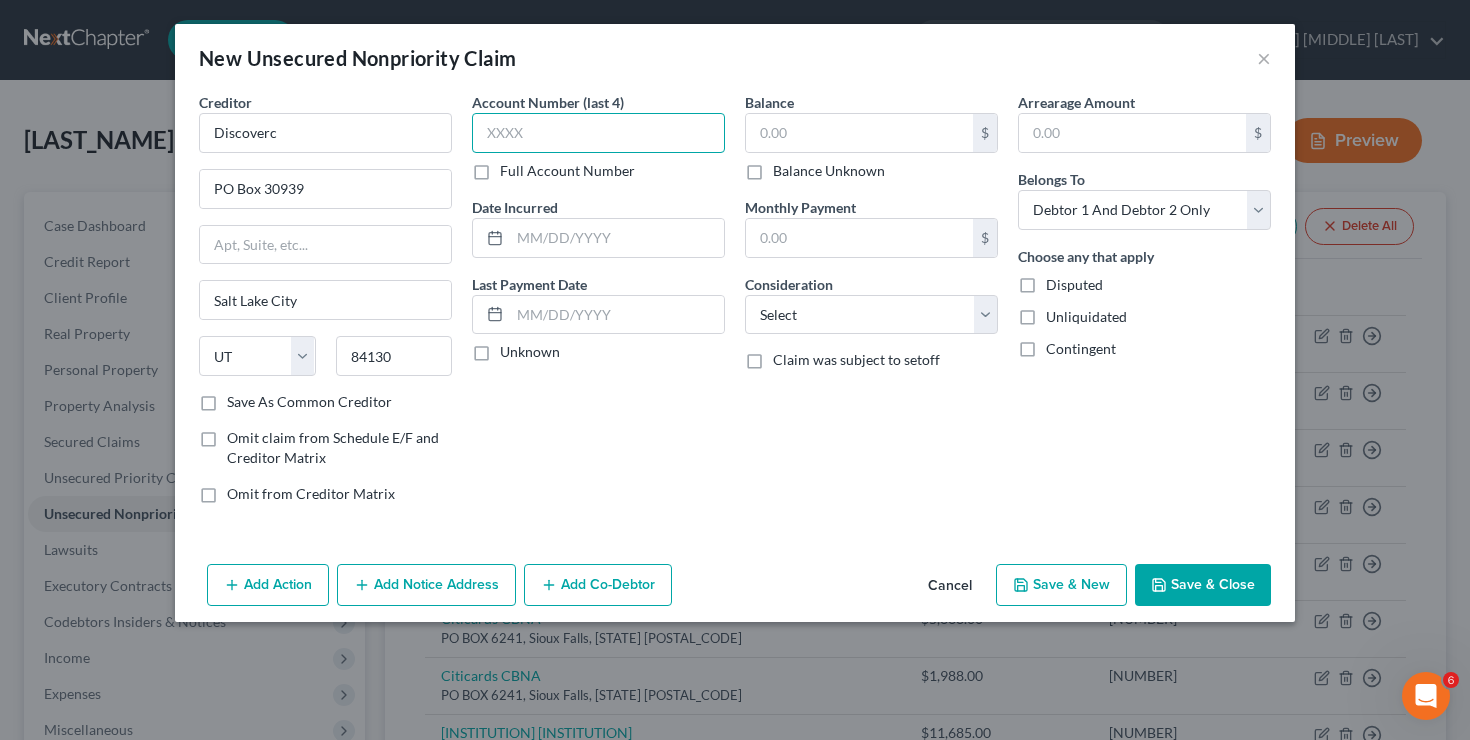 click at bounding box center (598, 133) 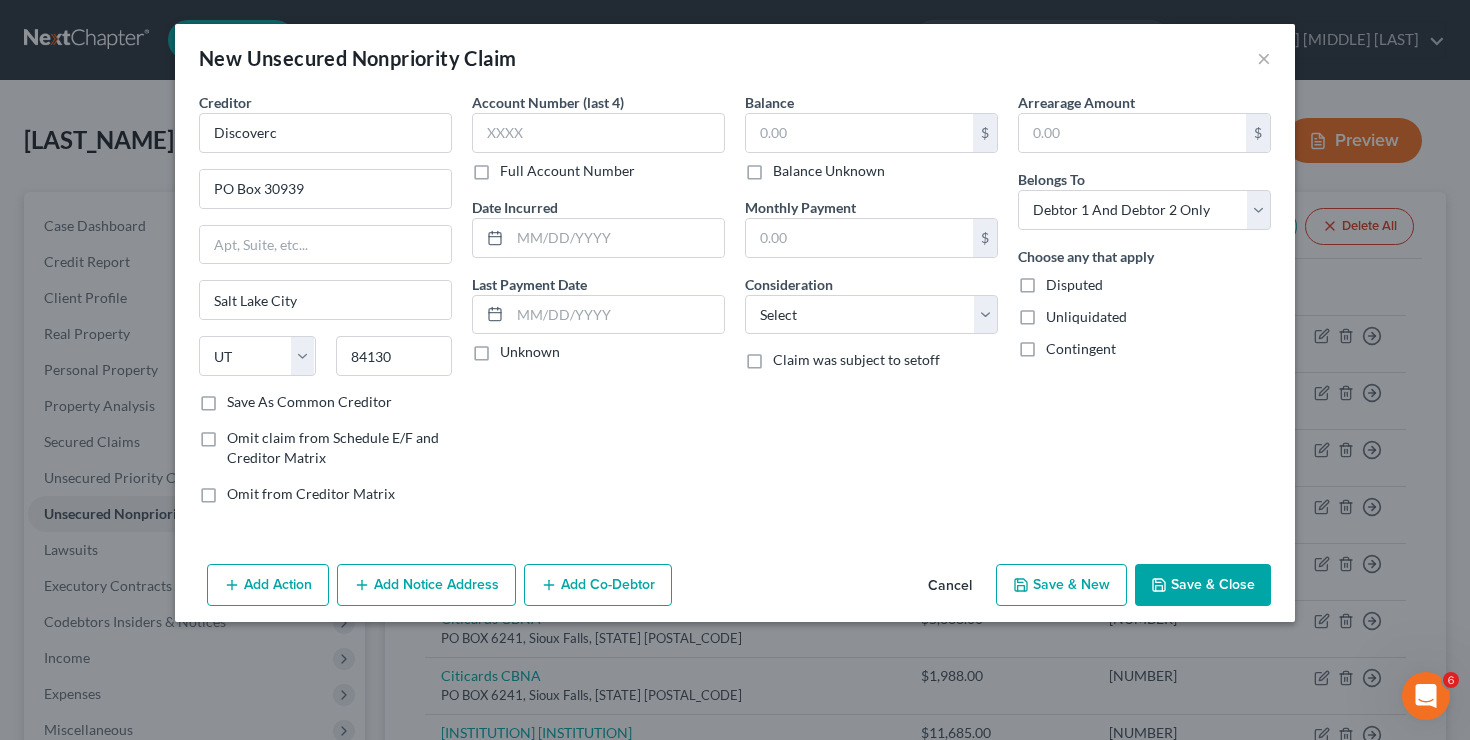 click on "Full Account Number" at bounding box center [567, 171] 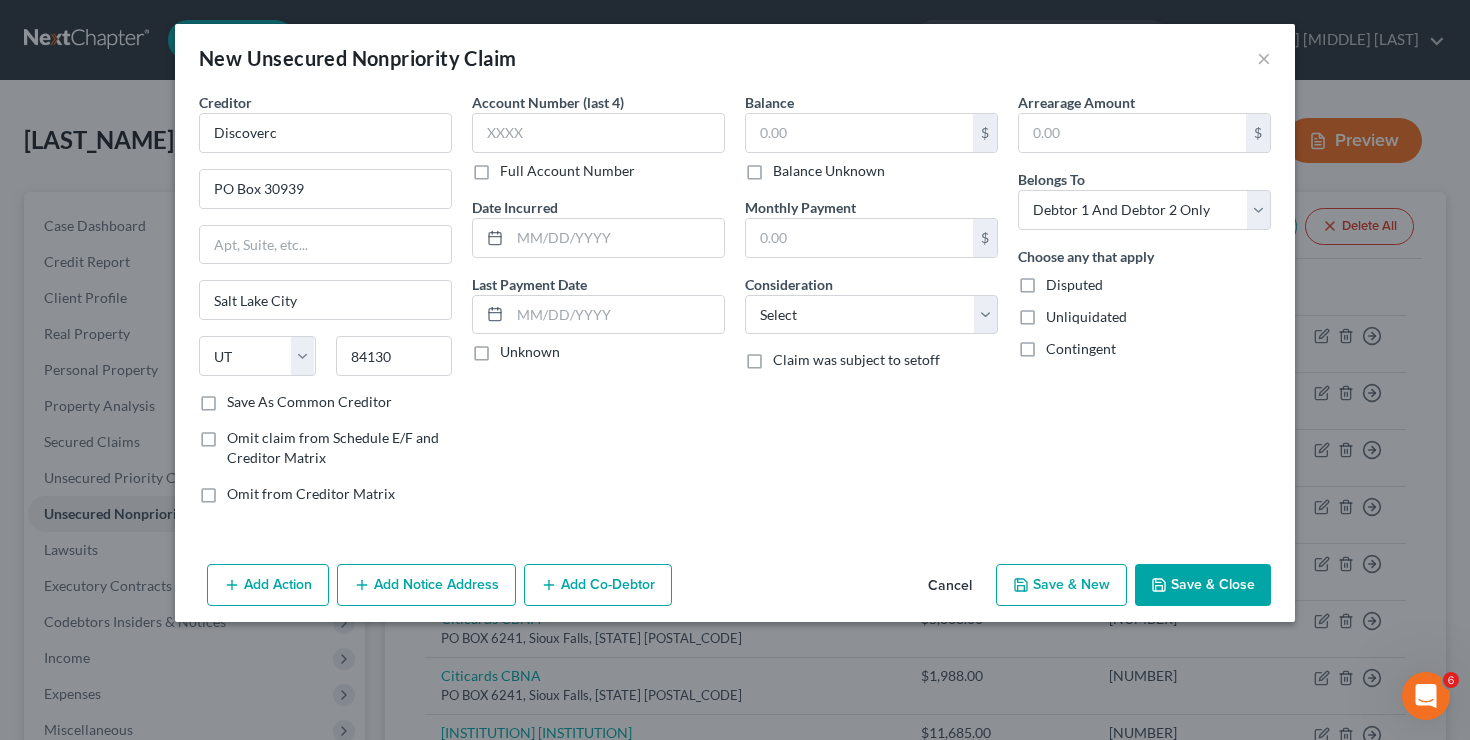 click on "Full Account Number" at bounding box center (514, 167) 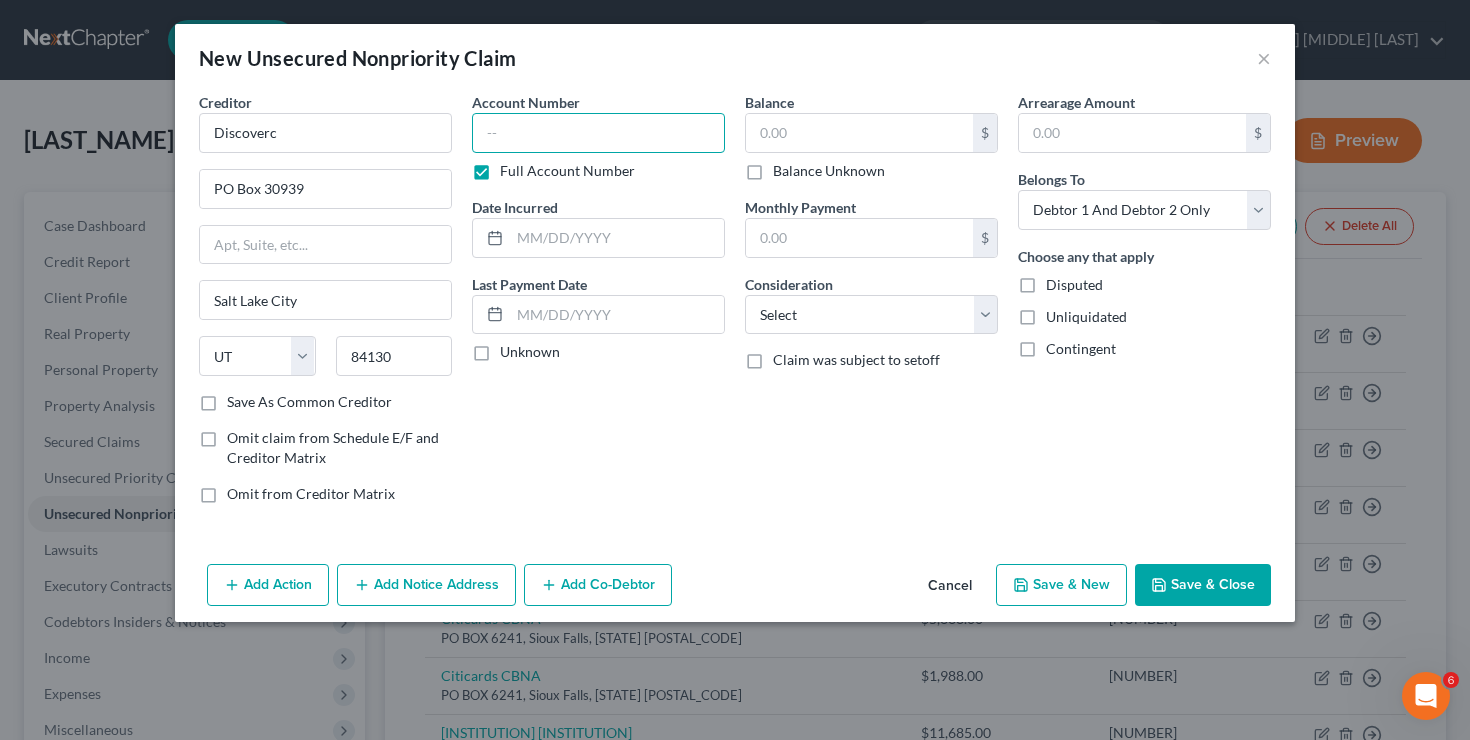click at bounding box center (598, 133) 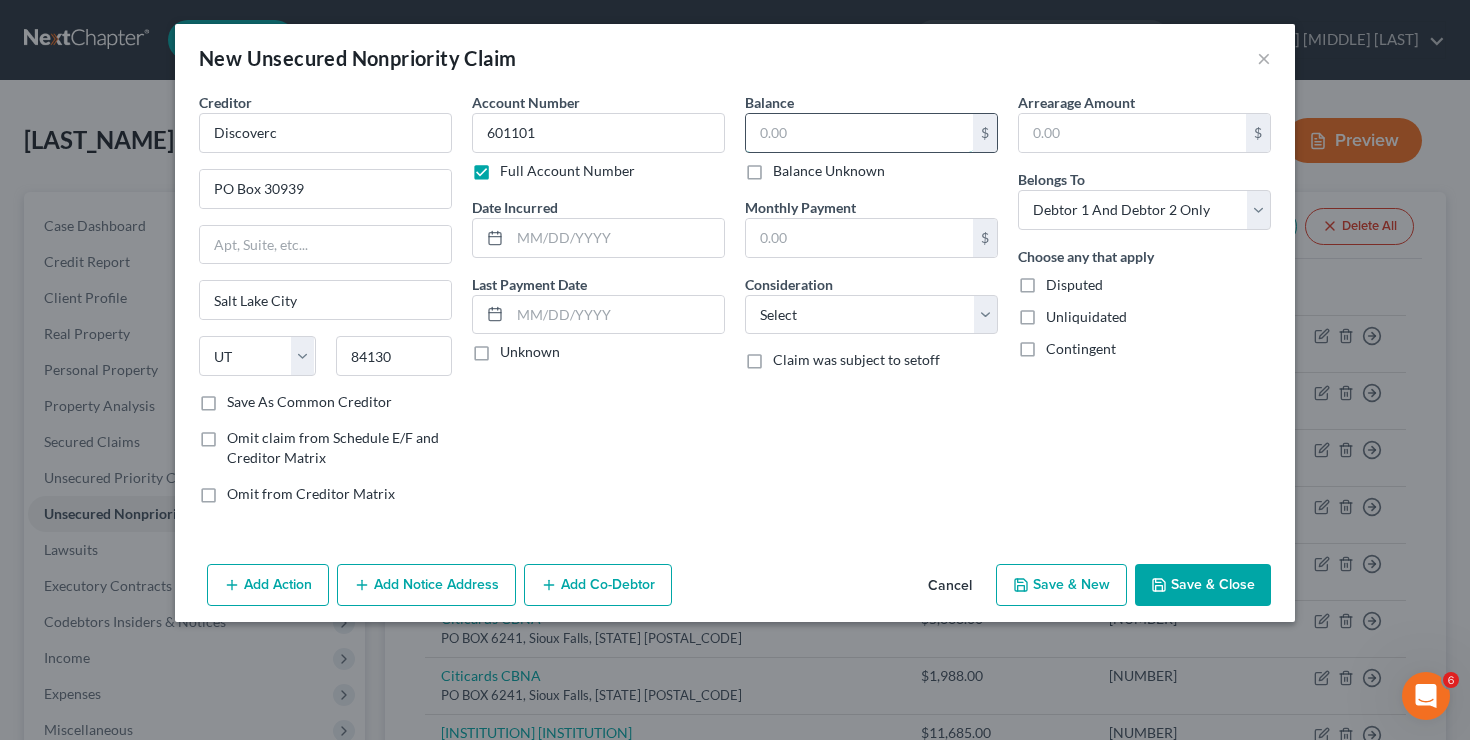 click at bounding box center (859, 133) 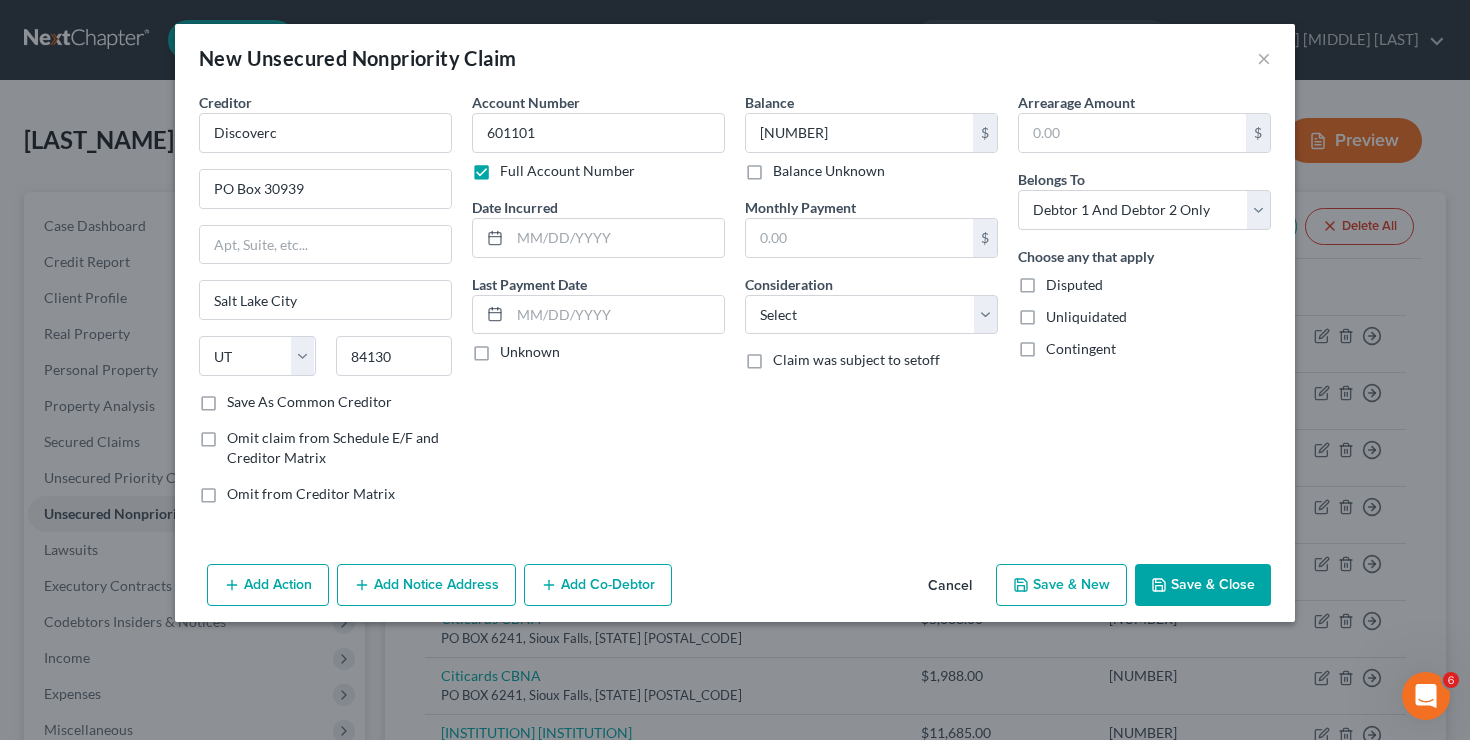 click on "Save & New" at bounding box center (1061, 585) 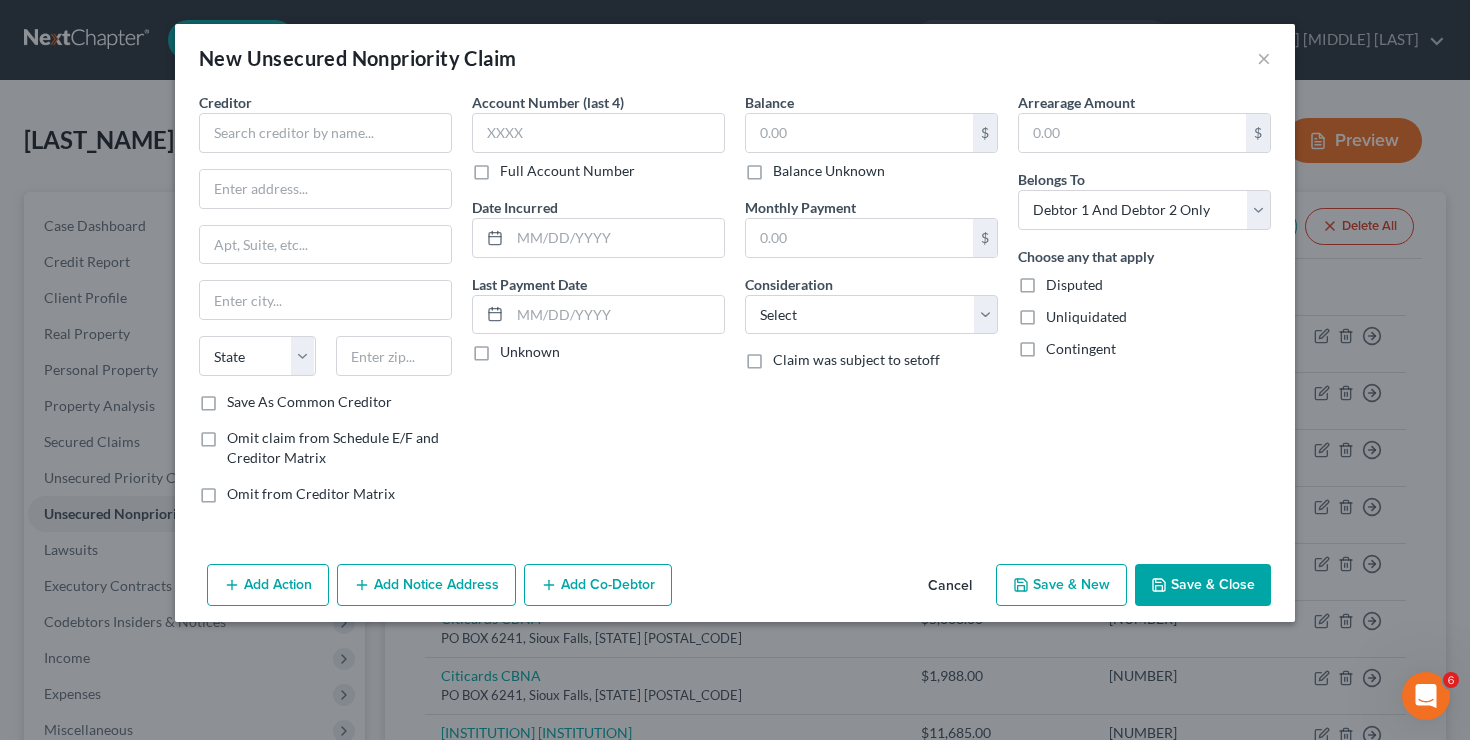click on "Creditor *                         State AL AK AR AZ CA CO CT DE DC FL GA GU HI ID IL IN IA KS KY LA ME MD MA MI MN MS MO MT NC ND NE NV NH NJ NM NY OH OK OR PA PR RI SC SD TN TX UT VI VA VT WA WV WI WY" at bounding box center [325, 242] 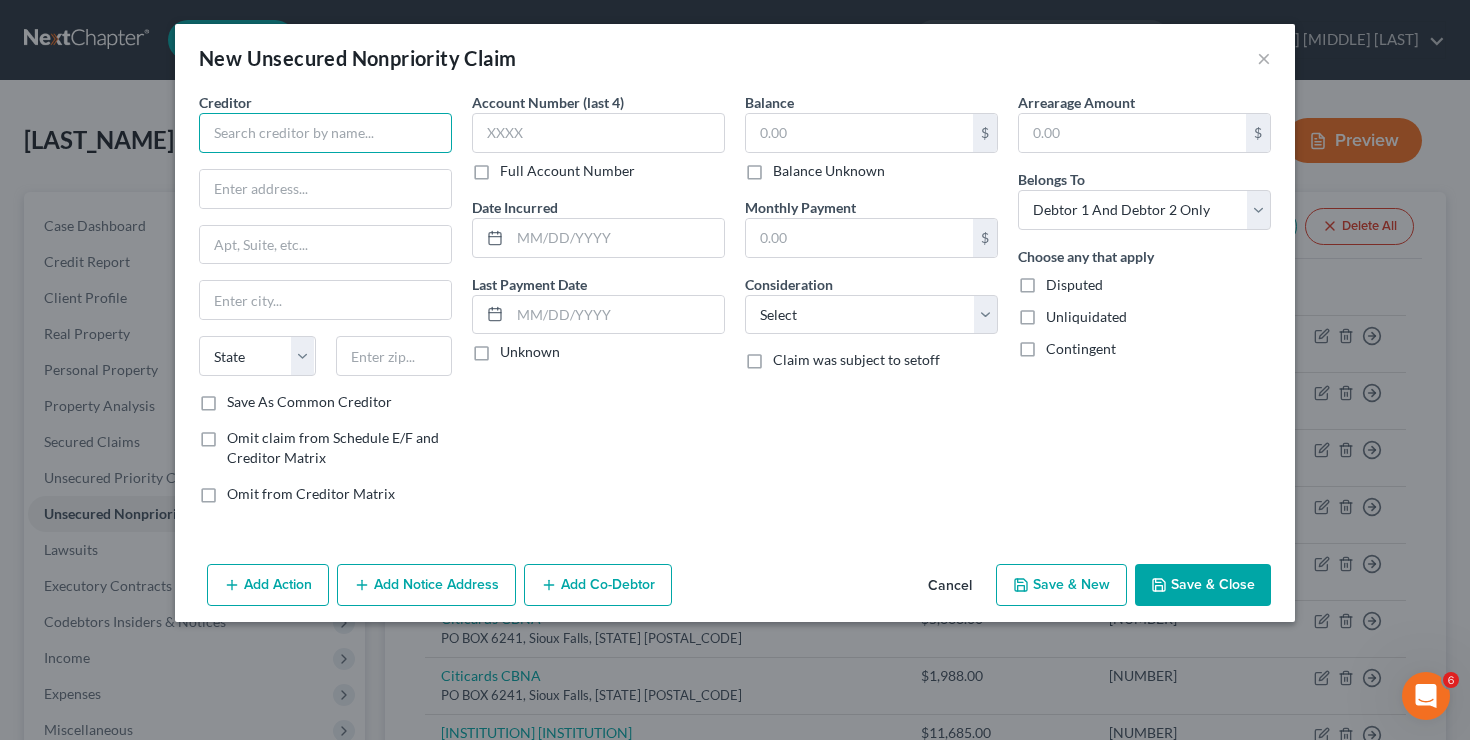 click at bounding box center [325, 133] 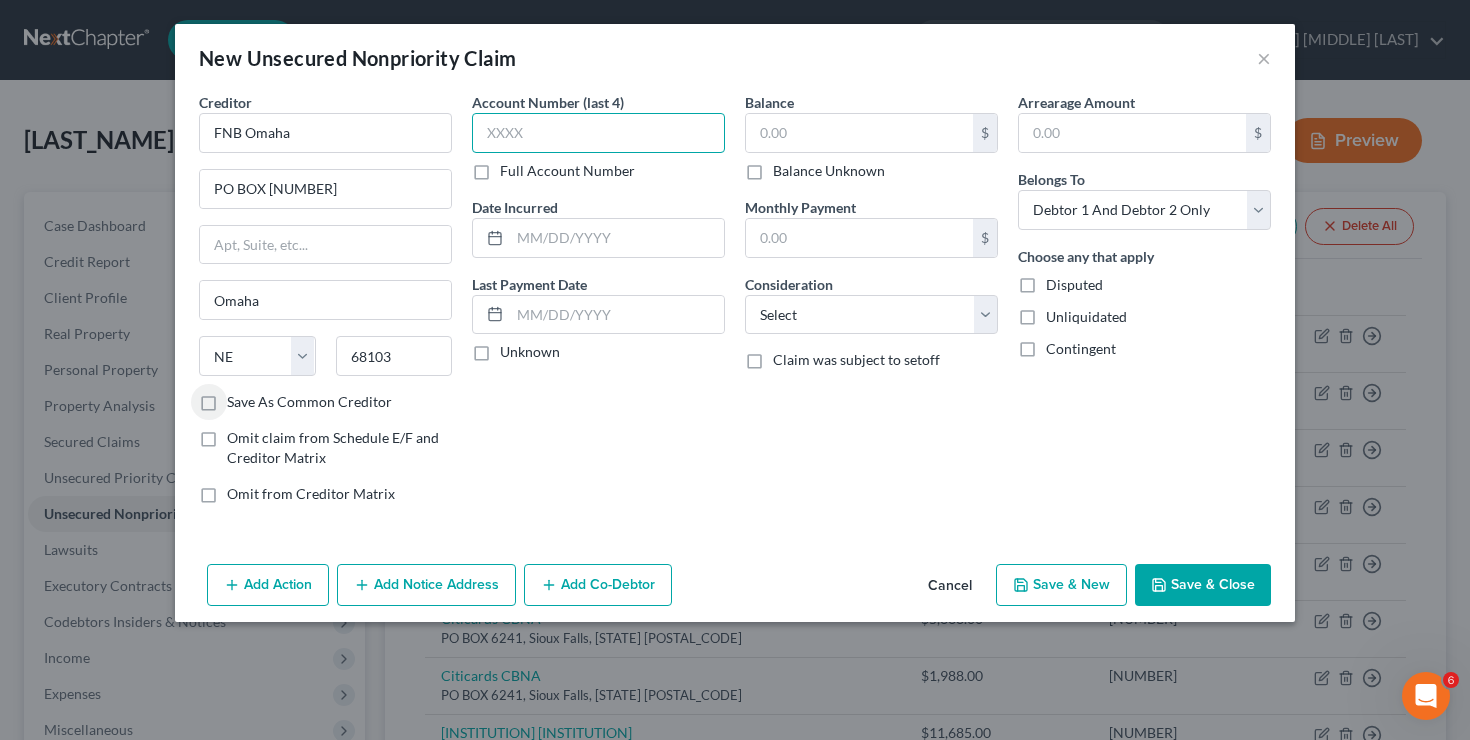 click at bounding box center [598, 133] 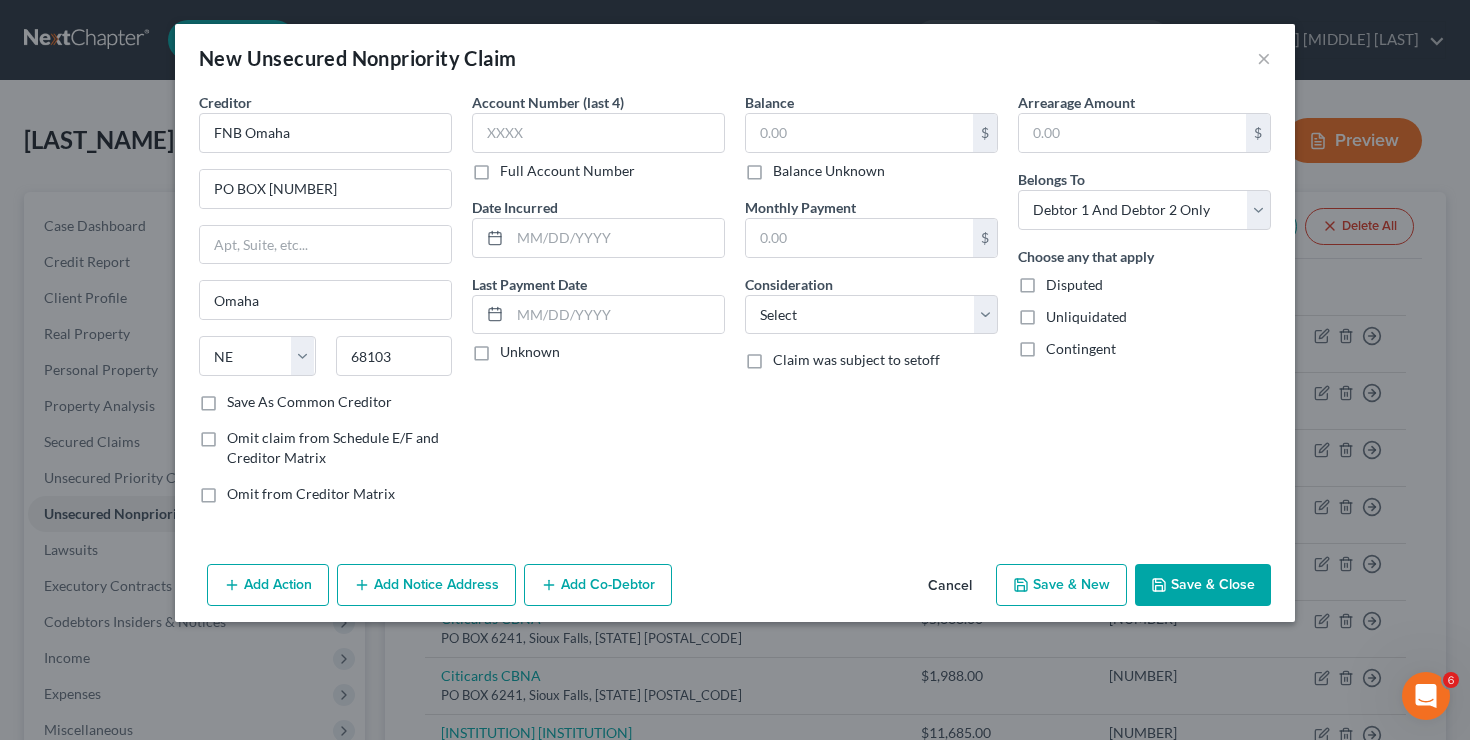 click on "Full Account Number" at bounding box center [567, 171] 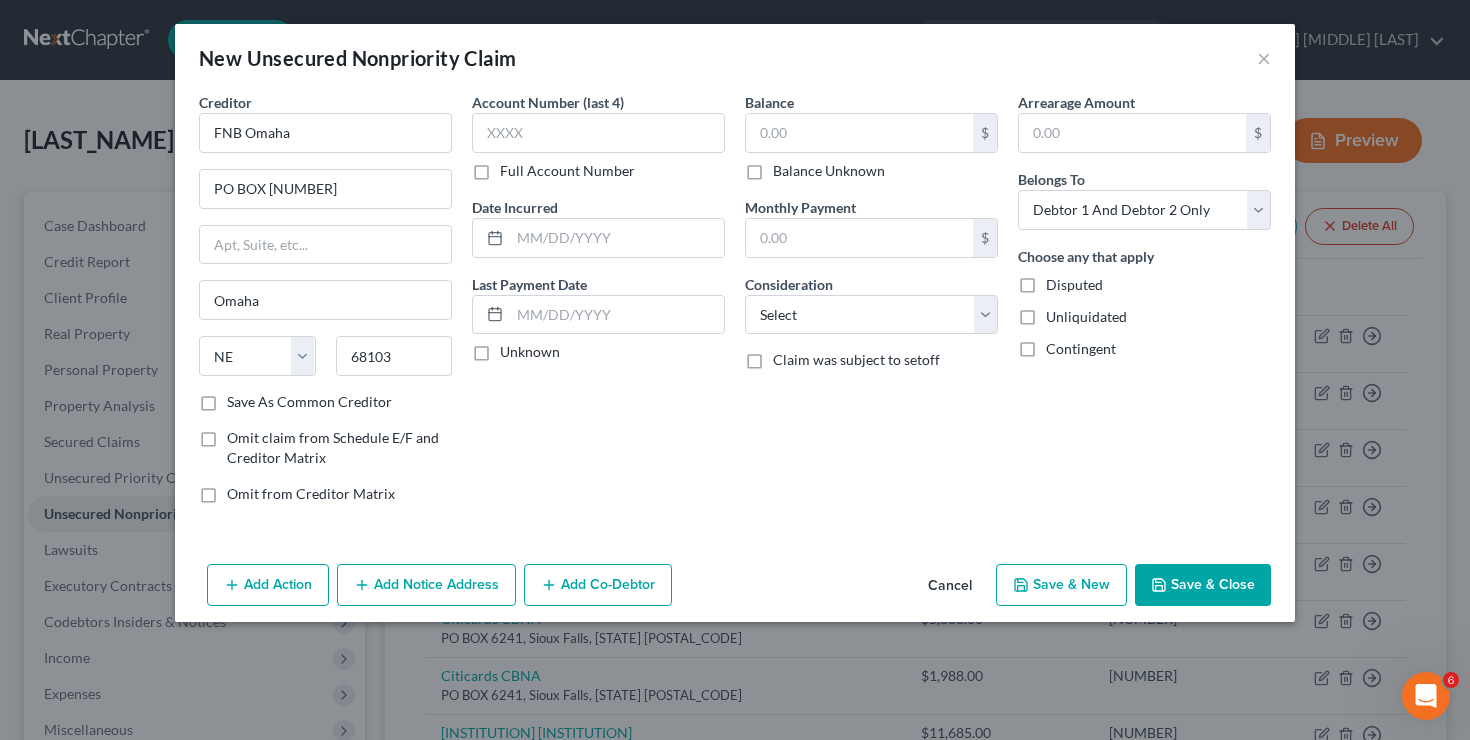 click on "Full Account Number" at bounding box center [514, 167] 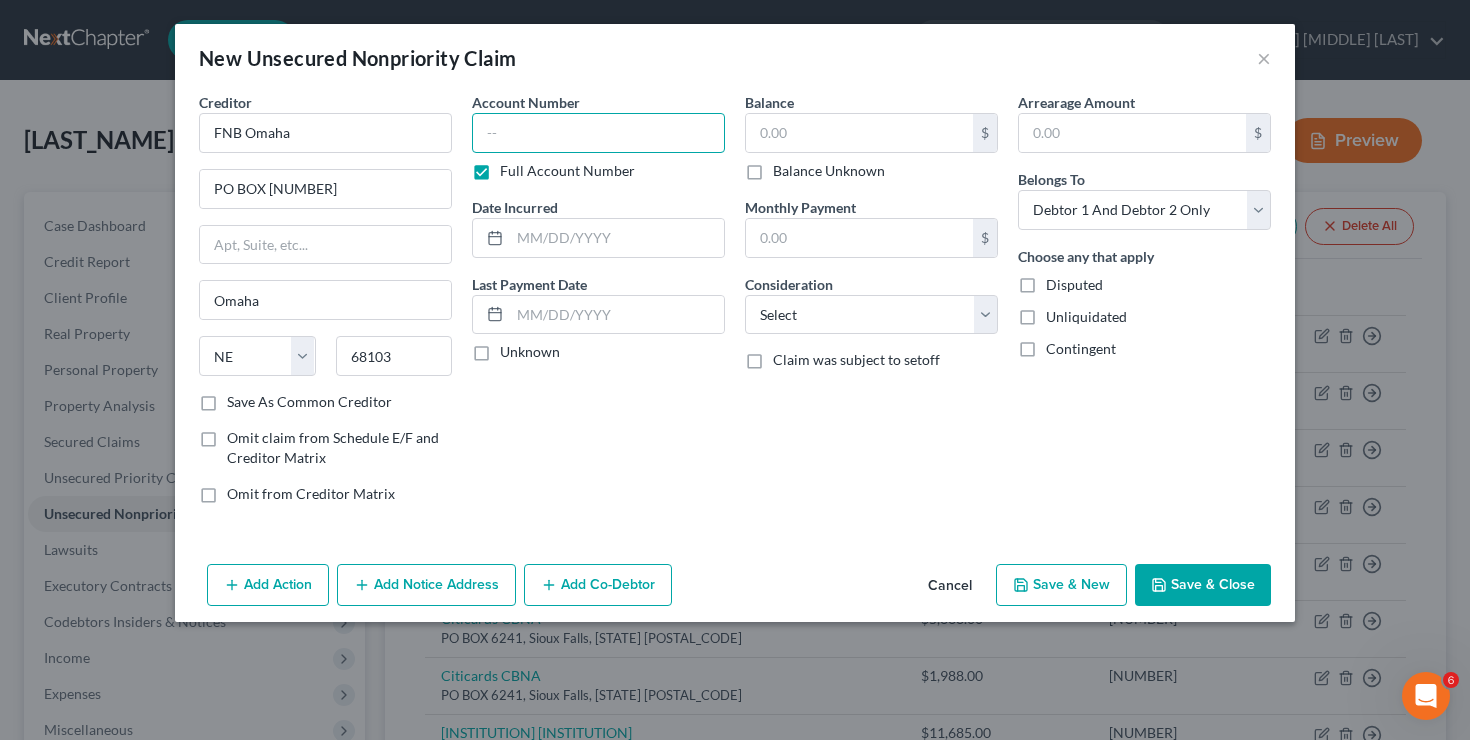 click at bounding box center [598, 133] 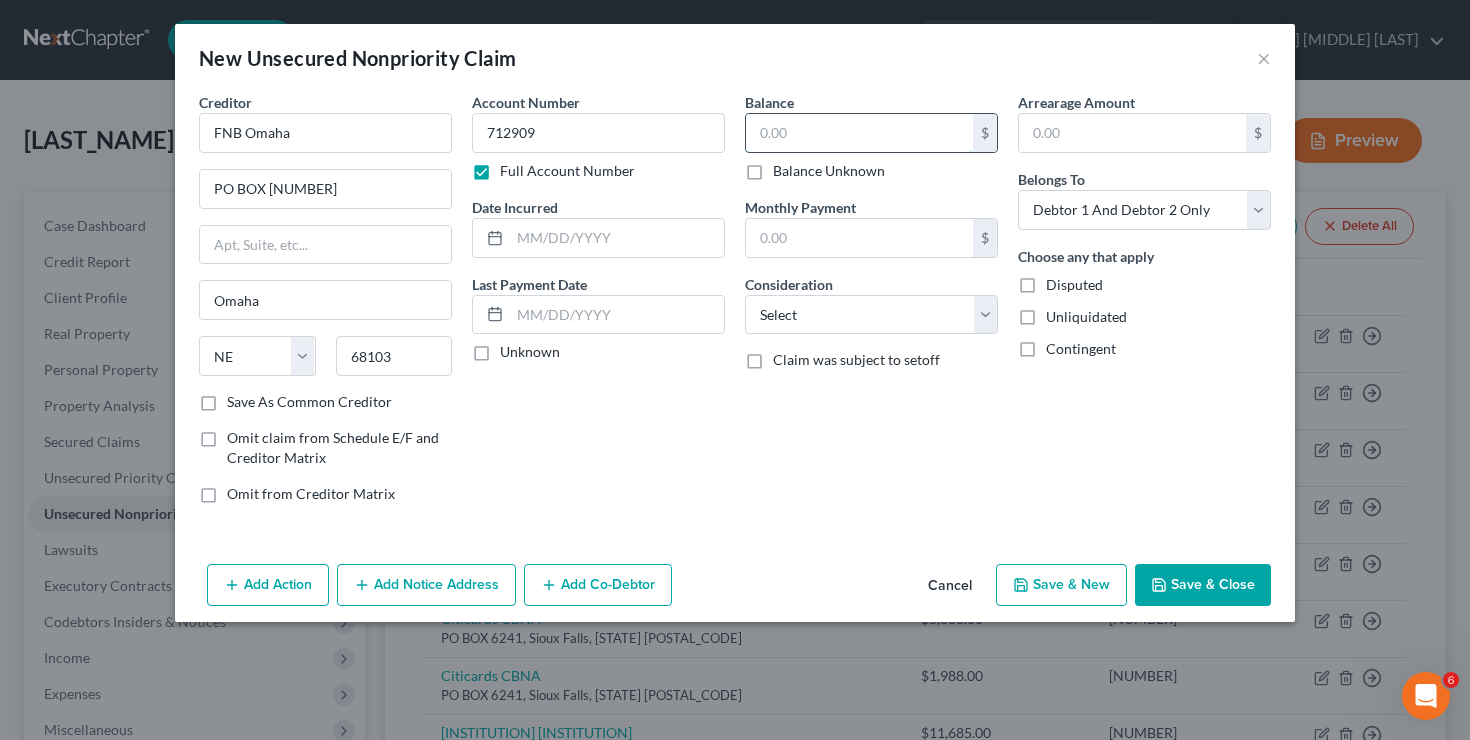 click at bounding box center (859, 133) 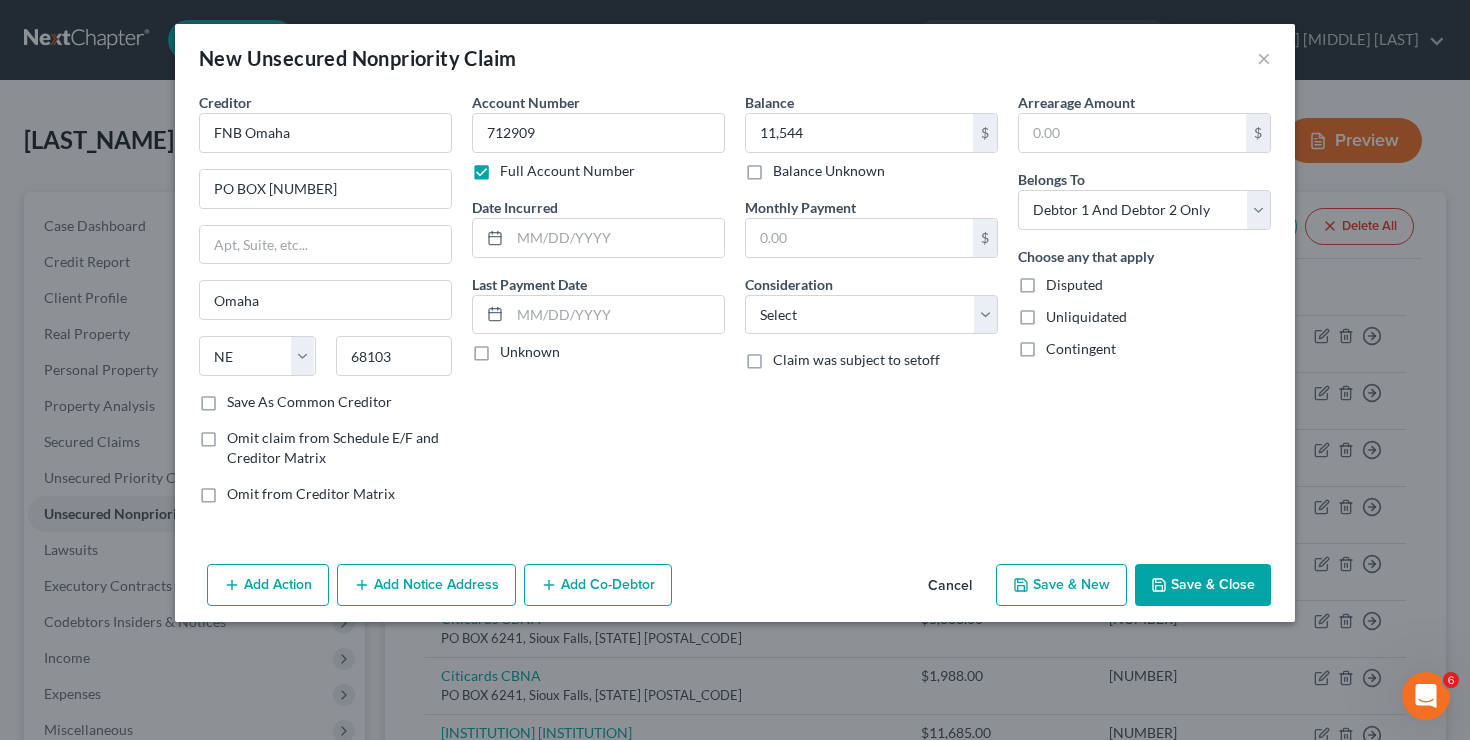 click on "Save & New" at bounding box center [1061, 585] 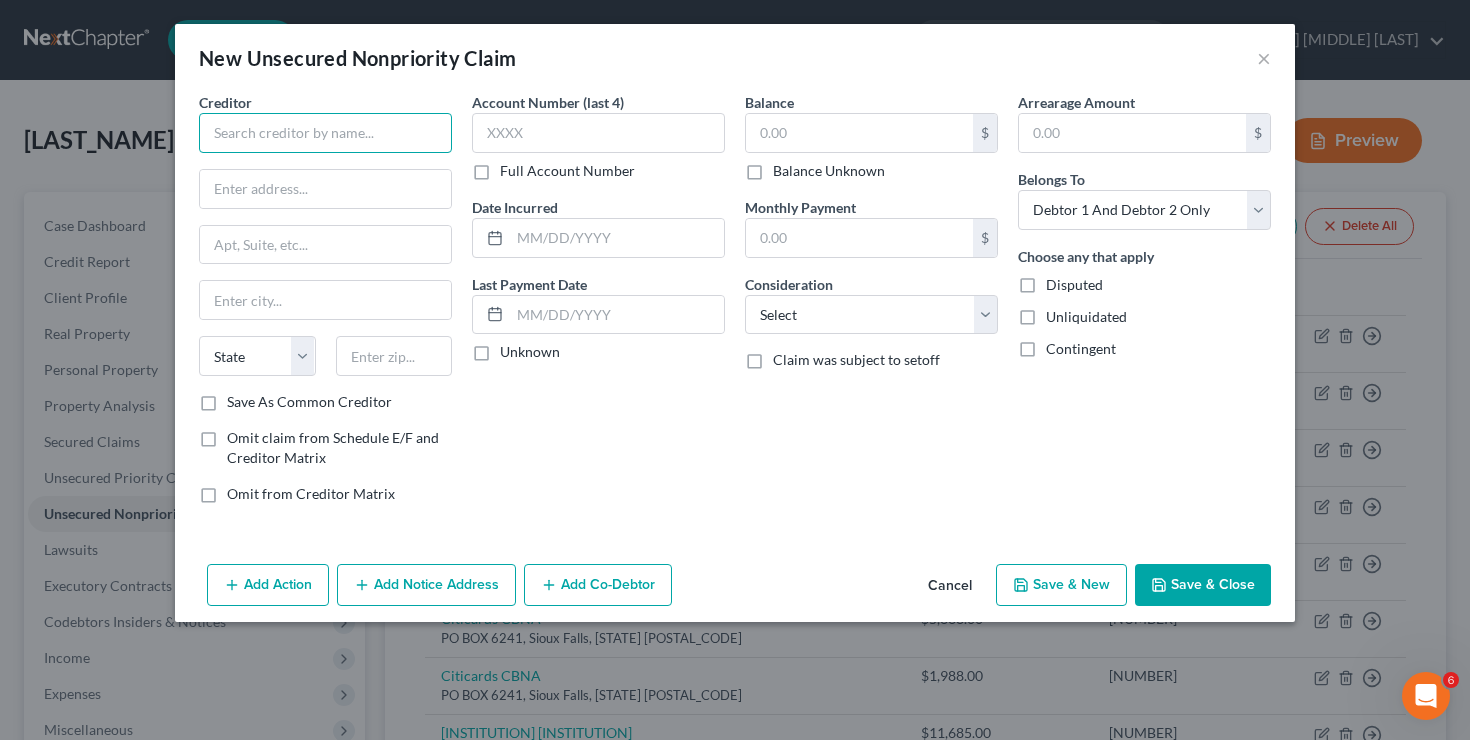 click at bounding box center (325, 133) 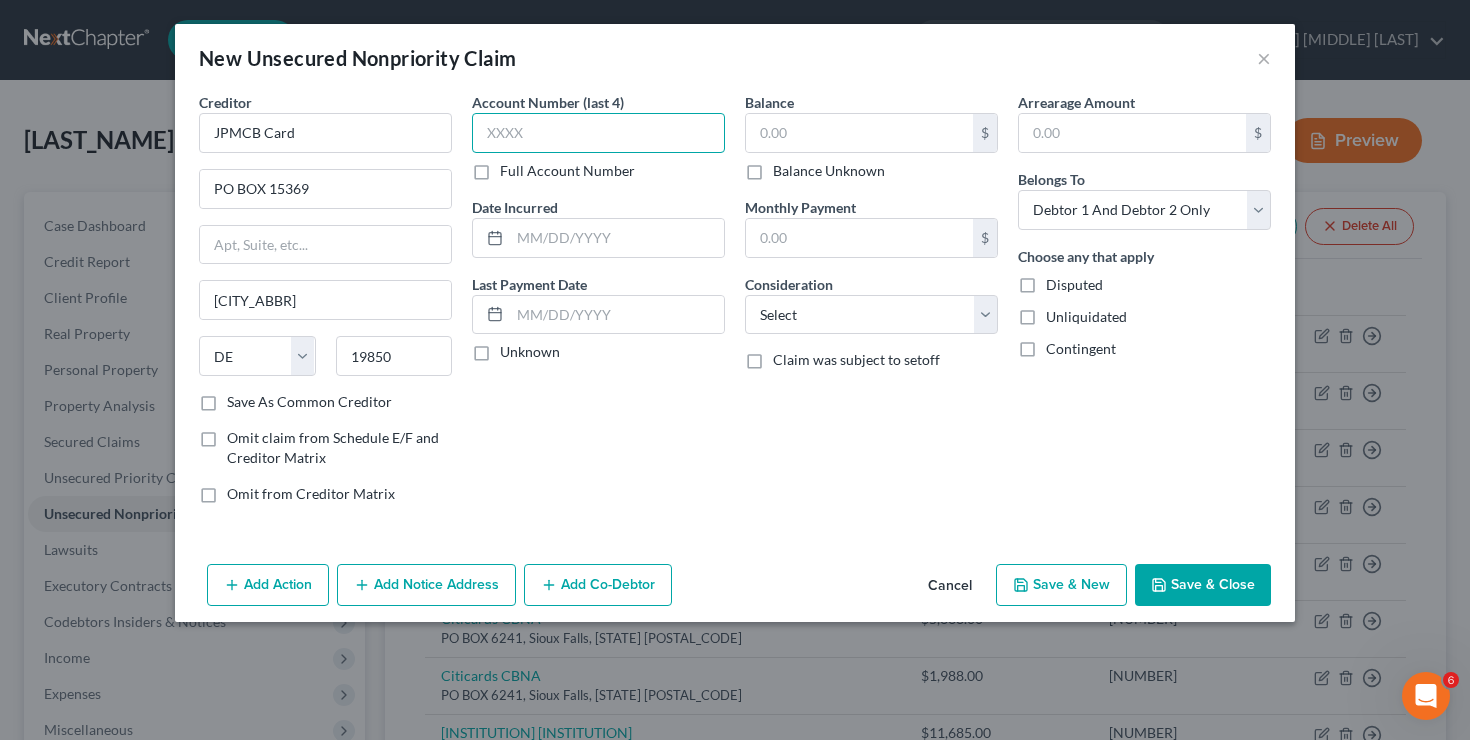 click at bounding box center (598, 133) 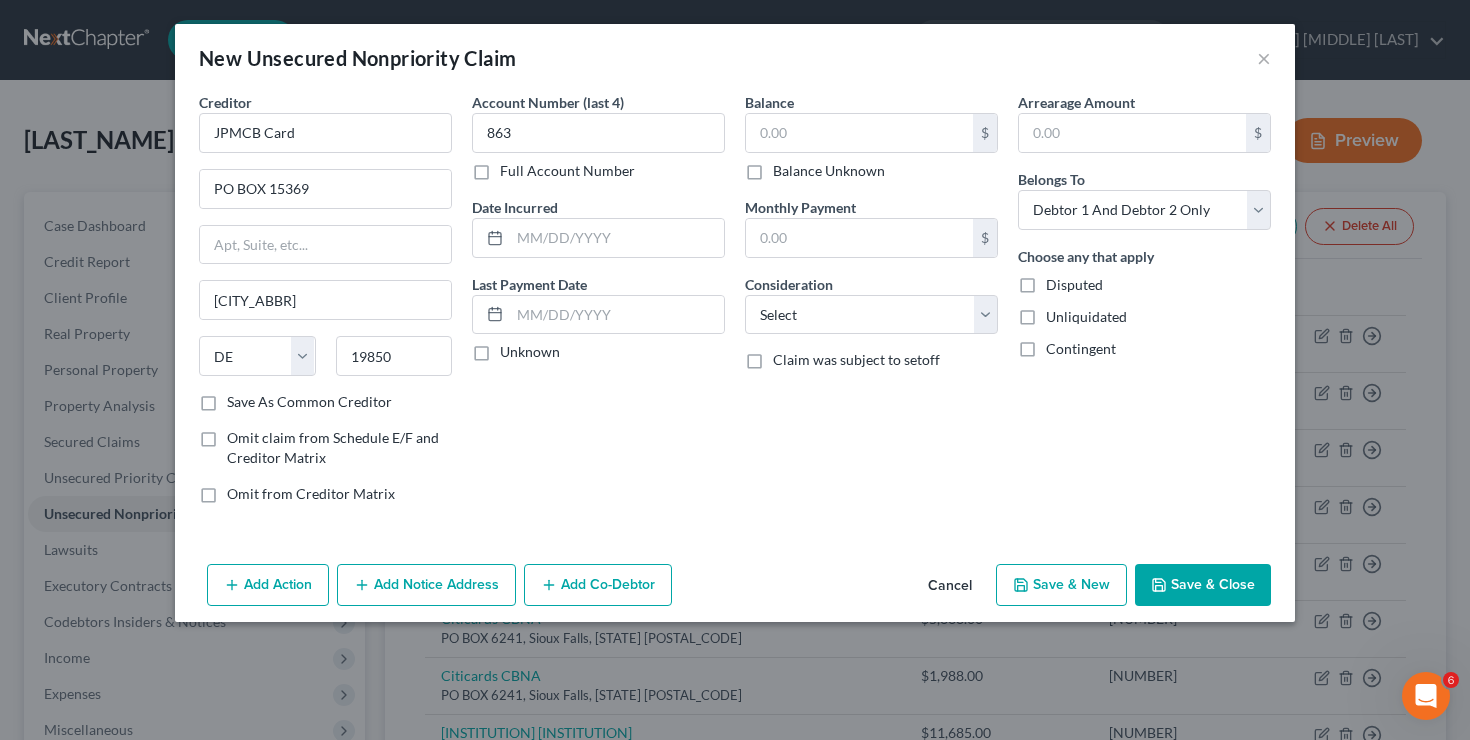 click on "Full Account Number" at bounding box center (567, 171) 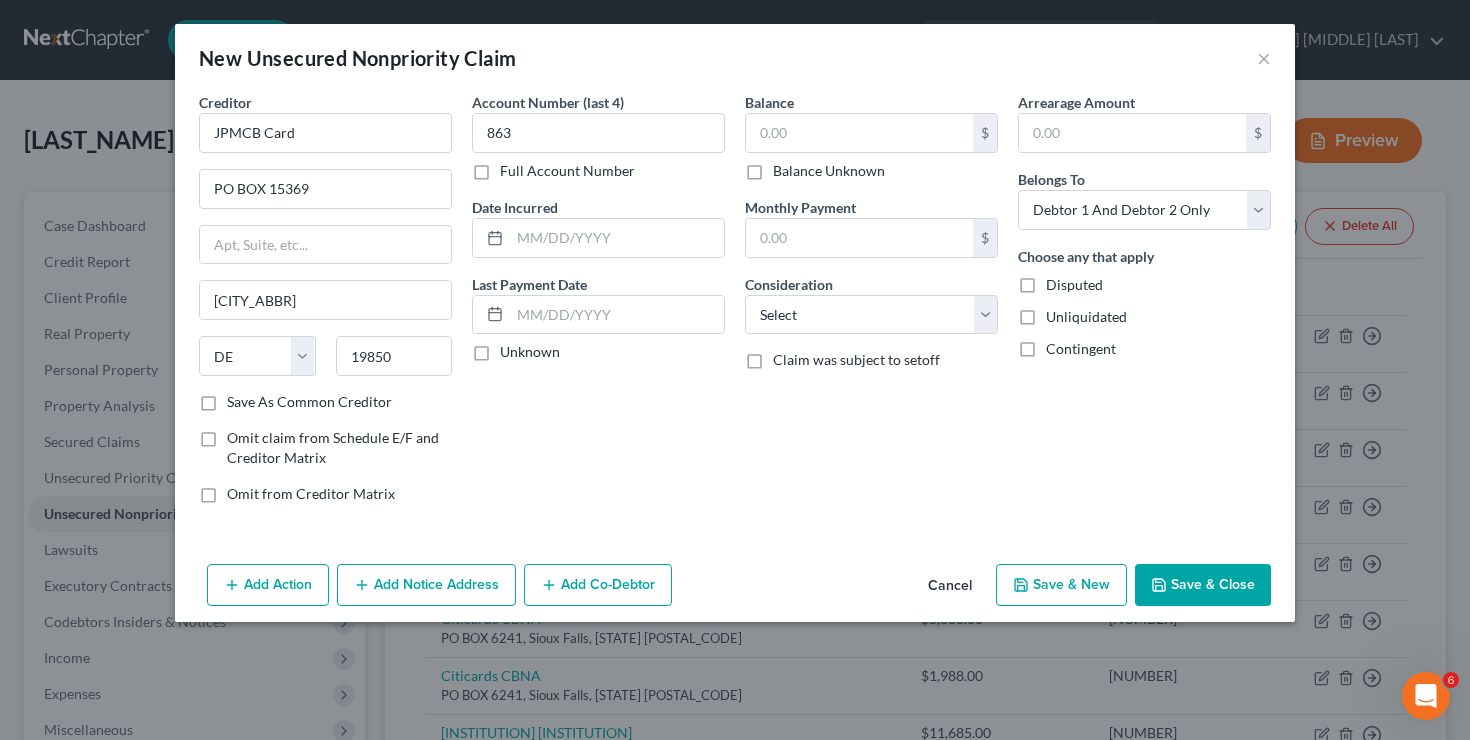 click on "Full Account Number" at bounding box center (514, 167) 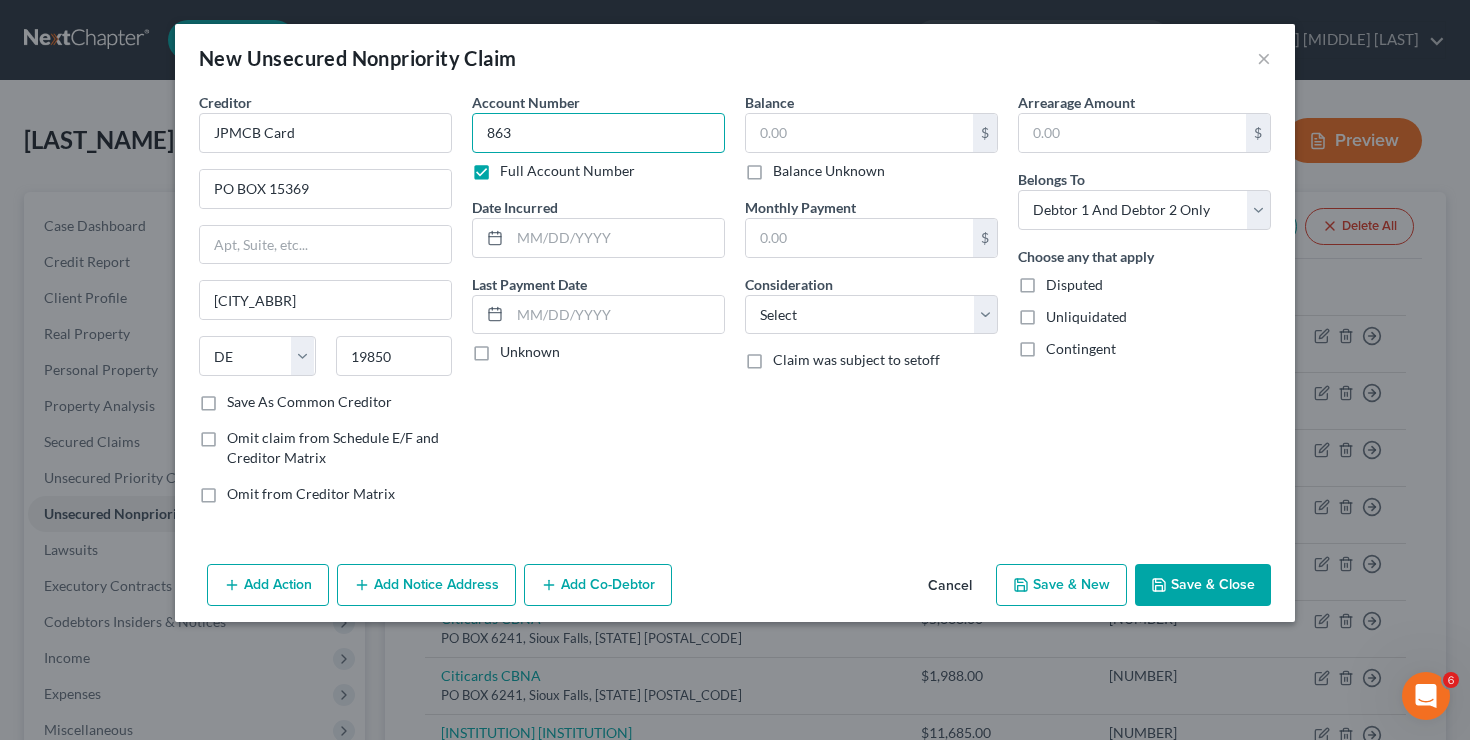 drag, startPoint x: 519, startPoint y: 134, endPoint x: 455, endPoint y: 128, distance: 64.28063 